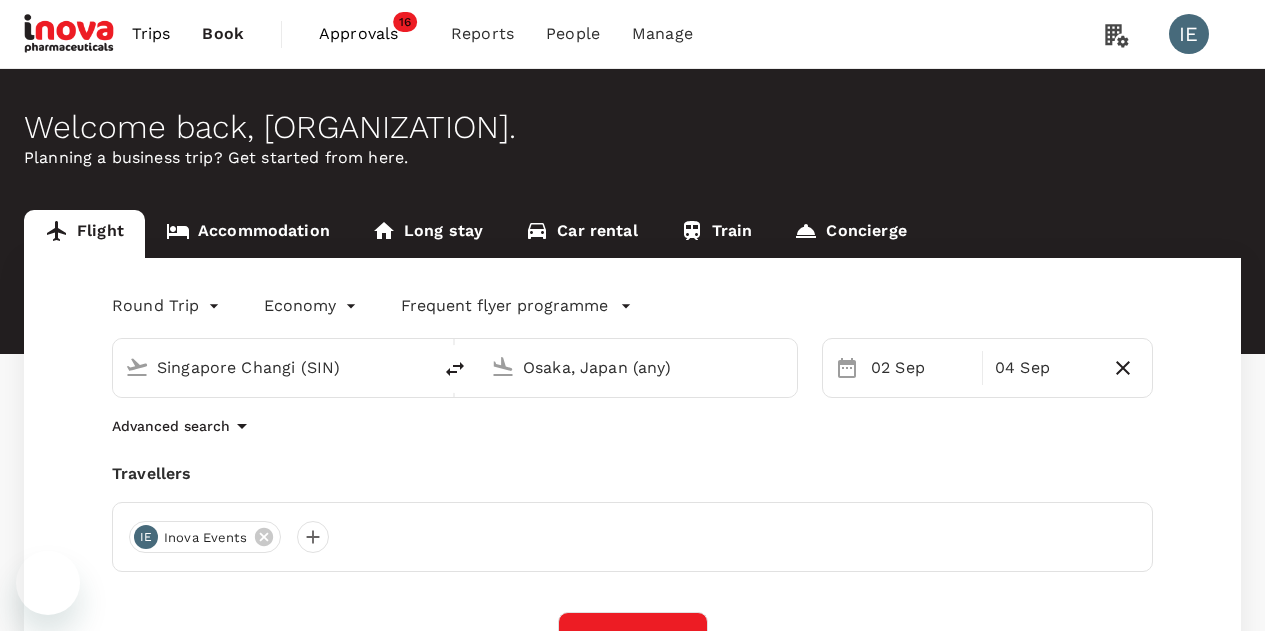 scroll, scrollTop: 0, scrollLeft: 0, axis: both 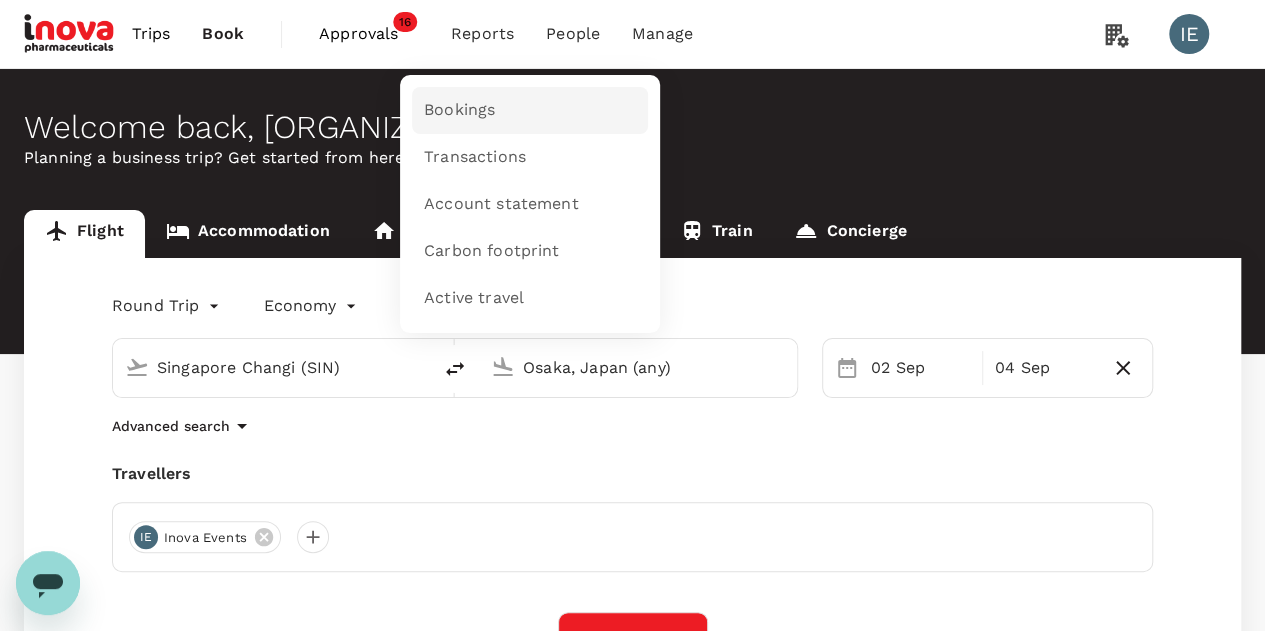 click on "Bookings" at bounding box center (459, 110) 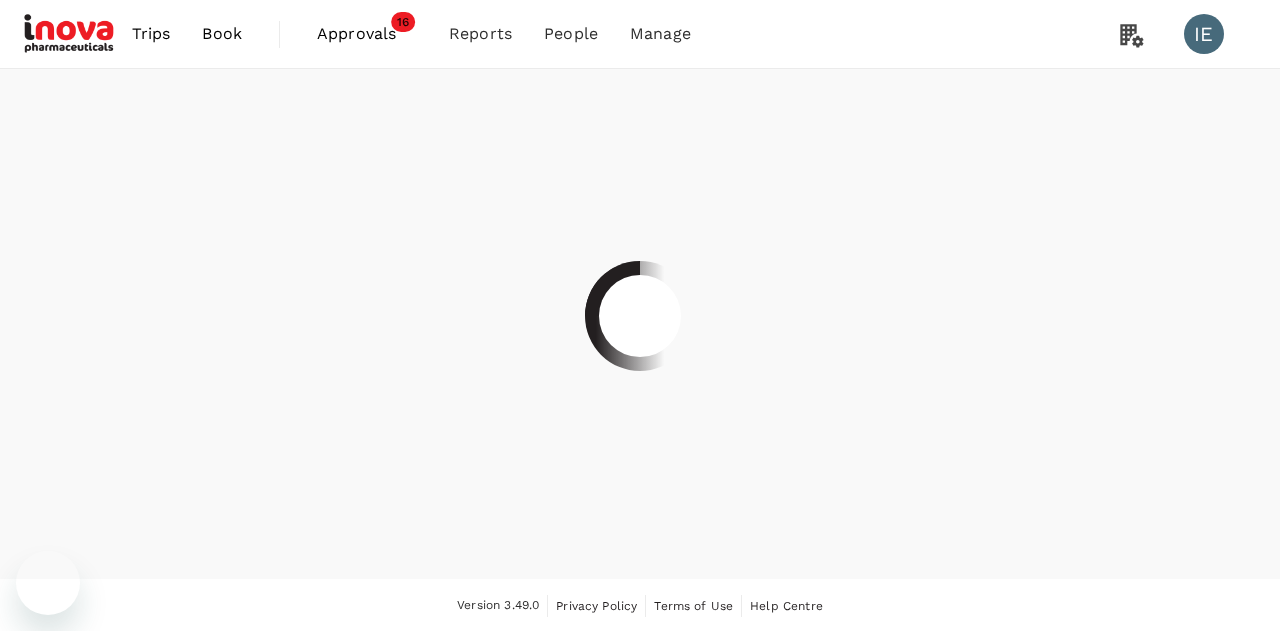 scroll, scrollTop: 0, scrollLeft: 0, axis: both 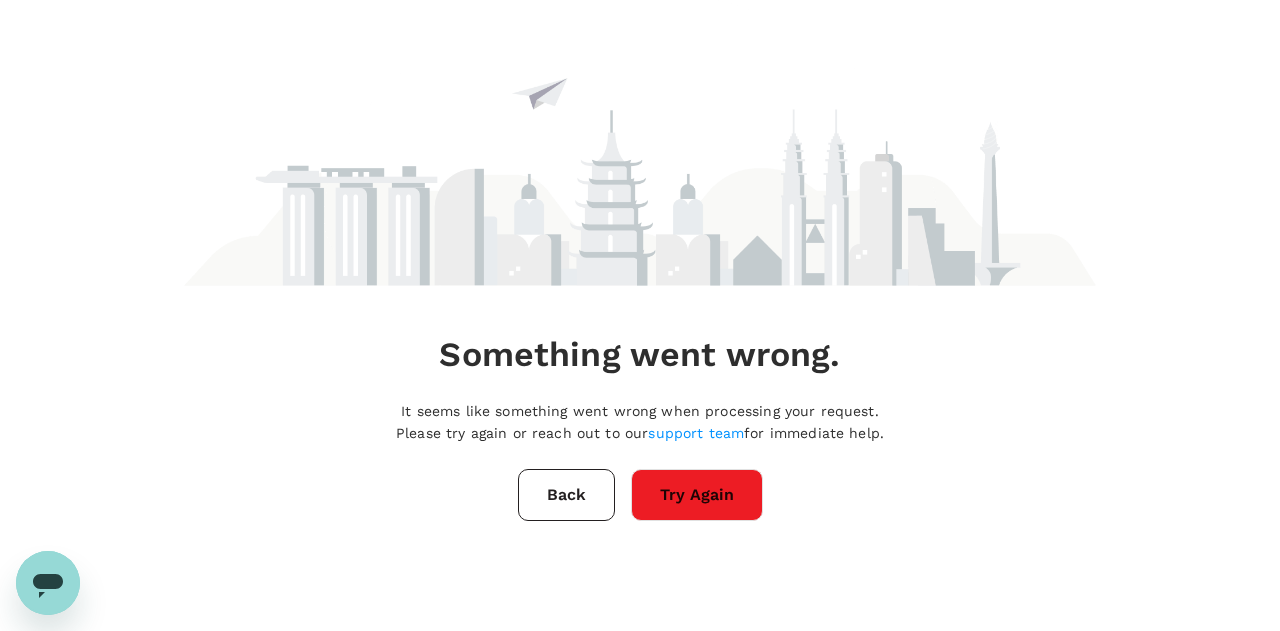 click on "Back" at bounding box center (566, 495) 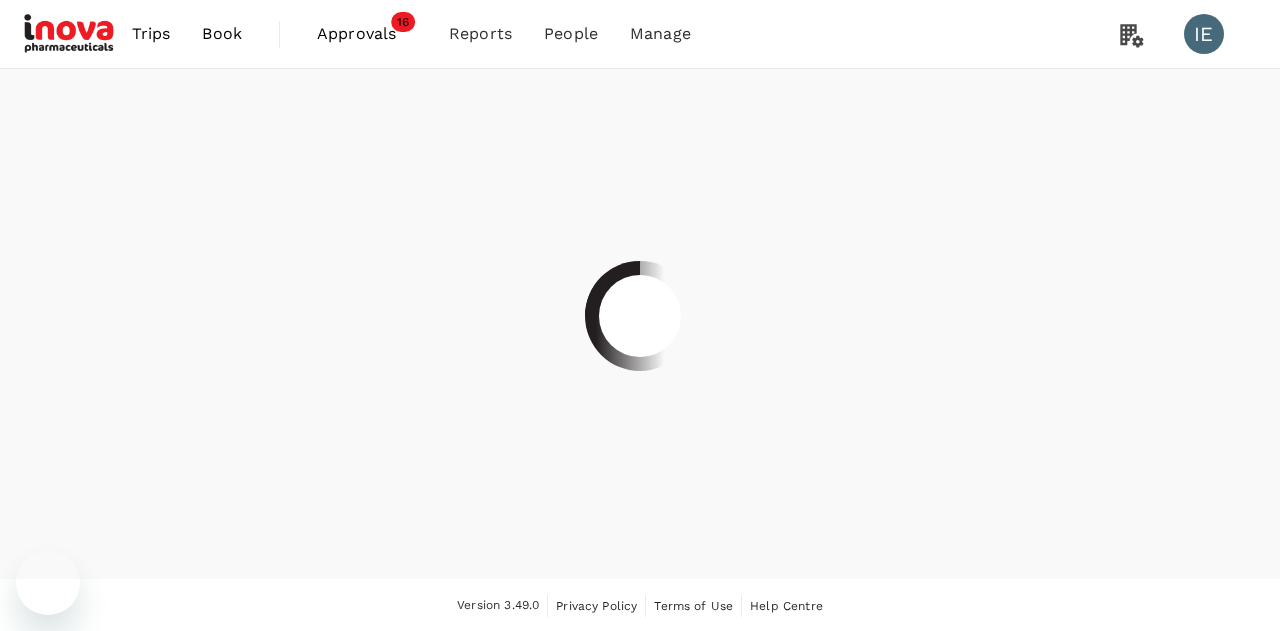 scroll, scrollTop: 0, scrollLeft: 0, axis: both 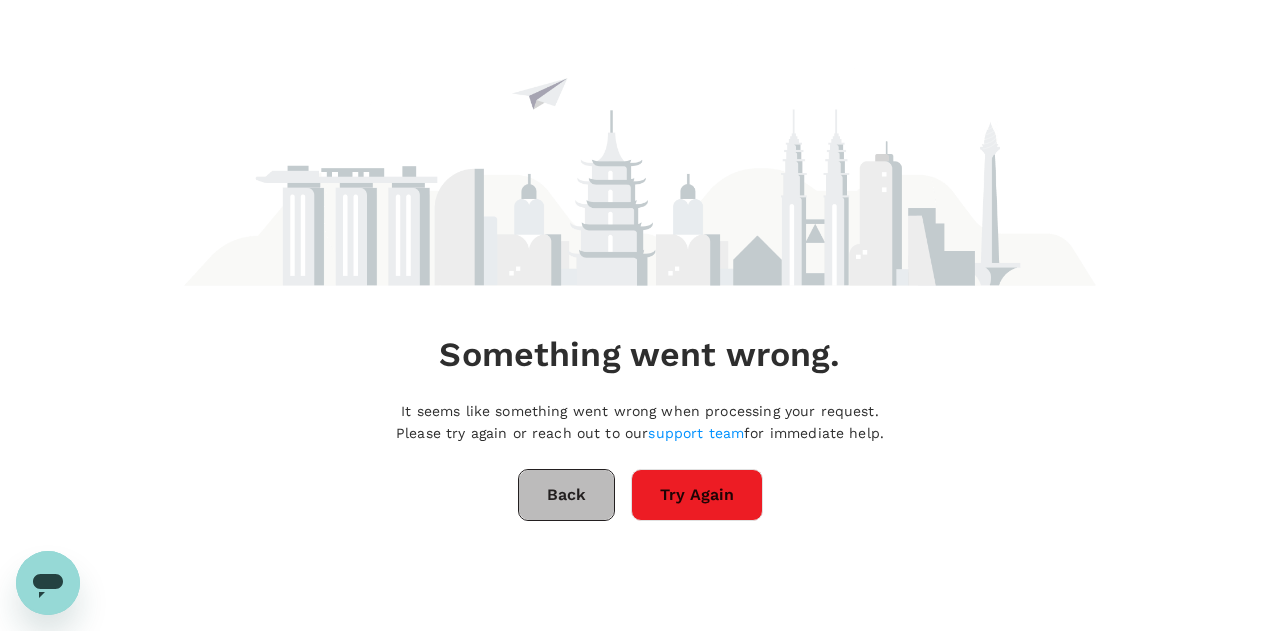 click on "Back" at bounding box center (566, 495) 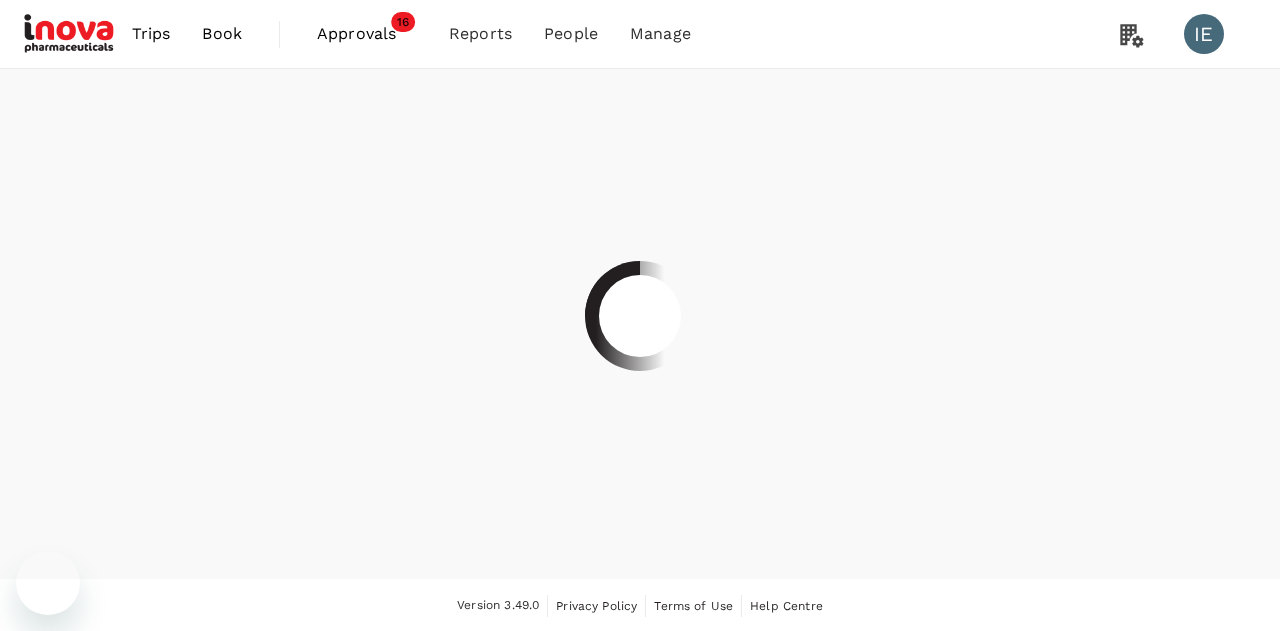 scroll, scrollTop: 0, scrollLeft: 0, axis: both 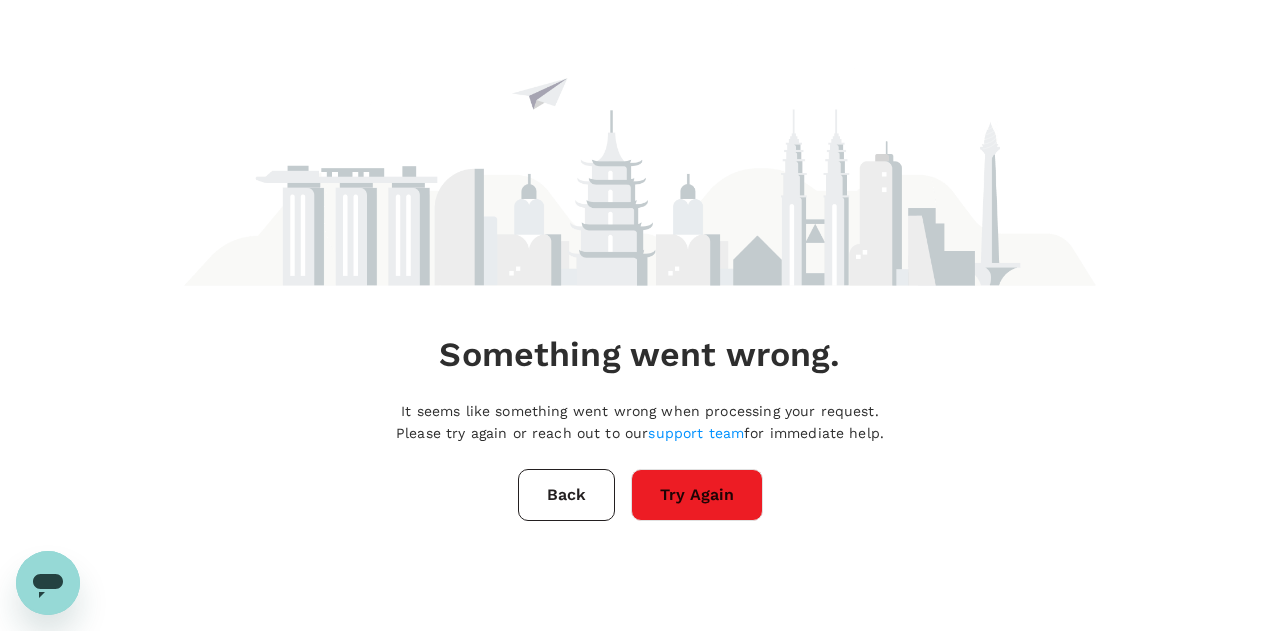click on "Back" at bounding box center [566, 495] 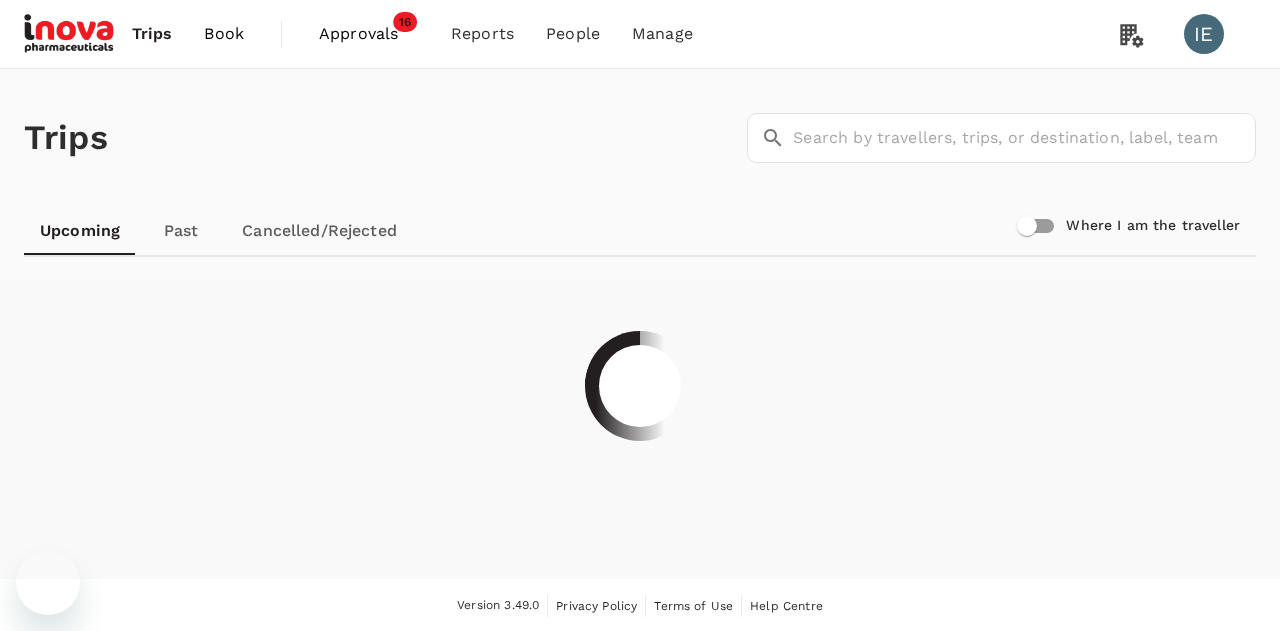 scroll, scrollTop: 0, scrollLeft: 0, axis: both 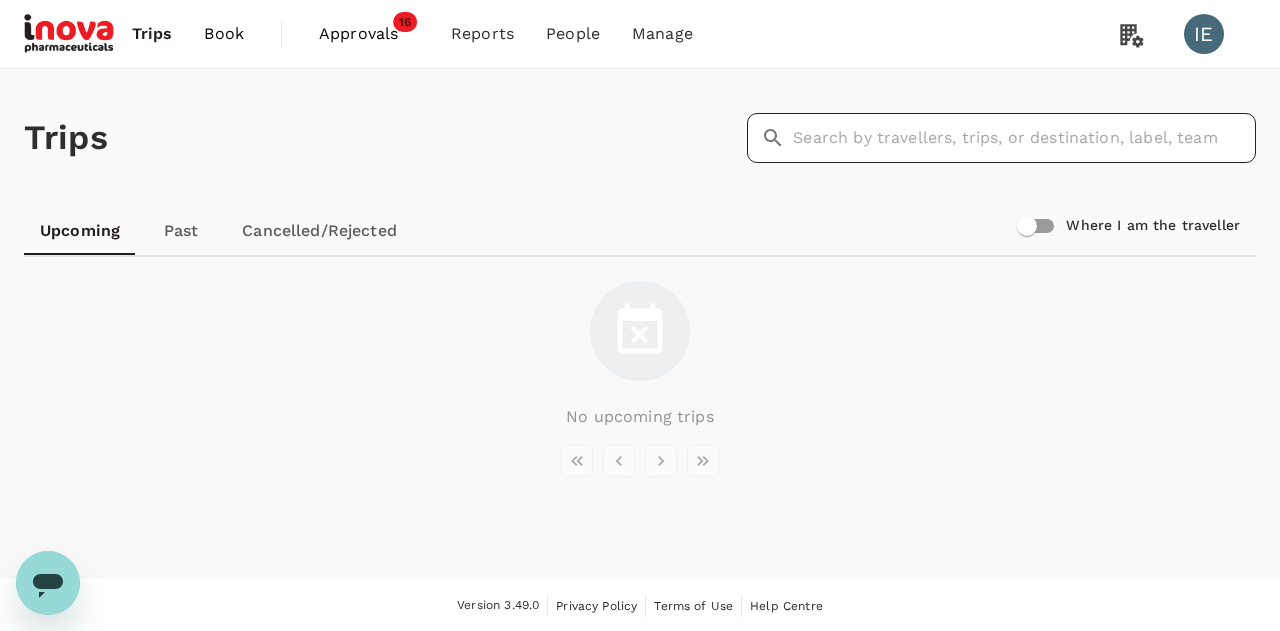 click at bounding box center [1024, 138] 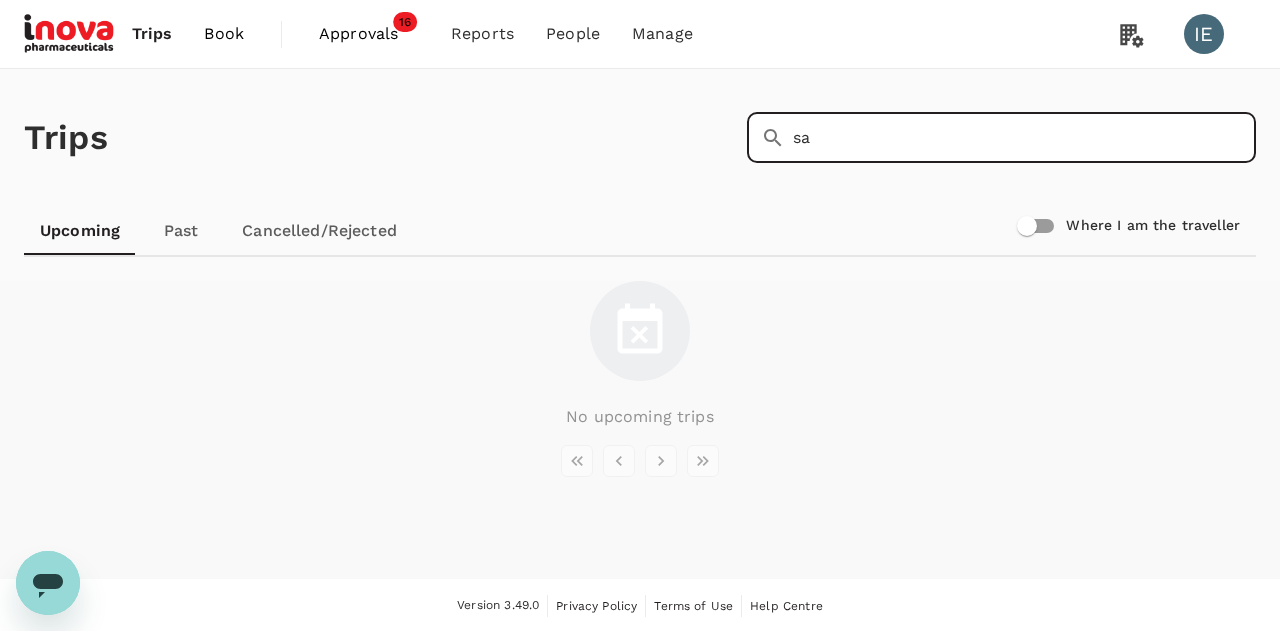 type on "s" 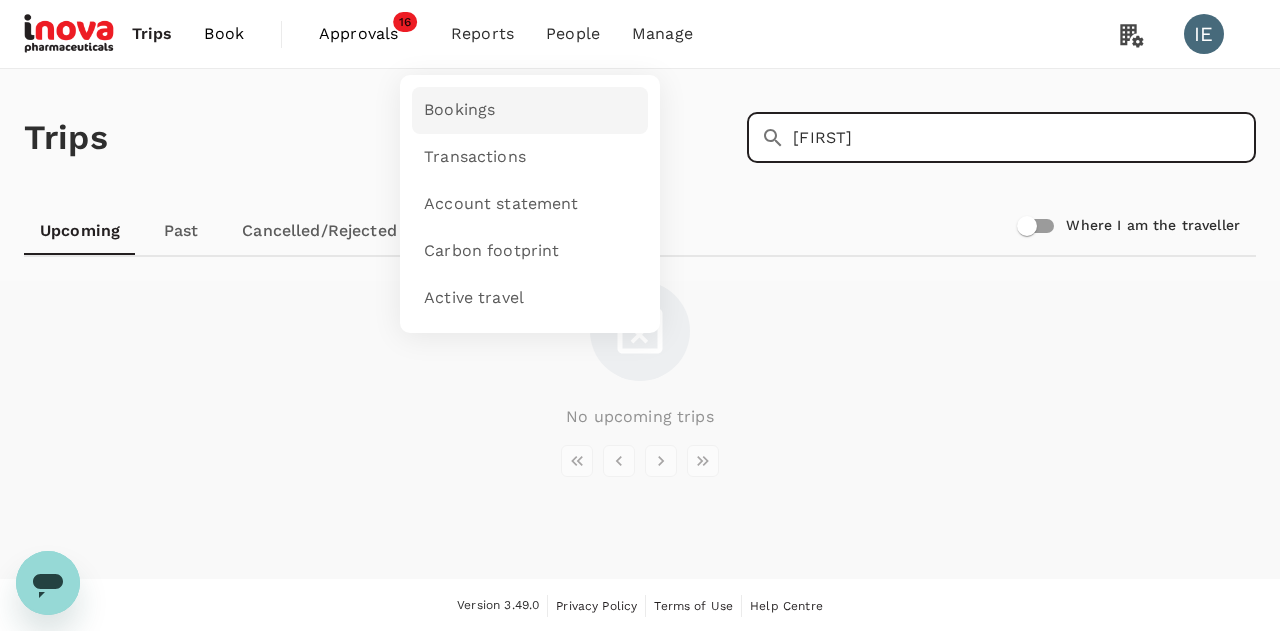 type on "[FIRST]" 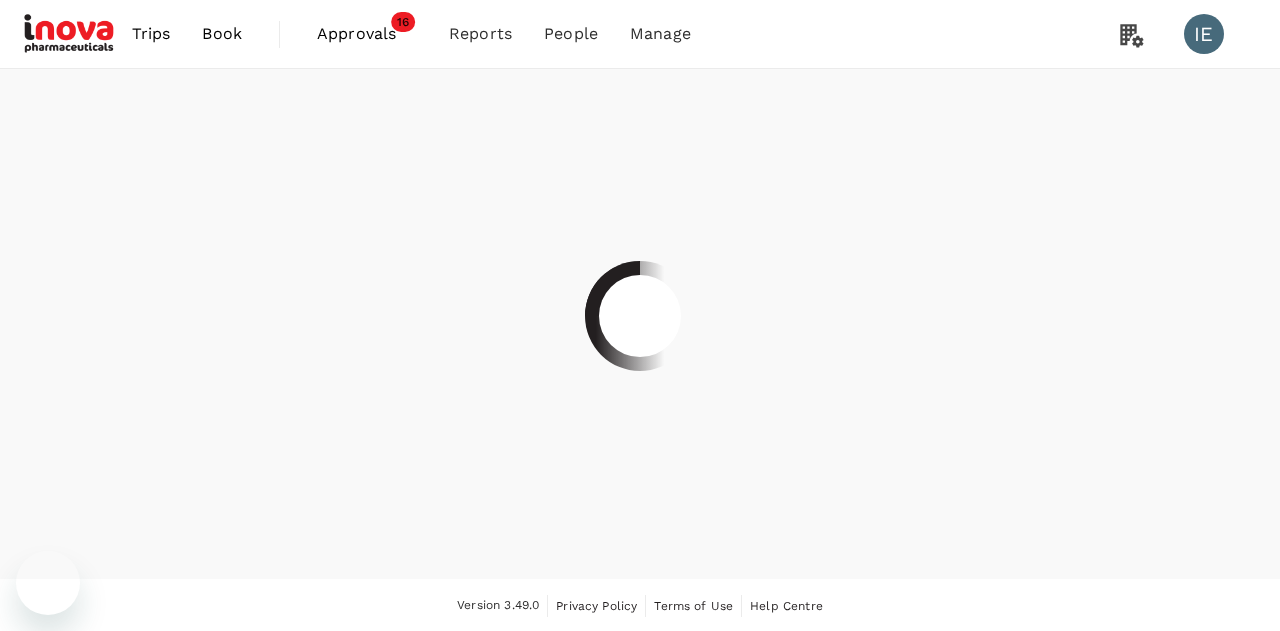 scroll, scrollTop: 0, scrollLeft: 0, axis: both 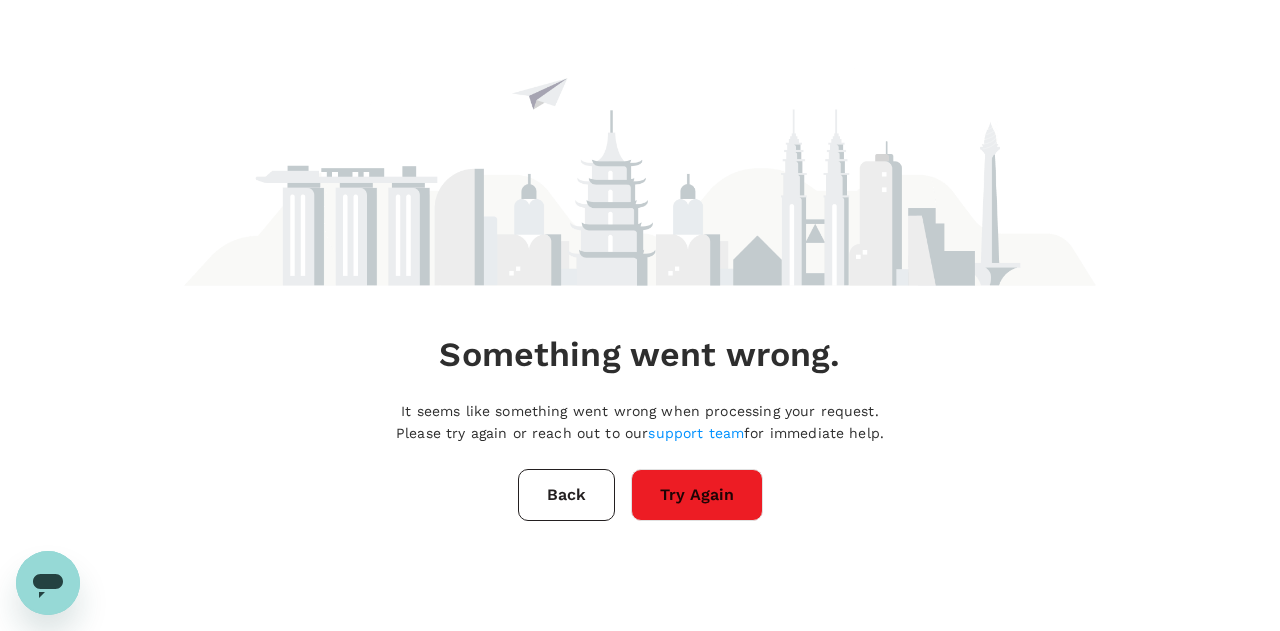 click on "Back" at bounding box center [566, 495] 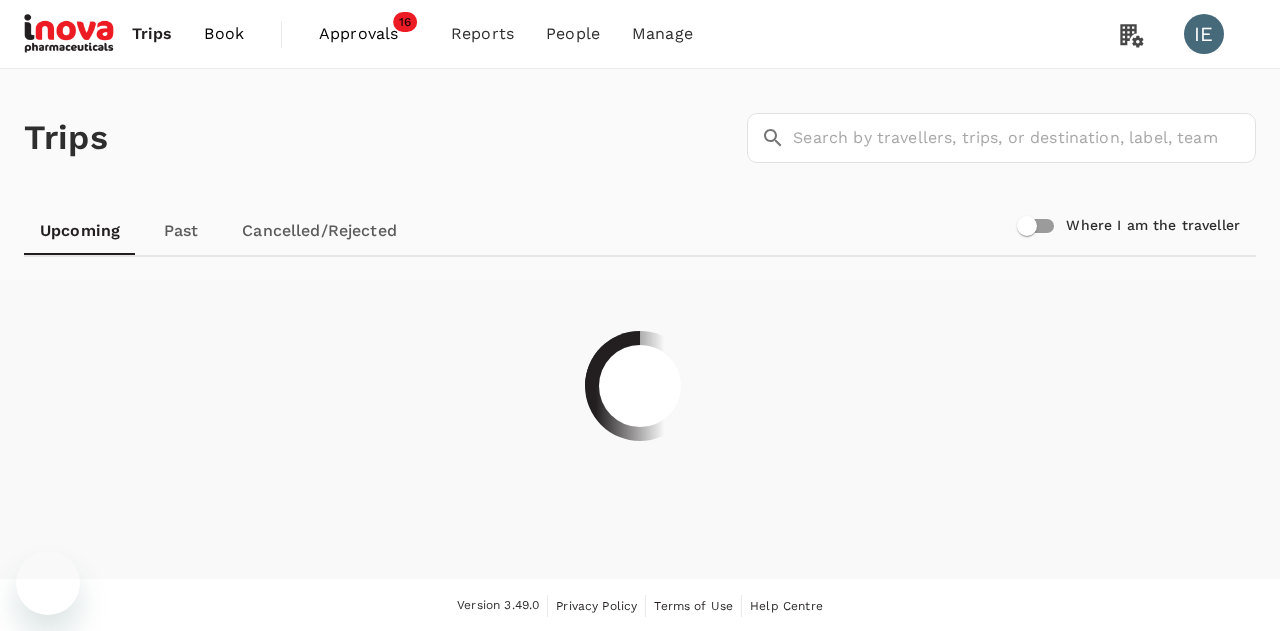 scroll, scrollTop: 0, scrollLeft: 0, axis: both 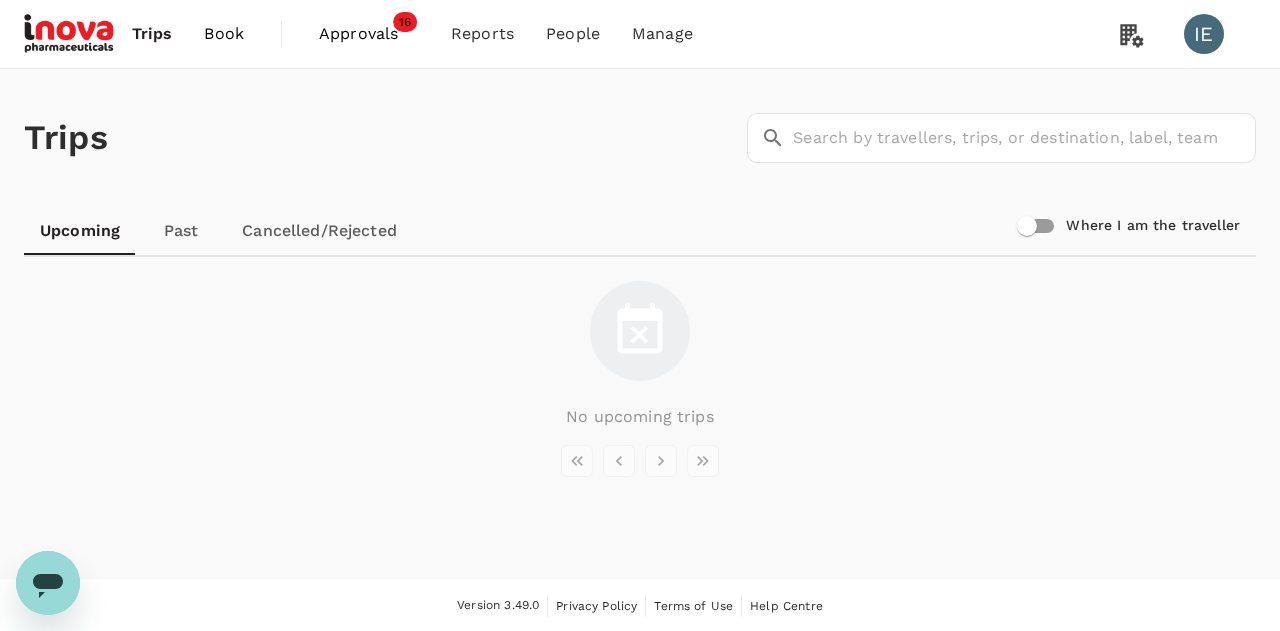 click on "Trips" at bounding box center [152, 34] 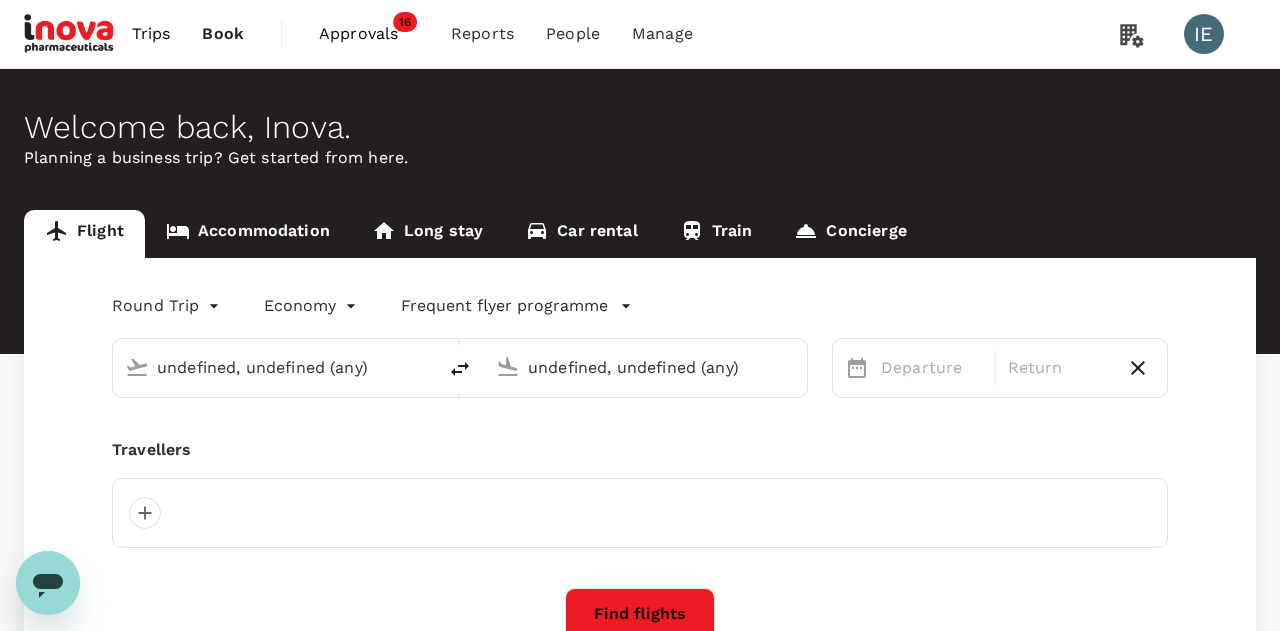 type on "Singapore Changi (SIN)" 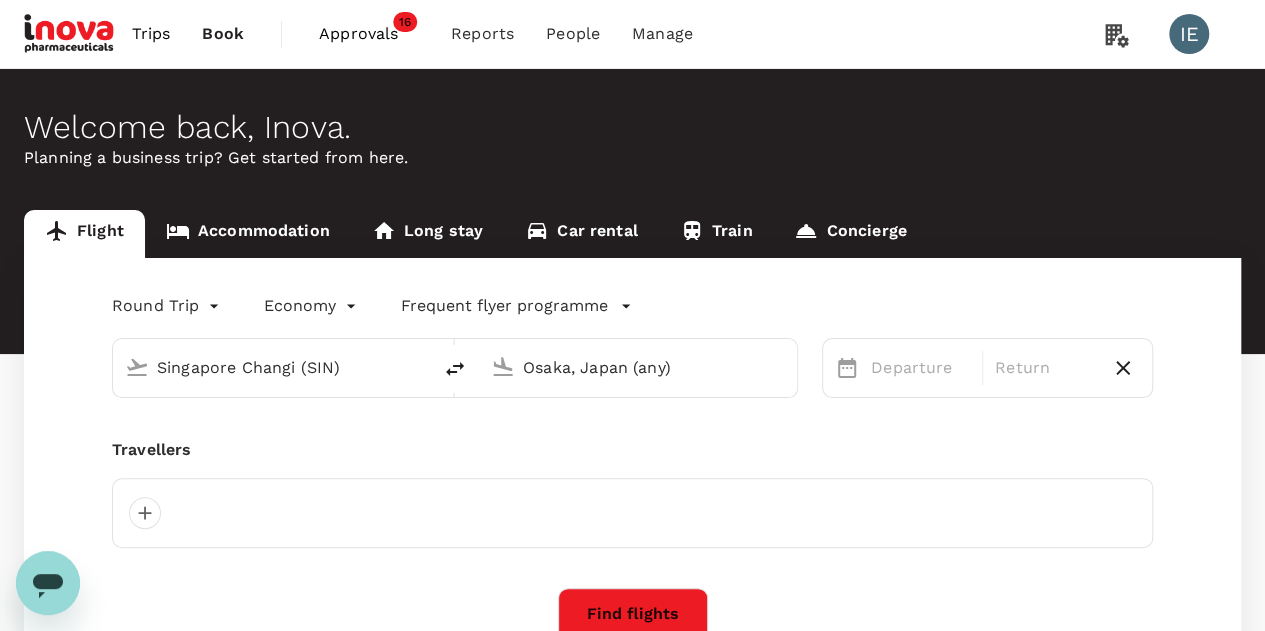 type 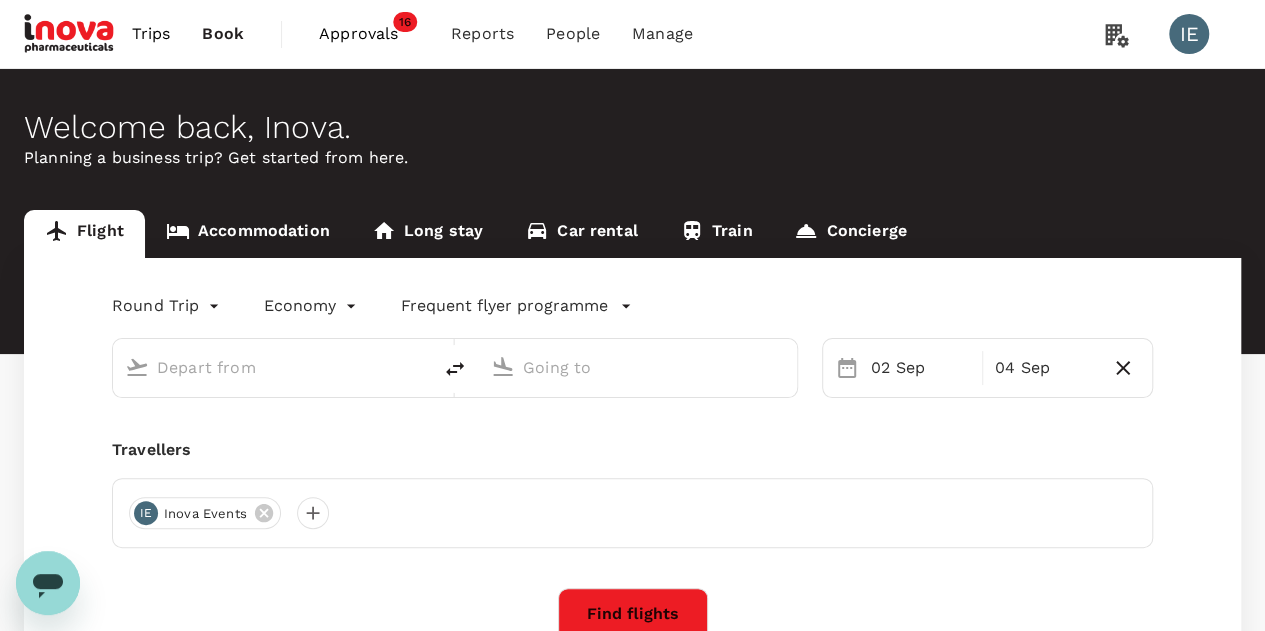 type on "Singapore Changi (SIN)" 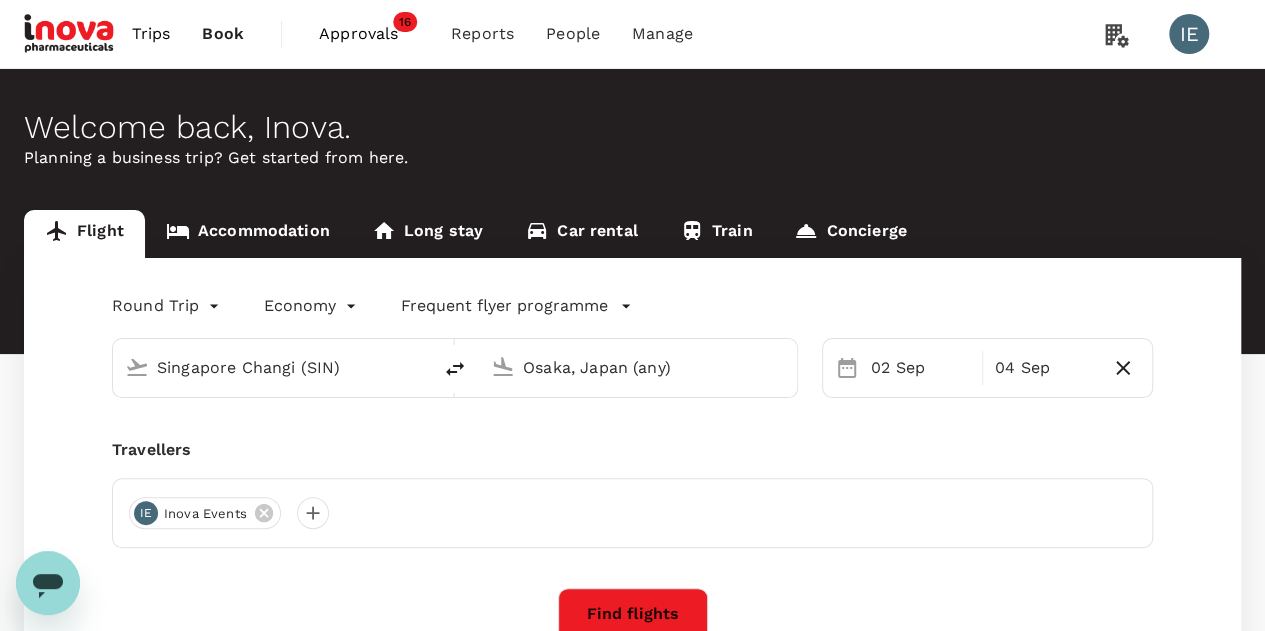 type 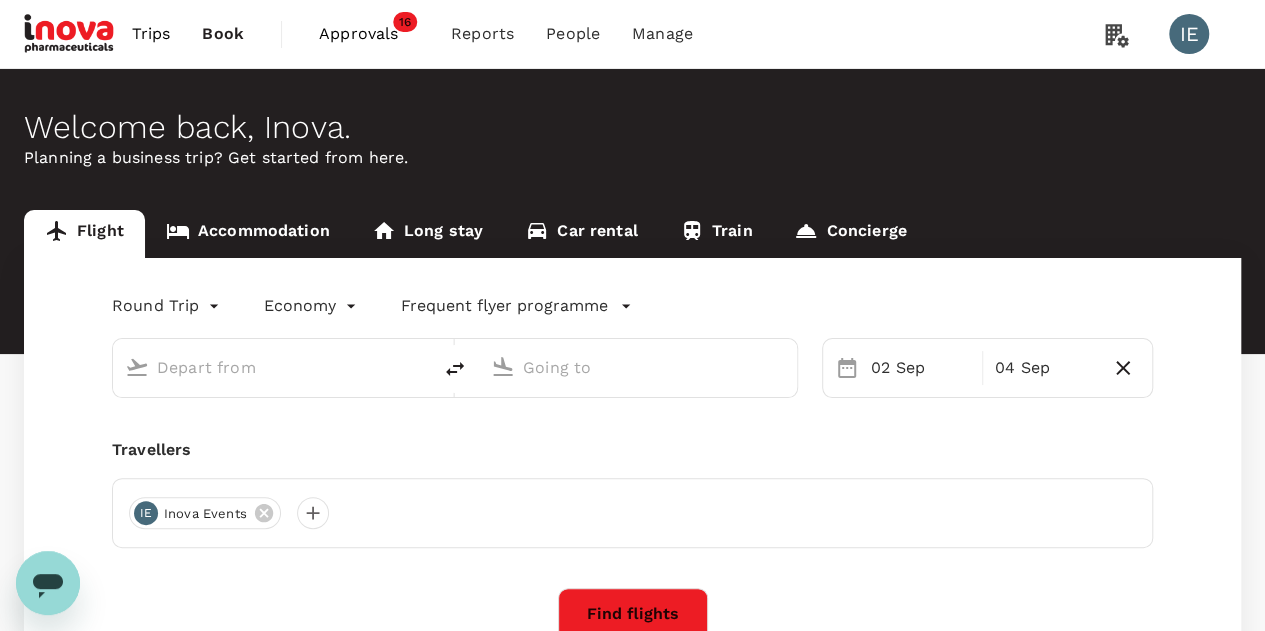type on "Singapore Changi (SIN)" 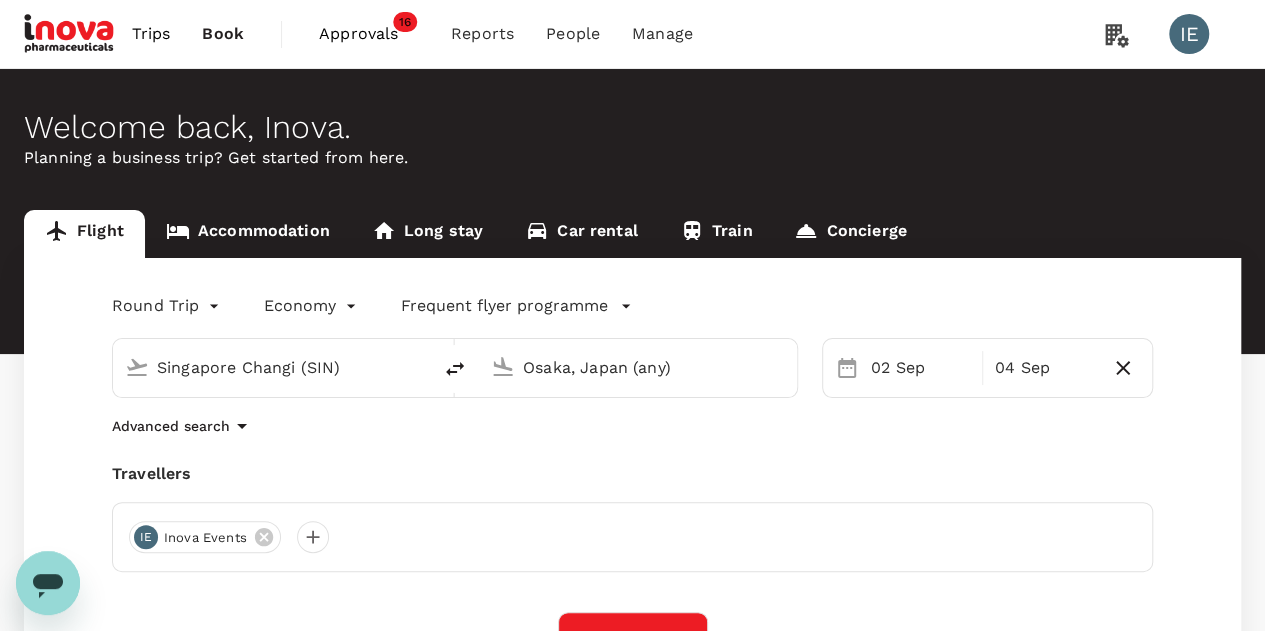 scroll, scrollTop: 300, scrollLeft: 0, axis: vertical 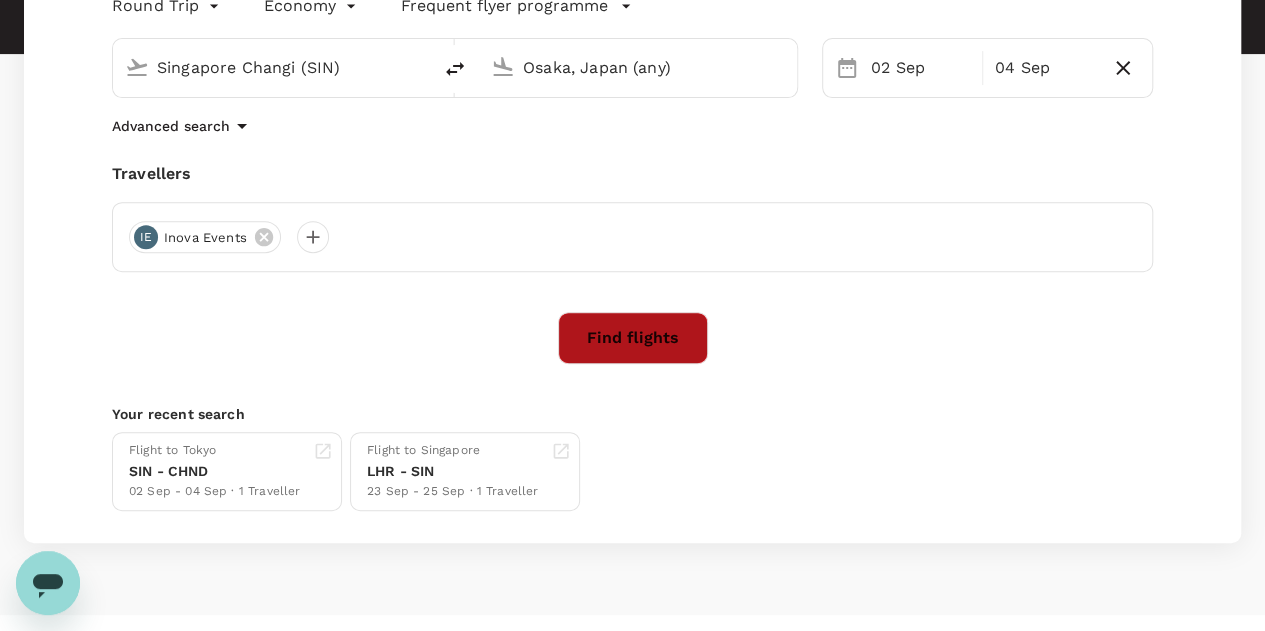 click on "Find flights" at bounding box center [633, 338] 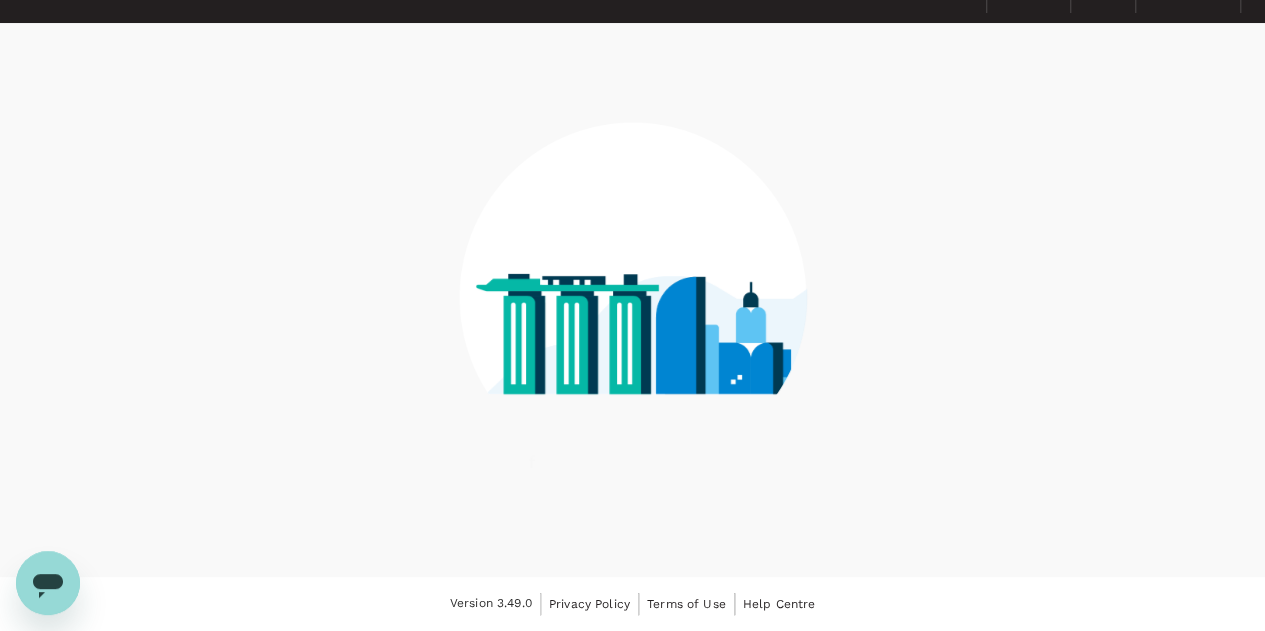 scroll, scrollTop: 0, scrollLeft: 0, axis: both 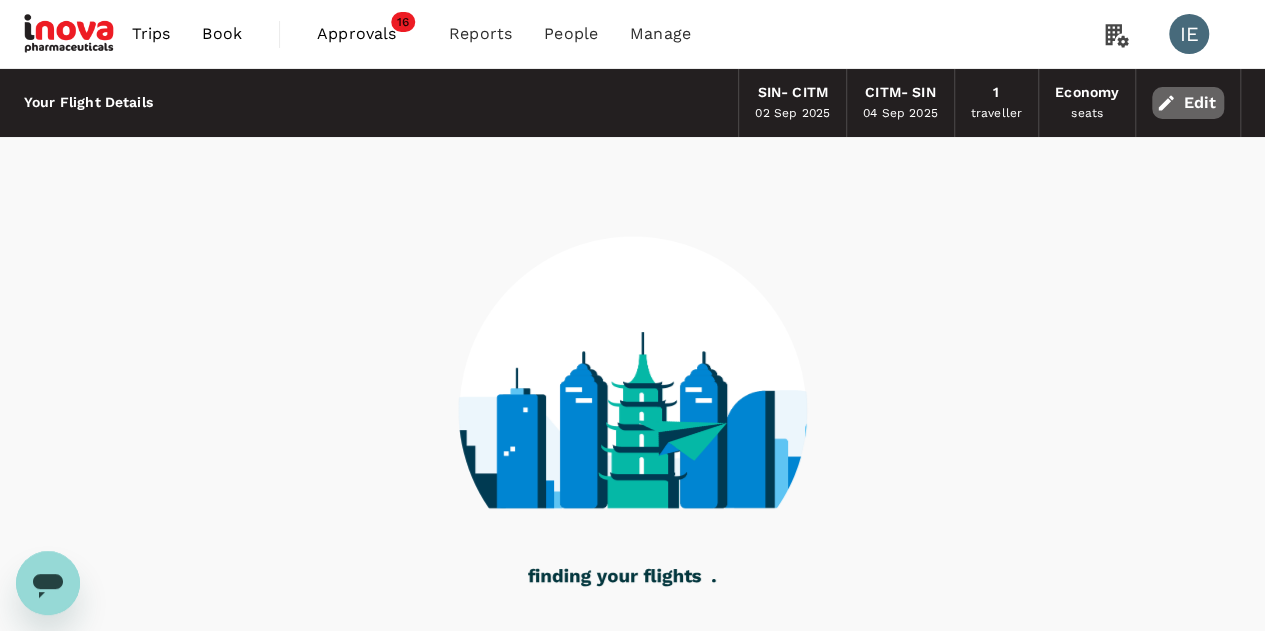 click on "Edit" at bounding box center (1188, 103) 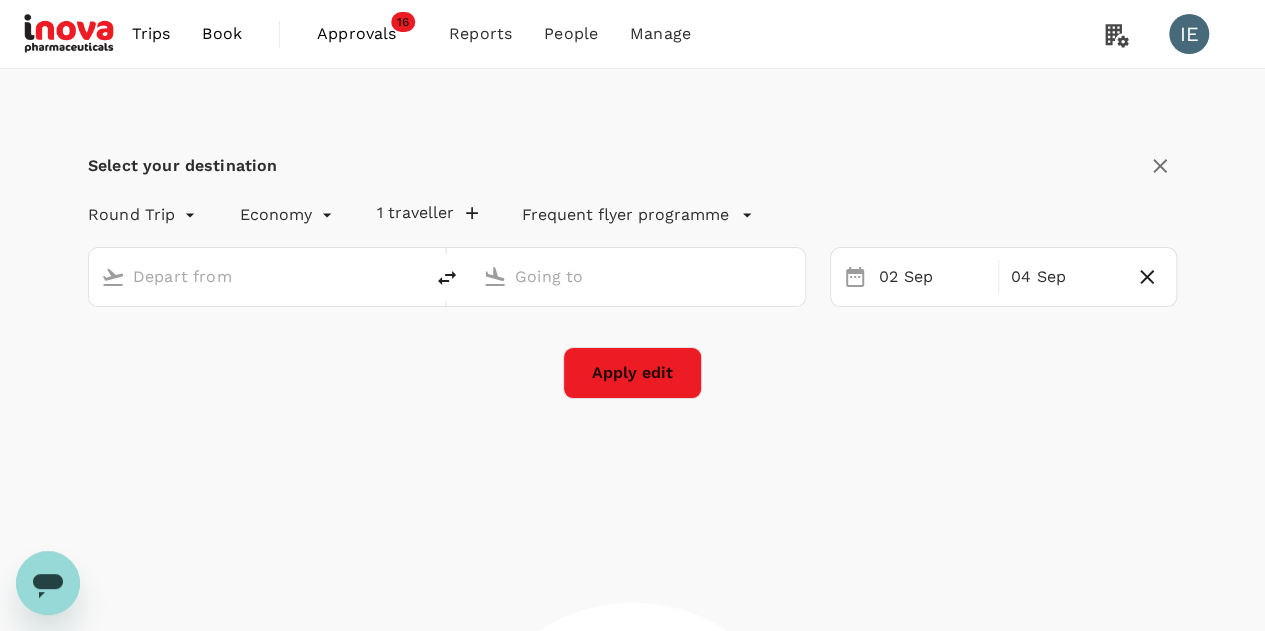 type on "Singapore Changi (SIN)" 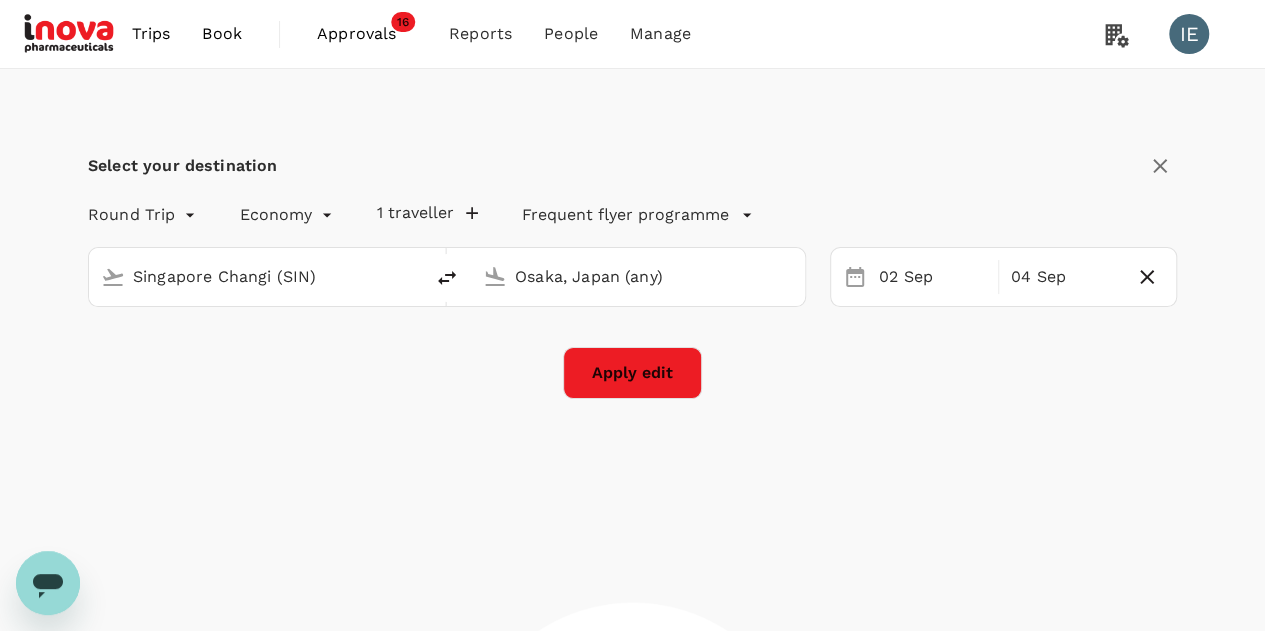 click on "Osaka, Japan (any)" at bounding box center (639, 276) 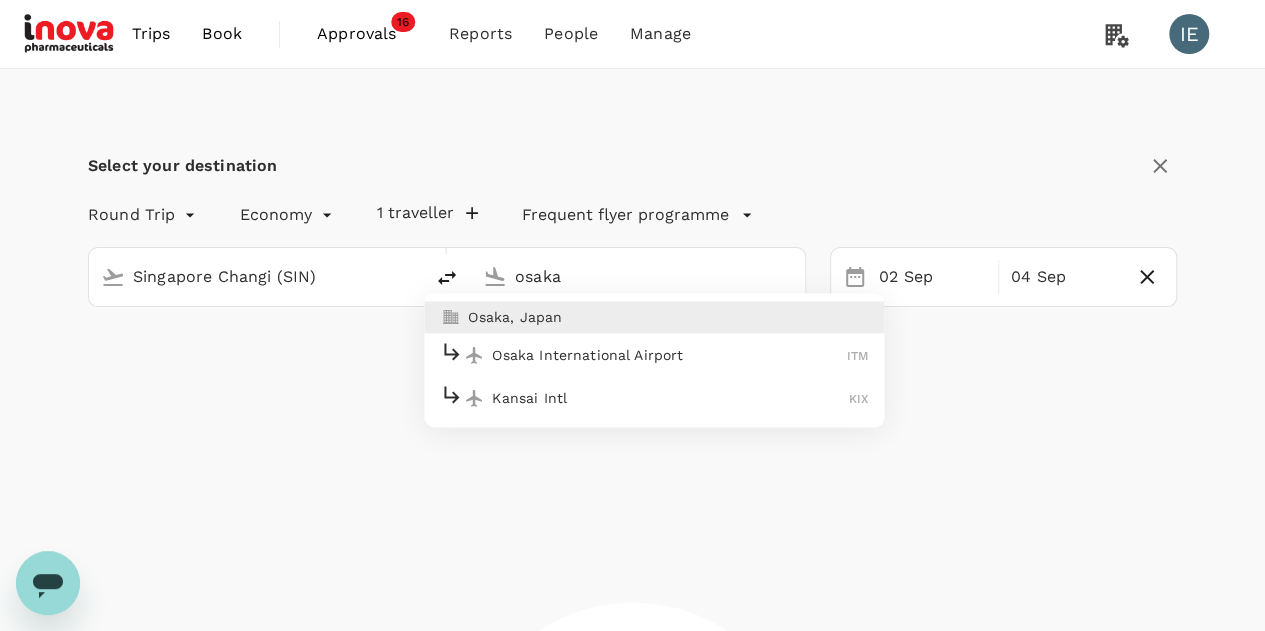click on "Kansai Intl" at bounding box center [670, 398] 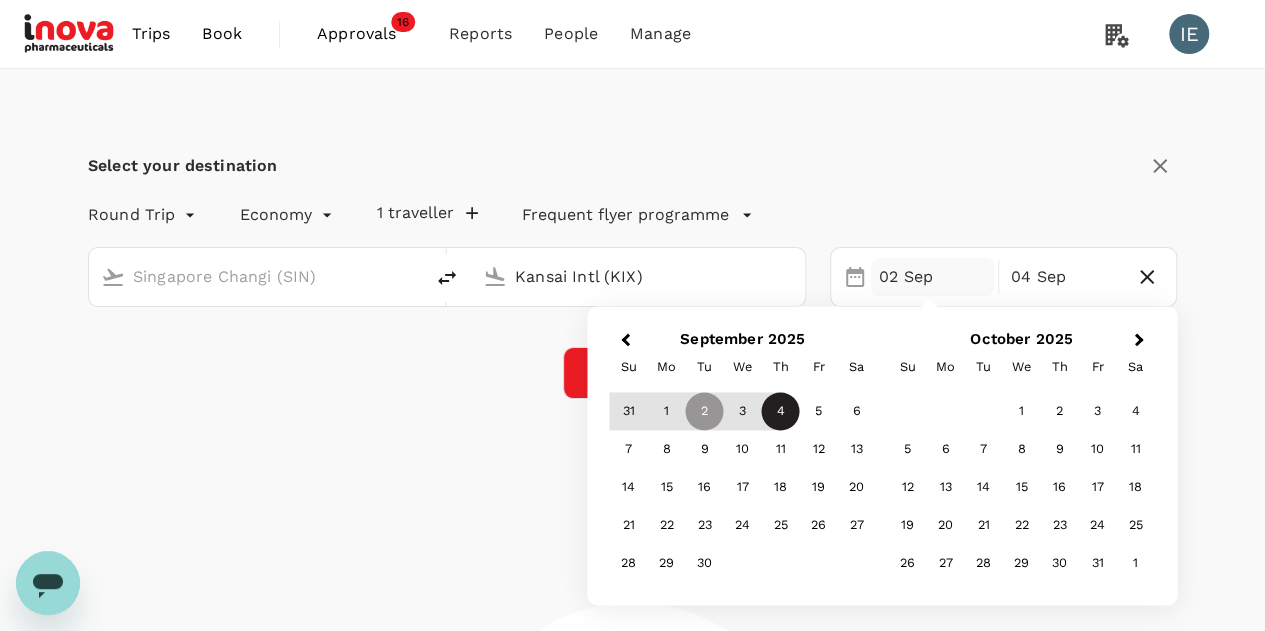 type on "Kansai Intl (KIX)" 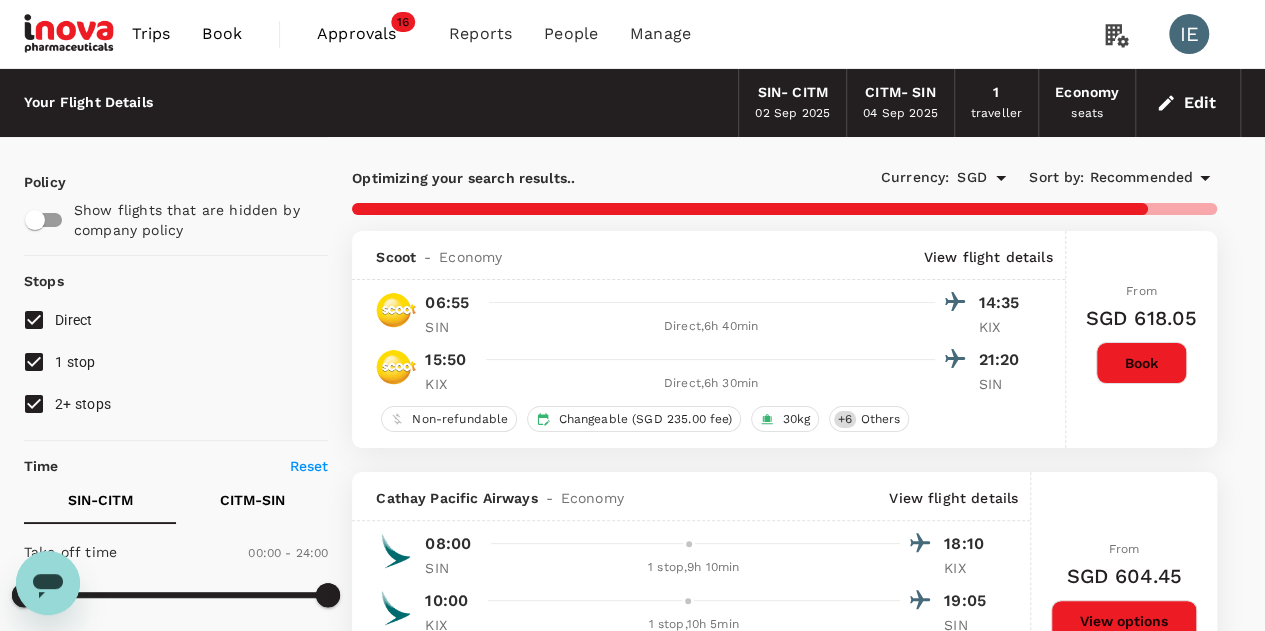 click on "Edit" at bounding box center [1188, 103] 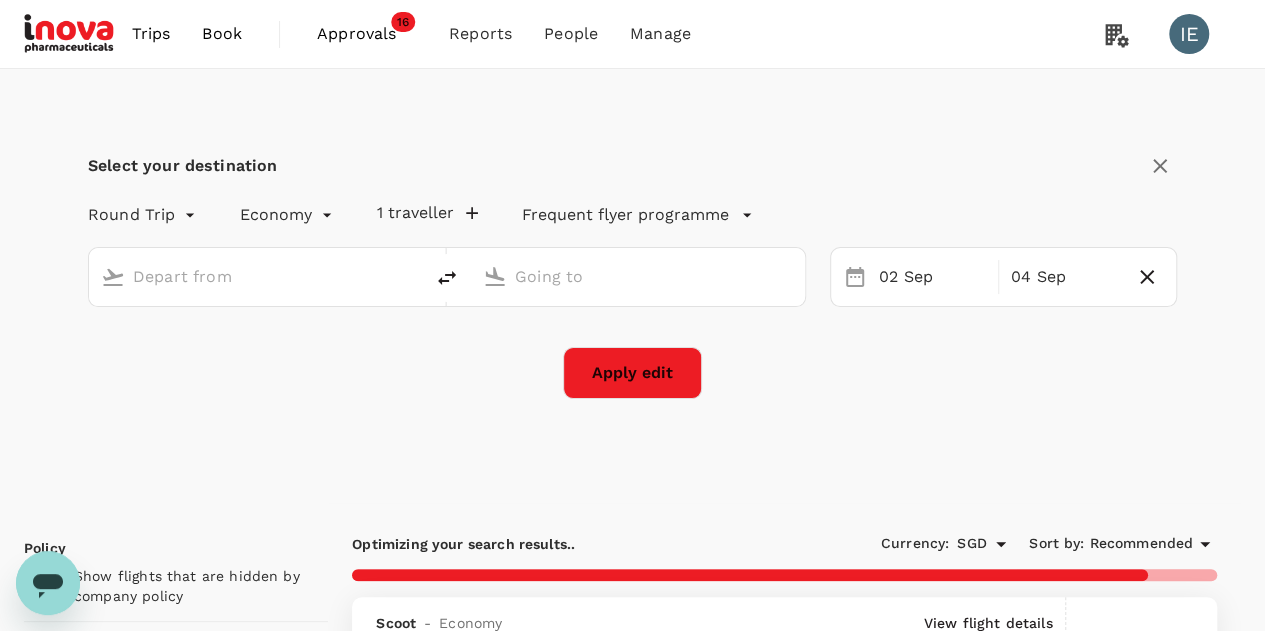 type on "Singapore Changi (SIN)" 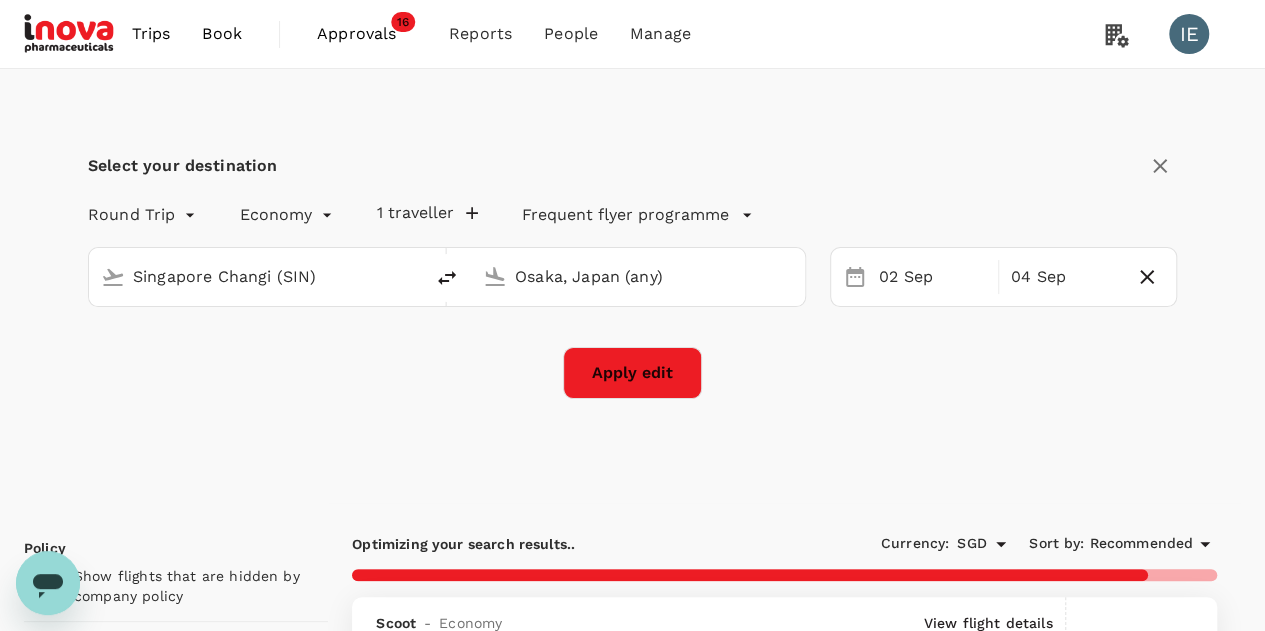 click on "Osaka, Japan (any)" at bounding box center [639, 276] 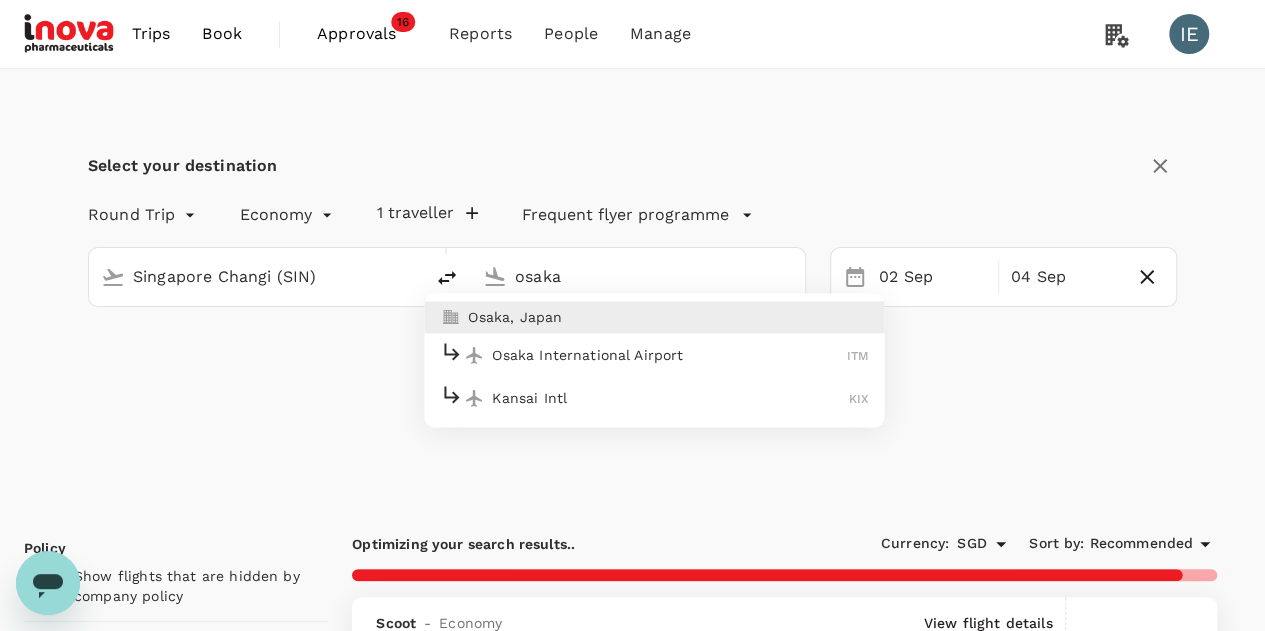click on "Kansai Intl" at bounding box center (670, 398) 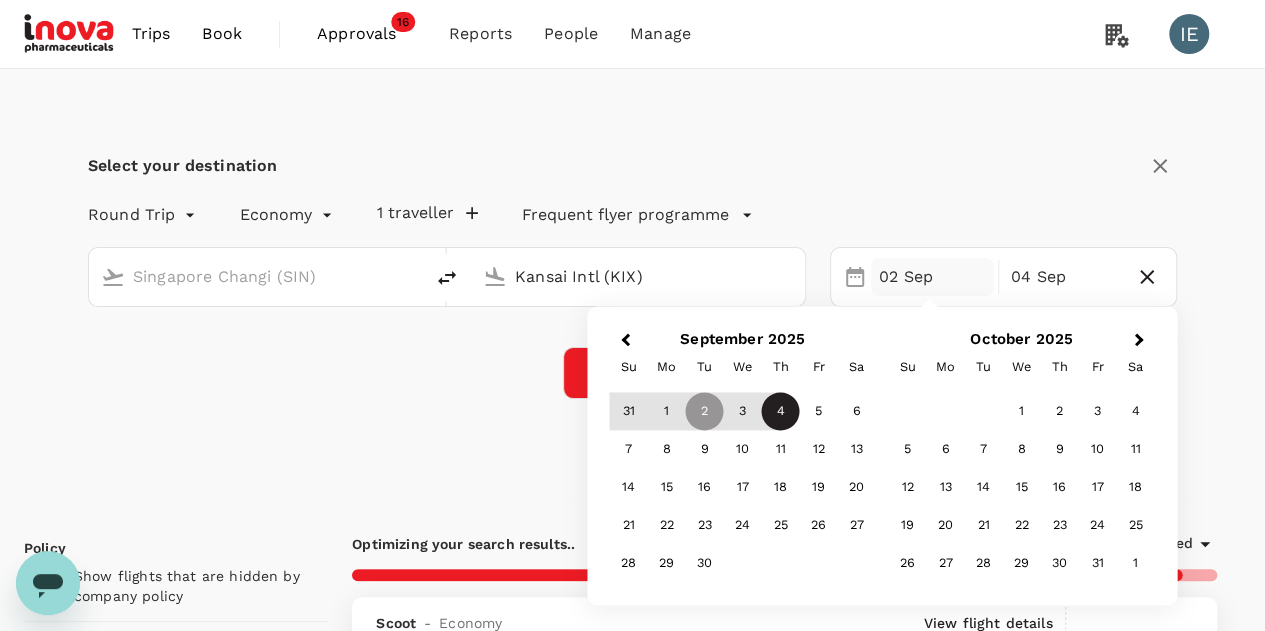 type on "Kansai Intl (KIX)" 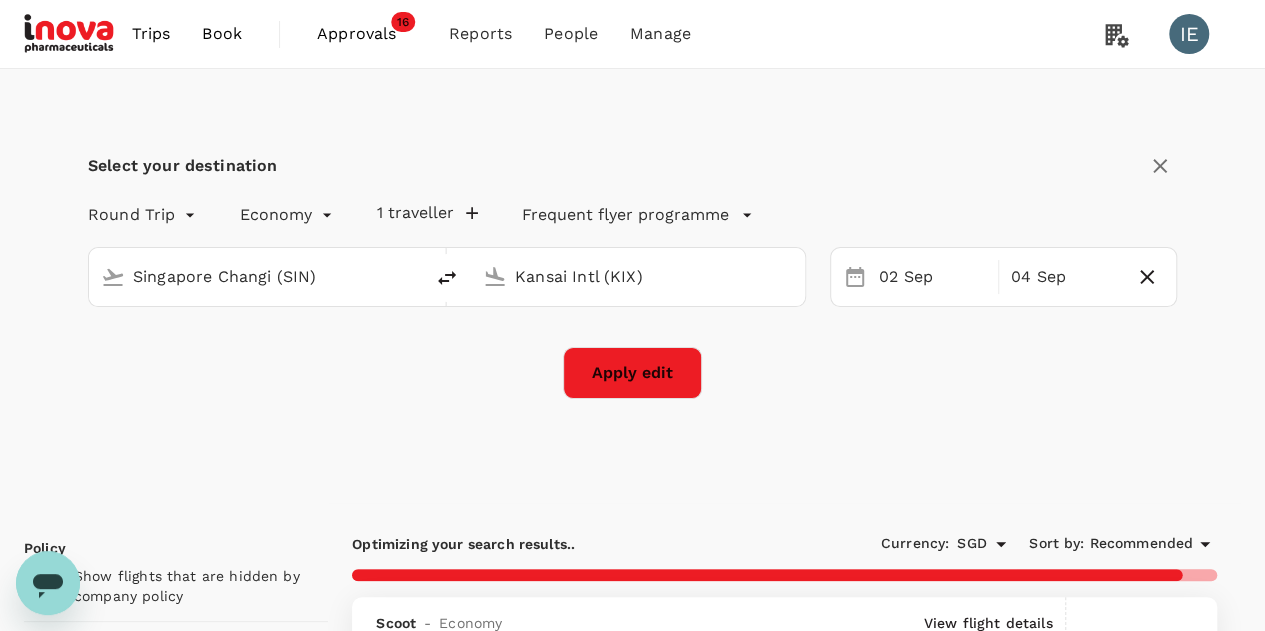 click on "Apply edit" at bounding box center (632, 373) 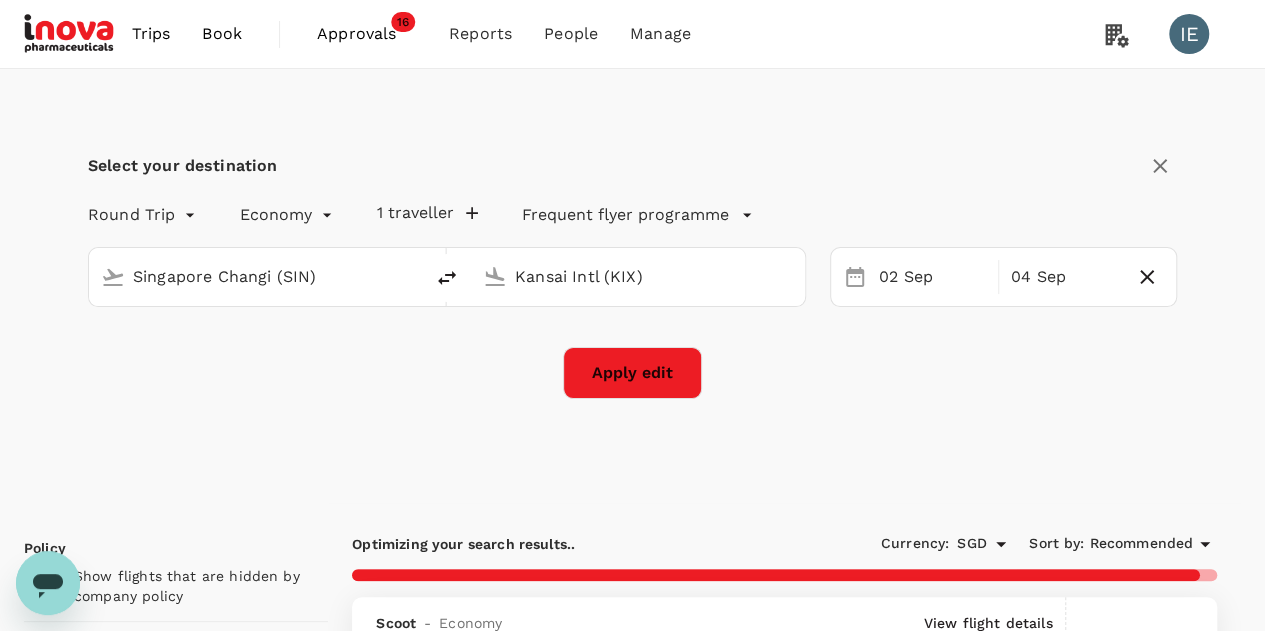 click on "Apply edit" at bounding box center [632, 373] 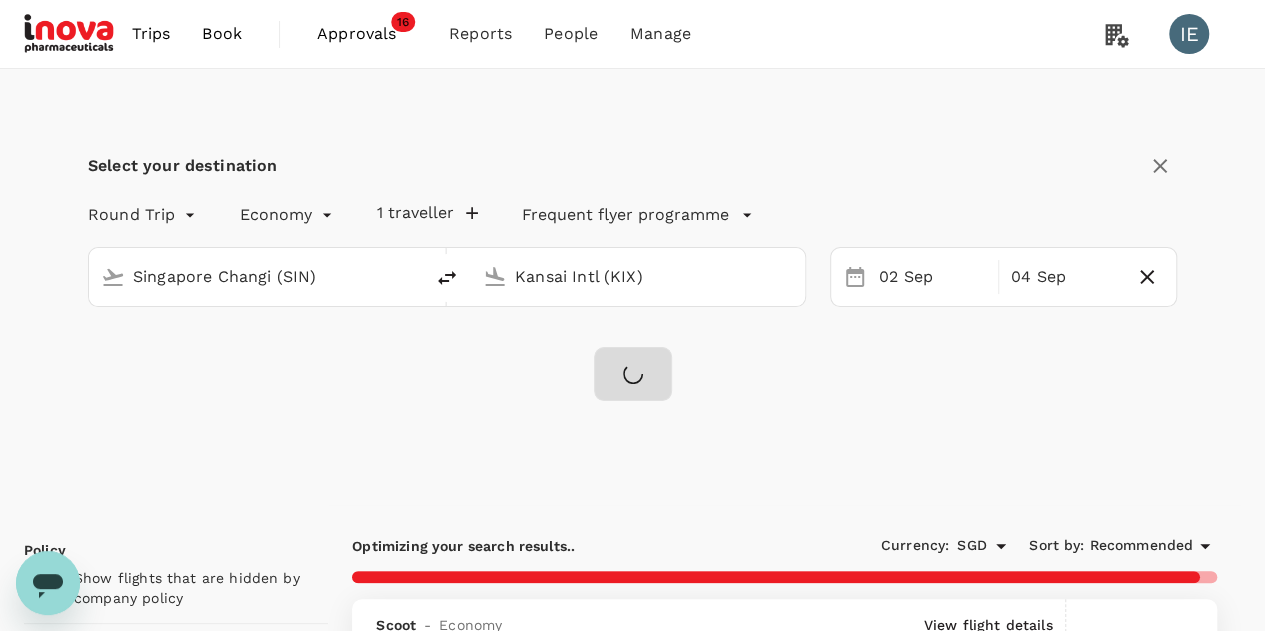 checkbox on "false" 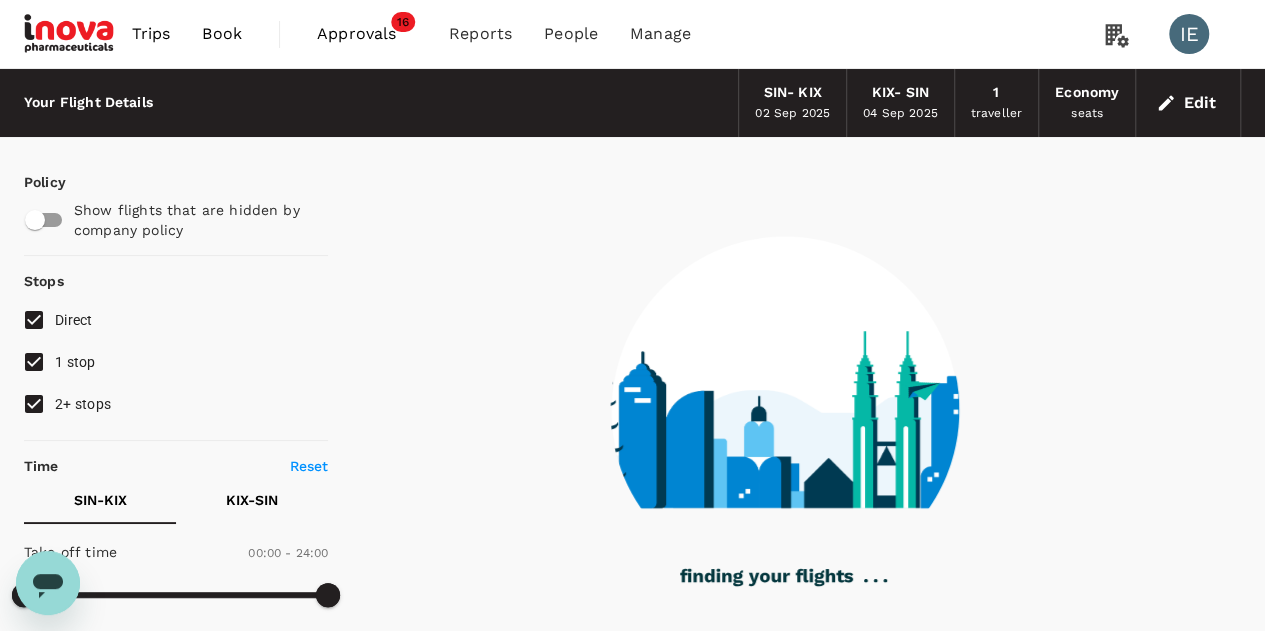 click on "2+ stops" at bounding box center (34, 404) 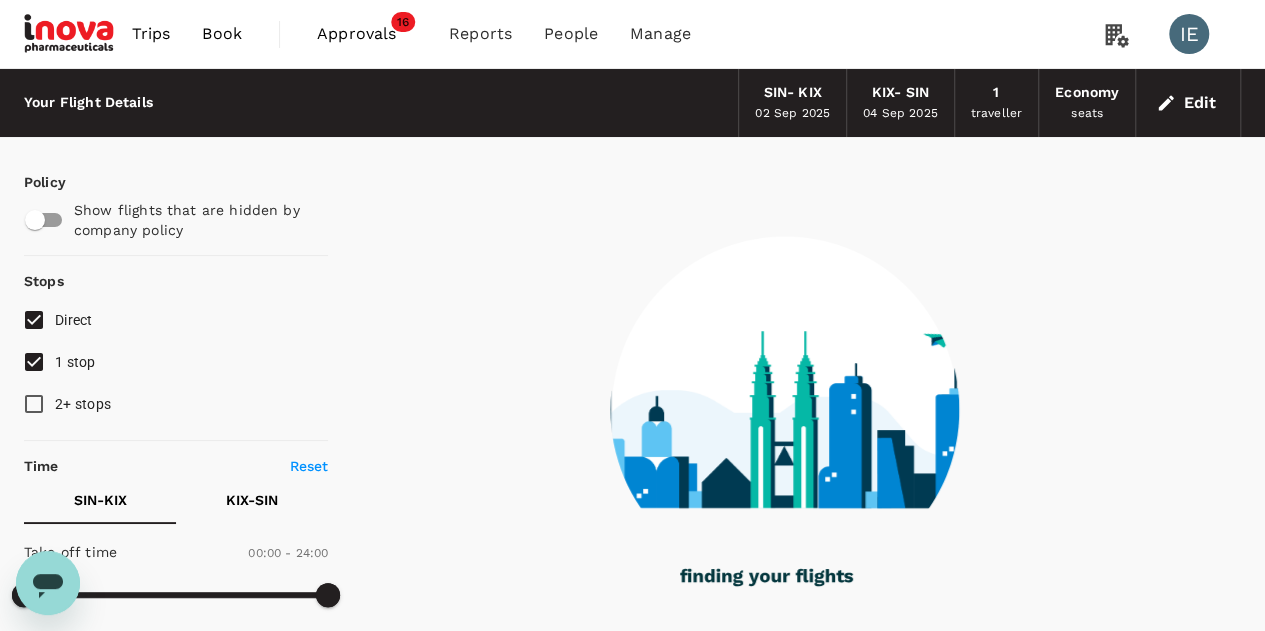 click on "1 stop" at bounding box center (34, 362) 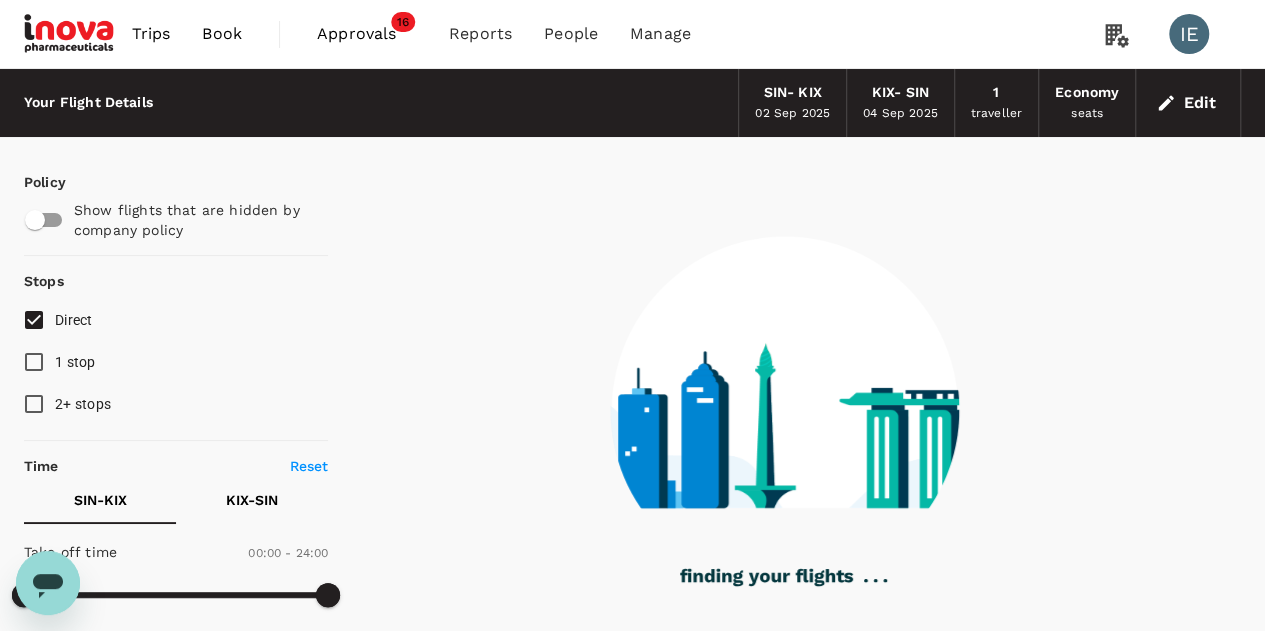 type on "880" 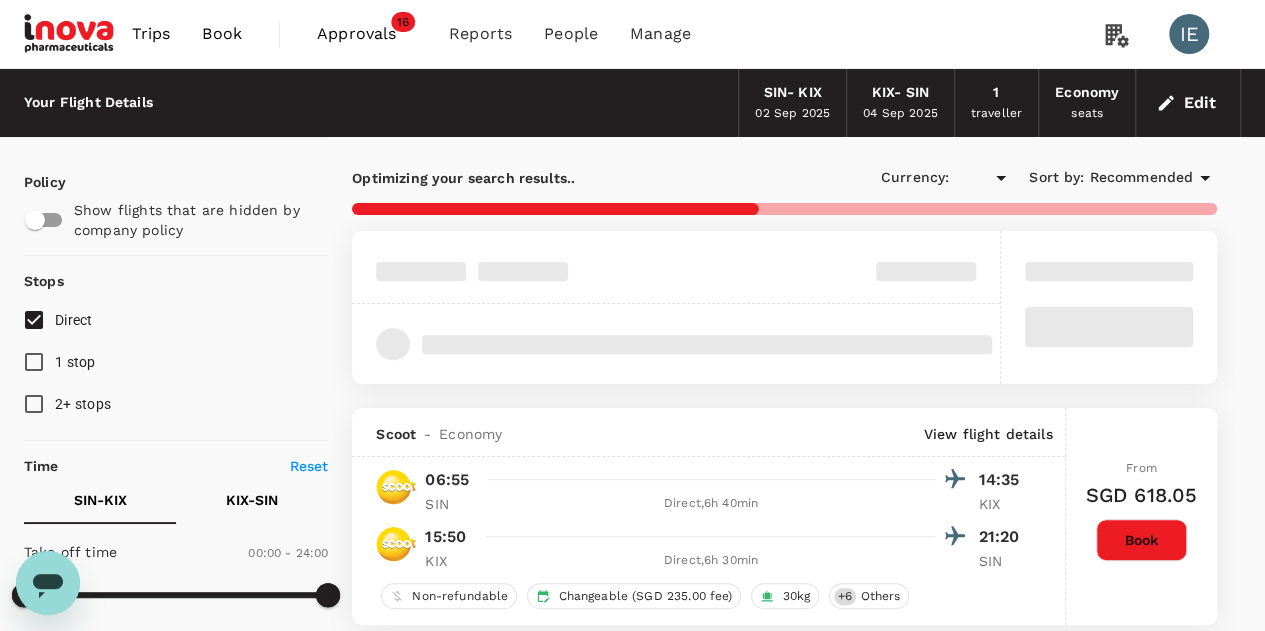 checkbox on "true" 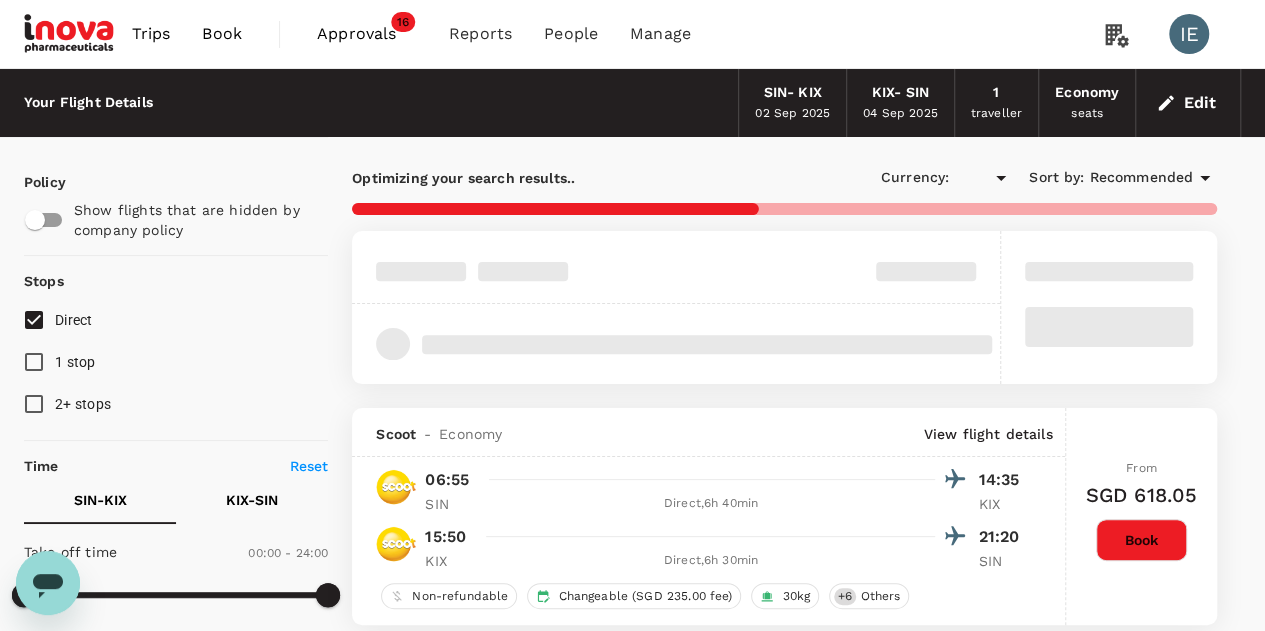 type on "SGD" 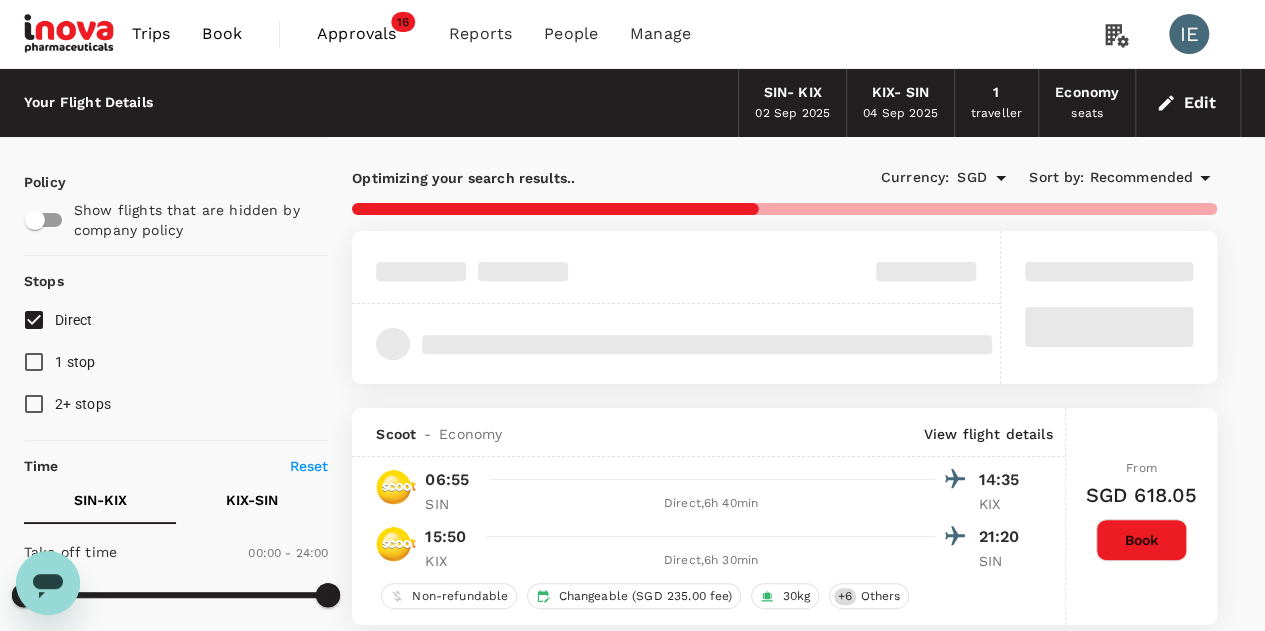 type on "1310" 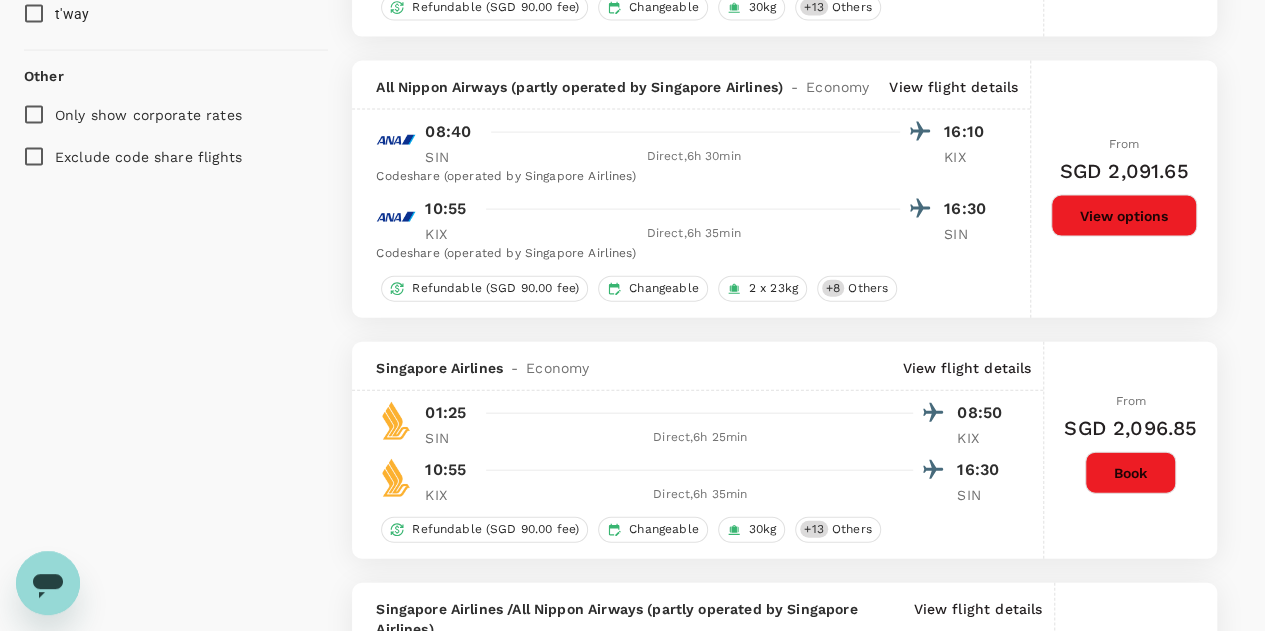scroll, scrollTop: 2100, scrollLeft: 0, axis: vertical 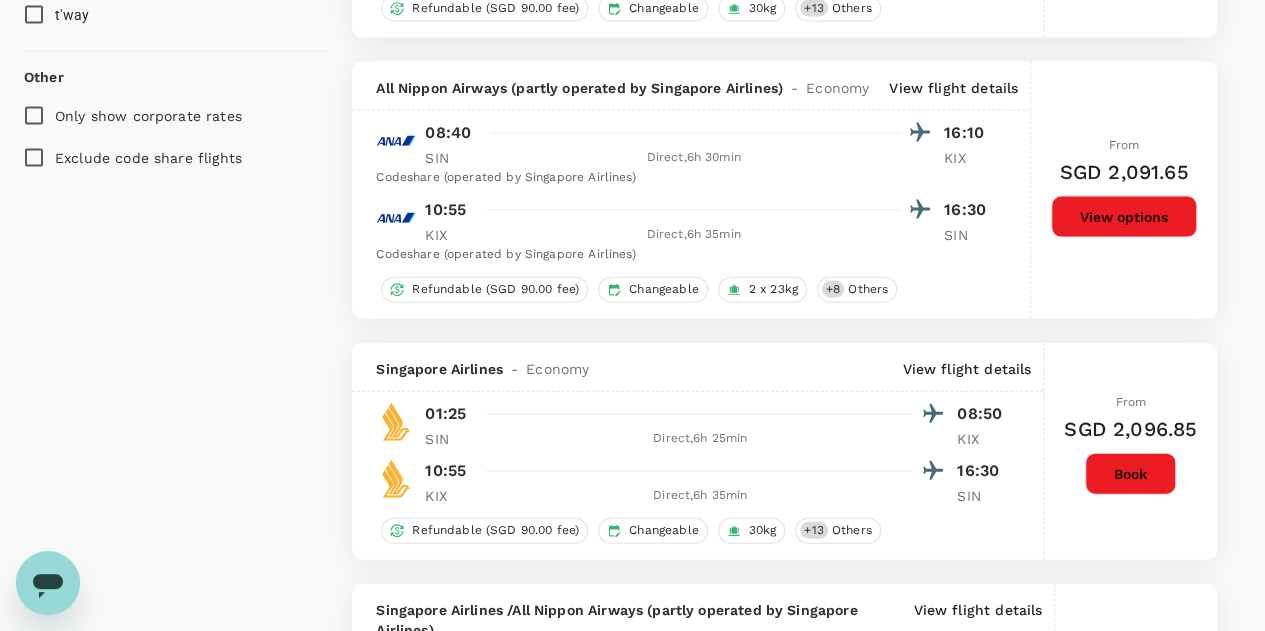 click on "Exclude code share flights" at bounding box center [34, 158] 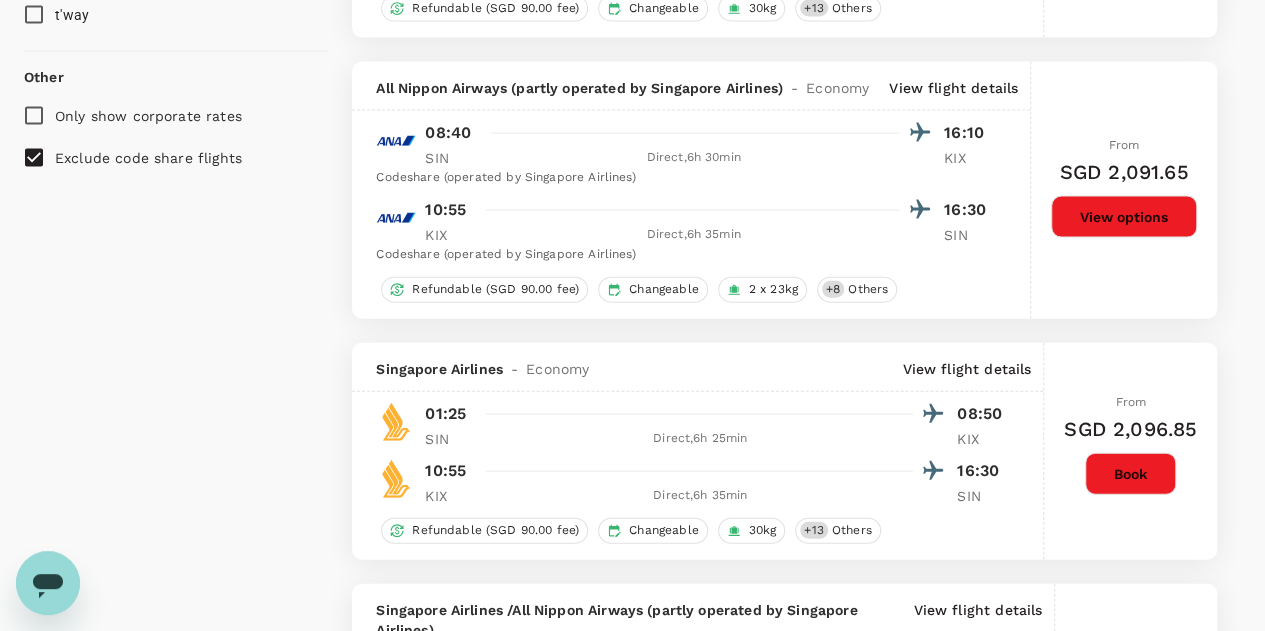 scroll, scrollTop: 1729, scrollLeft: 0, axis: vertical 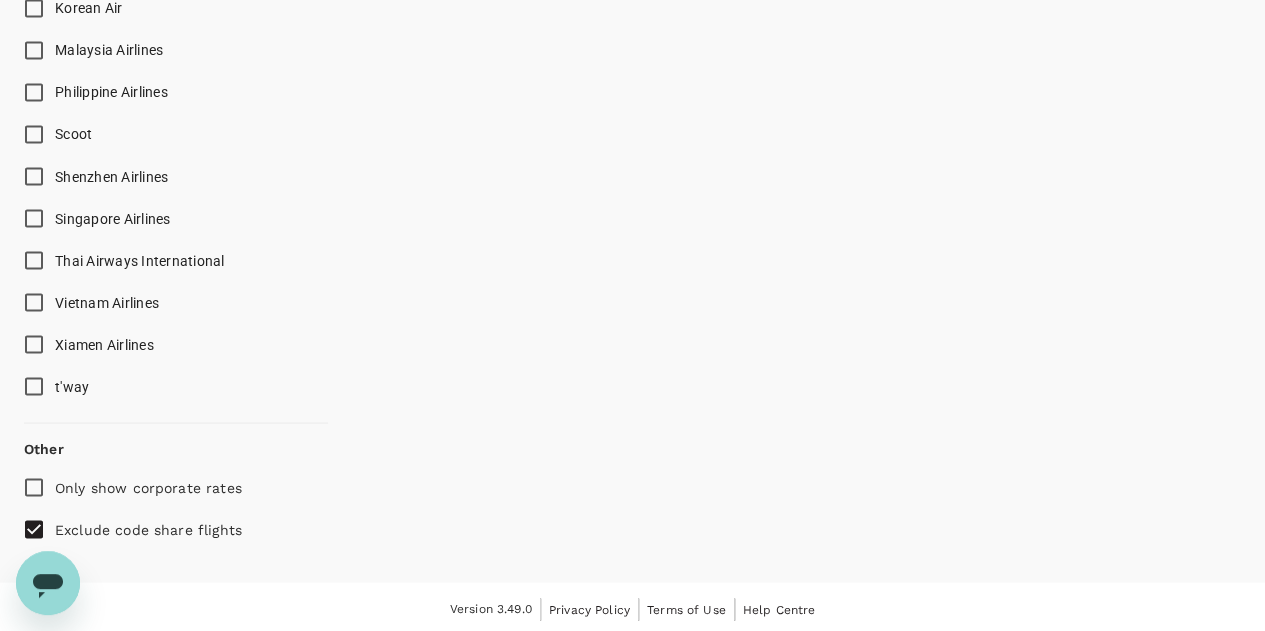 type on "1725" 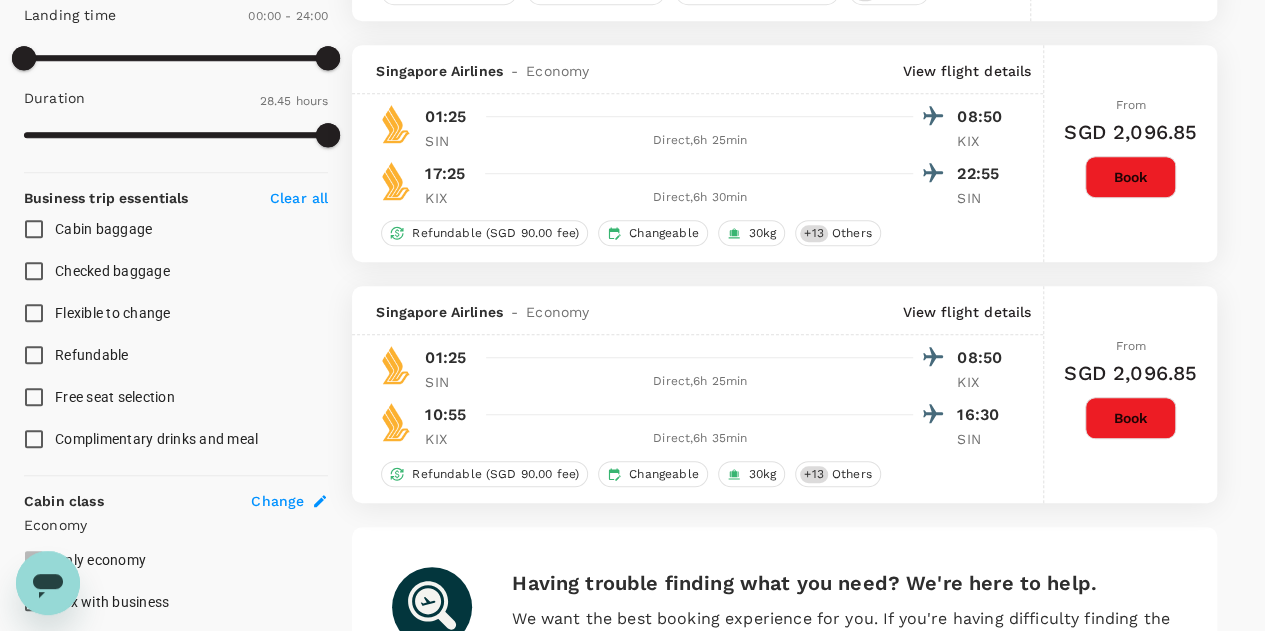 scroll, scrollTop: 0, scrollLeft: 0, axis: both 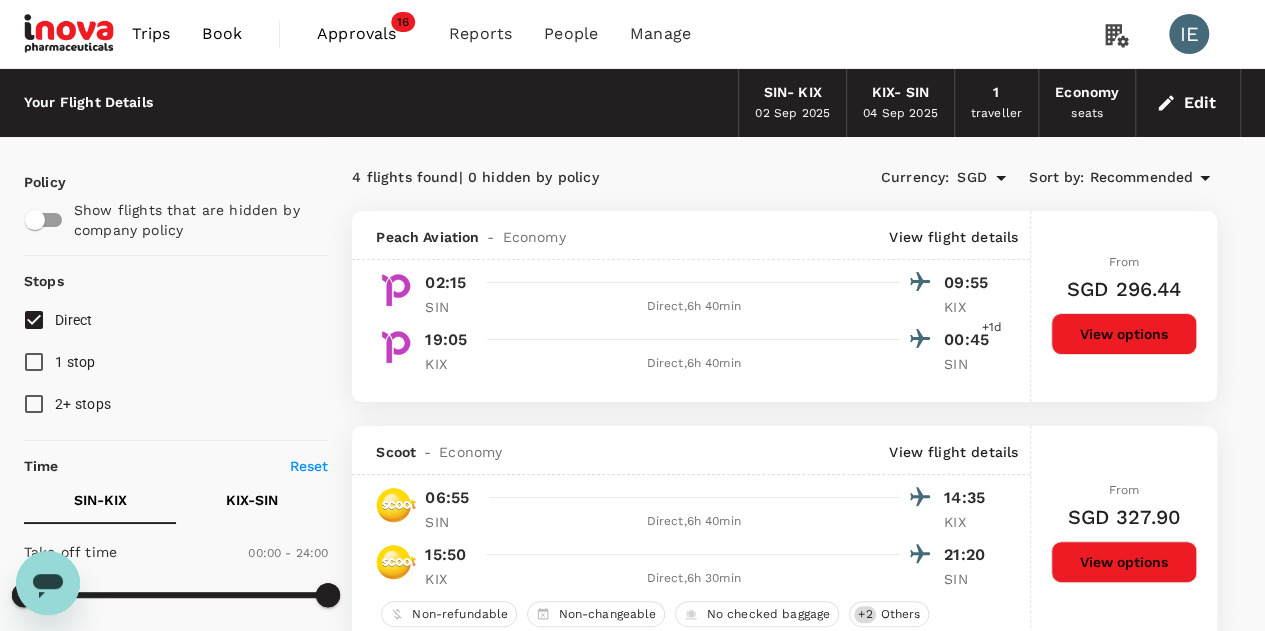 click on "Edit" at bounding box center [1188, 103] 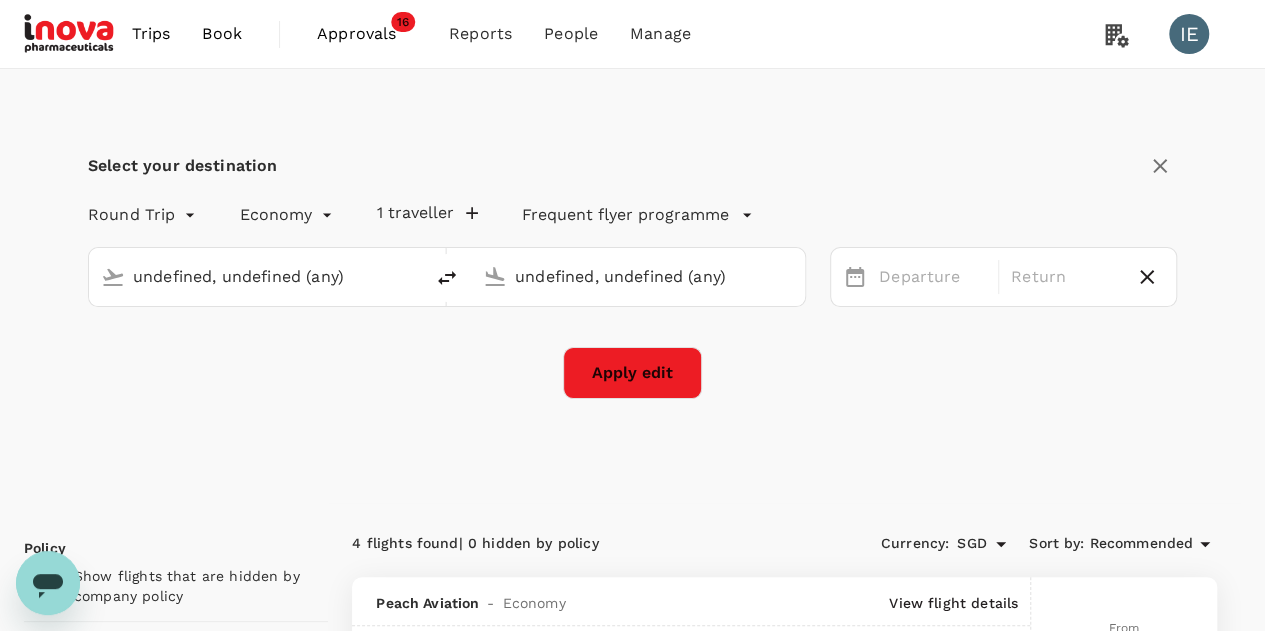 type 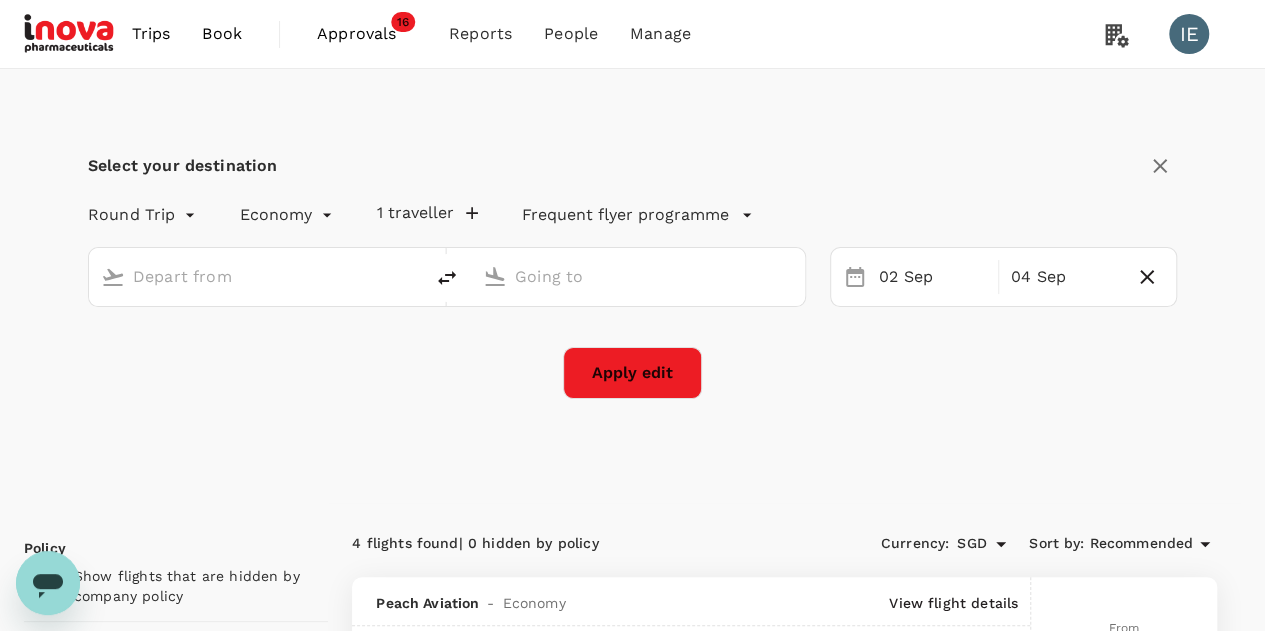 type on "Singapore Changi (SIN)" 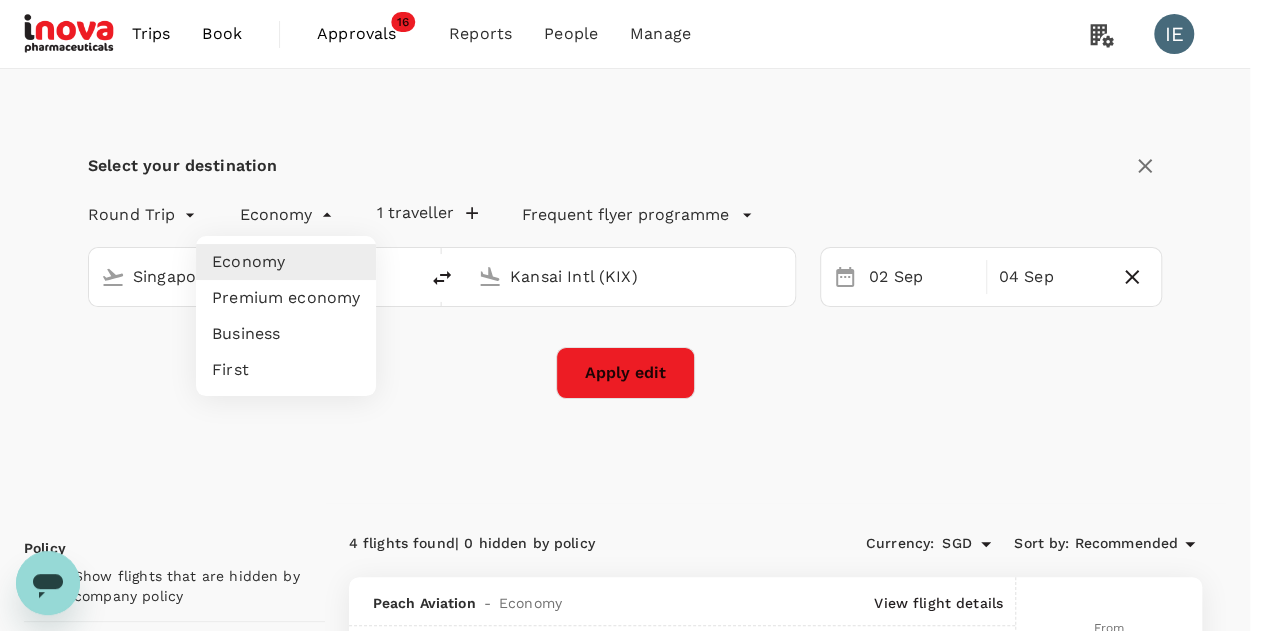 click on "Trips Book Approvals 16 Reports People Manage IE Select your destination Round Trip roundtrip Economy economy 1   traveller Frequent flyer programme Singapore Changi (SIN) Kansai Intl (KIX) 02 Sep 04 Sep Apply edit Policy Show flights that are hidden by company policy Stops Direct 1 stop 2+ stops Time Reset SIN - KIX KIX - SIN Take off time 00:00 - 24:00 Landing time 00:00 - 24:00 Duration 28.45 hours Take off time 00:00 - 24:00 Landing time 00:00 - 24:00 Duration 32.0 hours Business trip essentials Clear all Cabin baggage Checked baggage Flexible to change Refundable Free seat selection Complimentary drinks and meal Cabin class Change Economy Only economy Mix with business Airlines Clear all Air China AirAsia AirAsia X All Nippon Airways Asiana Airlines Cathay Pacific Airways China Airlines China Southern EVA Airways Japan Airlines Jeju Air Juneyao Airlines Korean Air Malaysia Airlines Peach Aviation Philippine Airlines Scoot Shenzhen Airlines Singapore Airlines Thai AirAsia Thai AirAsia X Vietnam Airlines 4" at bounding box center (632, 1470) 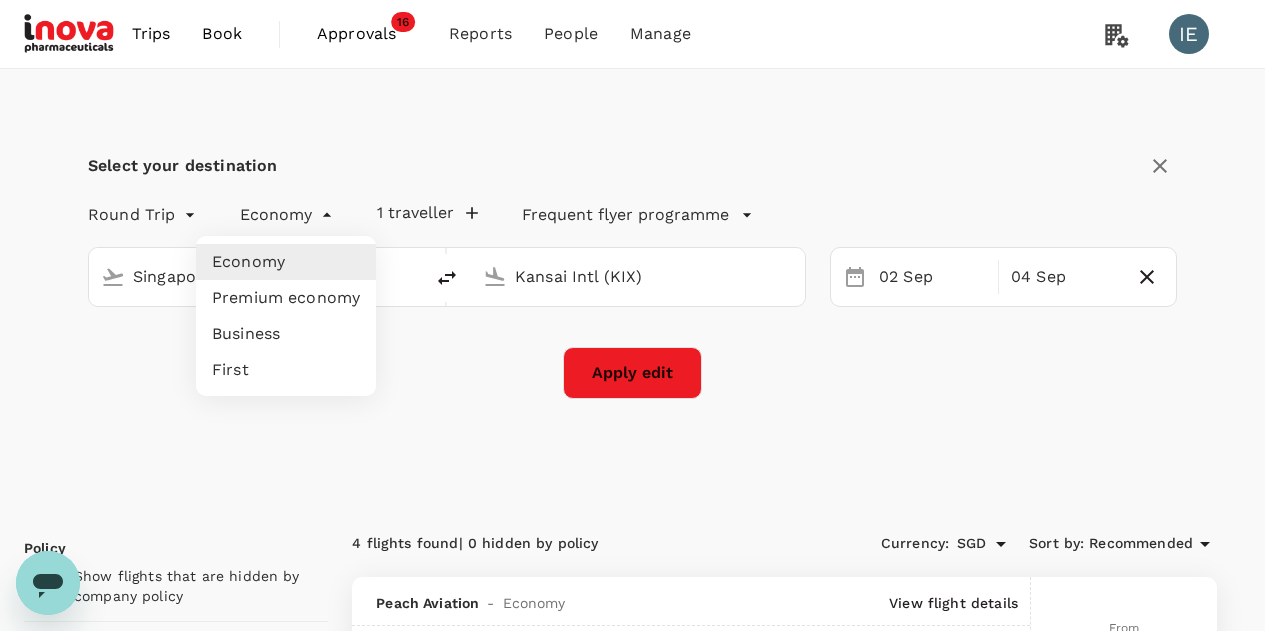 click at bounding box center [640, 315] 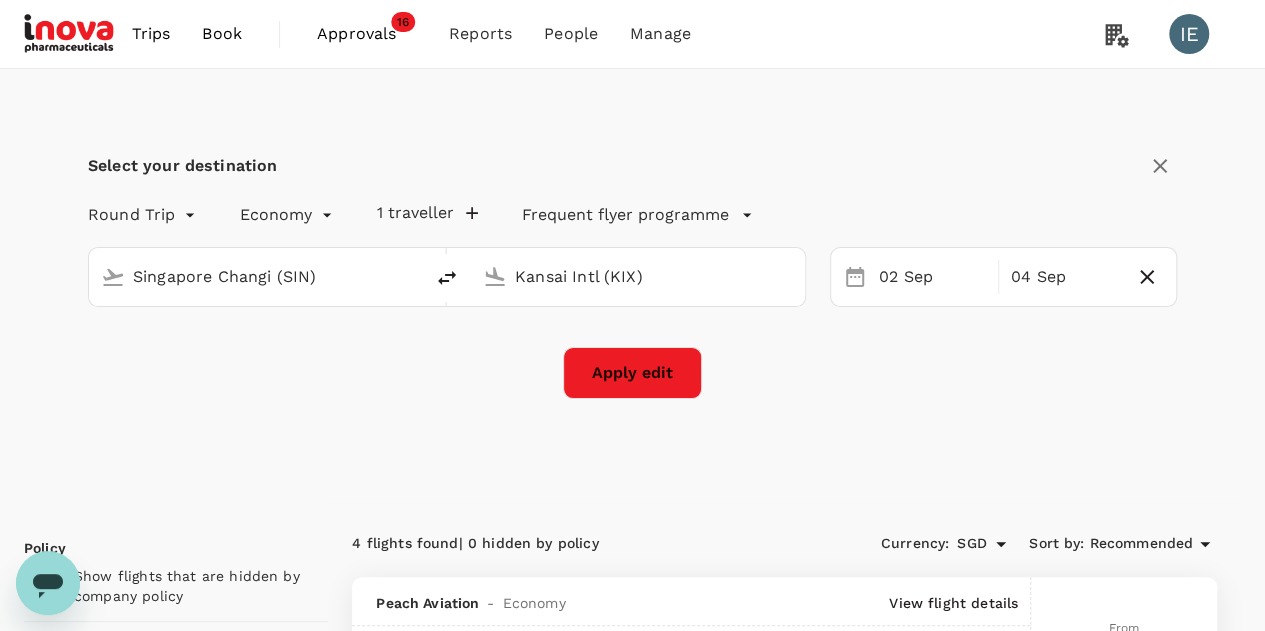 click on "Kansai Intl (KIX)" at bounding box center (650, 273) 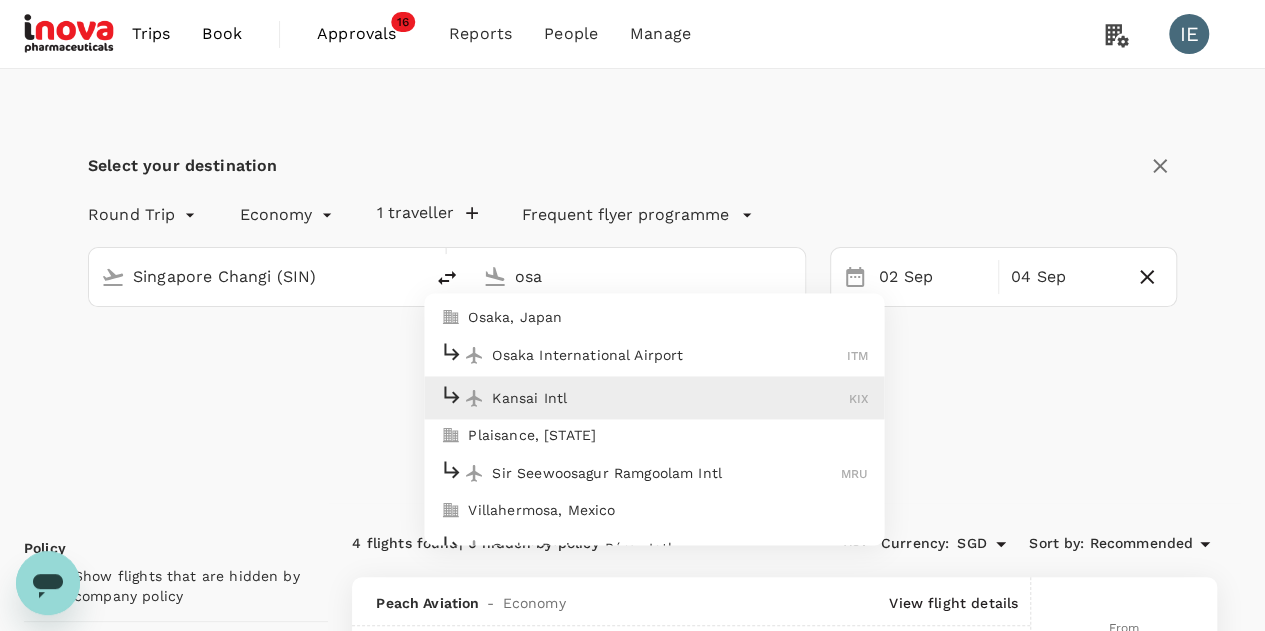 click on "Osaka, Japan" at bounding box center [668, 317] 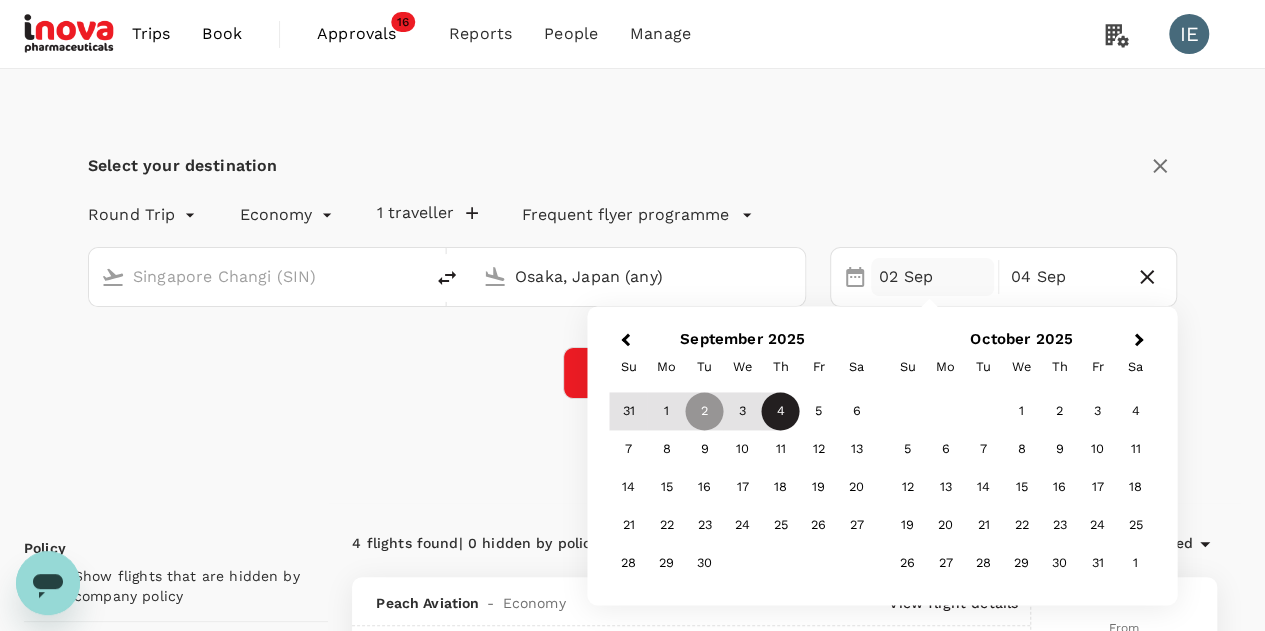 type on "Osaka, Japan (any)" 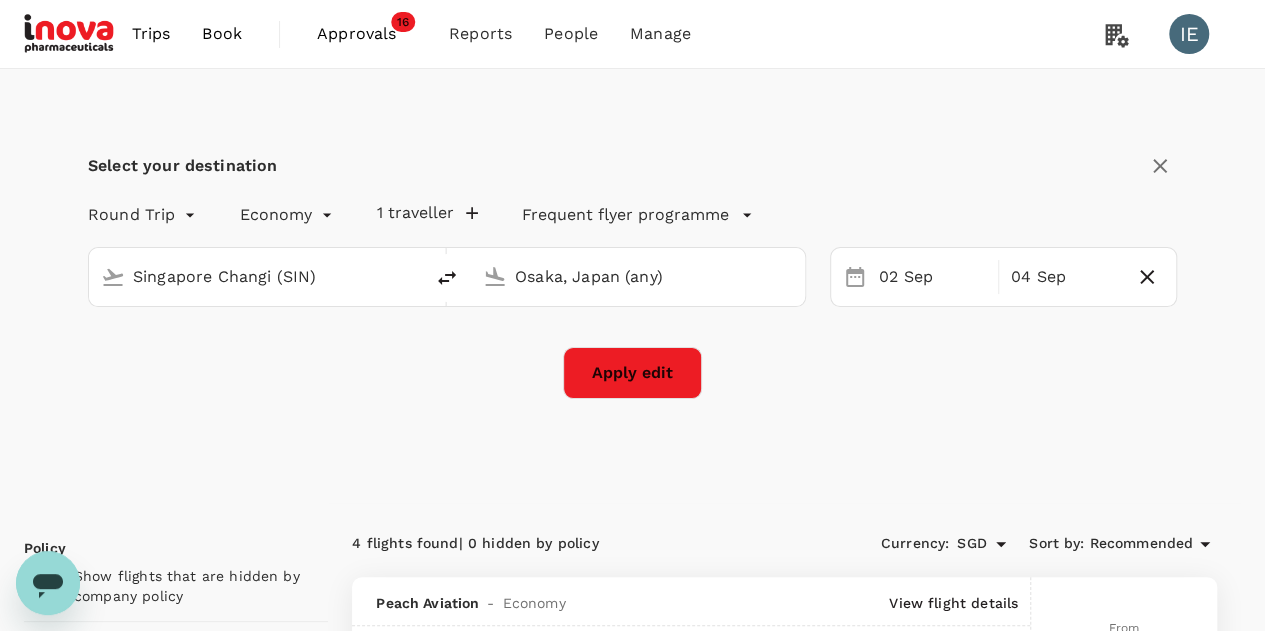 click on "Apply edit" at bounding box center (632, 373) 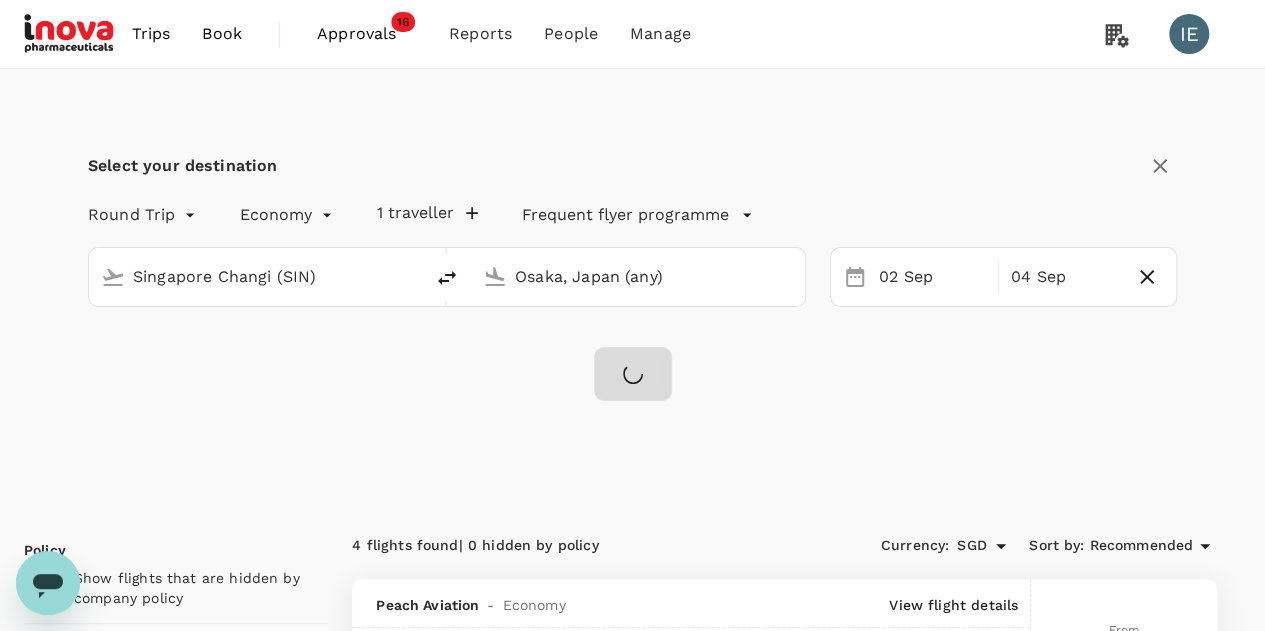 checkbox on "false" 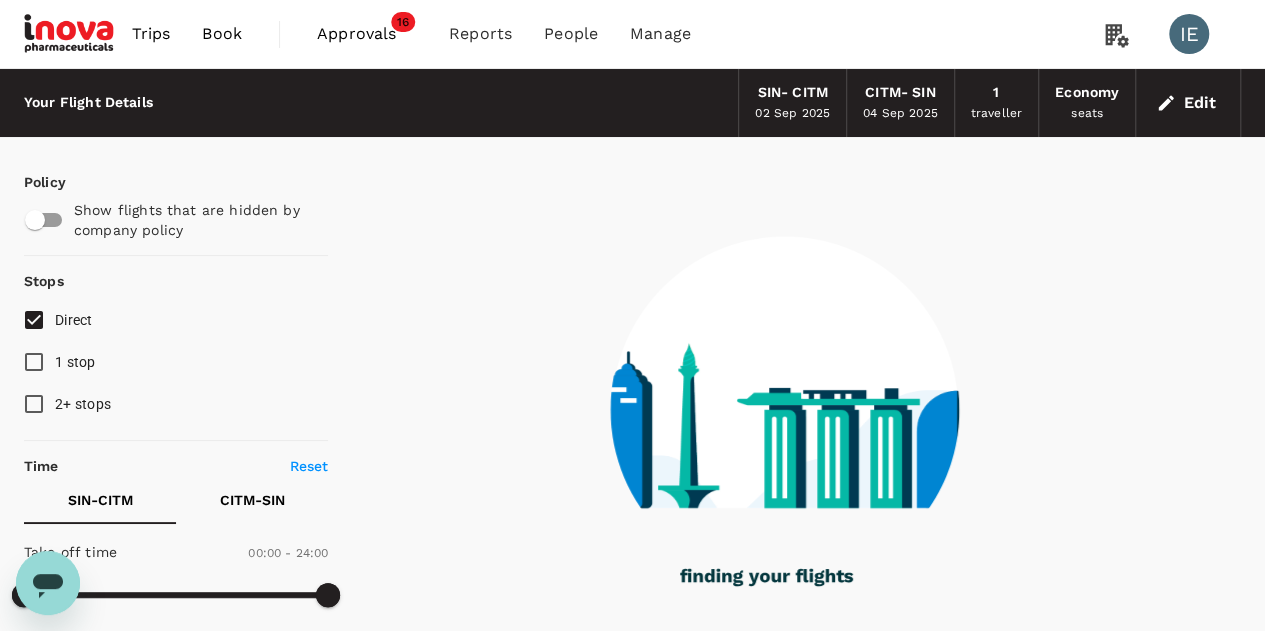 type on "1255" 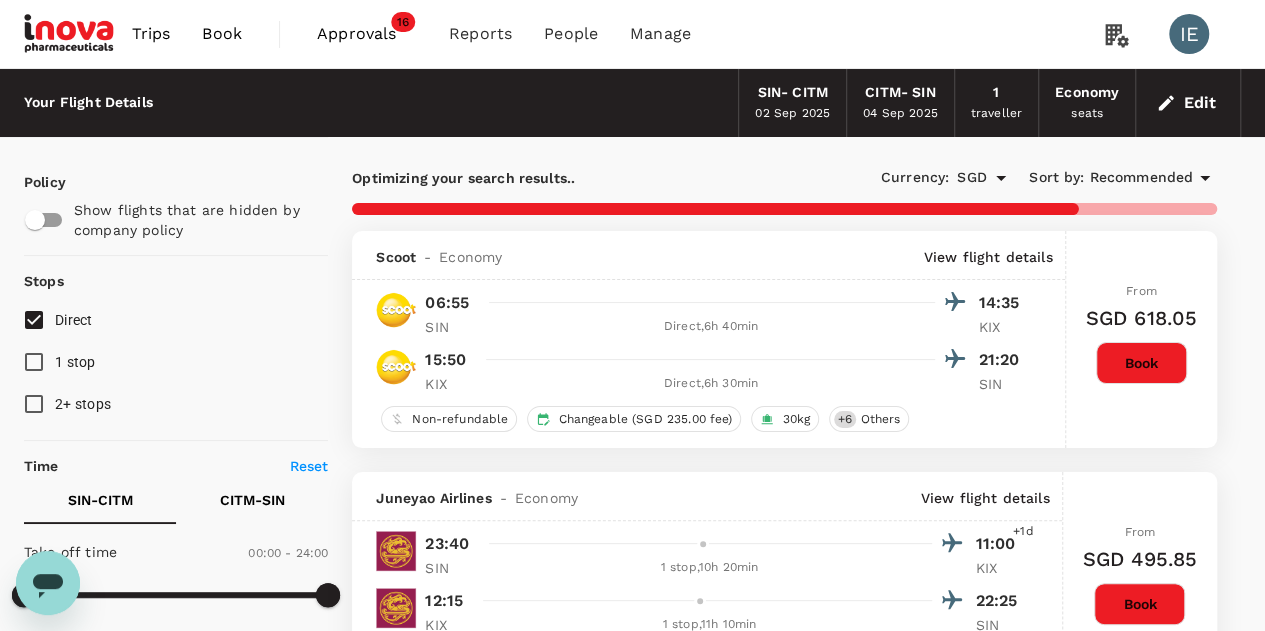 click on "Direct" at bounding box center [34, 320] 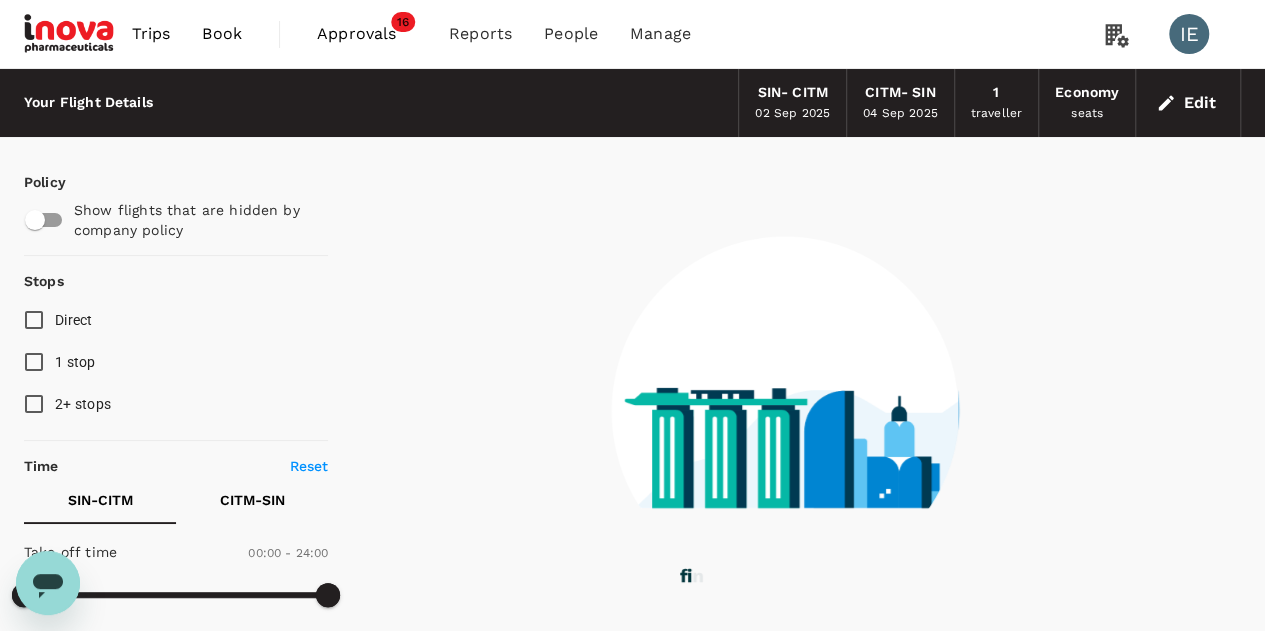 click on "Direct" at bounding box center [34, 320] 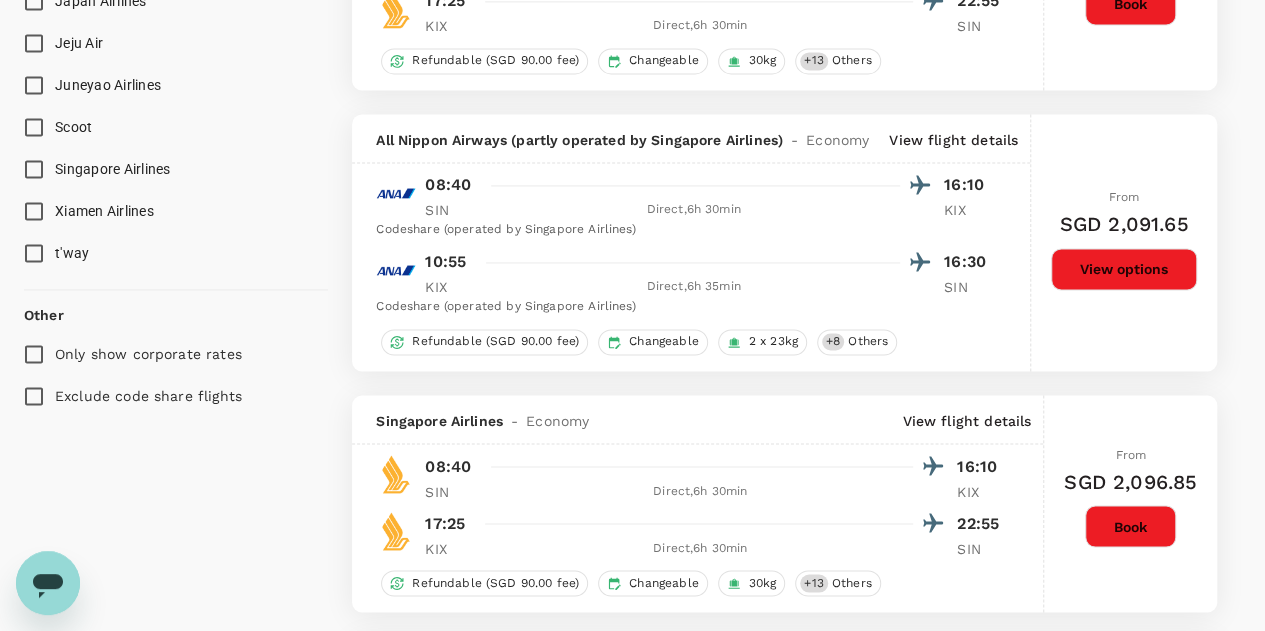 scroll, scrollTop: 1441, scrollLeft: 0, axis: vertical 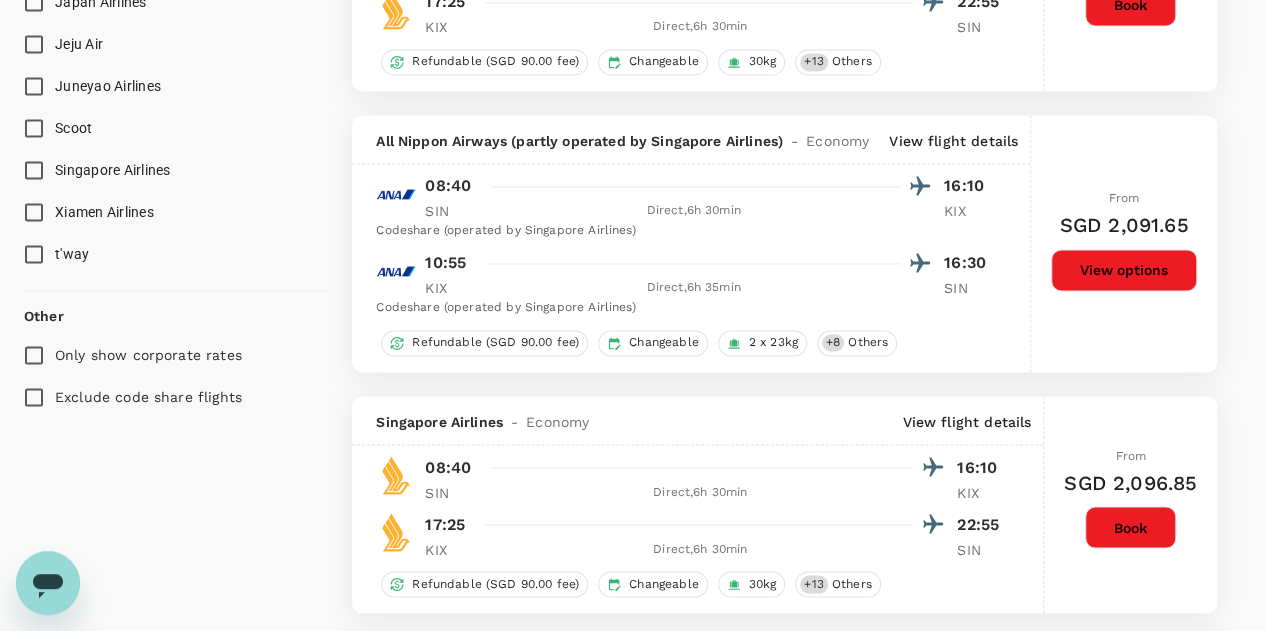 click on "Exclude code share flights" at bounding box center [34, 397] 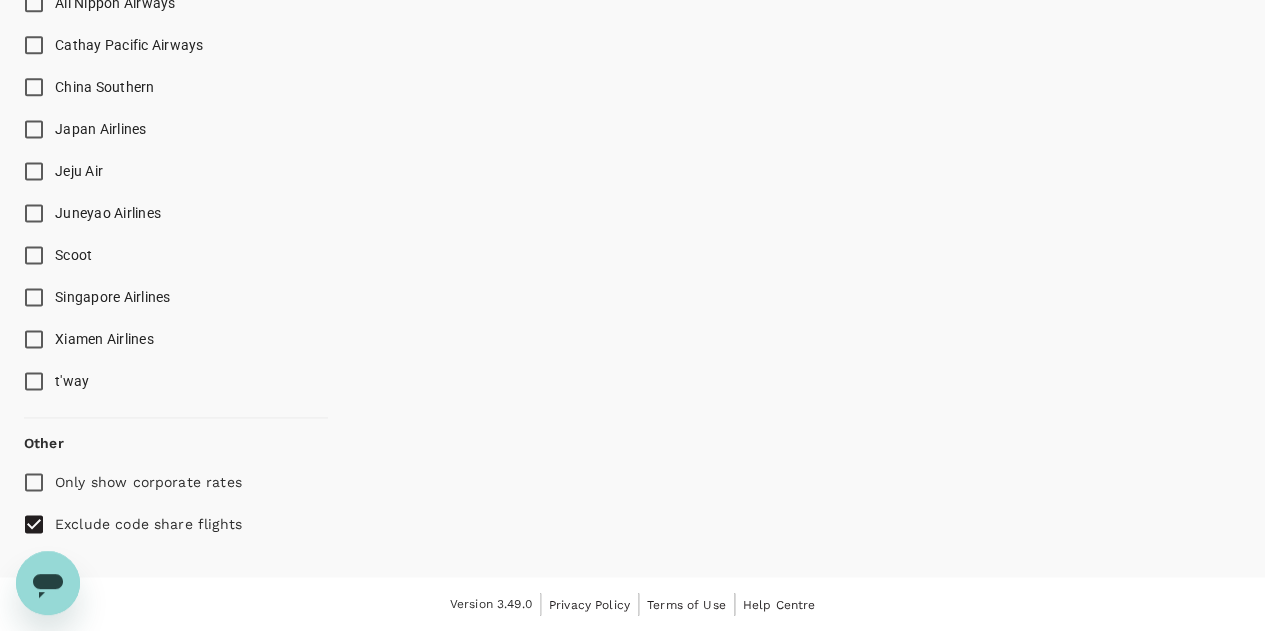 scroll, scrollTop: 1309, scrollLeft: 0, axis: vertical 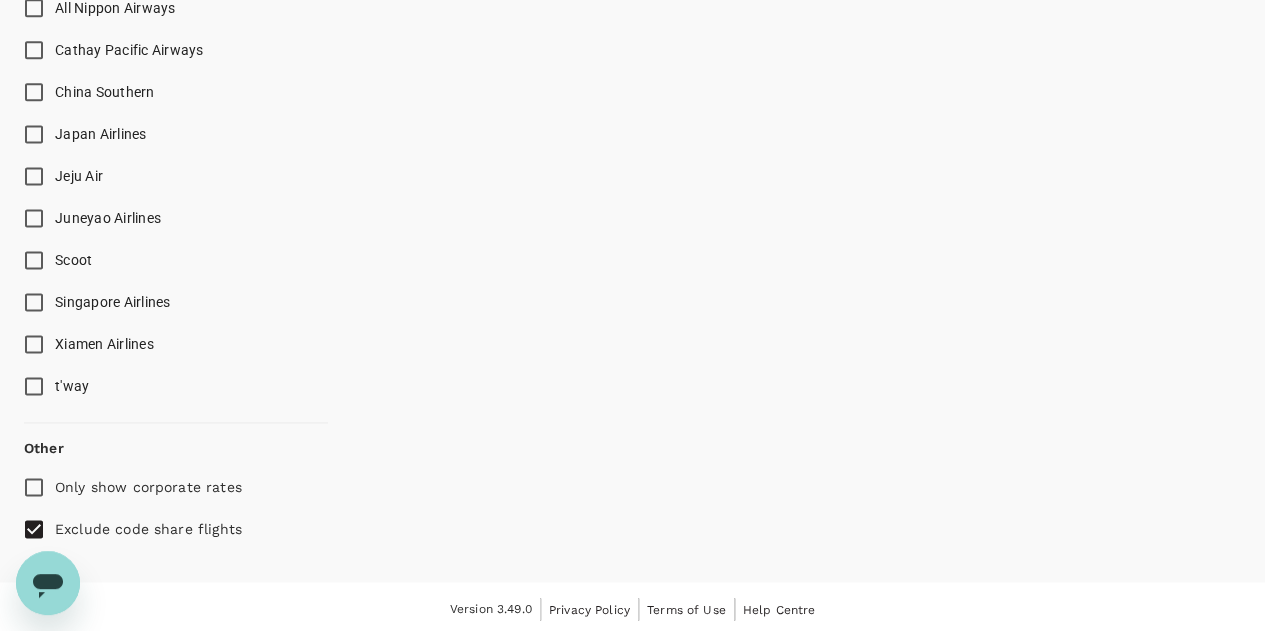 type on "1725" 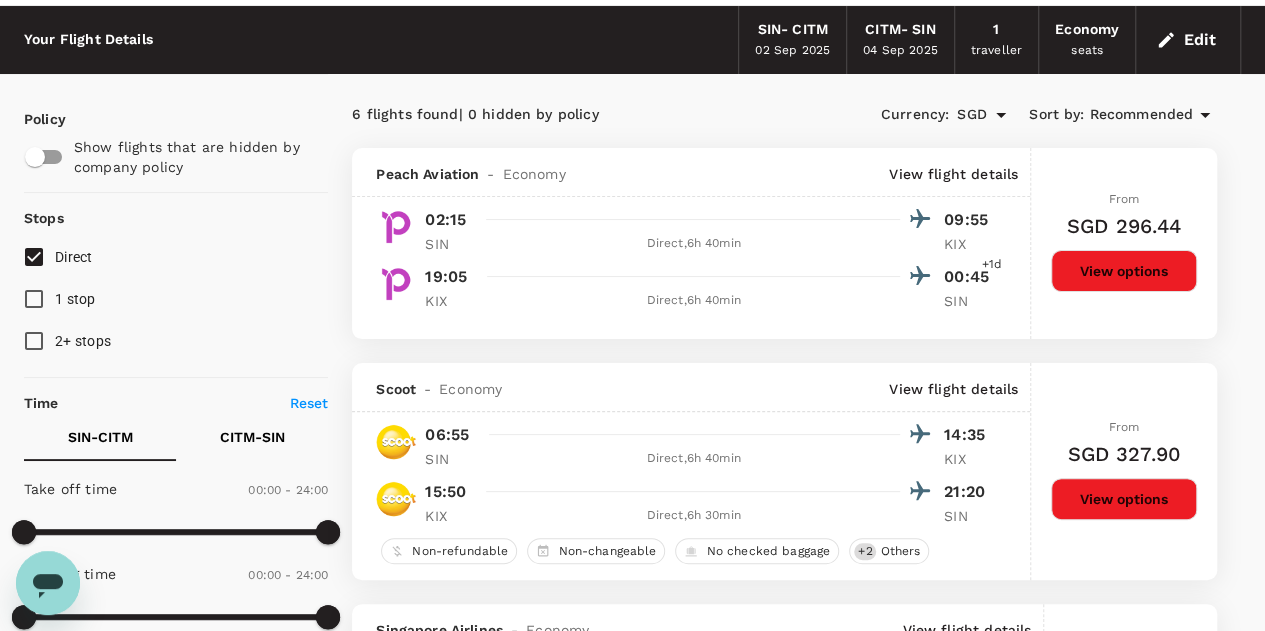 scroll, scrollTop: 19, scrollLeft: 0, axis: vertical 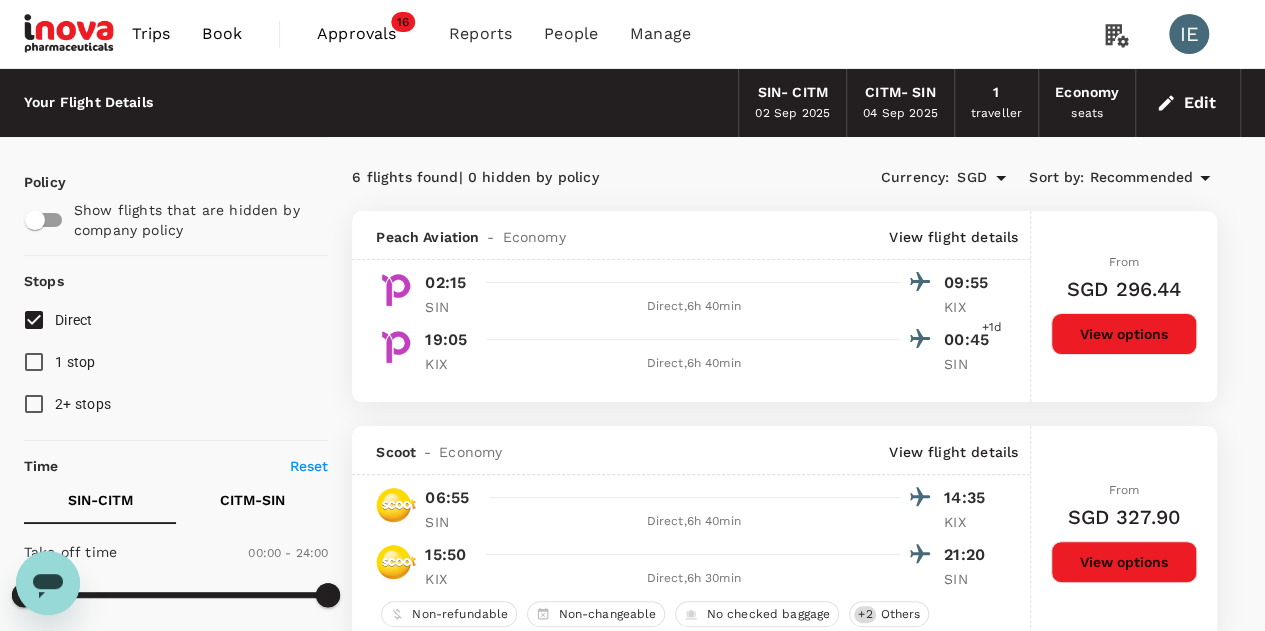 click on "Edit" at bounding box center (1188, 103) 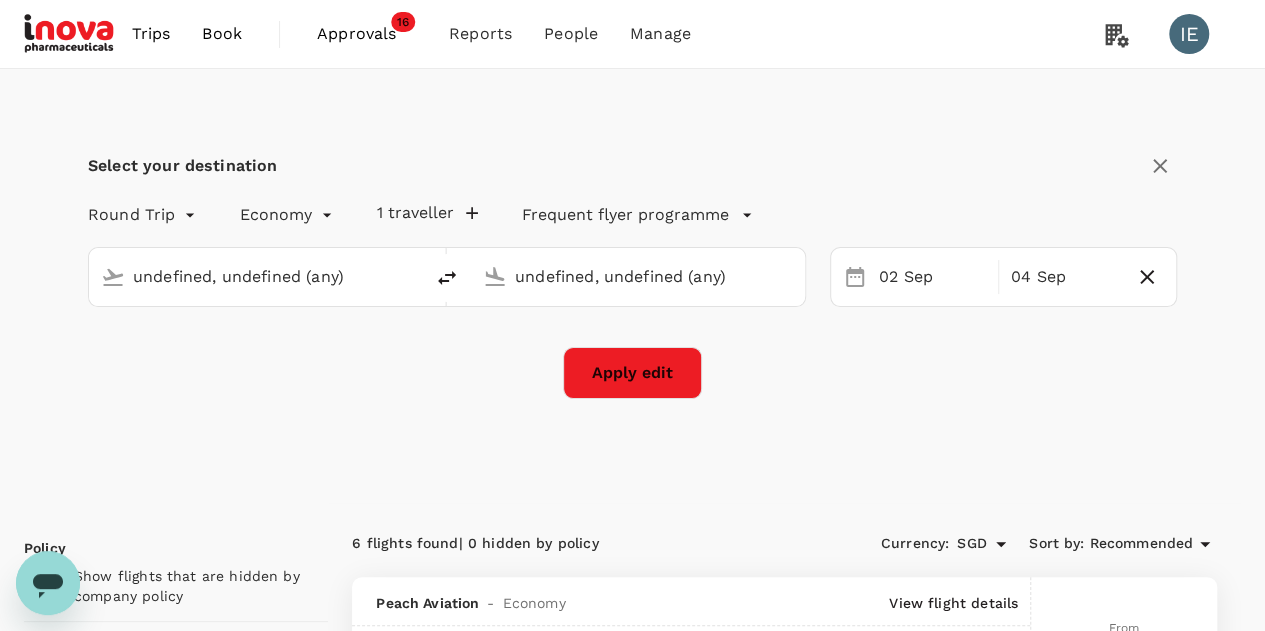 type 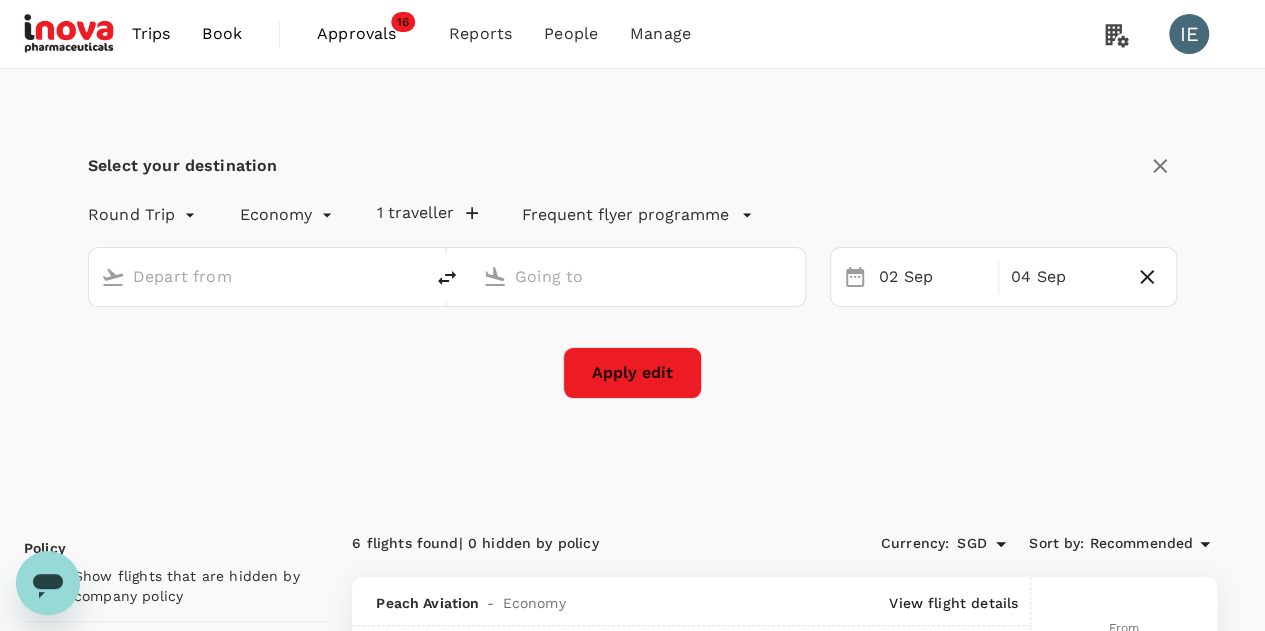 click on "Trips Book Approvals 16 Reports People Manage IE Select your destination Round Trip roundtrip Economy economy 1   traveller Frequent flyer programme 02 Sep 04 Sep Apply edit Policy Show flights that are hidden by company policy Stops Direct 1 stop 2+ stops Time Reset SIN - CITM CITM - SIN Take off time 00:00 - 24:00 Landing time 00:00 - 24:00 Duration 28.45 hours Take off time 00:00 - 24:00 Landing time 00:00 - 24:00 Duration 32.0 hours Business trip essentials Clear all Cabin baggage Checked baggage Flexible to change Refundable Free seat selection Complimentary drinks and meal Cabin class Change Economy Only economy Airlines Clear all Air China AirAsia AirAsia X All Nippon Airways Cathay Pacific Airways China Southern Japan Airlines Jeju Air Juneyao Airlines Peach Aviation Scoot Singapore Airlines Thai AirAsia Thai AirAsia X Xiamen Airlines t'way Other Only show corporate rates Exclude code share flights 6   flights found  |   0   hidden by policy Currency :  SGD Sort by :  Recommended Peach Aviation     -" at bounding box center (632, 1260) 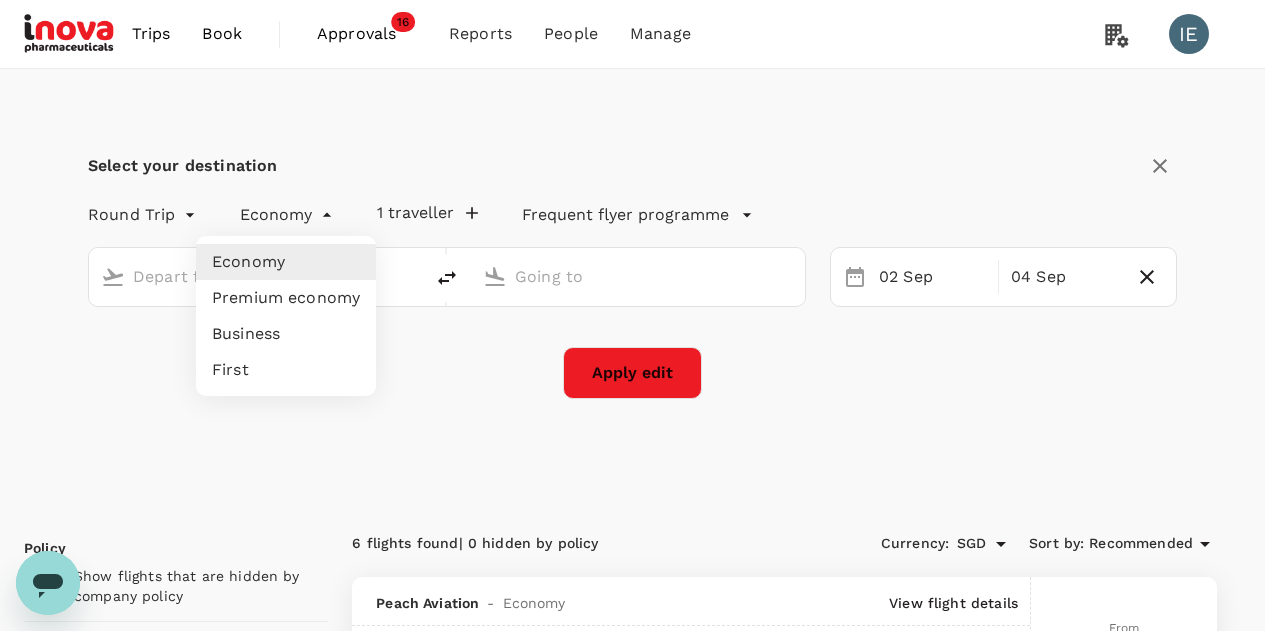 type on "Singapore Changi (SIN)" 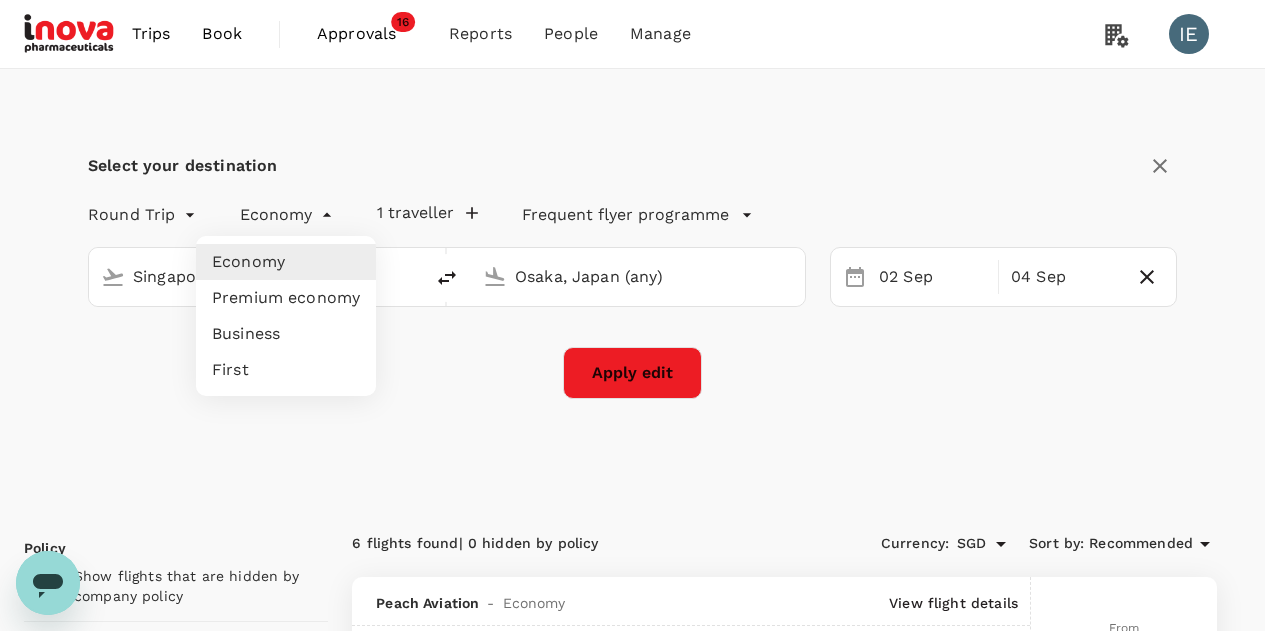 click on "Business" at bounding box center [286, 334] 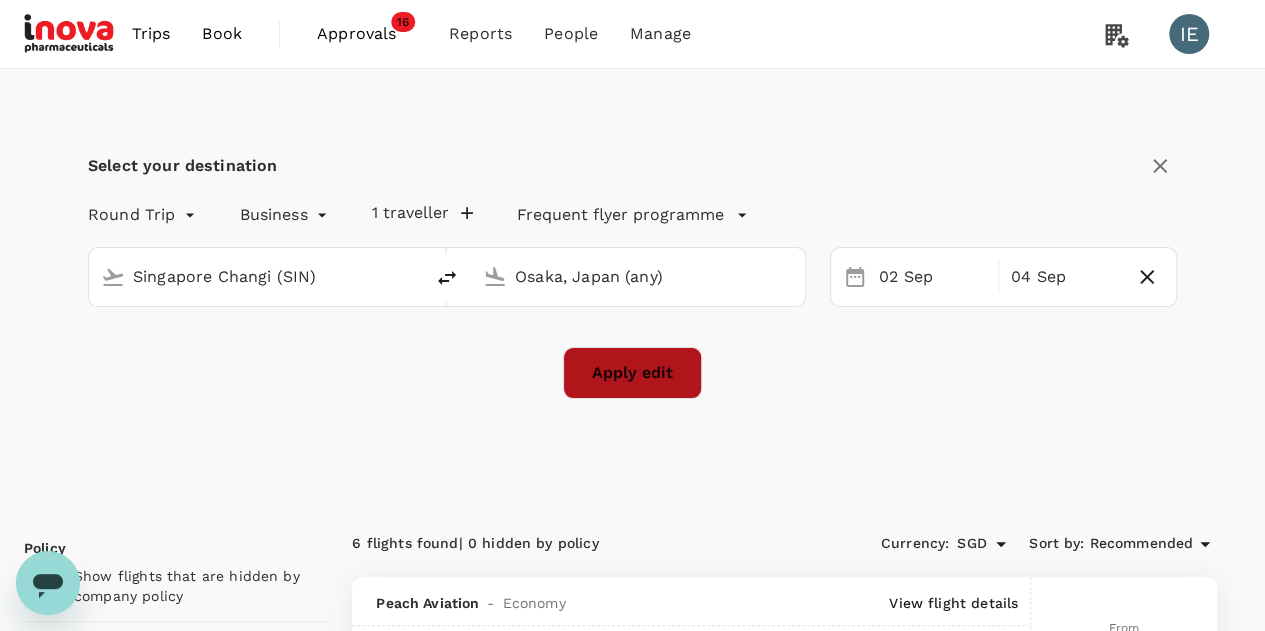 click on "Apply edit" at bounding box center [632, 373] 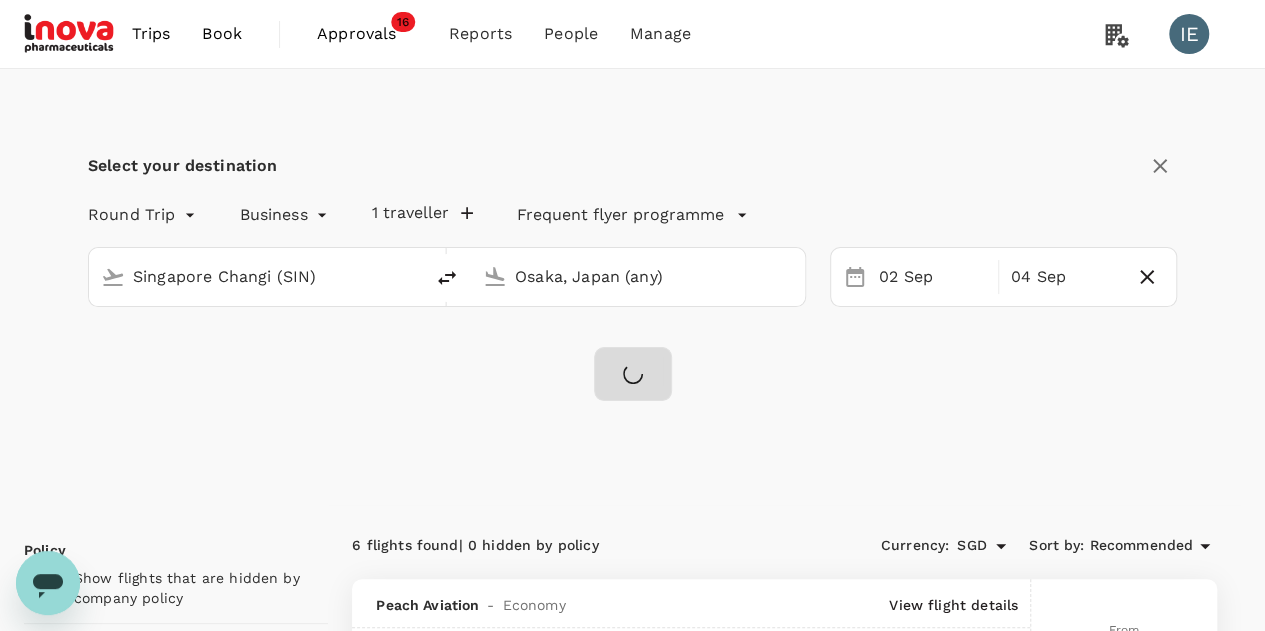 checkbox on "false" 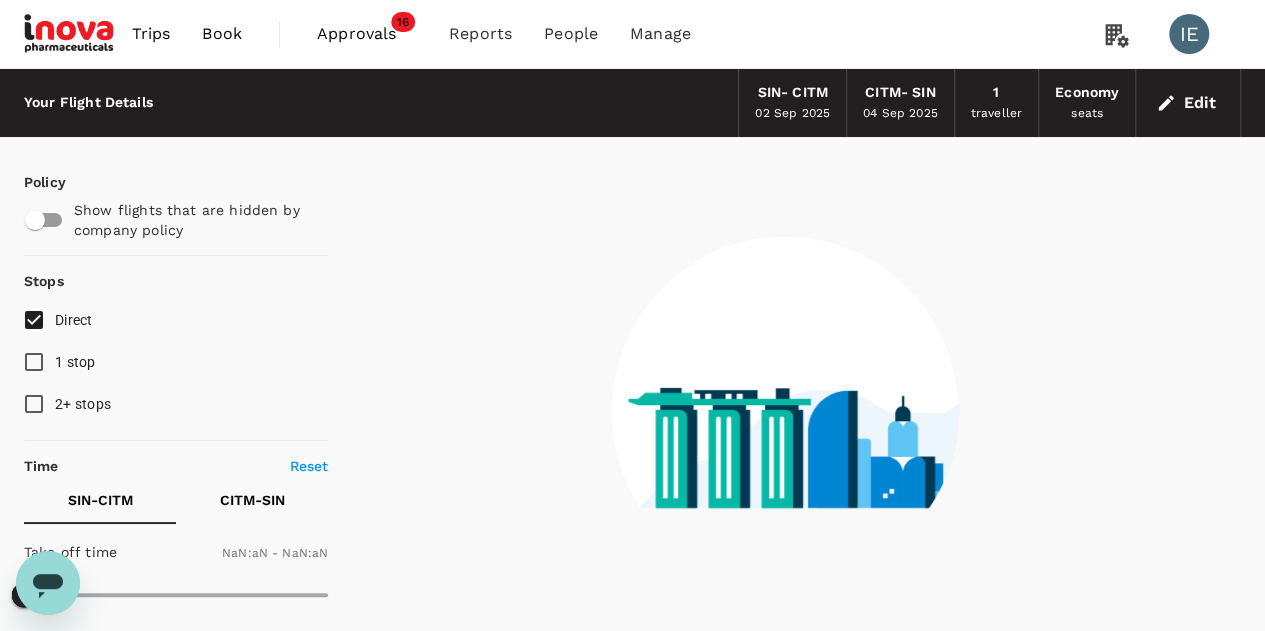 type on "1440" 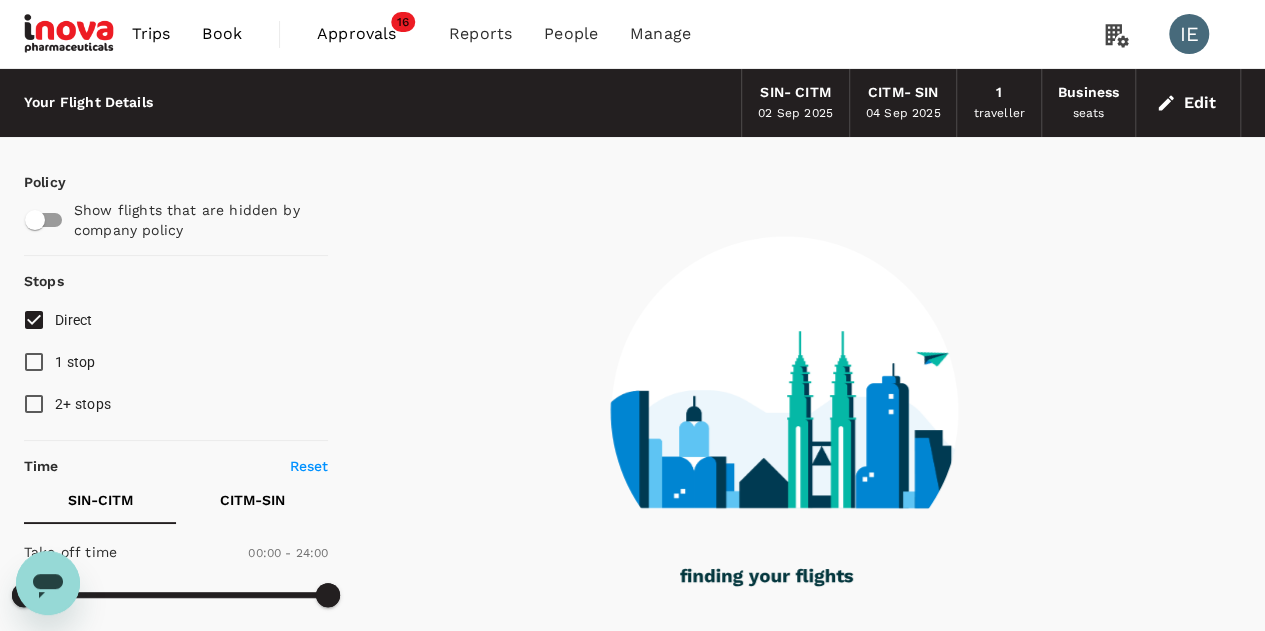 type on "1310" 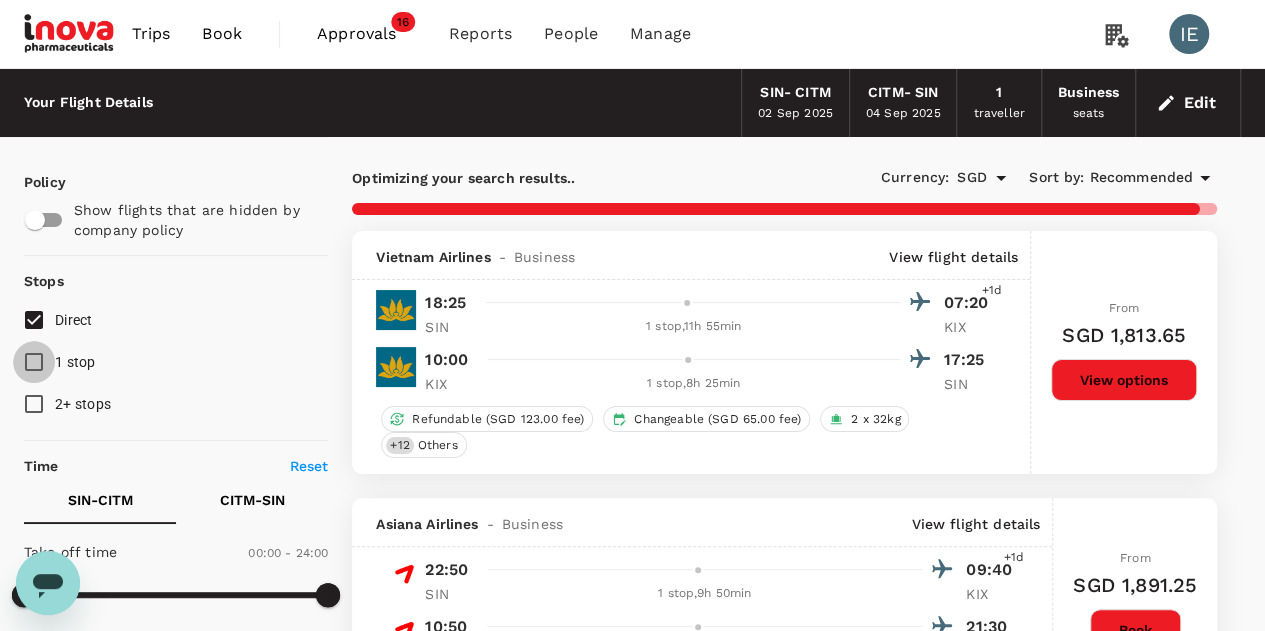 click on "1 stop" at bounding box center (34, 362) 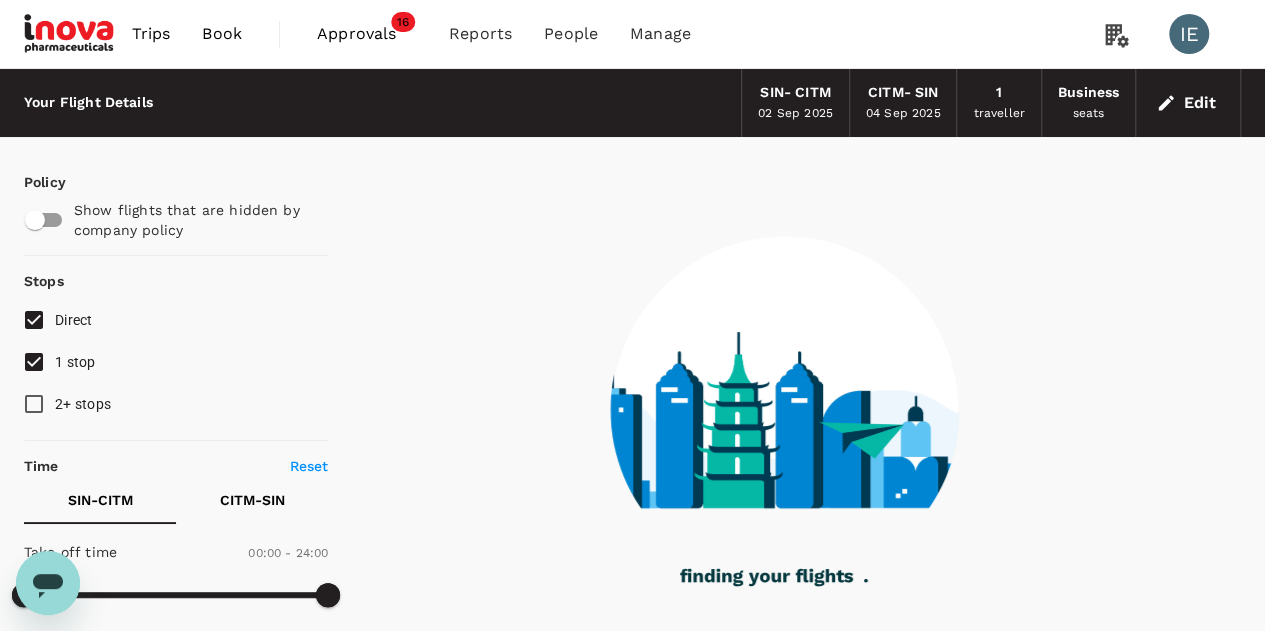 type on "1845" 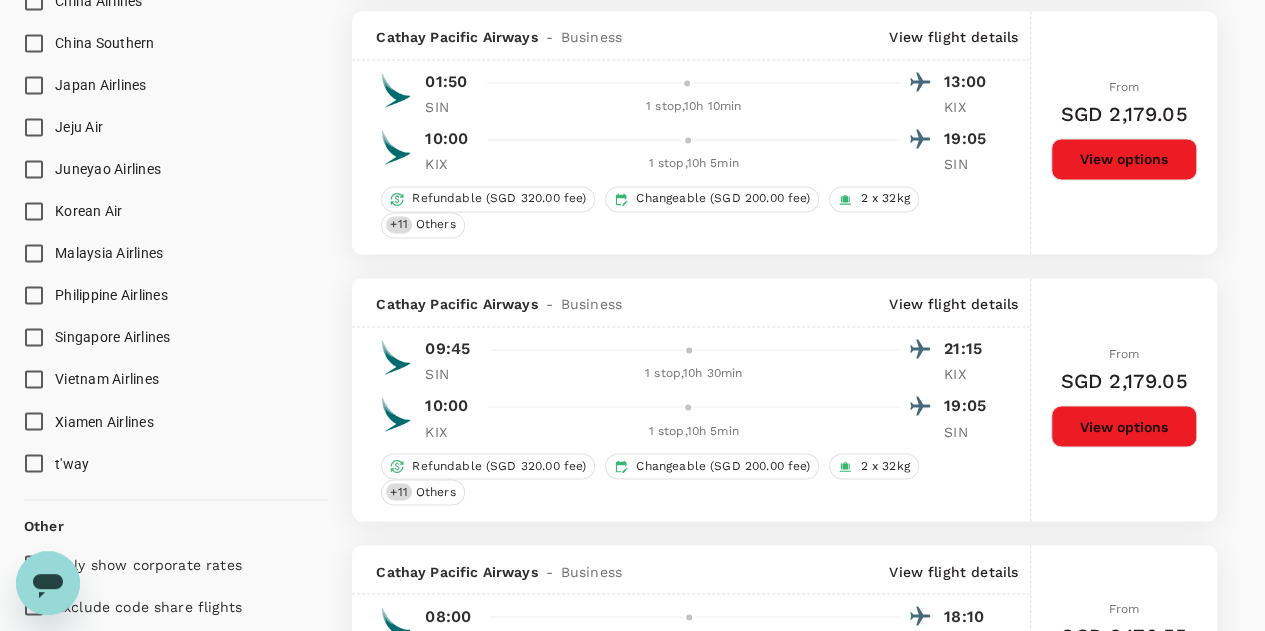 scroll, scrollTop: 0, scrollLeft: 0, axis: both 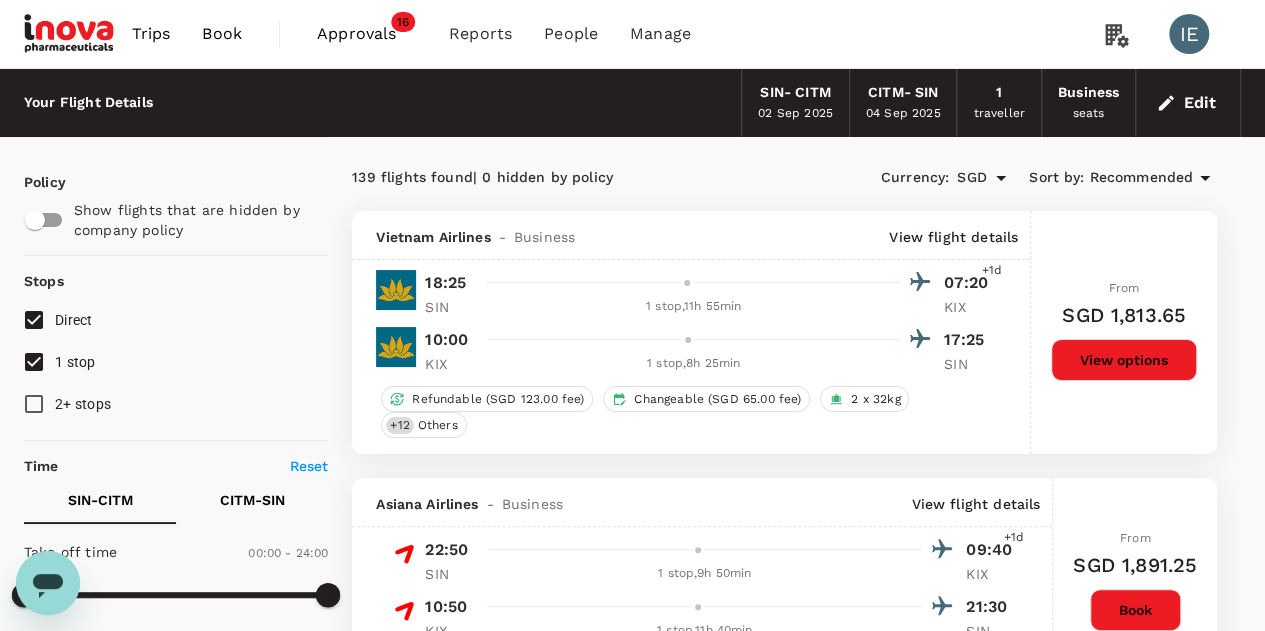 click on "Edit" at bounding box center [1188, 103] 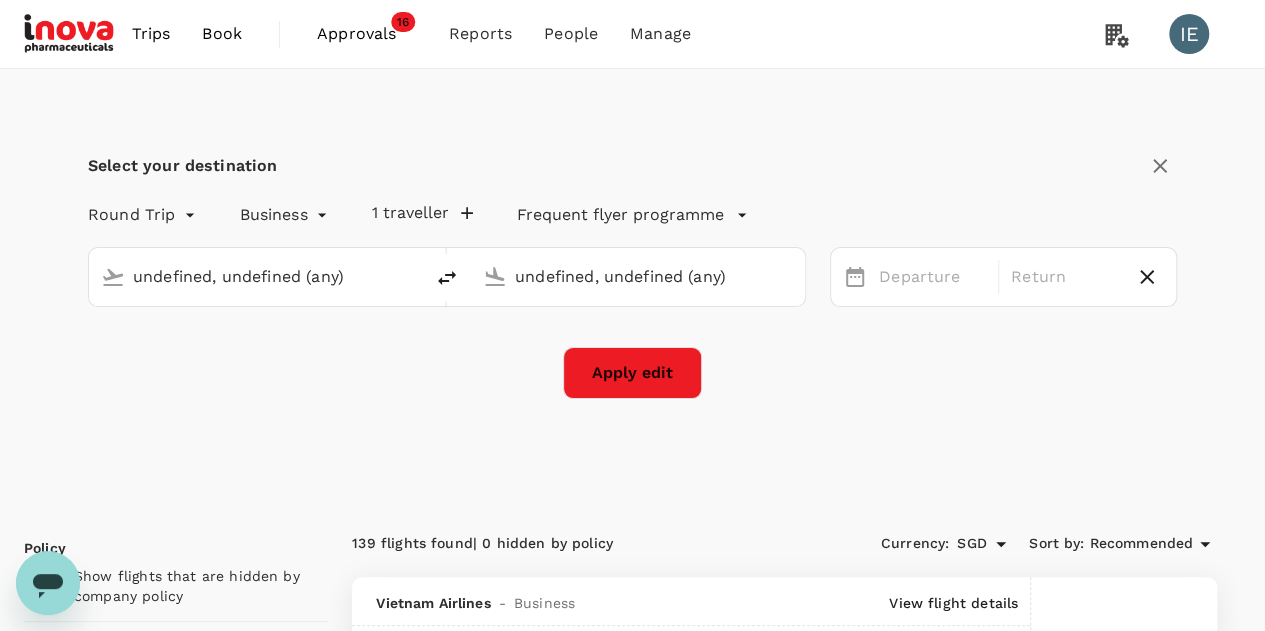 type 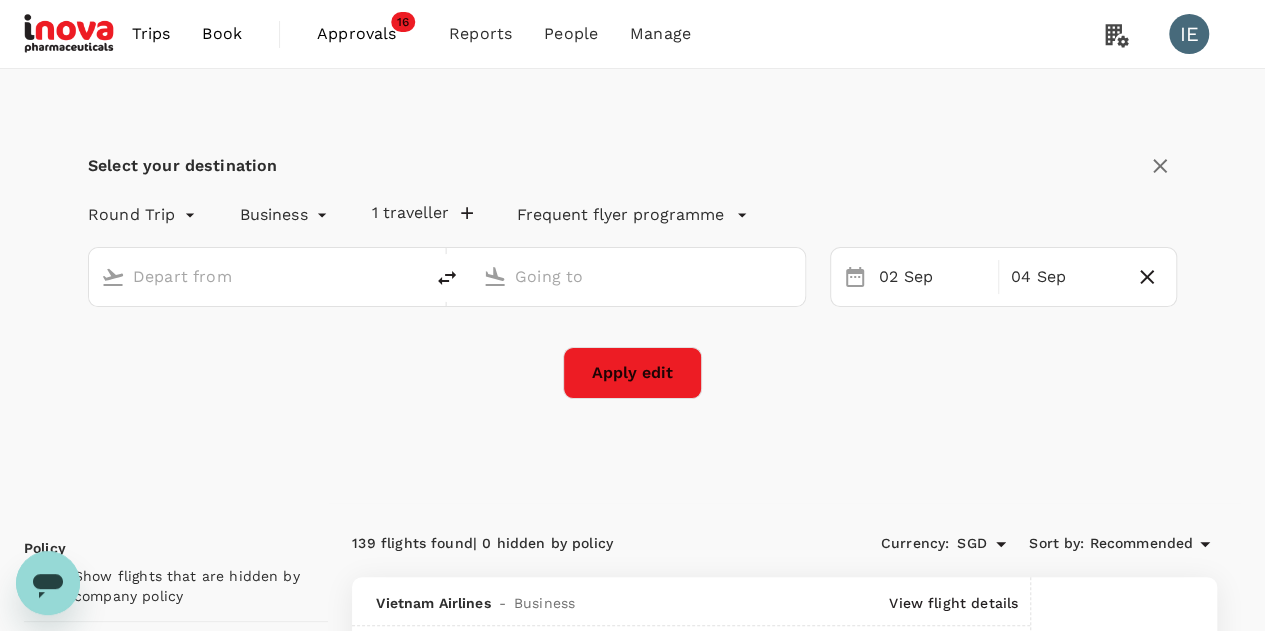 type on "Singapore Changi (SIN)" 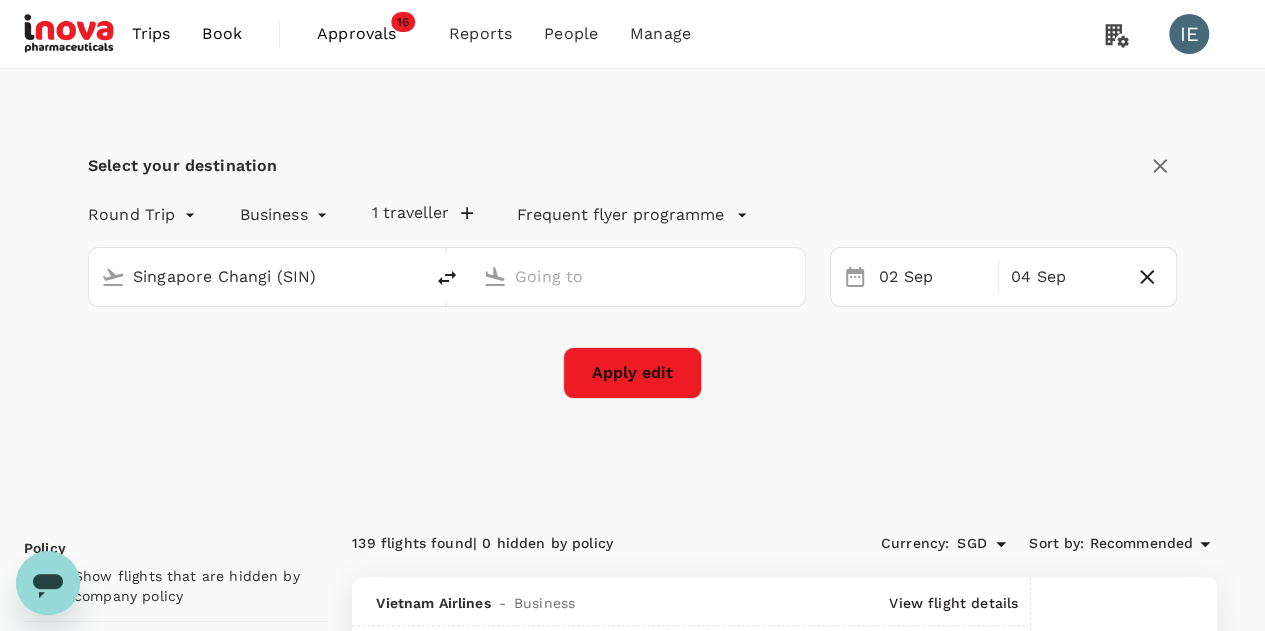 type on "Osaka, Japan (any)" 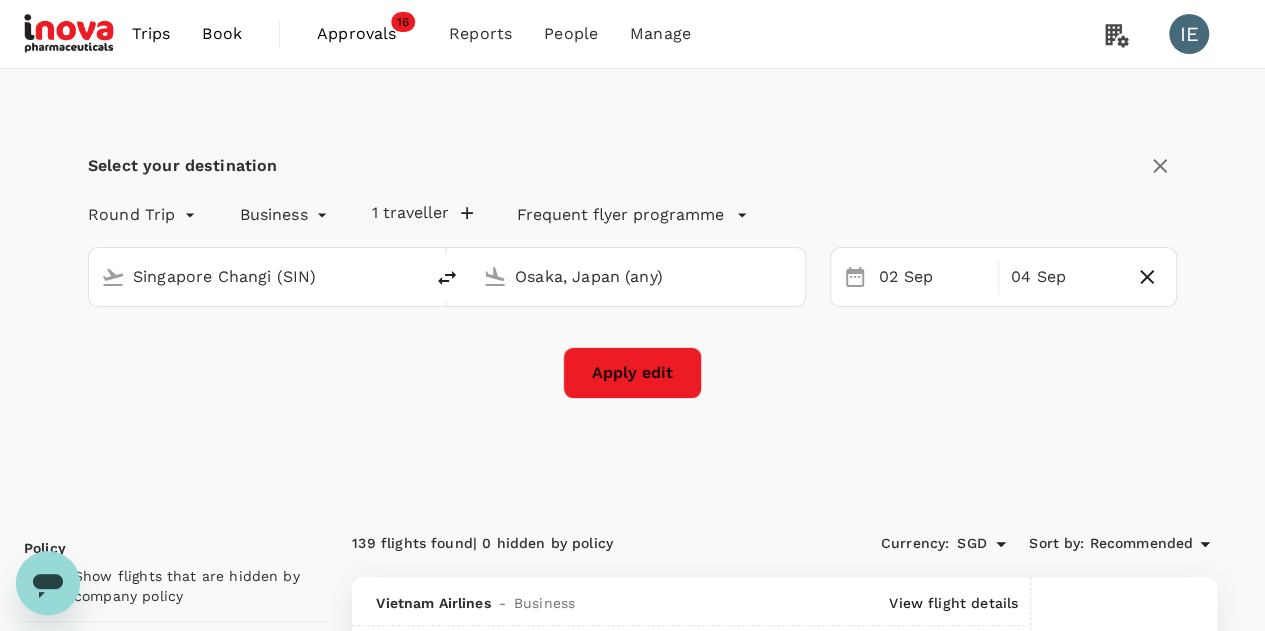 click on "Trips Book Approvals 16 Reports People Manage IE Select your destination Round Trip roundtrip Business business 1   traveller Frequent flyer programme Singapore Changi (SIN) Osaka, Japan (any) 02 Sep 04 Sep Apply edit Policy Show flights that are hidden by company policy Stops Direct 1 stop 2+ stops Time Reset SIN - CITM CITM - SIN Take off time 00:00 - 24:00 Landing time 00:00 - 24:00 Duration 30.45 hours Take off time 00:00 - 24:00 Landing time 00:00 - 24:00 Duration 32.0 hours Business trip essentials Clear all Cabin baggage Checked baggage Flexible to change Refundable Free seat selection Complimentary drinks and meal Cabin class Change Business Only business Mix with economy Airlines Clear all Air China All Nippon Airways Asiana Airlines Cathay Pacific Airways China Airlines China Southern Japan Airlines Jeju Air Juneyao Airlines Korean Air Malaysia Airlines Philippine Airlines Singapore Airlines Vietnam Airlines Xiamen Airlines t'way Other Only show corporate rates Exclude code share flights 139    |" at bounding box center (632, 2995) 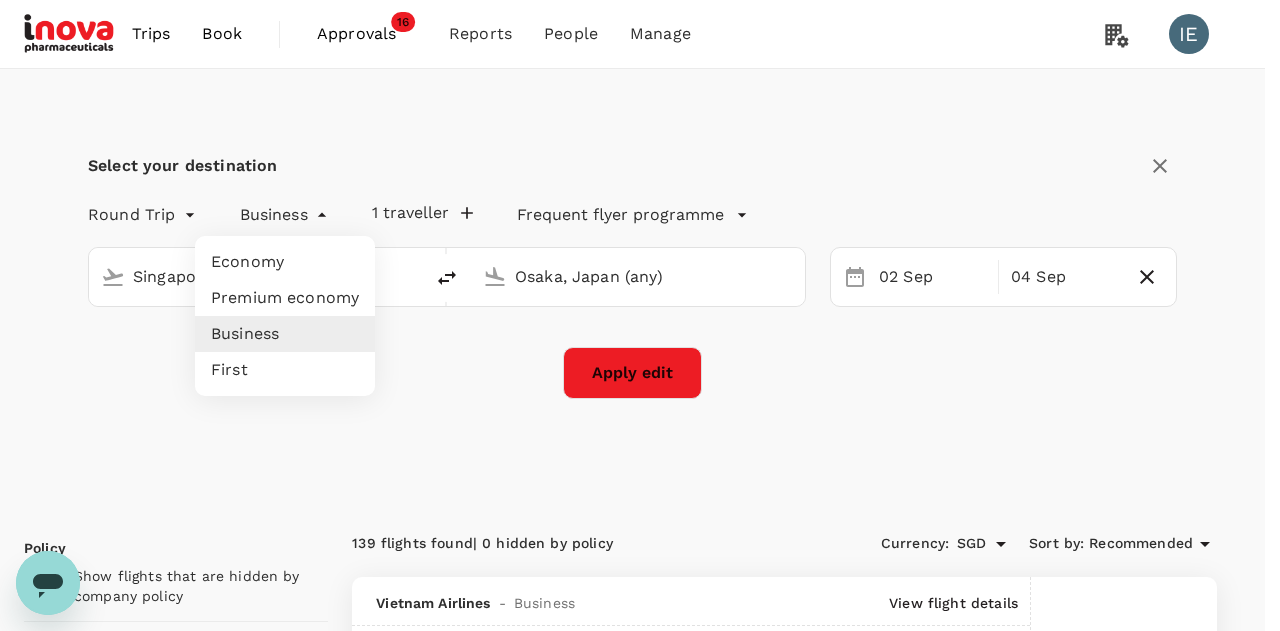 click on "Premium economy" at bounding box center [285, 298] 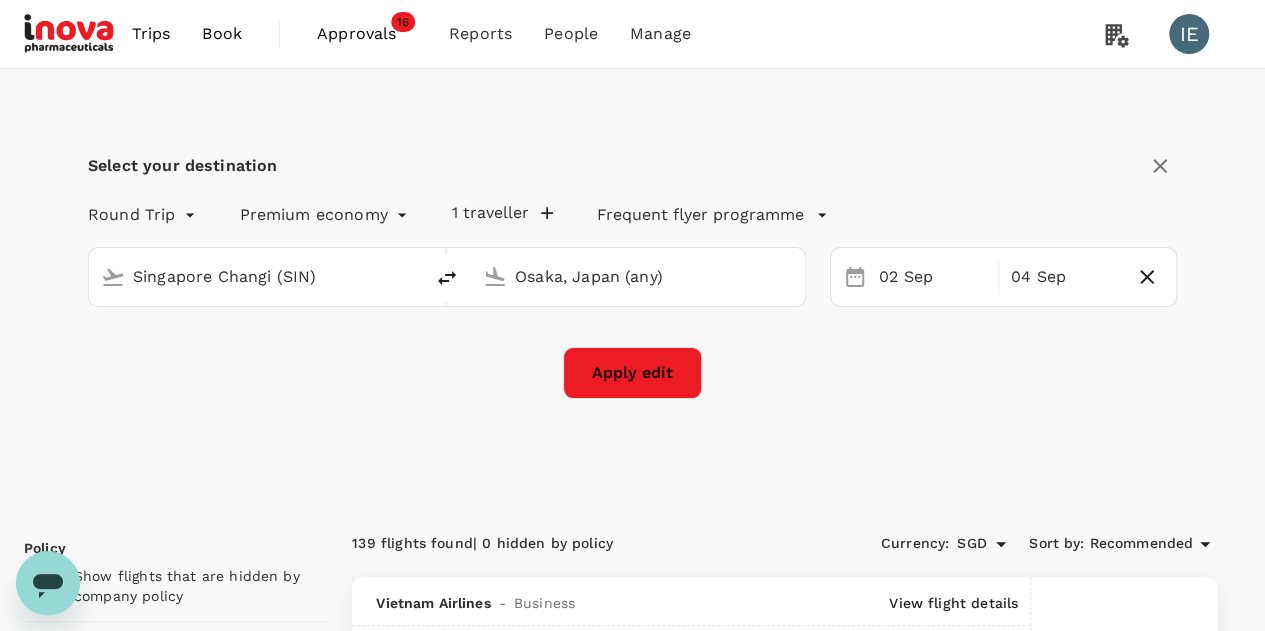 click on "Select your destination Round Trip roundtrip Premium economy premium-economy 1   traveller Frequent flyer programme Singapore Changi (SIN) Osaka, Japan (any) 02 Sep 04 Sep Apply edit" at bounding box center (632, 286) 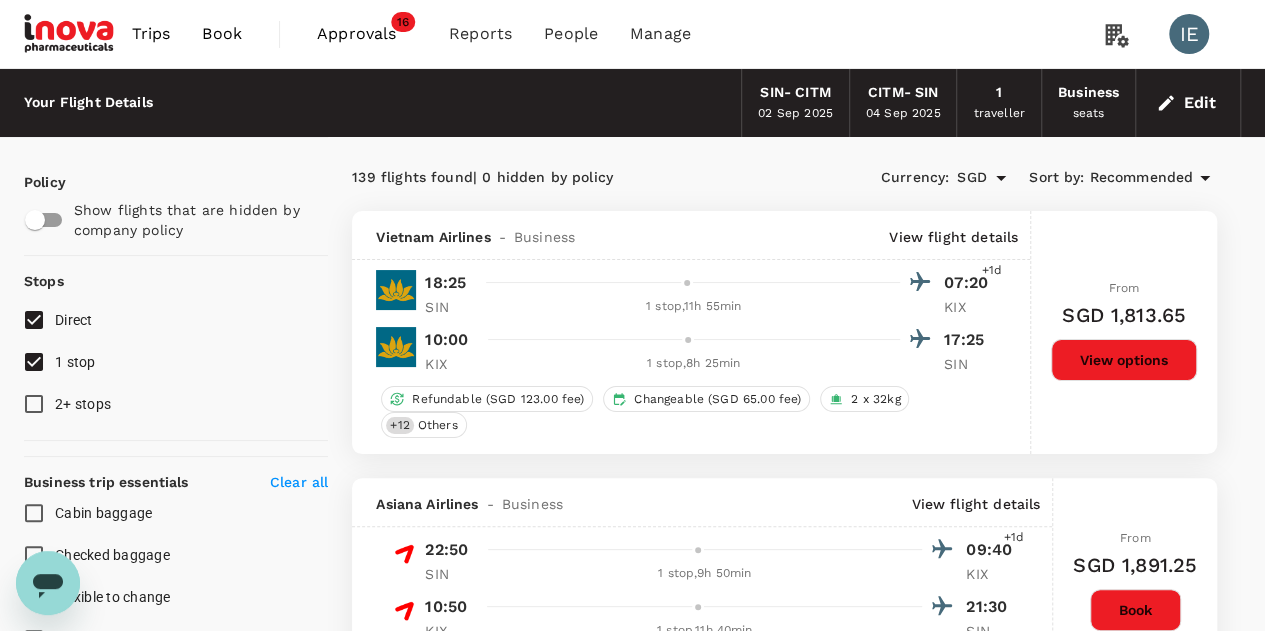 checkbox on "false" 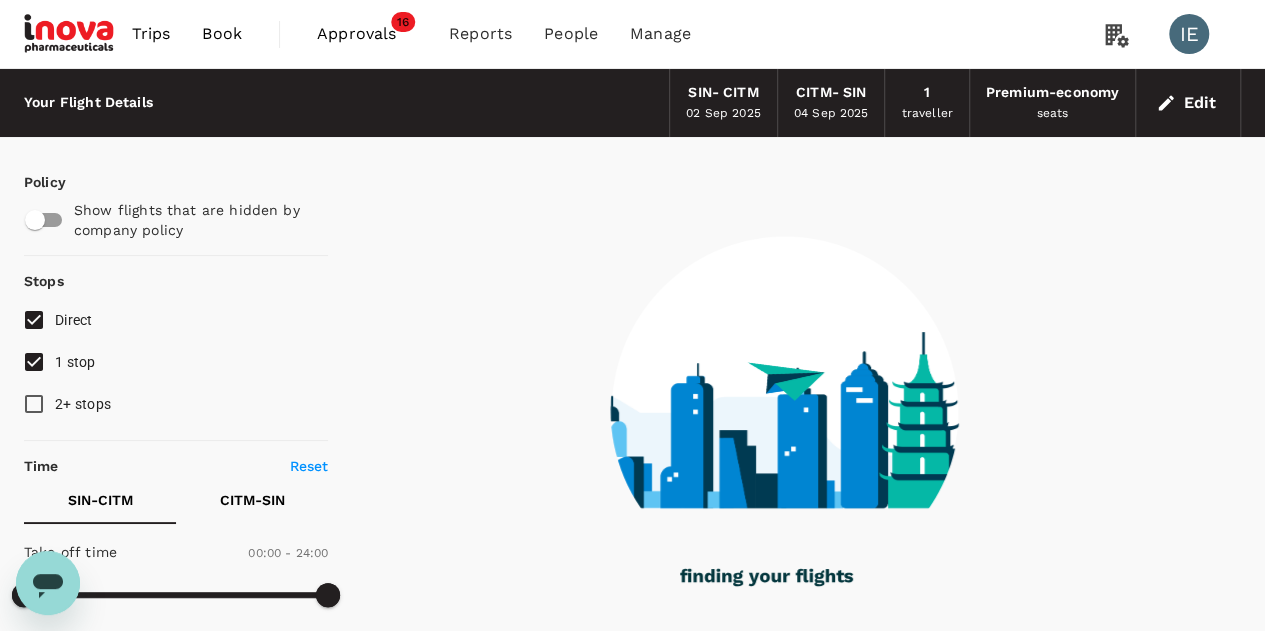 type on "1425" 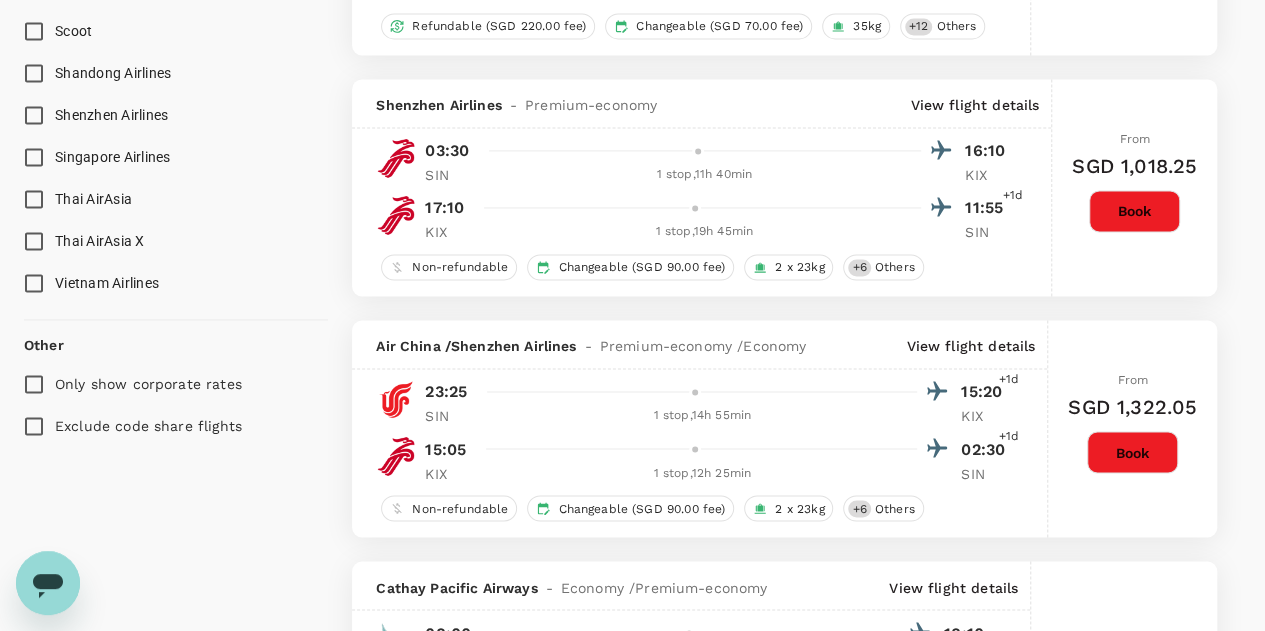 scroll, scrollTop: 1800, scrollLeft: 0, axis: vertical 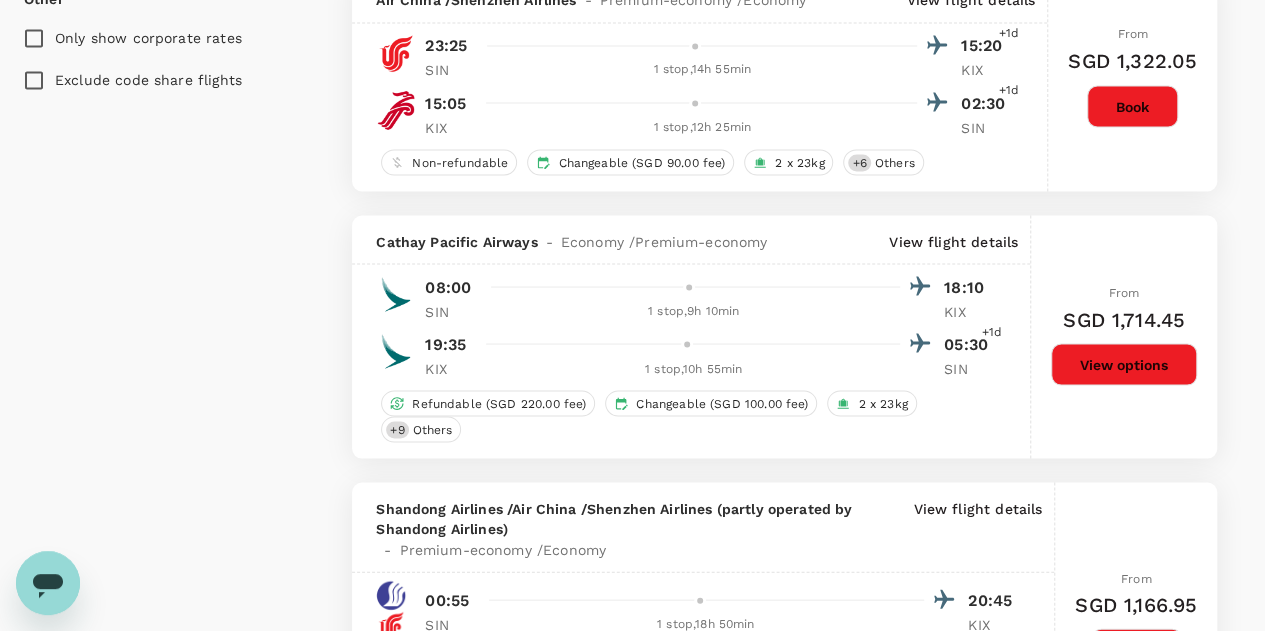 click on "Exclude code share flights" at bounding box center [34, 80] 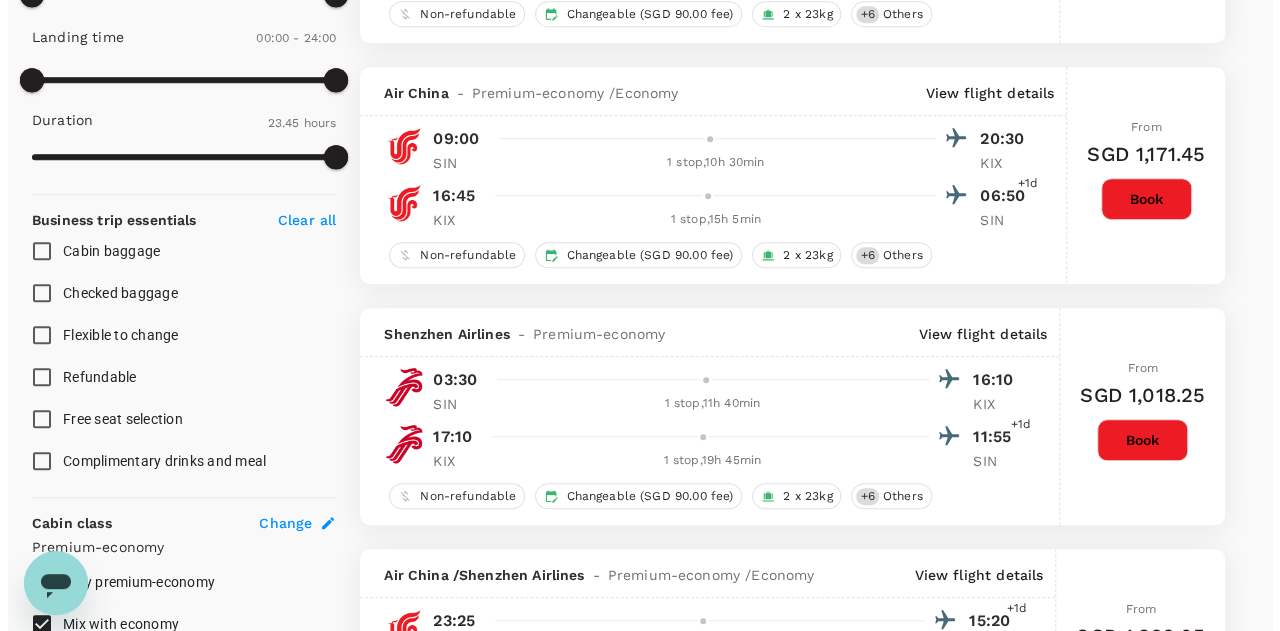 scroll, scrollTop: 0, scrollLeft: 0, axis: both 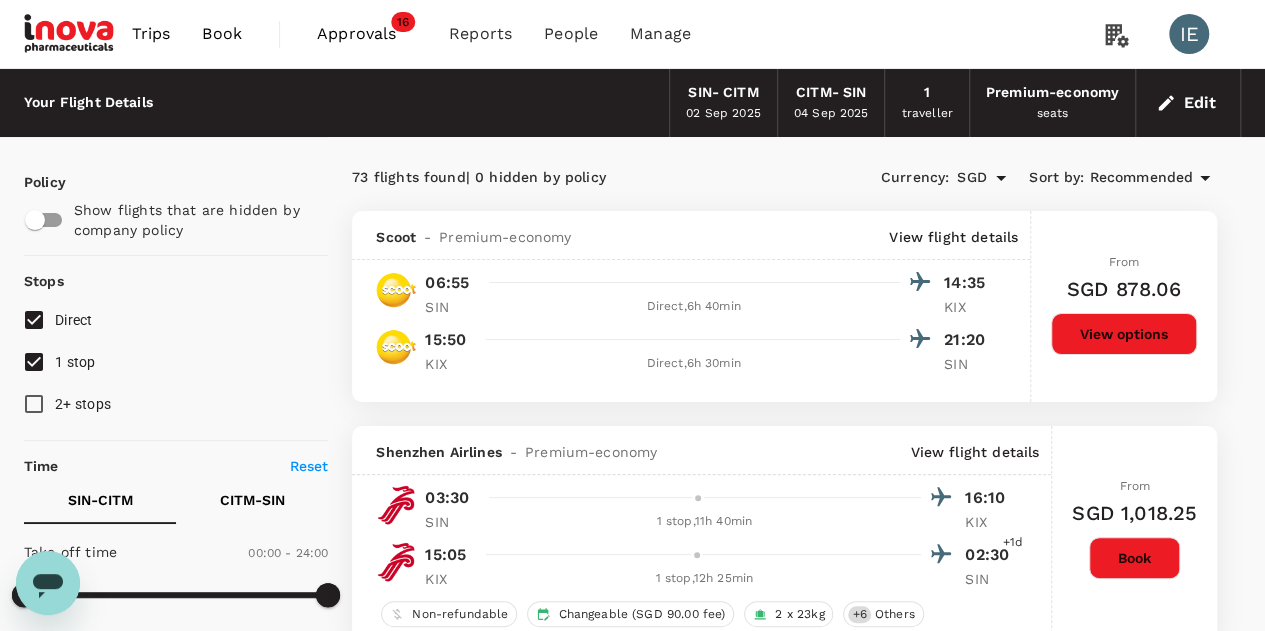 click on "Recommended" at bounding box center [1141, 178] 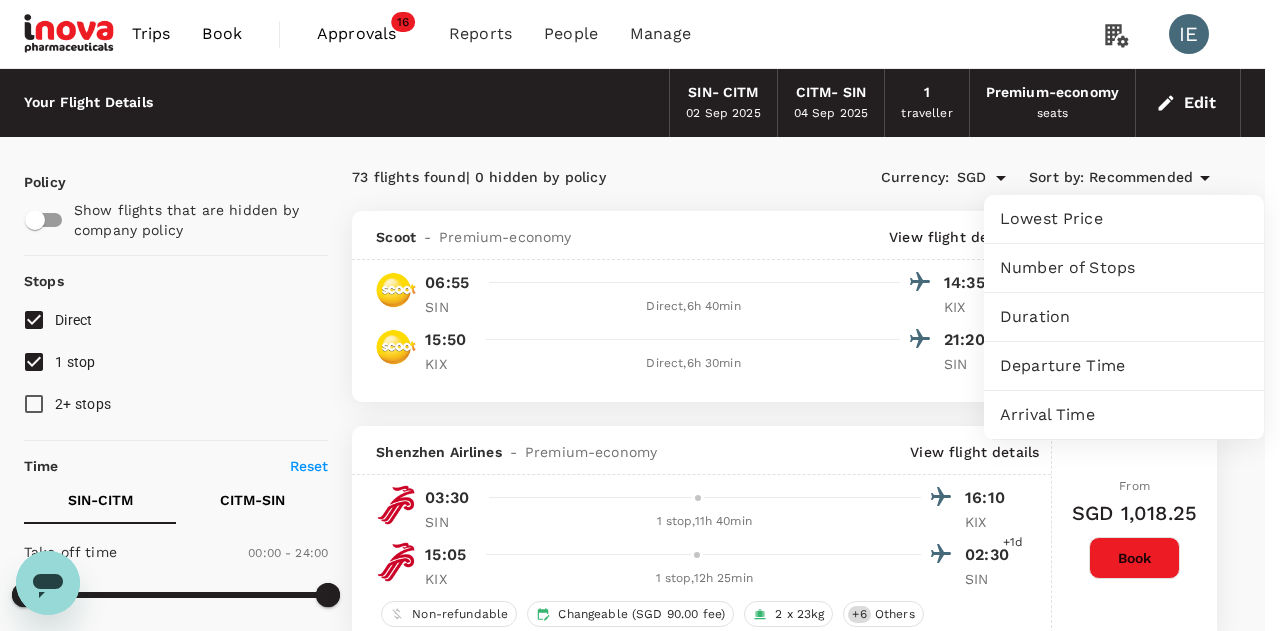 click on "Lowest Price" at bounding box center (1124, 219) 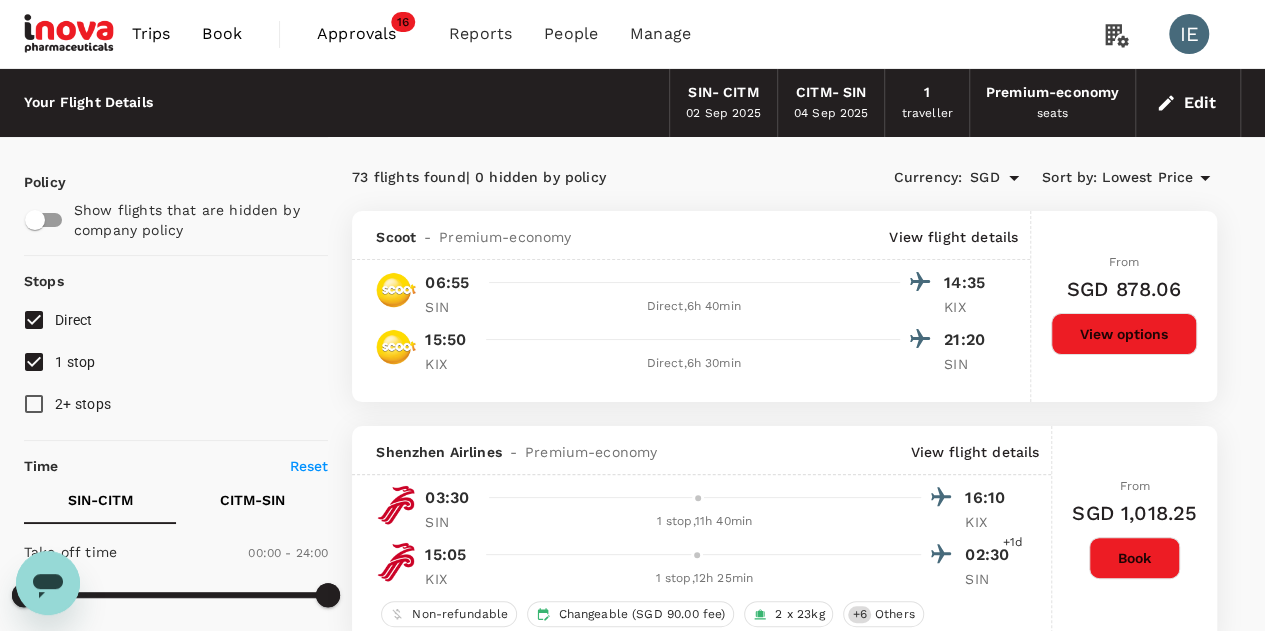 click on "View flight details" at bounding box center [953, 237] 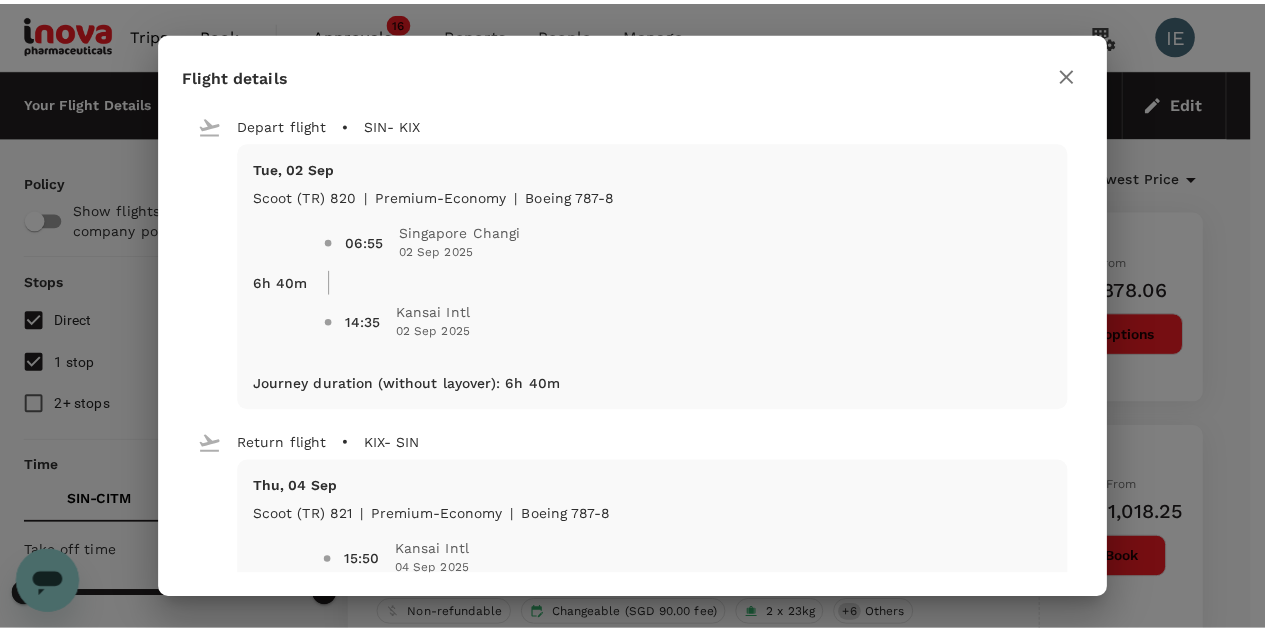 scroll, scrollTop: 170, scrollLeft: 0, axis: vertical 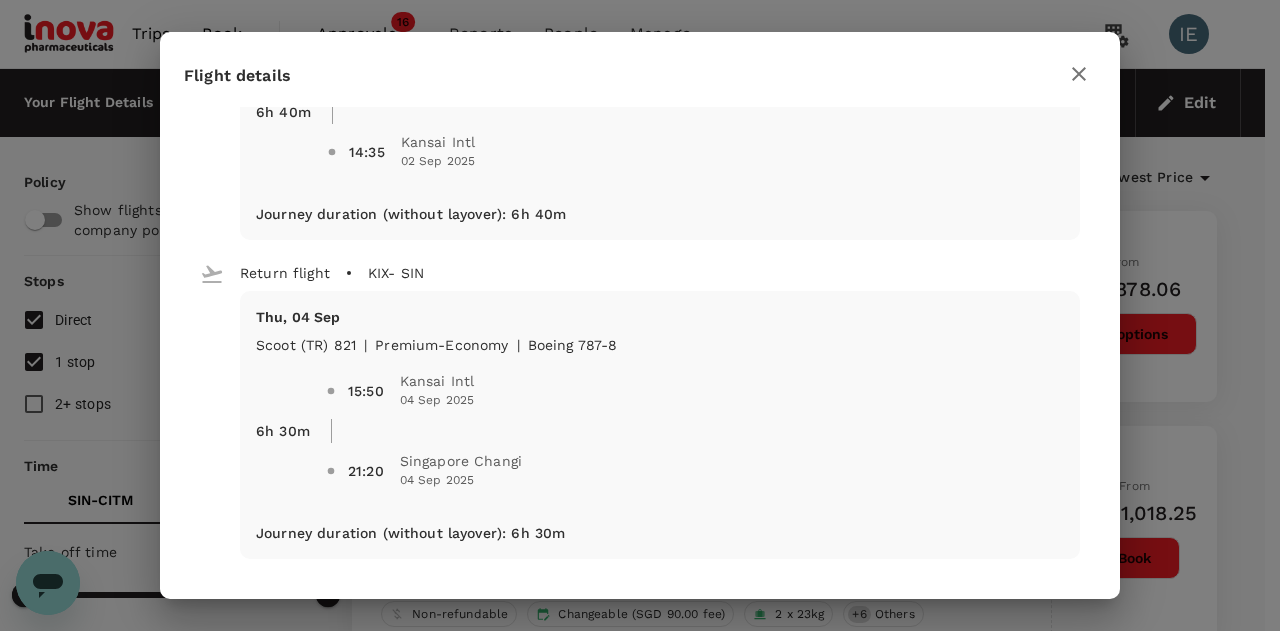 click 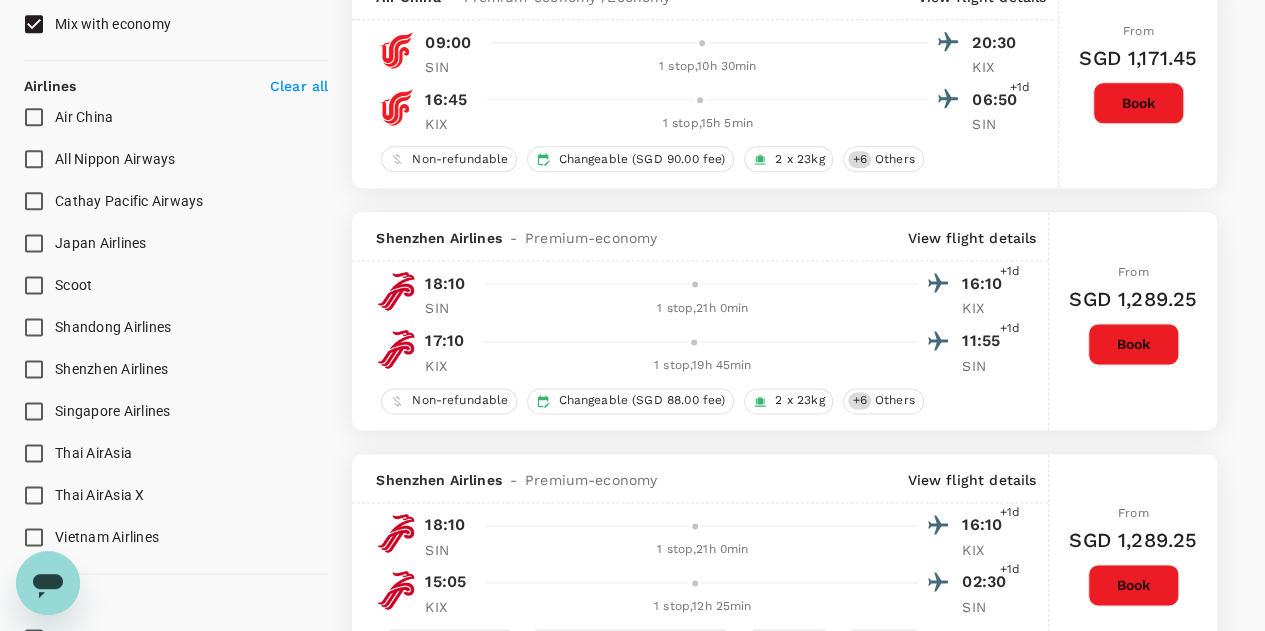 scroll, scrollTop: 900, scrollLeft: 0, axis: vertical 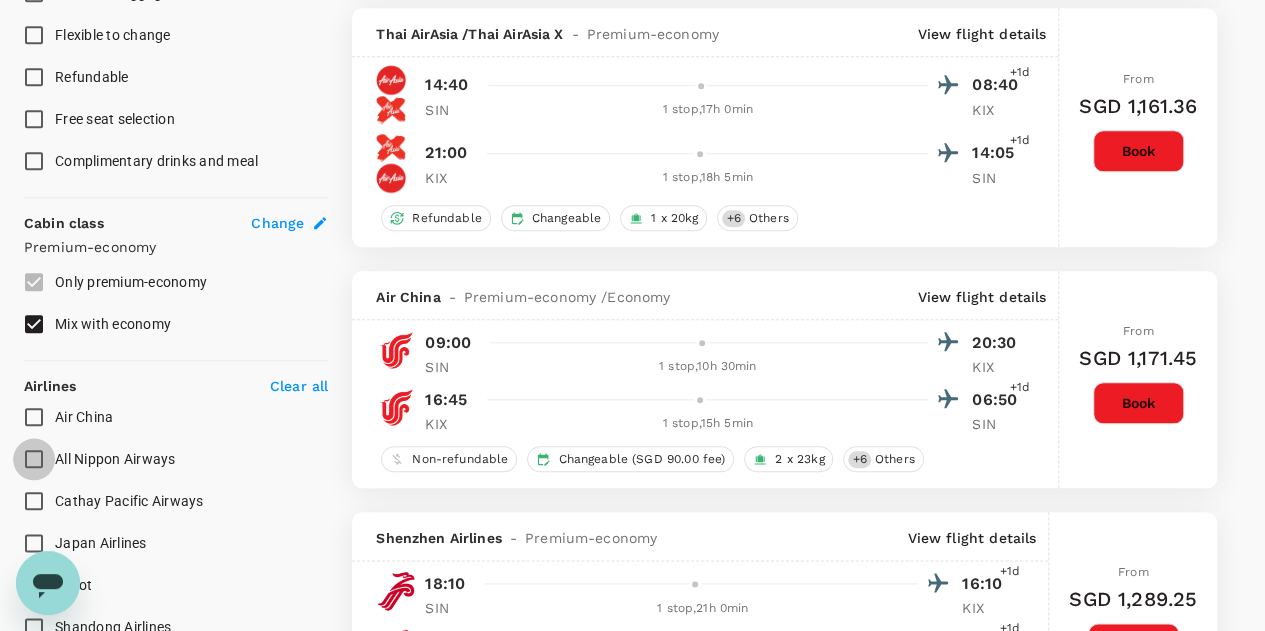 click on "All Nippon Airways" at bounding box center [34, 459] 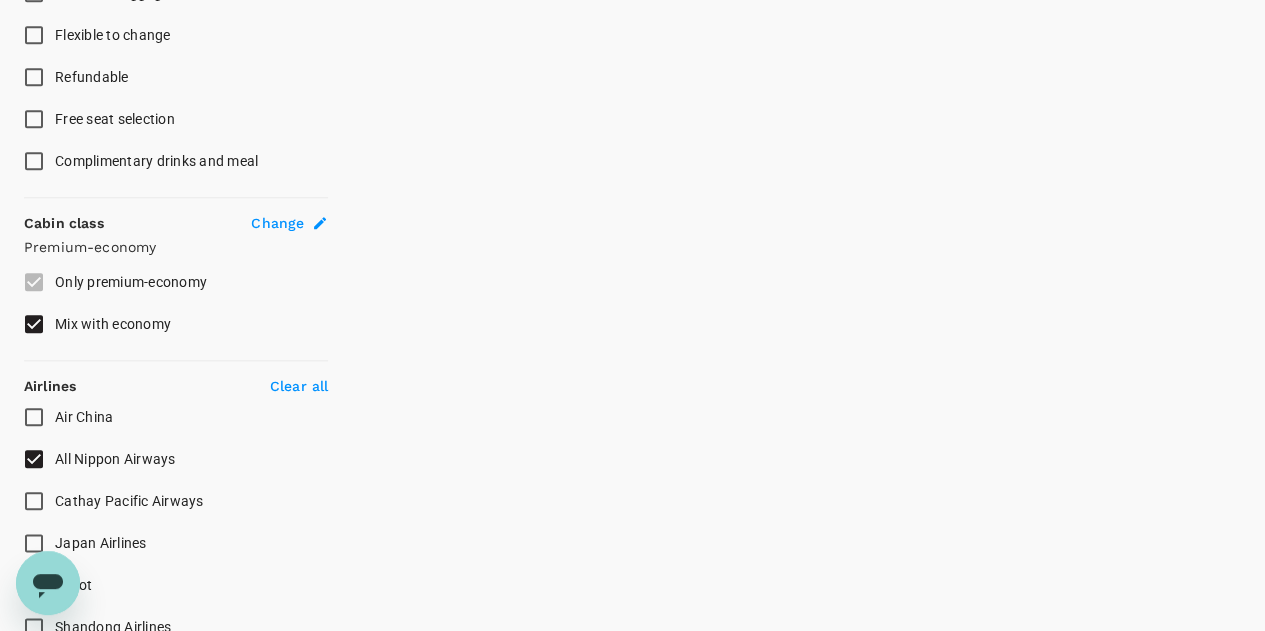 click on "Cathay Pacific Airways" at bounding box center (34, 501) 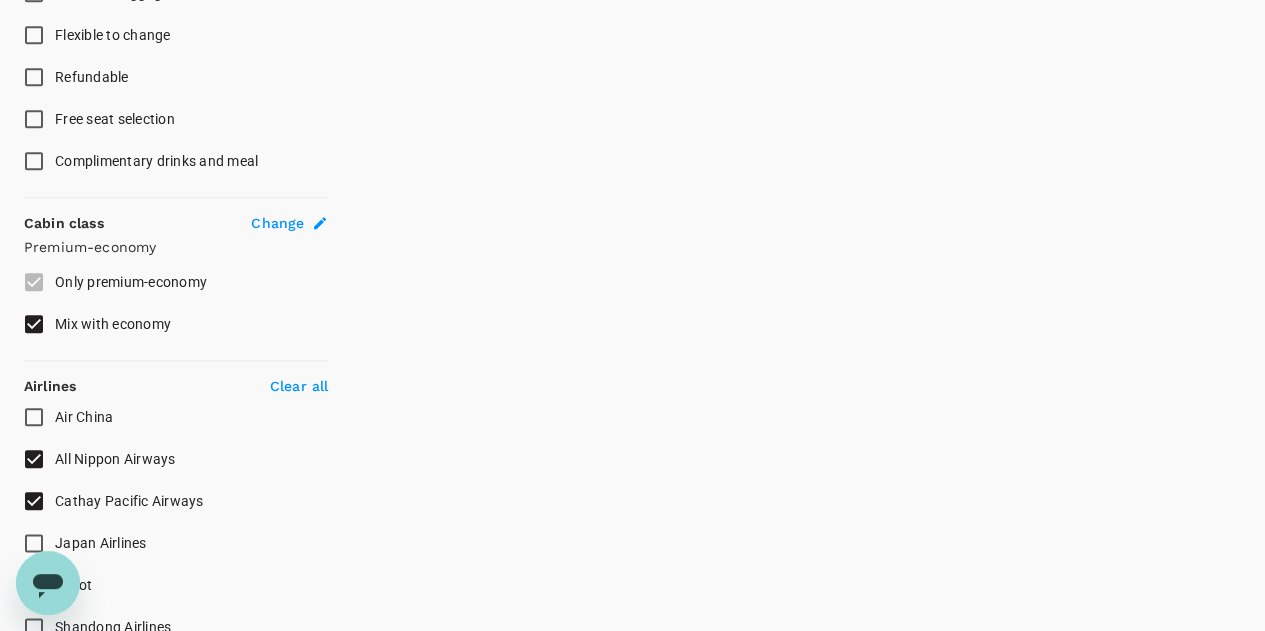 checkbox on "false" 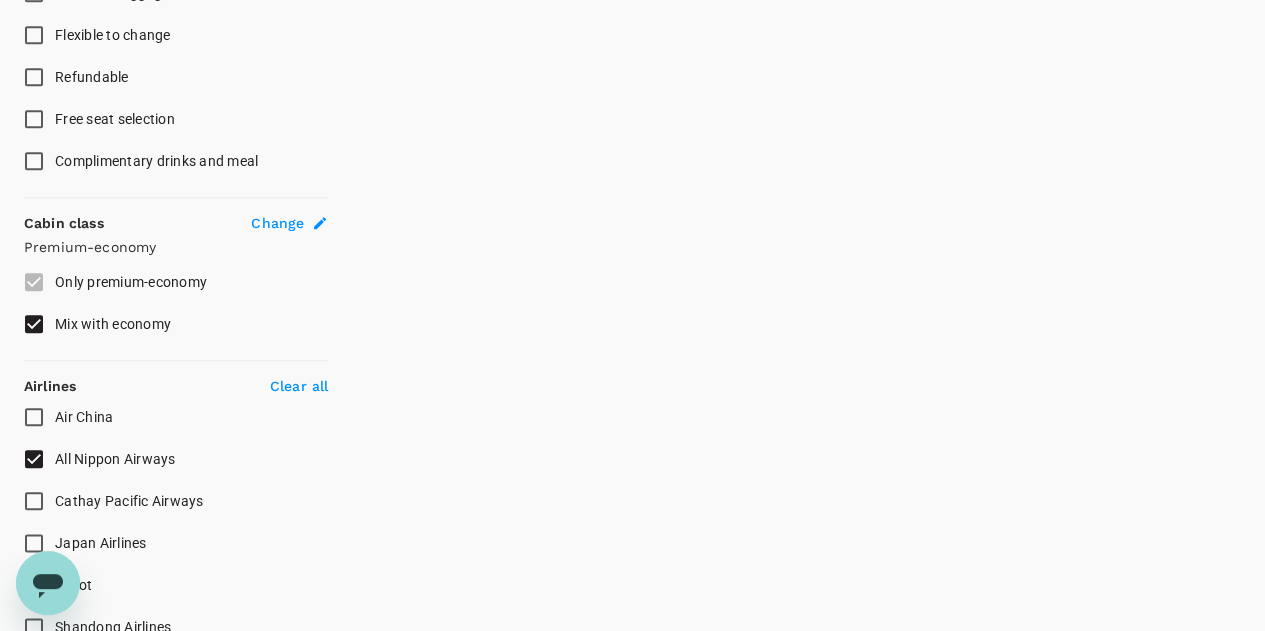 scroll, scrollTop: 1200, scrollLeft: 0, axis: vertical 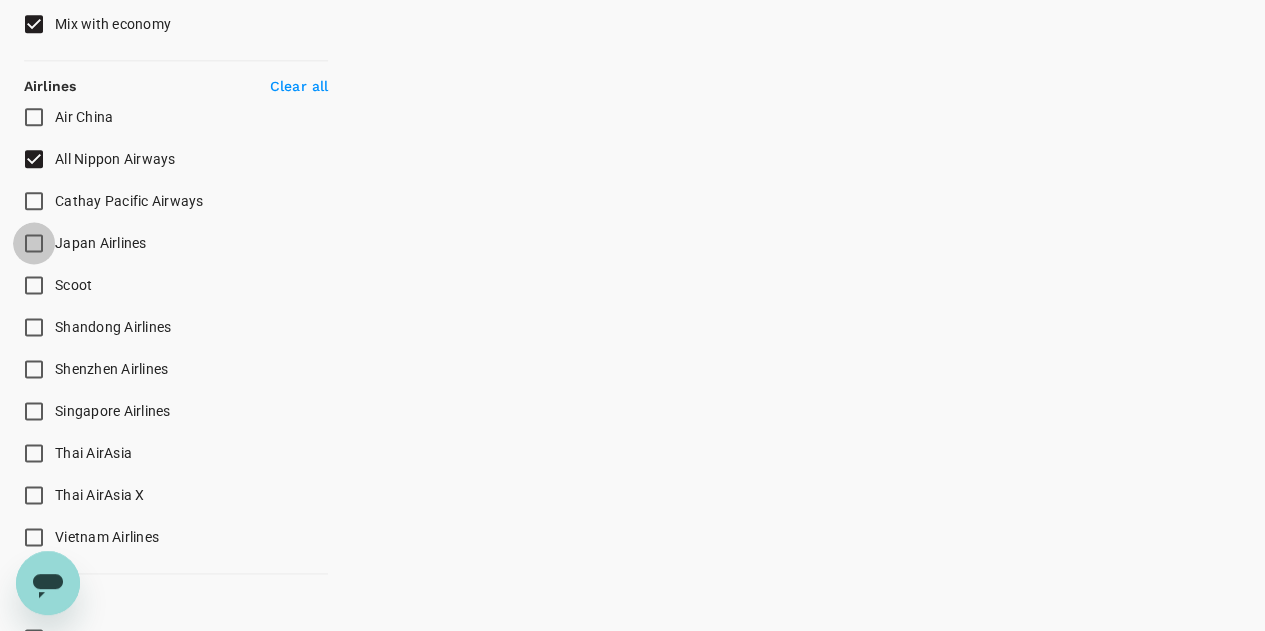 click on "Japan Airlines" at bounding box center (34, 243) 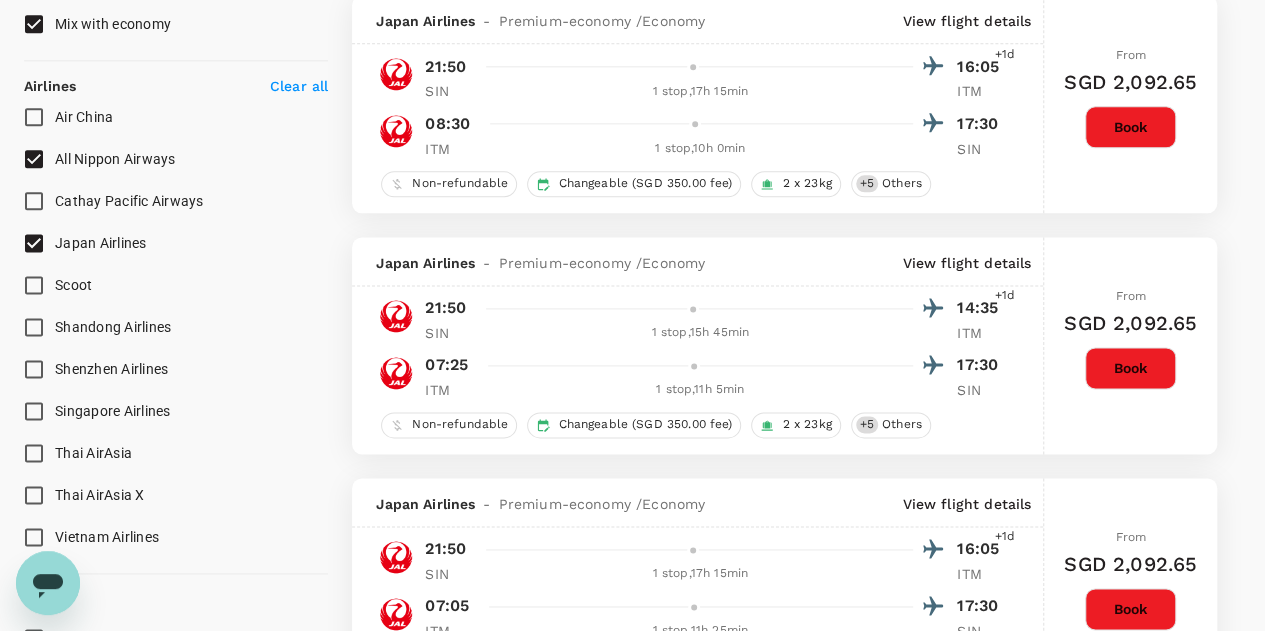 click on "Cathay Pacific Airways" at bounding box center (34, 201) 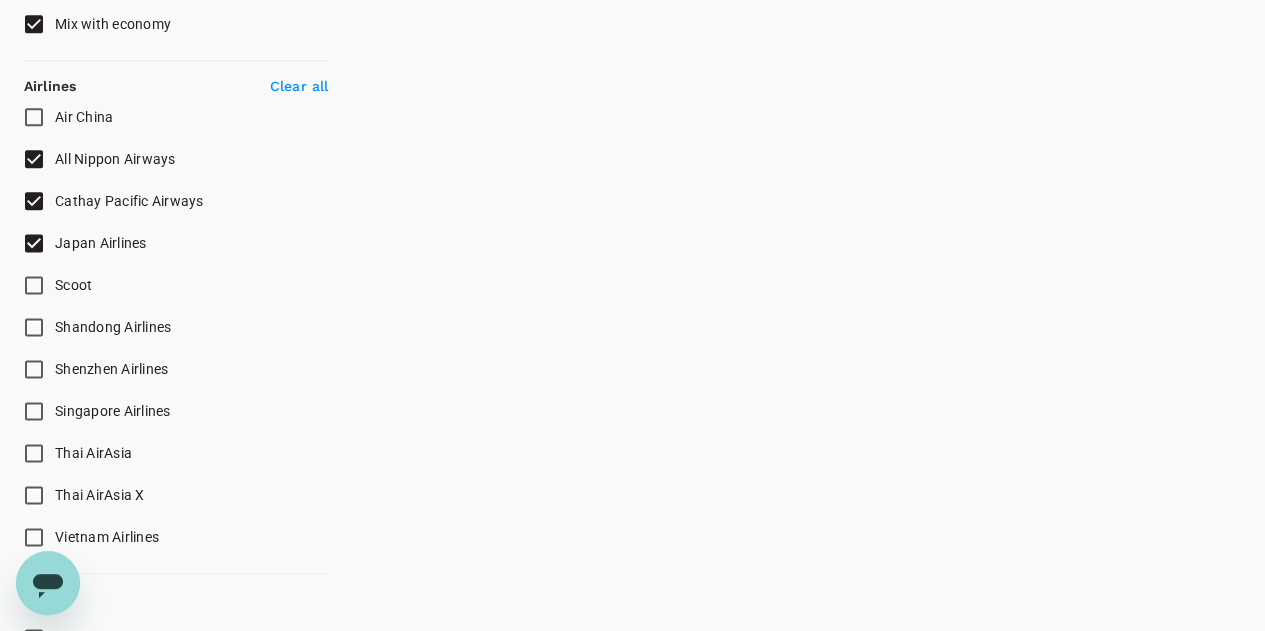 checkbox on "false" 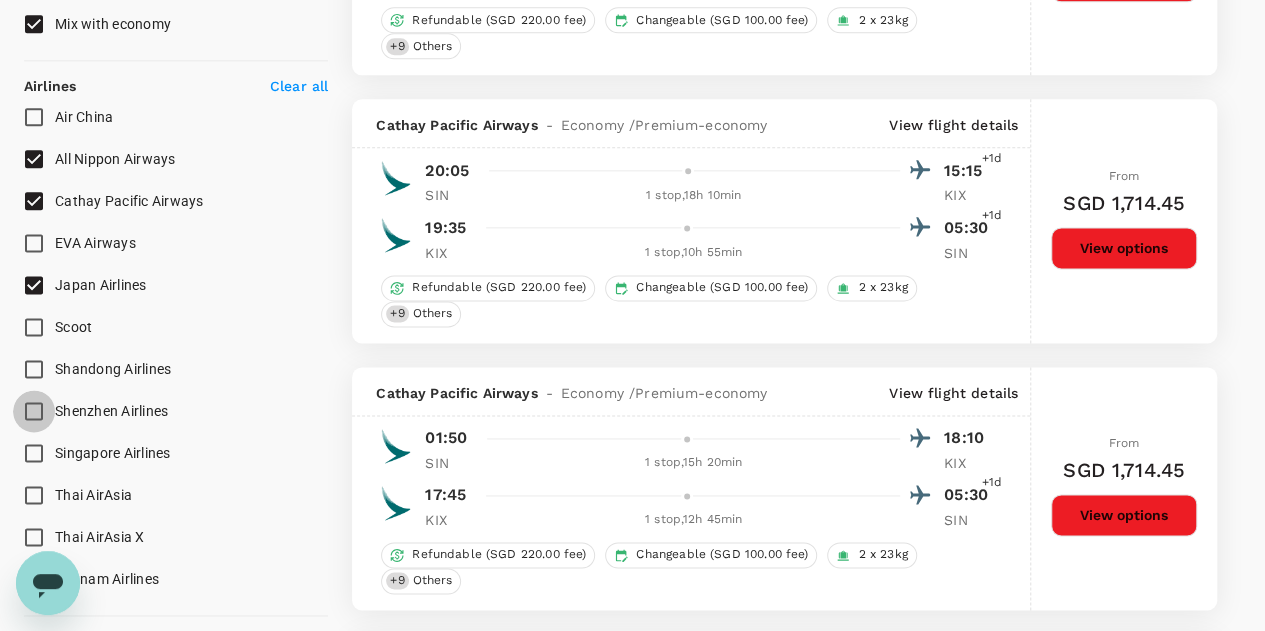 click on "Shenzhen Airlines" at bounding box center (34, 411) 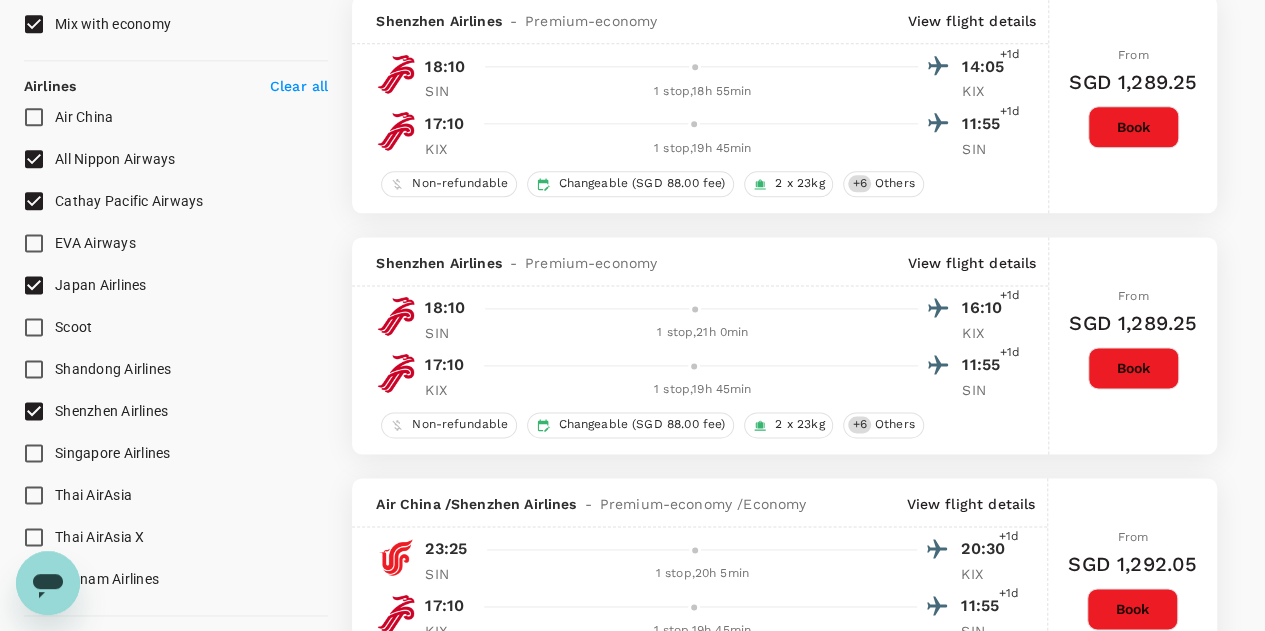 type on "SGD" 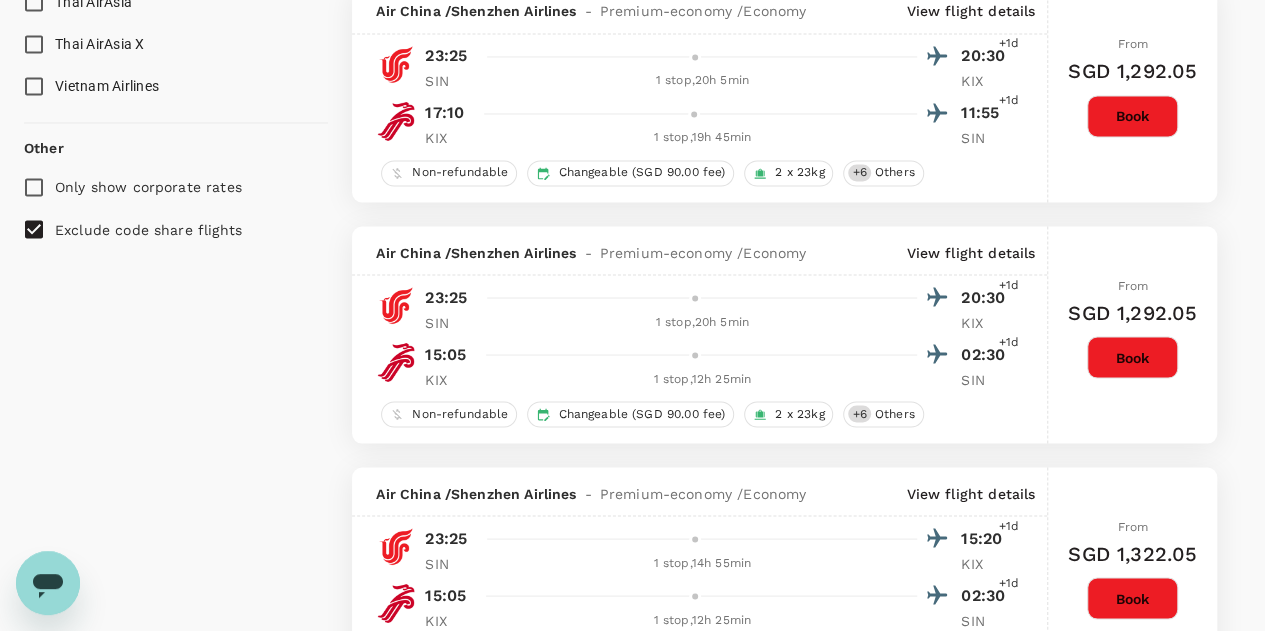scroll, scrollTop: 1393, scrollLeft: 0, axis: vertical 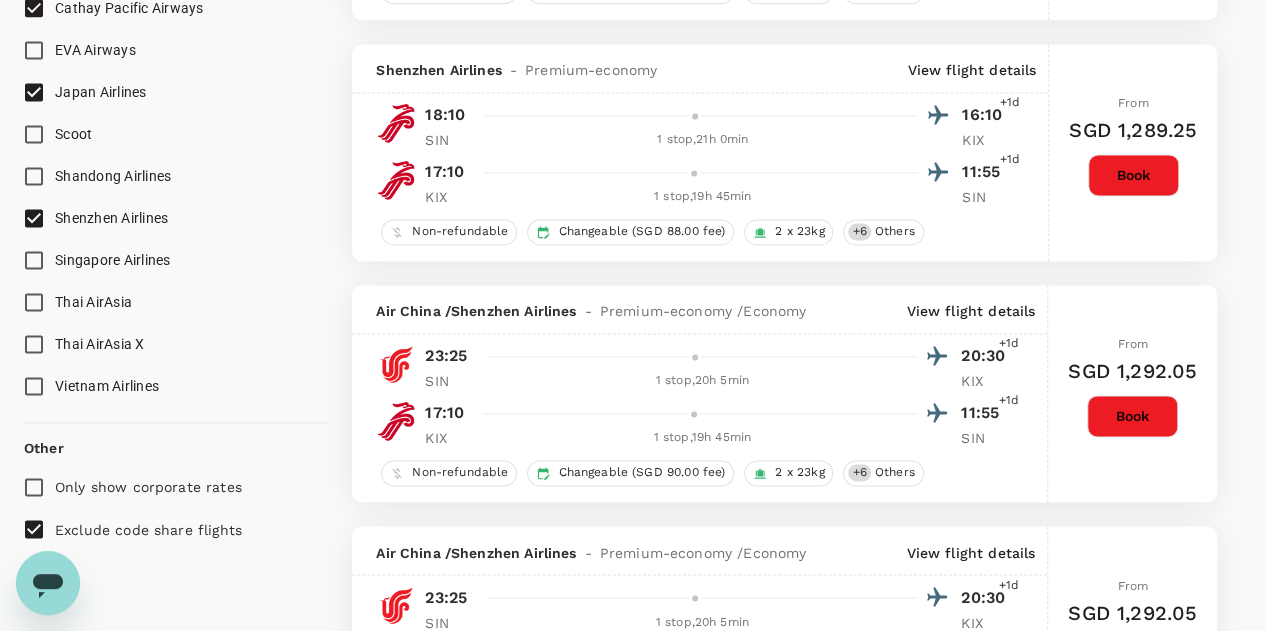 click on "Singapore Airlines" at bounding box center [34, 260] 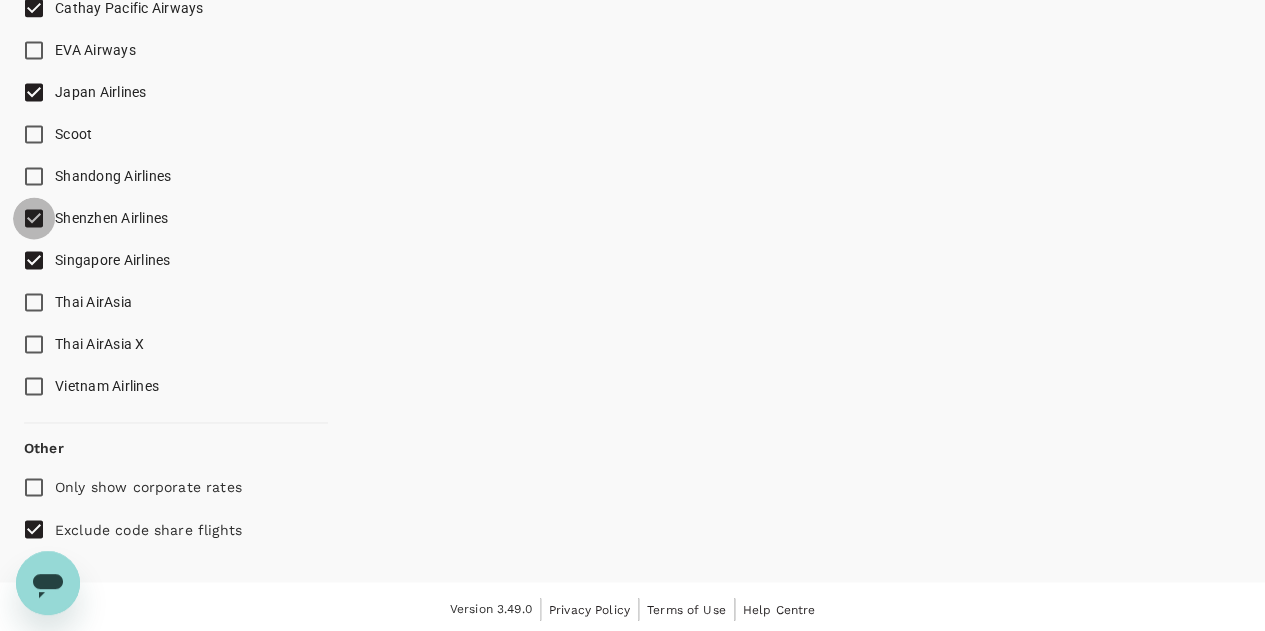 click on "Shenzhen Airlines" at bounding box center (34, 218) 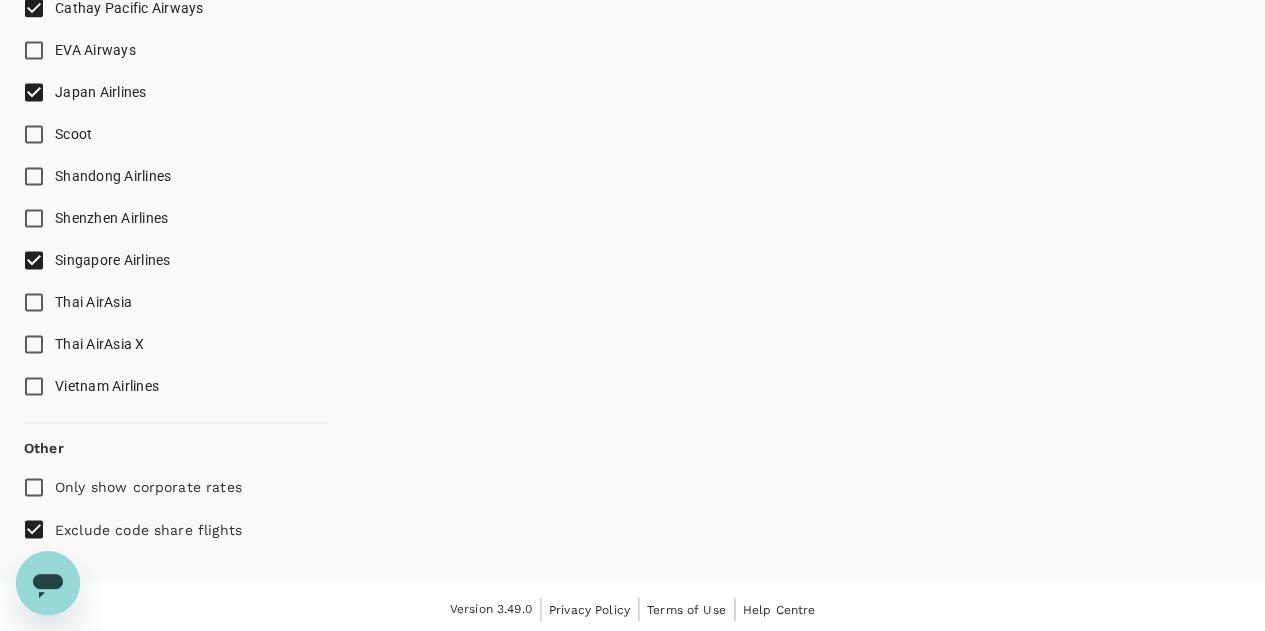 type on "1470" 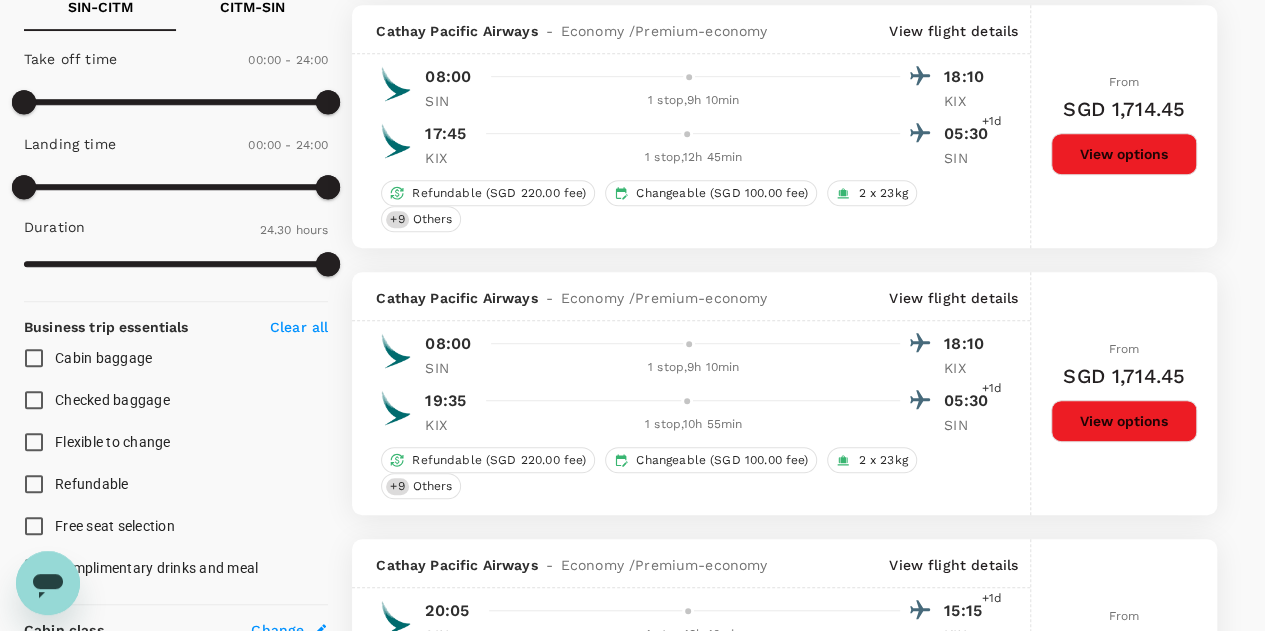 scroll, scrollTop: 0, scrollLeft: 0, axis: both 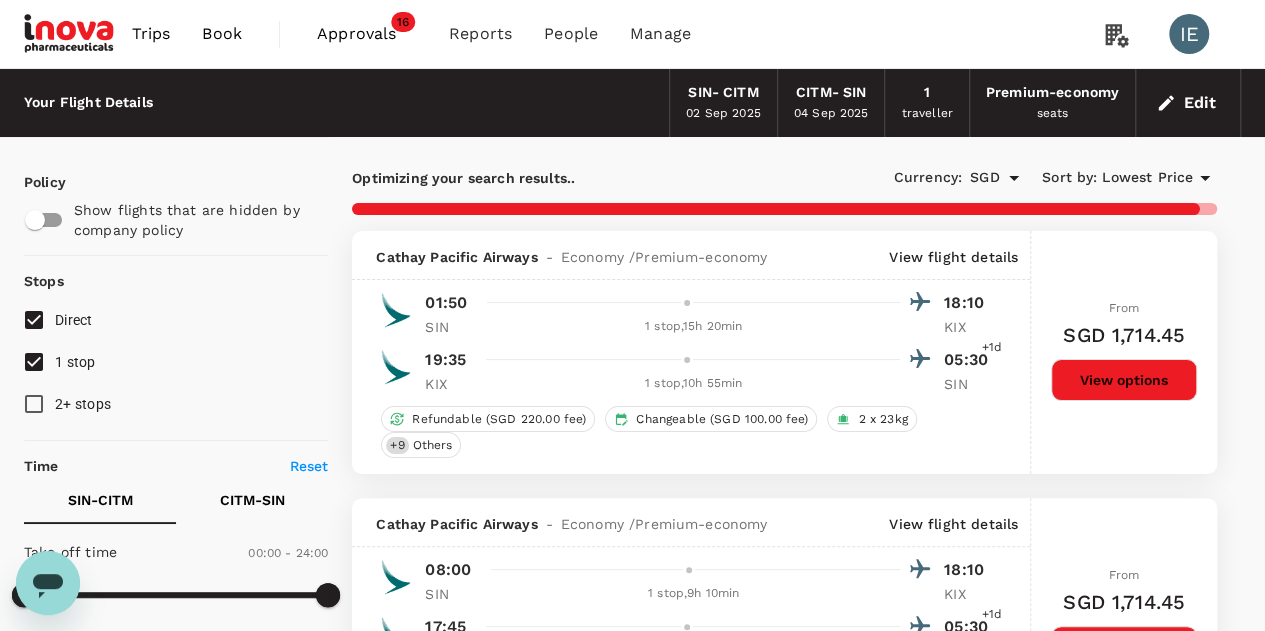 type on "1900" 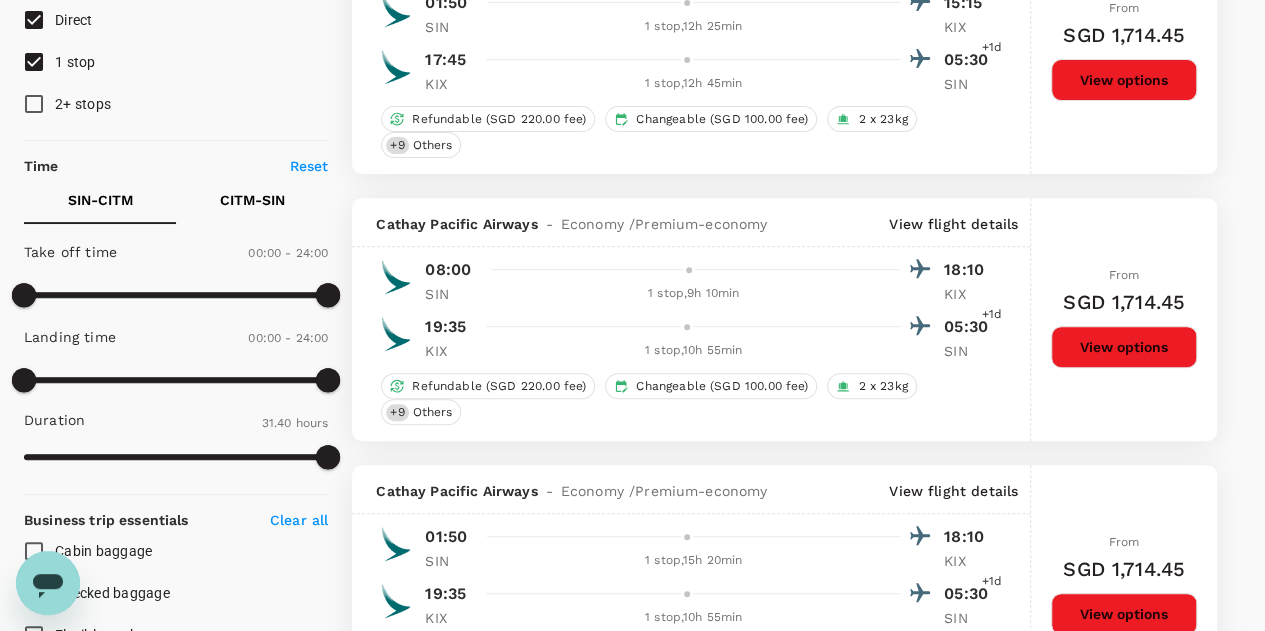 scroll, scrollTop: 600, scrollLeft: 0, axis: vertical 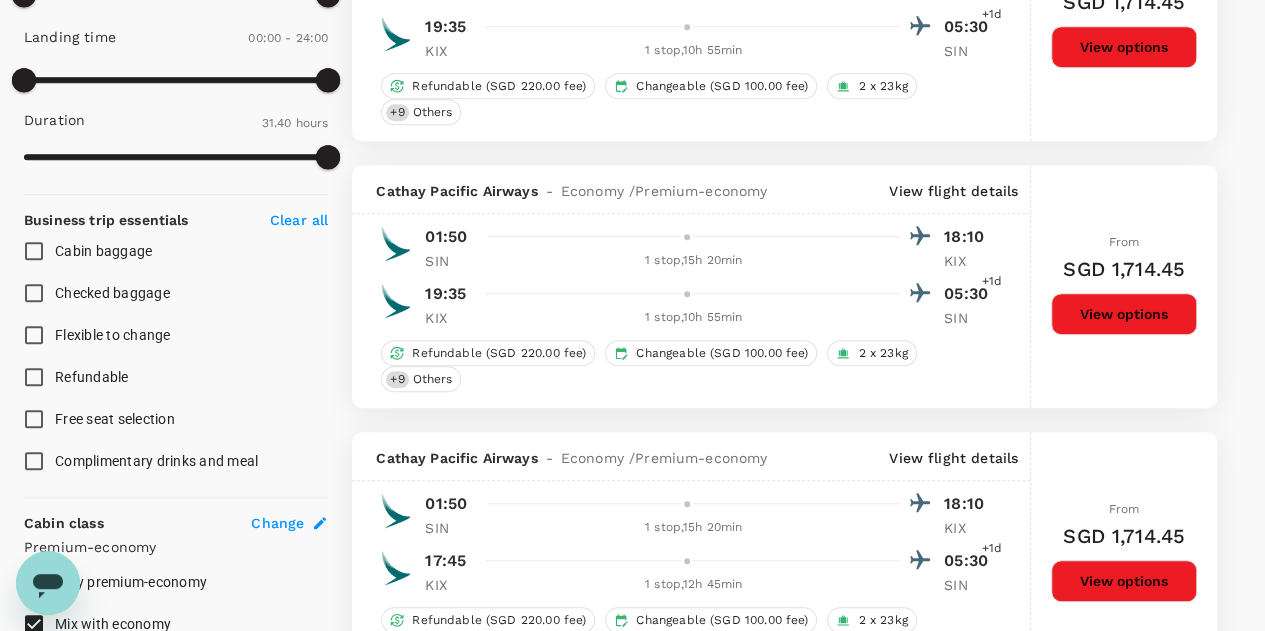 checkbox on "false" 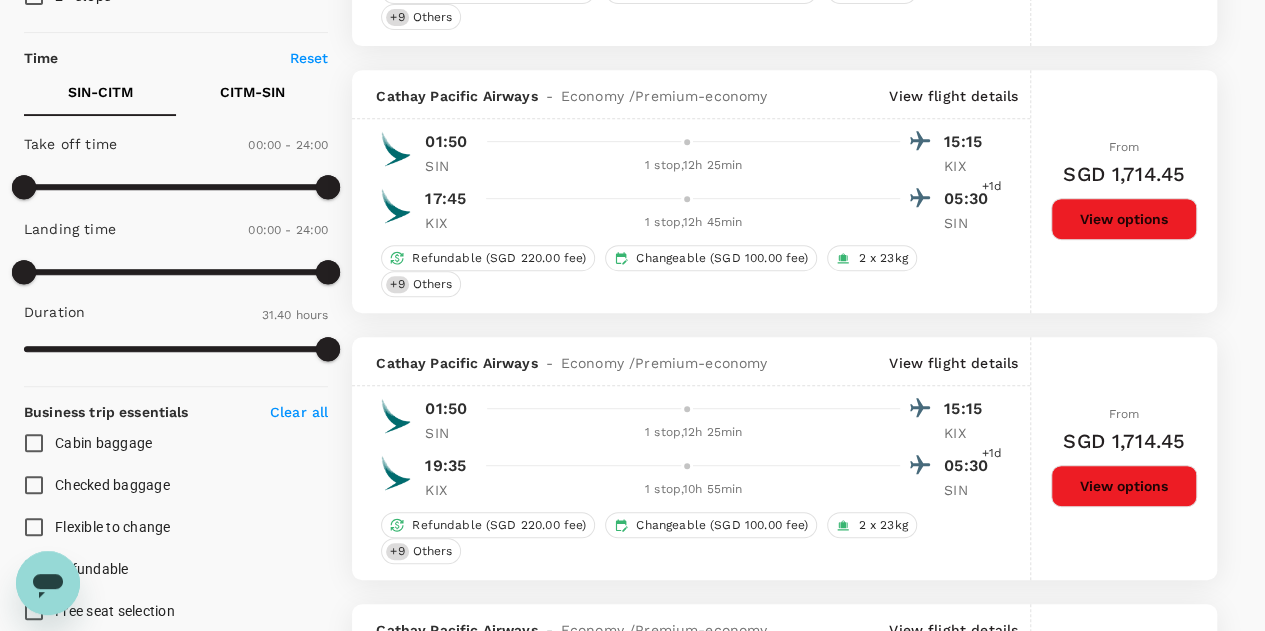 scroll, scrollTop: 0, scrollLeft: 0, axis: both 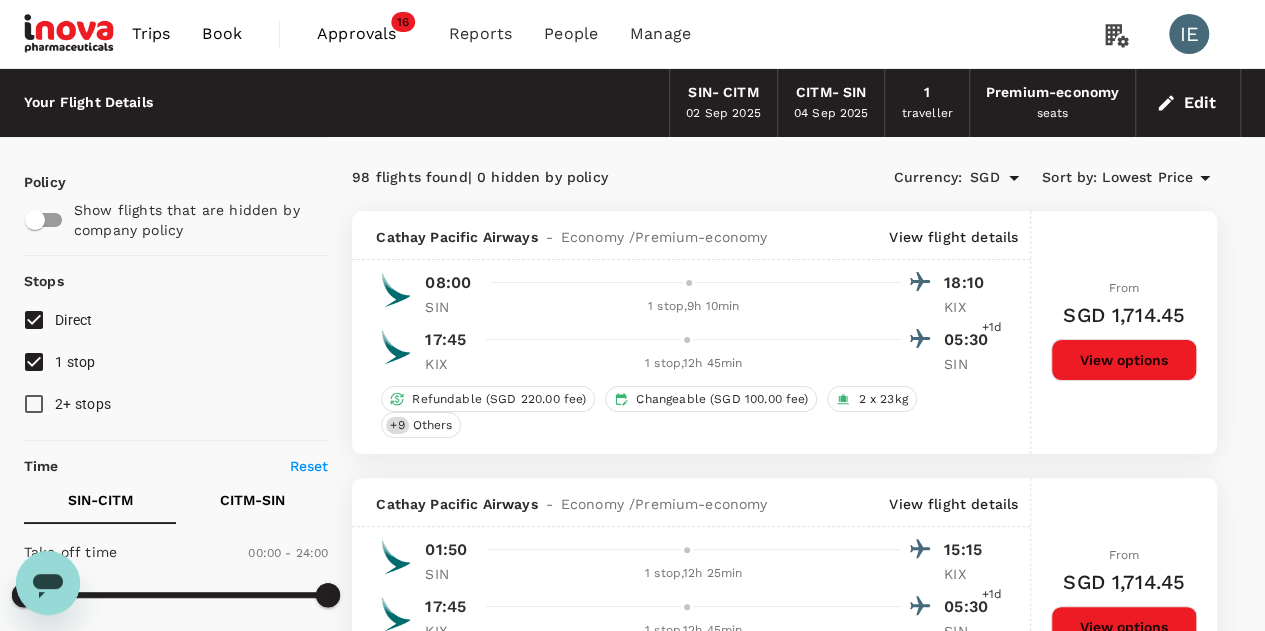 click on "Lowest Price" at bounding box center [1147, 178] 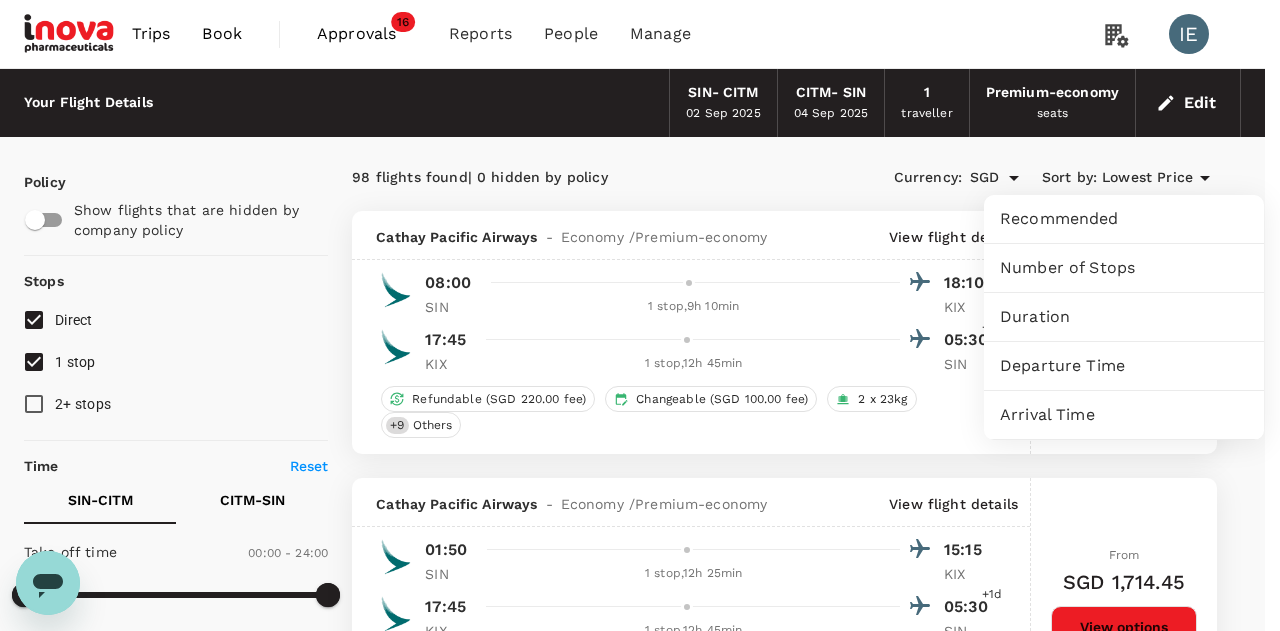 click on "Duration" at bounding box center (1124, 317) 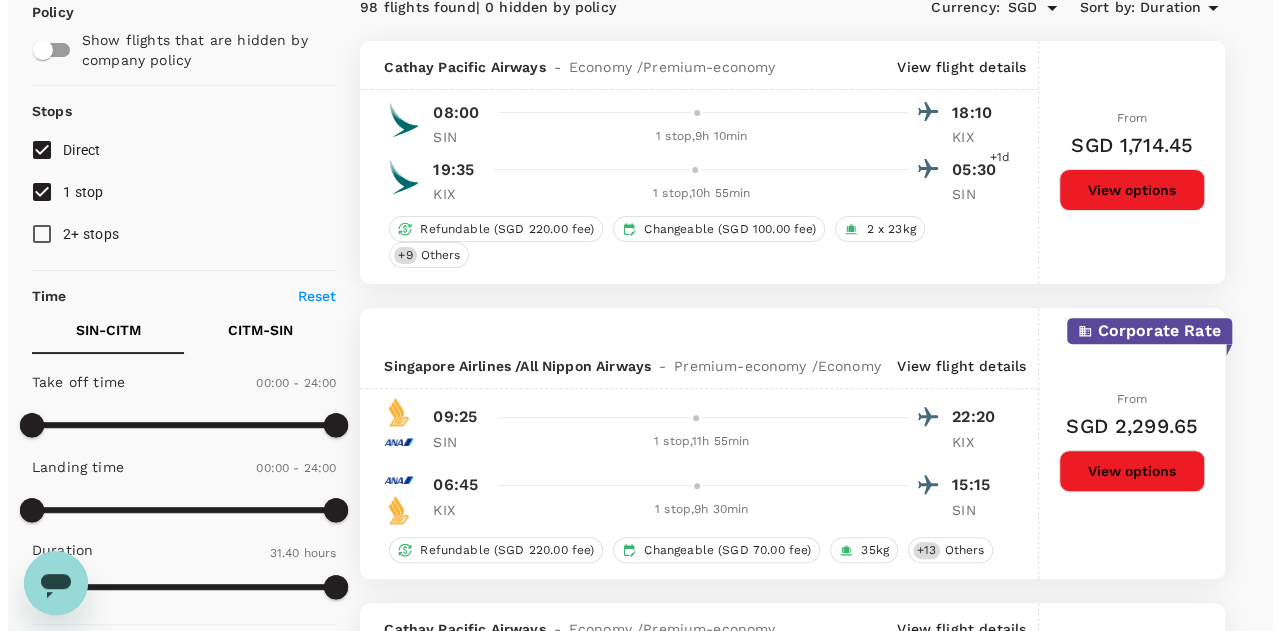 scroll, scrollTop: 0, scrollLeft: 0, axis: both 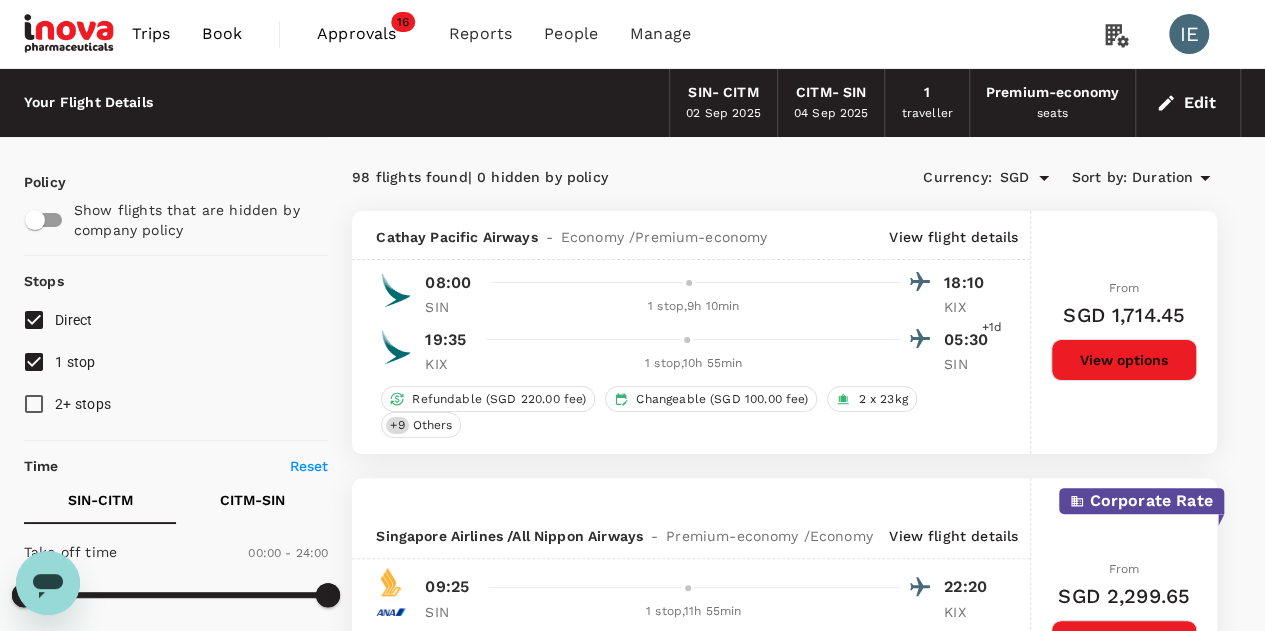 click on "View flight details" at bounding box center [953, 237] 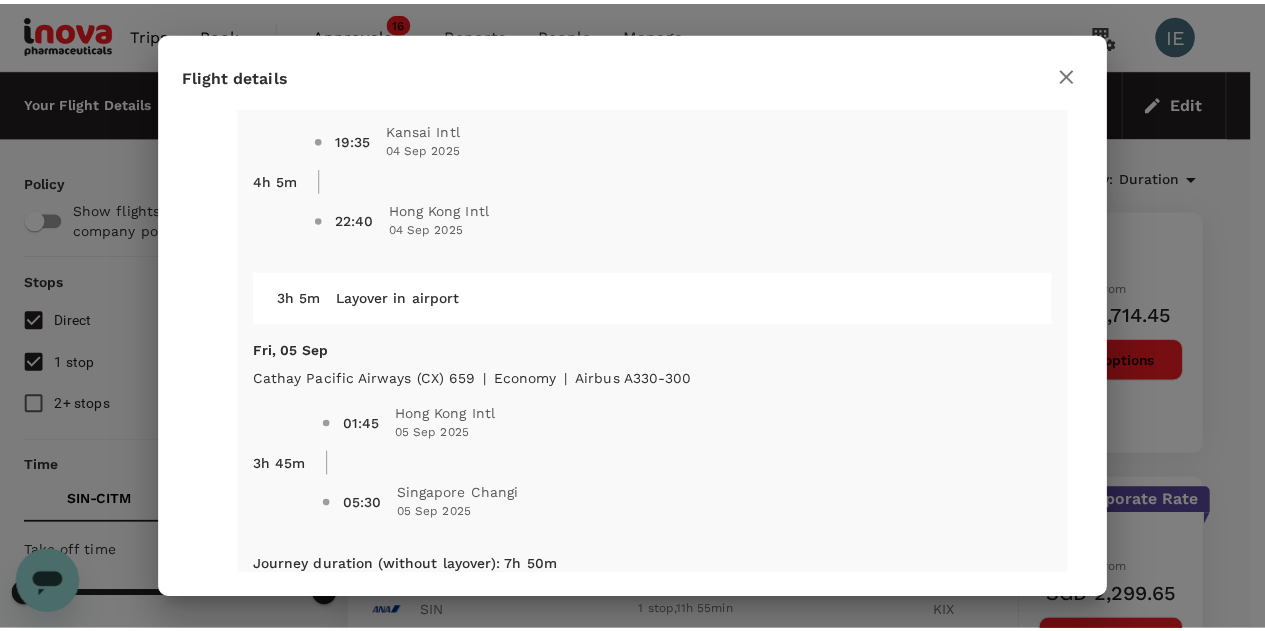 scroll, scrollTop: 737, scrollLeft: 0, axis: vertical 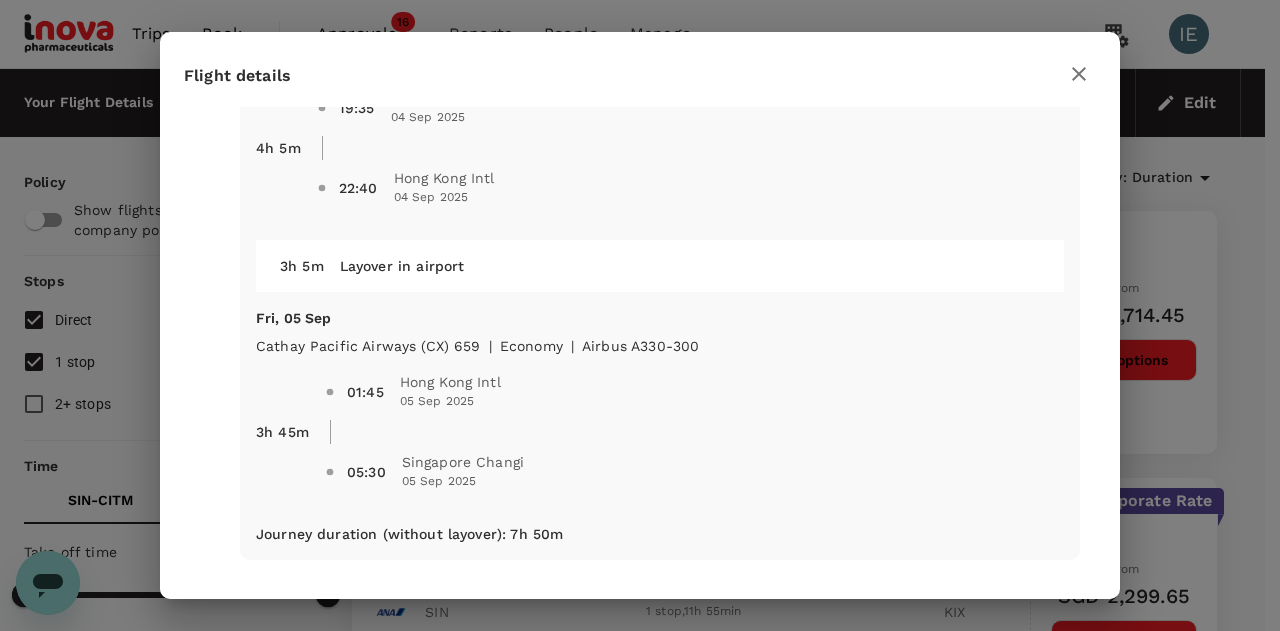 click 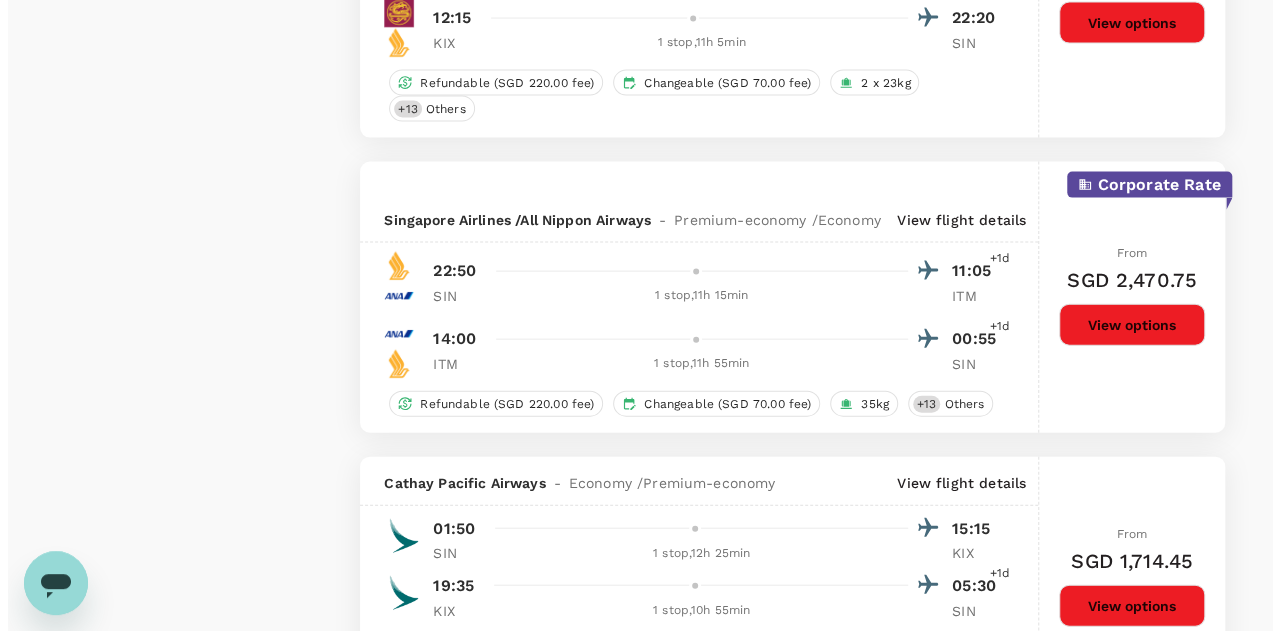 scroll, scrollTop: 2100, scrollLeft: 0, axis: vertical 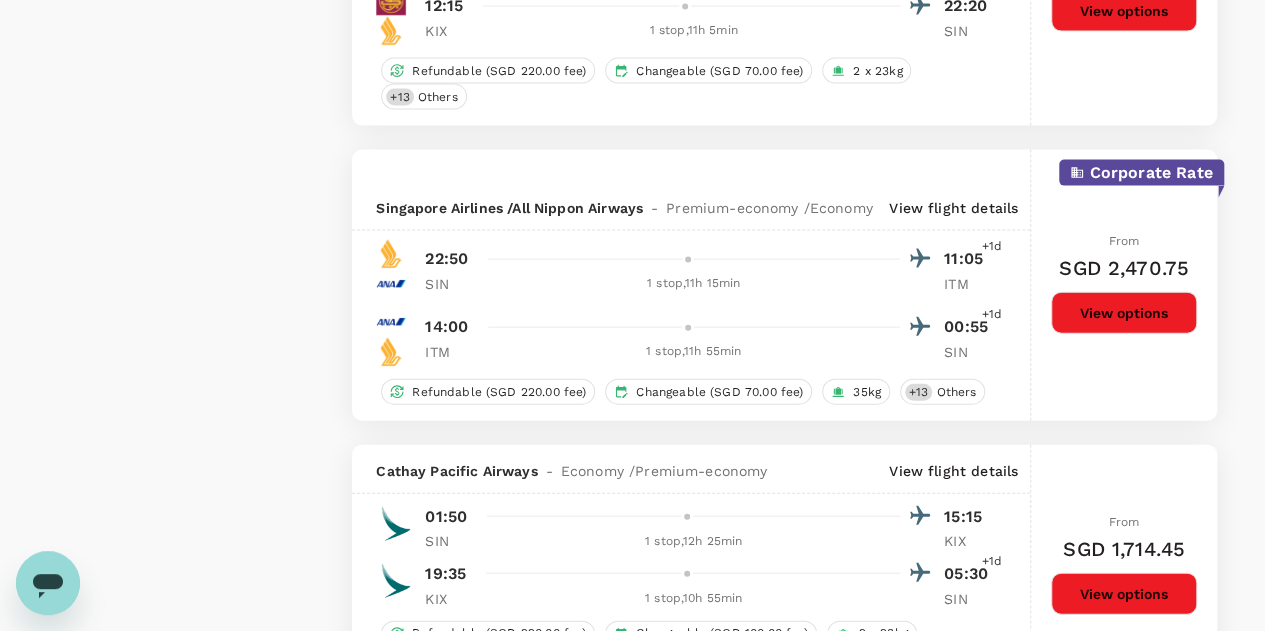 click on "View flight details" at bounding box center (953, 208) 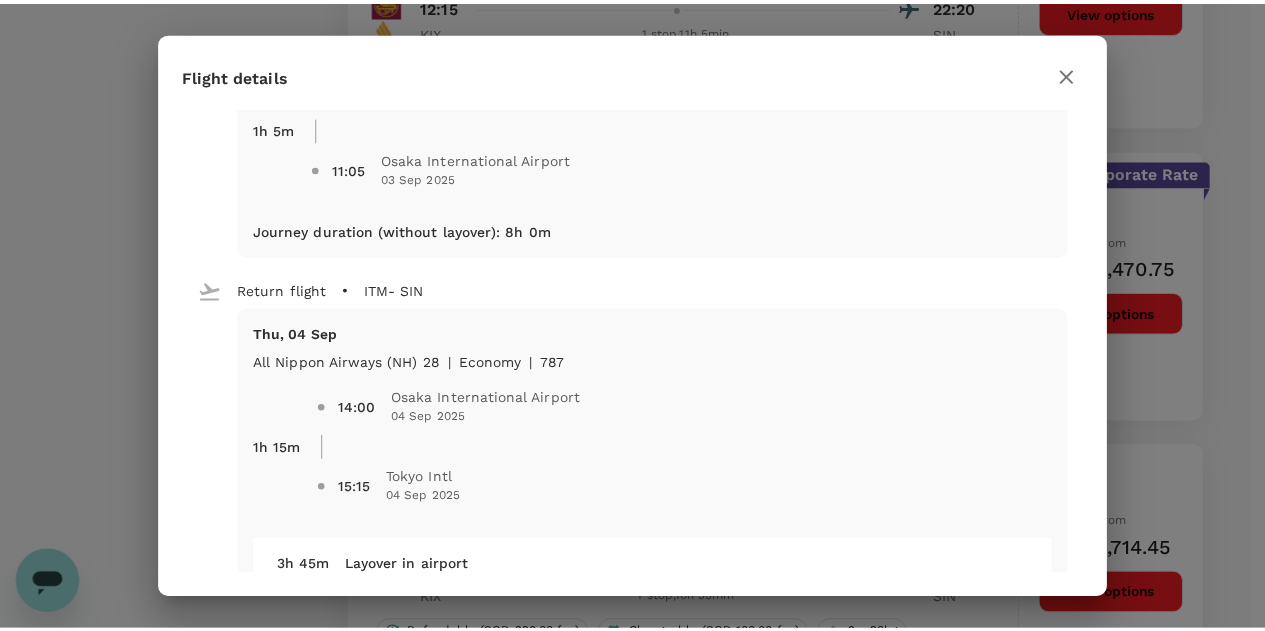 scroll, scrollTop: 0, scrollLeft: 0, axis: both 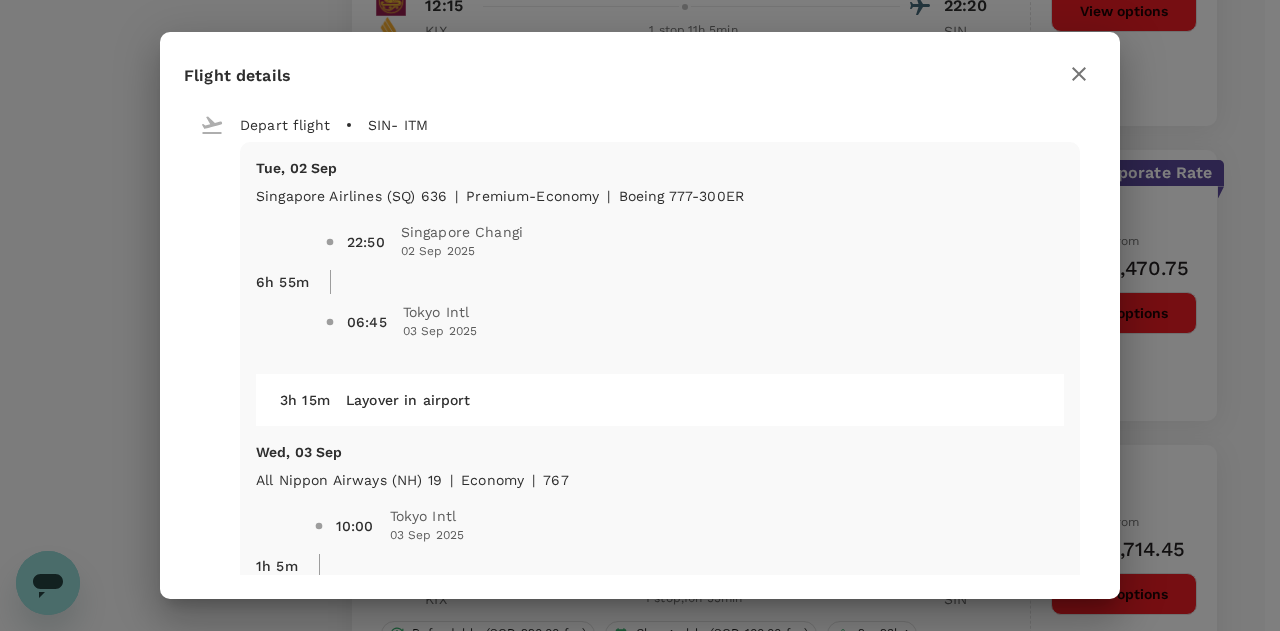 click 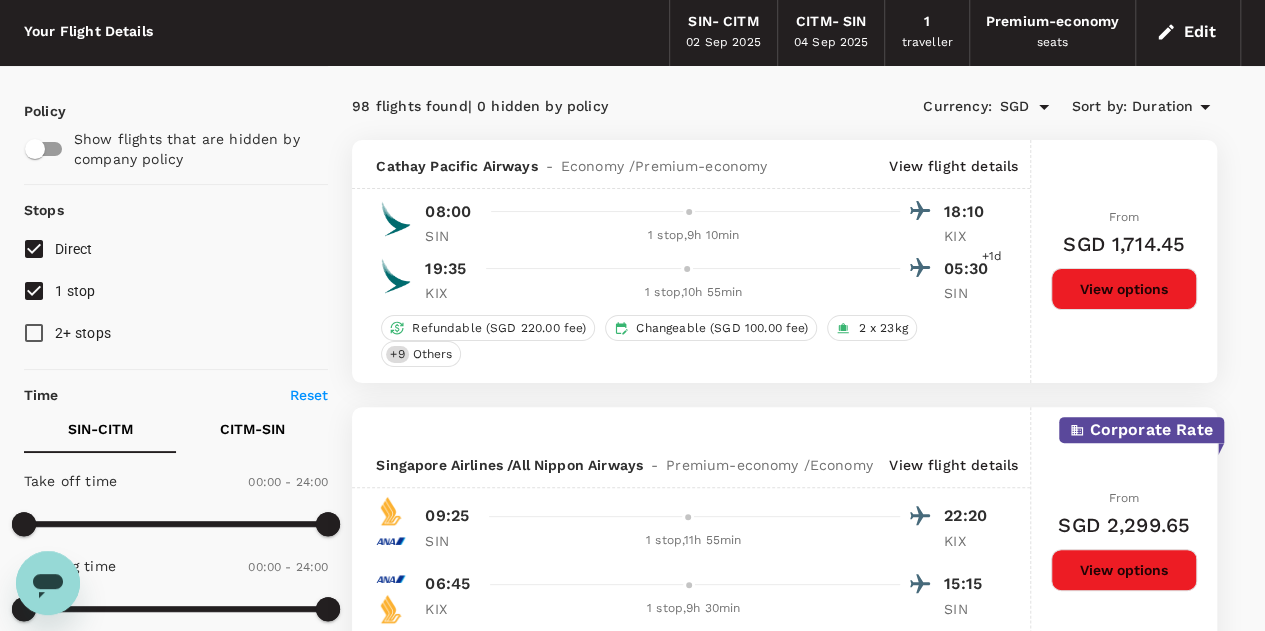 scroll, scrollTop: 0, scrollLeft: 0, axis: both 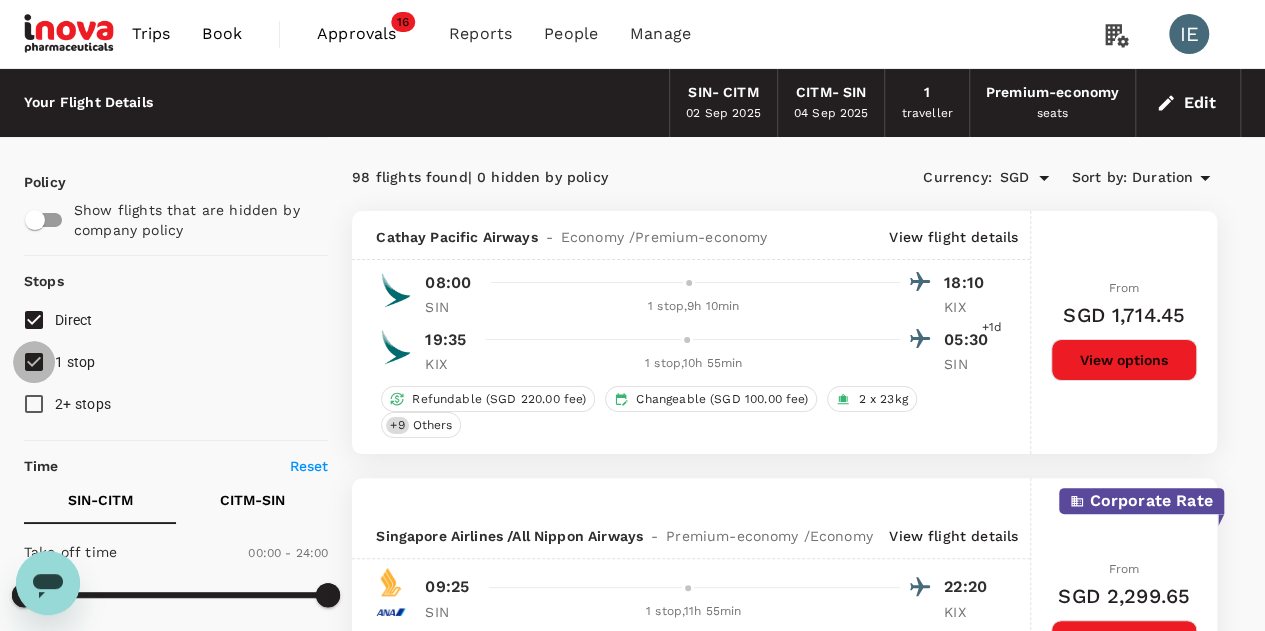 click on "1 stop" at bounding box center [34, 362] 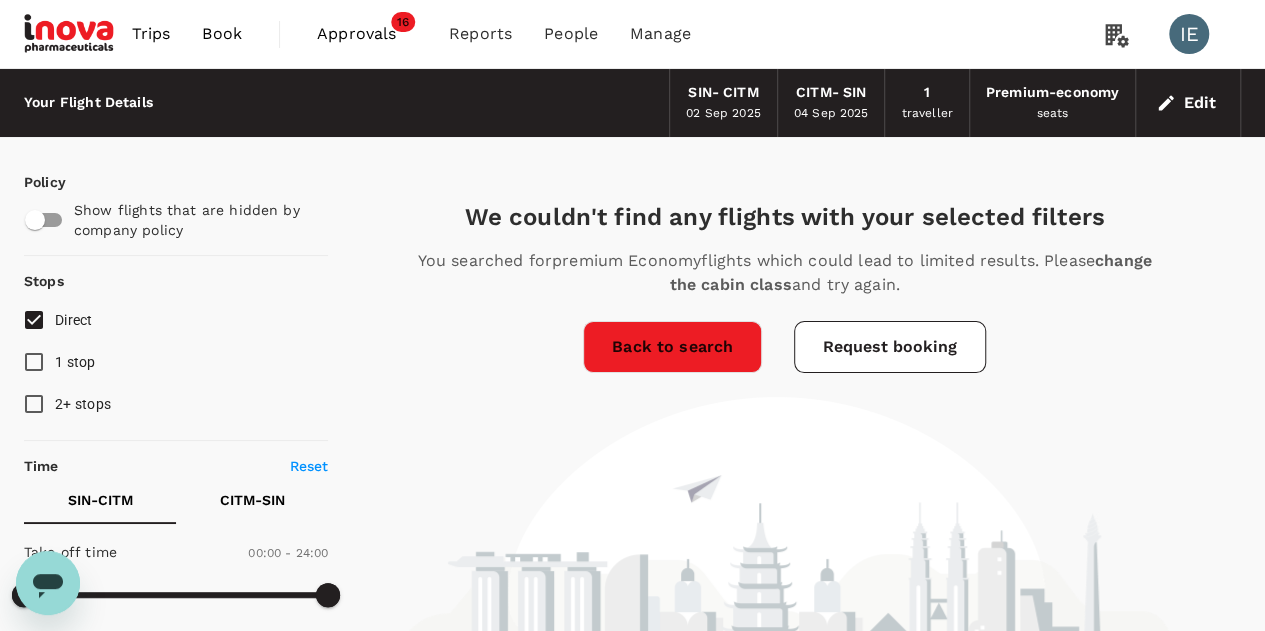 click on "Edit" at bounding box center (1188, 103) 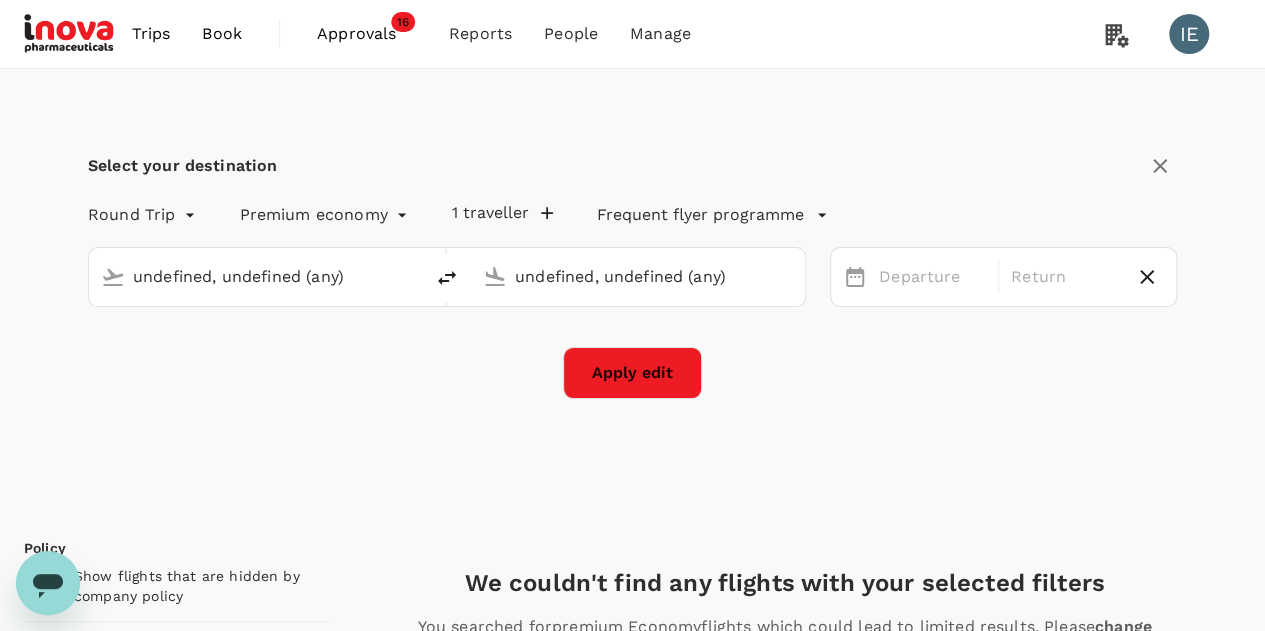 type 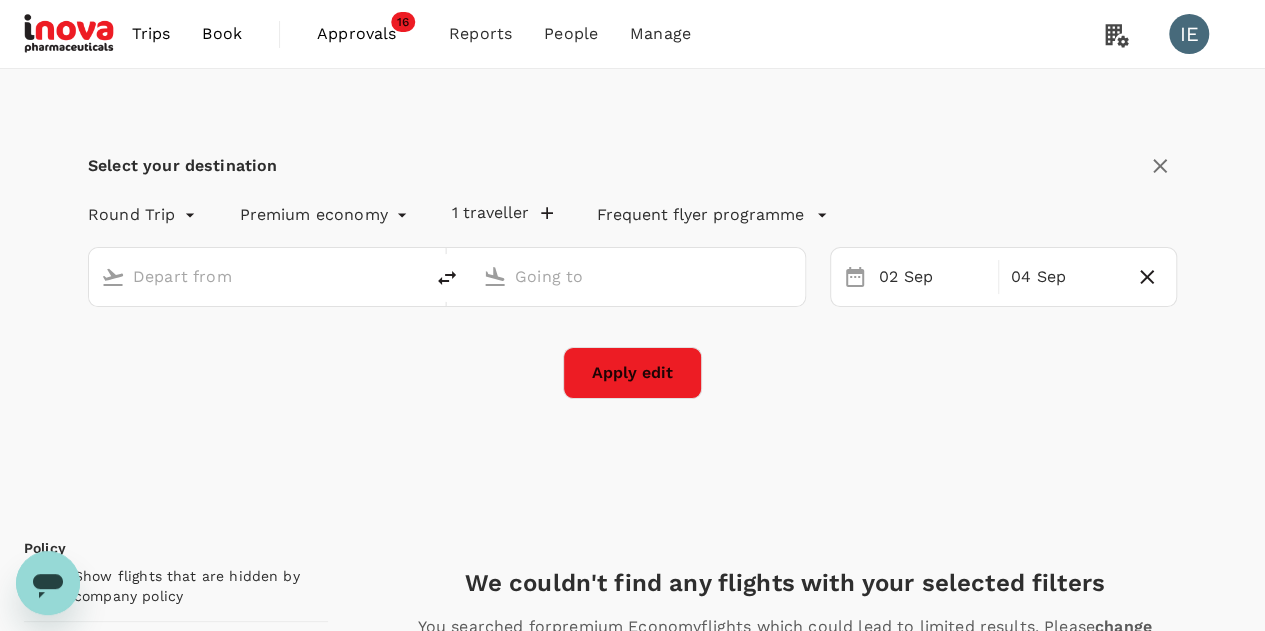 type on "Singapore Changi (SIN)" 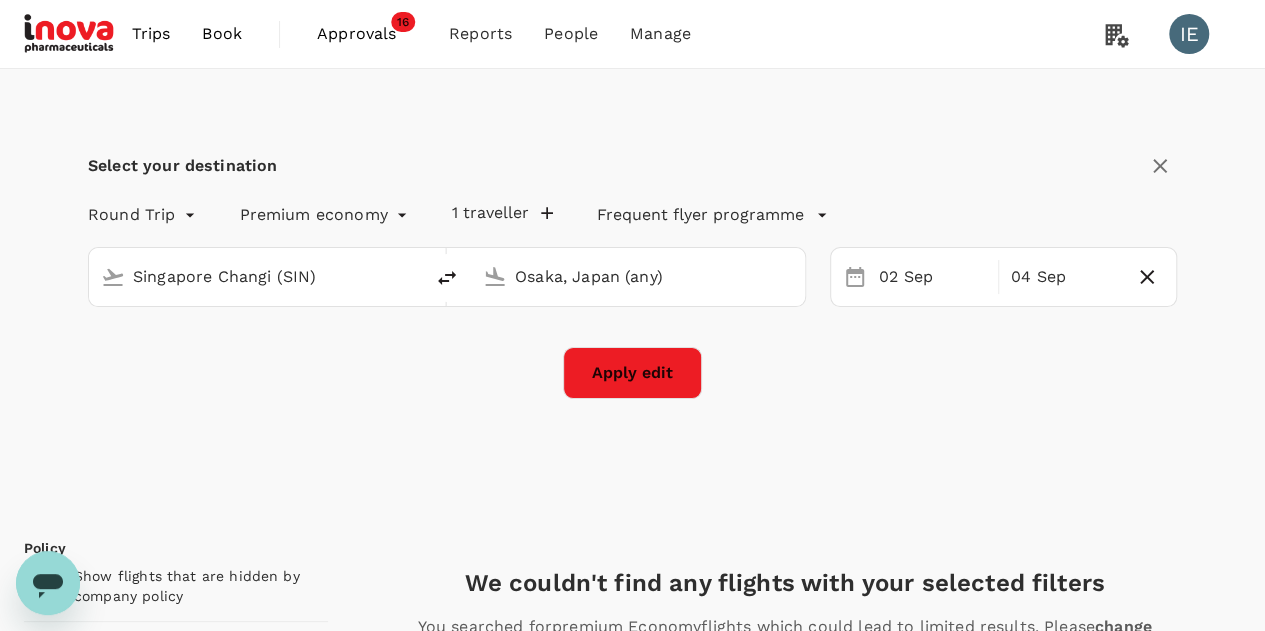 click on "Trips Book Approvals 16 Reports People Manage IE Select your destination Round Trip roundtrip Premium economy premium-economy 1   traveller Frequent flyer programme Singapore Changi (SIN) Osaka, Japan (any) 02 Sep 04 Sep Apply edit Policy Show flights that are hidden by company policy Stops Direct 1 stop 2+ stops Time Reset SIN - CITM CITM - SIN Take off time 00:00 - 24:00 Landing time 00:00 - 24:00 Duration 31.40 hours Take off time 00:00 - 24:00 Landing time 00:00 - 24:00 Duration 31.10 hours Business trip essentials Clear all Cabin baggage Checked baggage Flexible to change Refundable Free seat selection Complimentary drinks and meal Cabin class Change Premium-economy Only premium-economy Mix with economy Airlines Clear all Air China All Nippon Airways Cathay Pacific Airways China Southern EVA Airways Japan Airlines Juneyao Airlines Scoot Shandong Airlines Shenzhen Airlines Singapore Airlines Thai AirAsia Thai AirAsia X Vietnam Airlines Other Only show corporate rates Exclude code share flights Help Centre" at bounding box center [632, 1239] 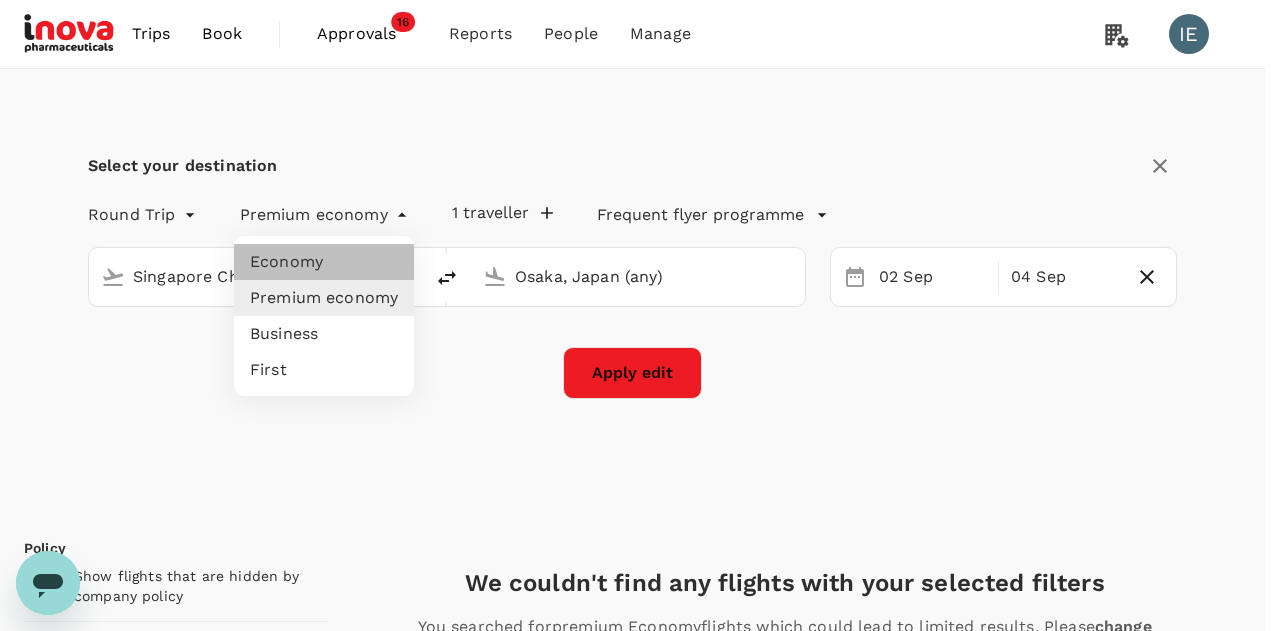 click on "Economy" at bounding box center [324, 262] 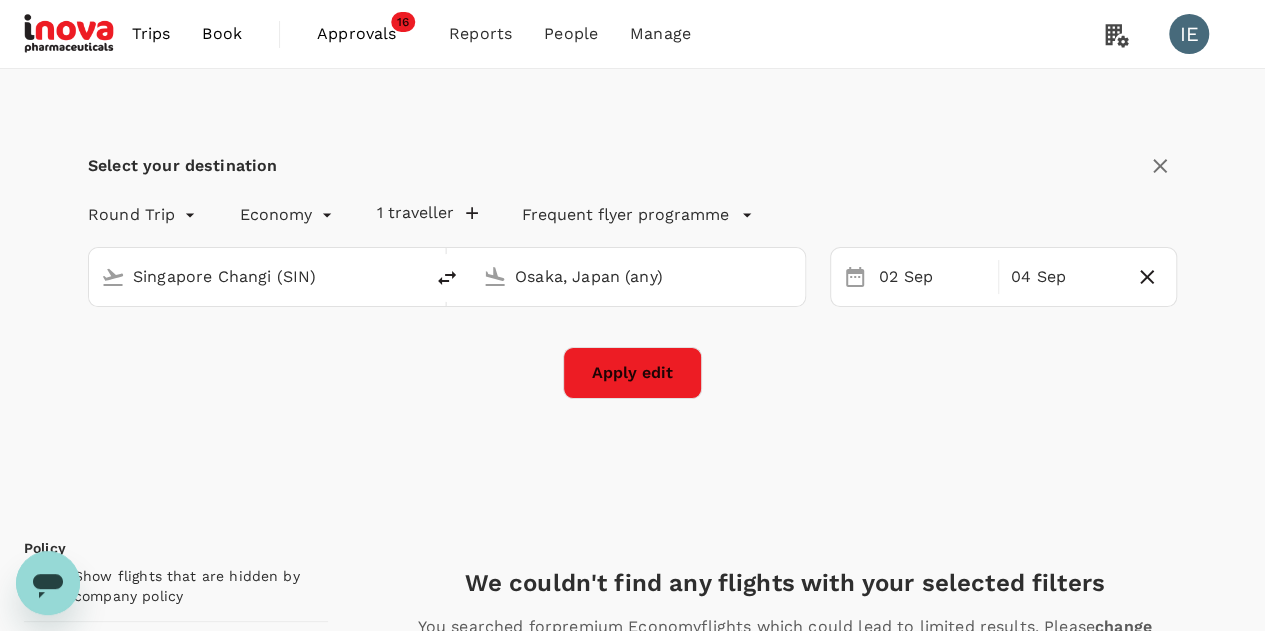 click on "Apply edit" at bounding box center (632, 373) 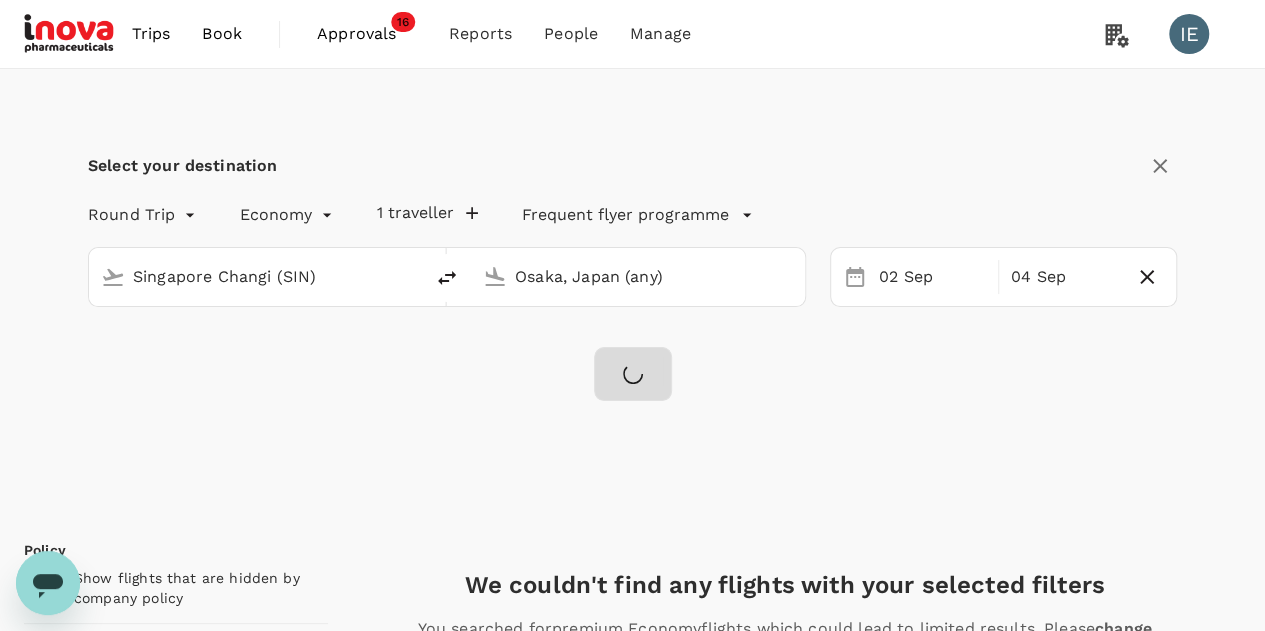 checkbox on "false" 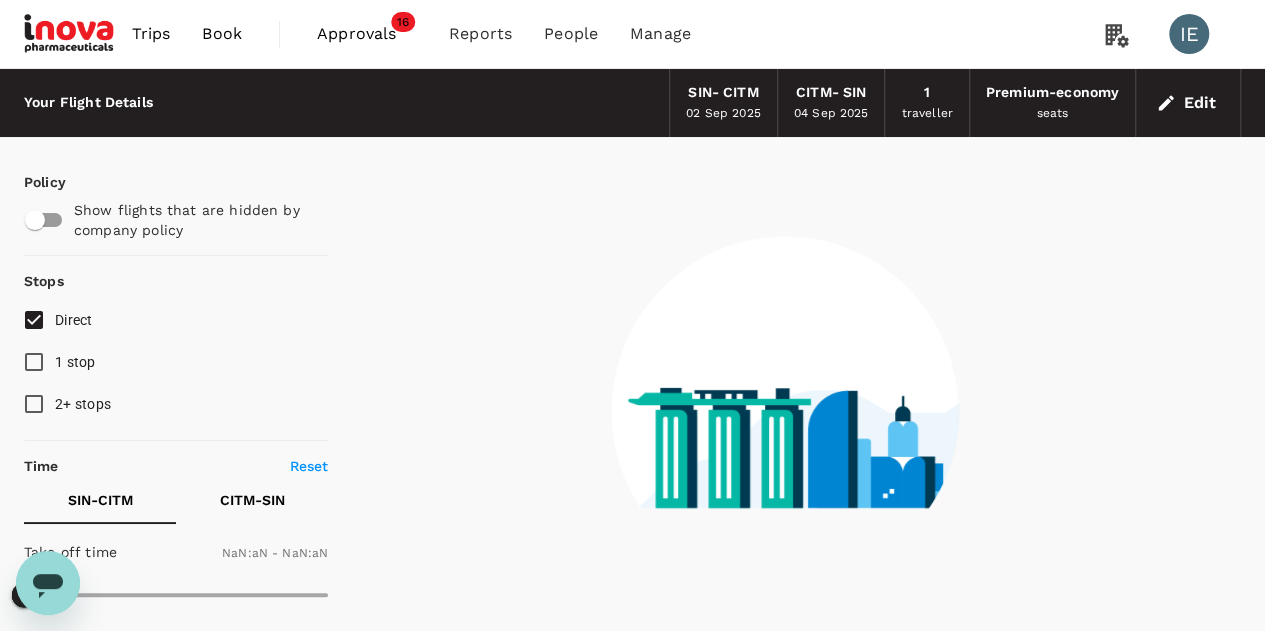 checkbox on "false" 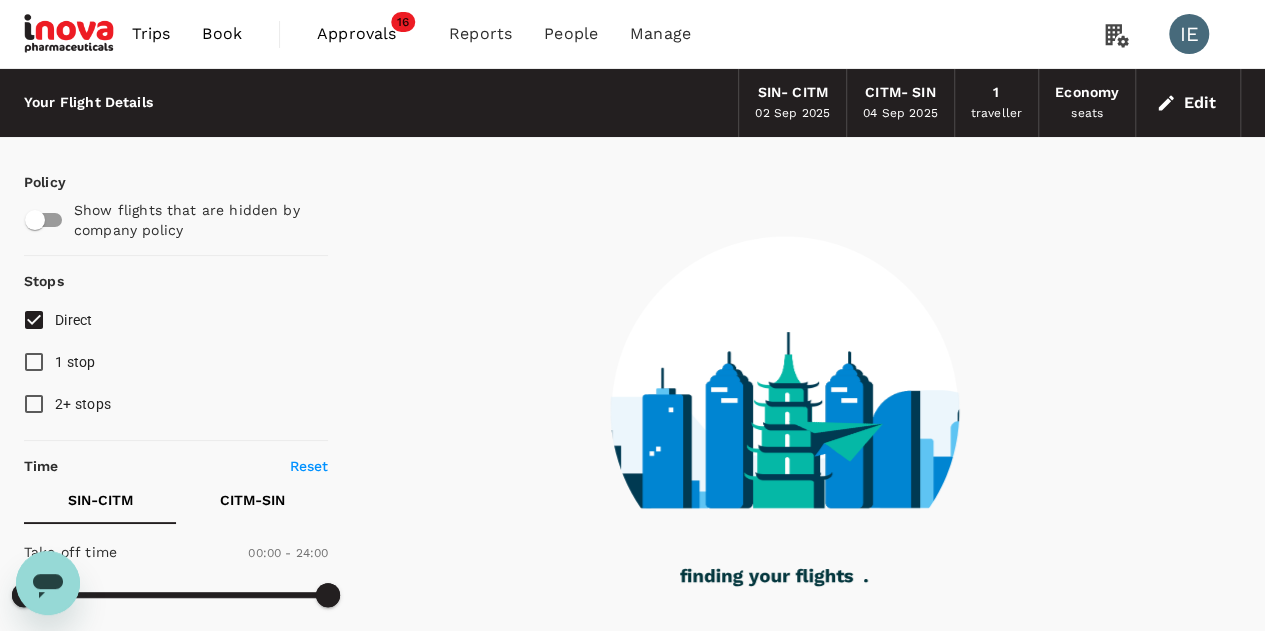 type on "1255" 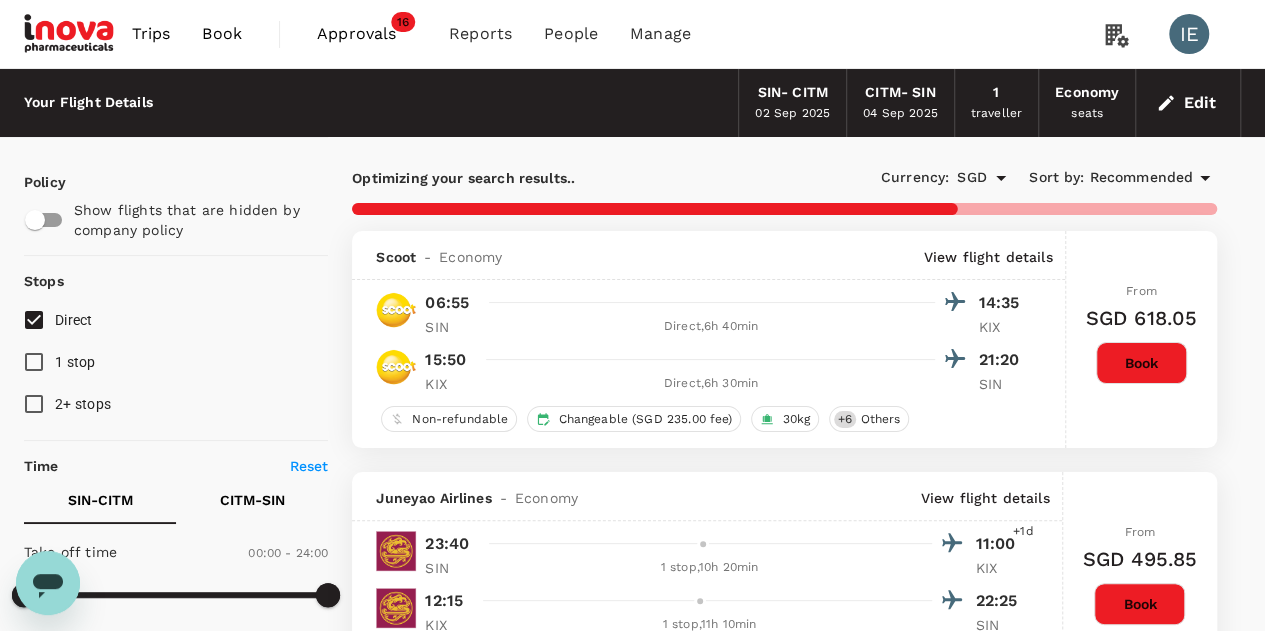 type on "1310" 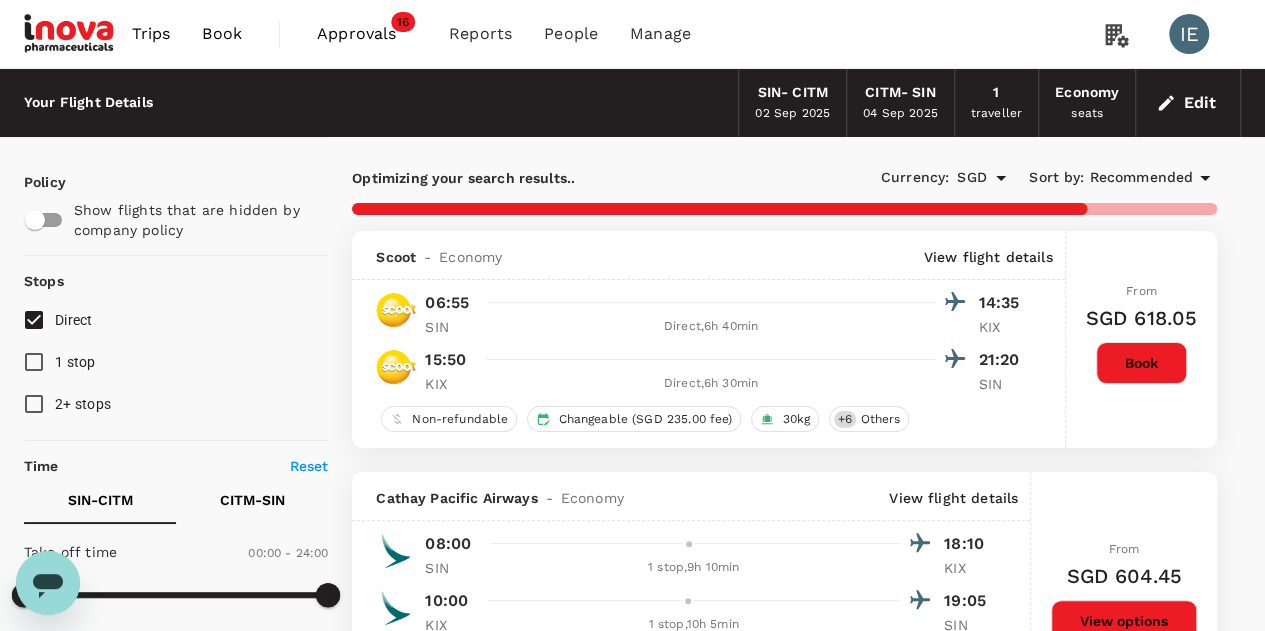 type on "1725" 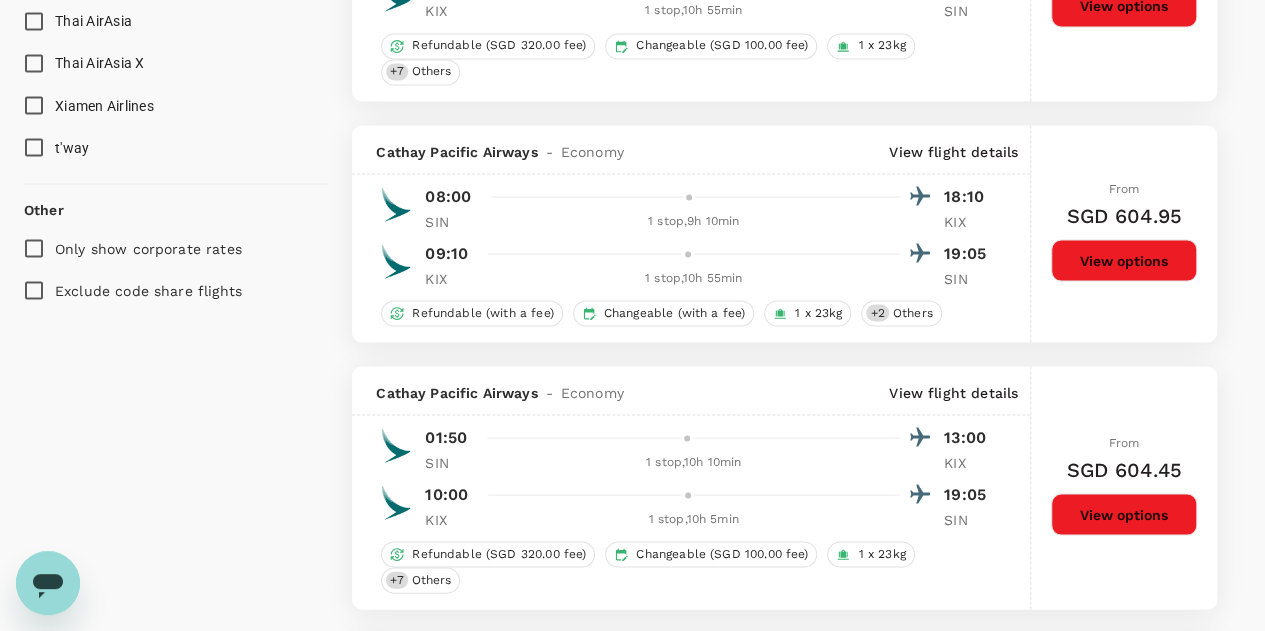 scroll, scrollTop: 0, scrollLeft: 0, axis: both 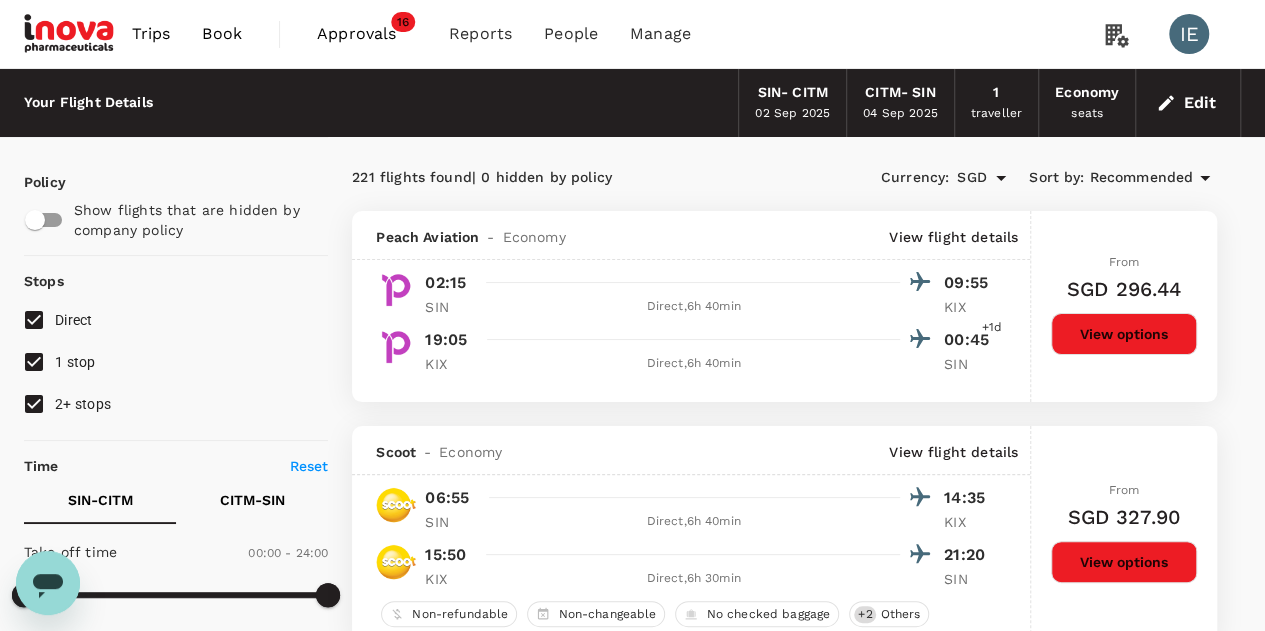 click on "2+ stops" at bounding box center (34, 404) 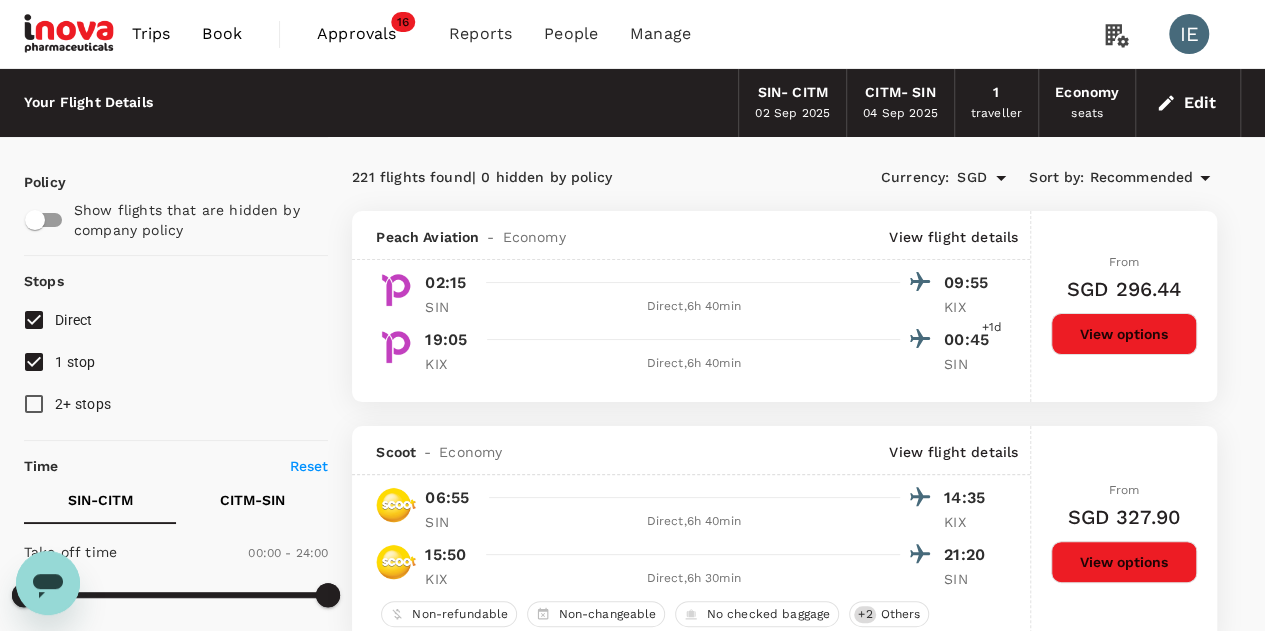 click on "1 stop" at bounding box center [34, 362] 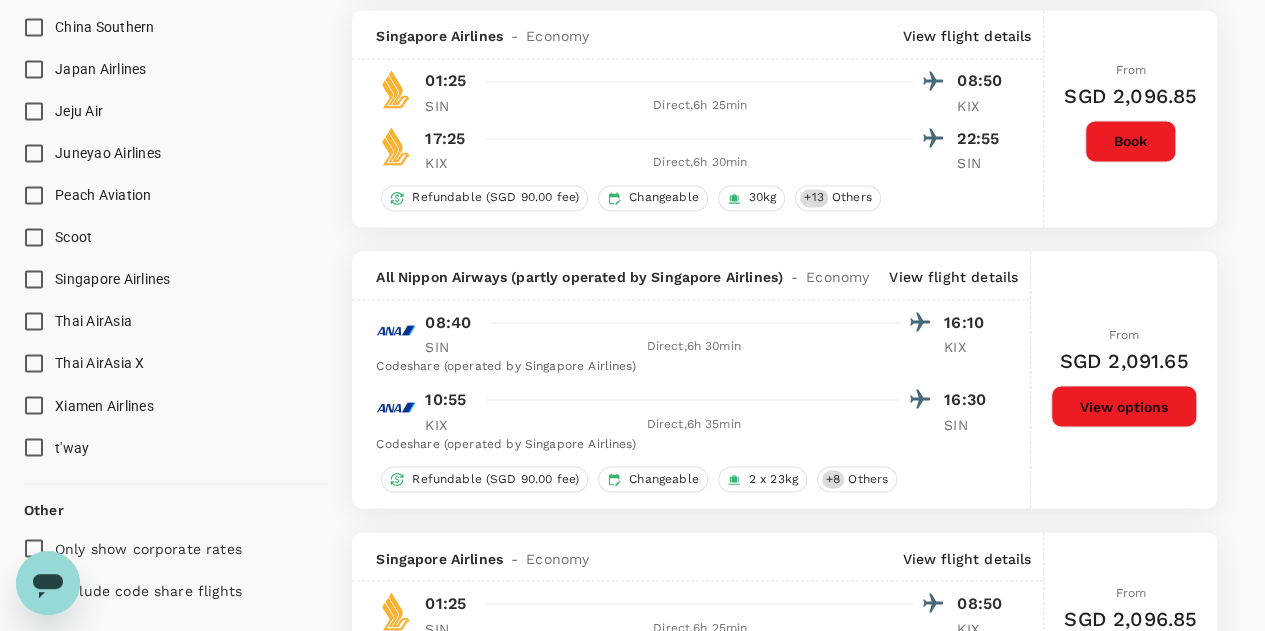 scroll, scrollTop: 1800, scrollLeft: 0, axis: vertical 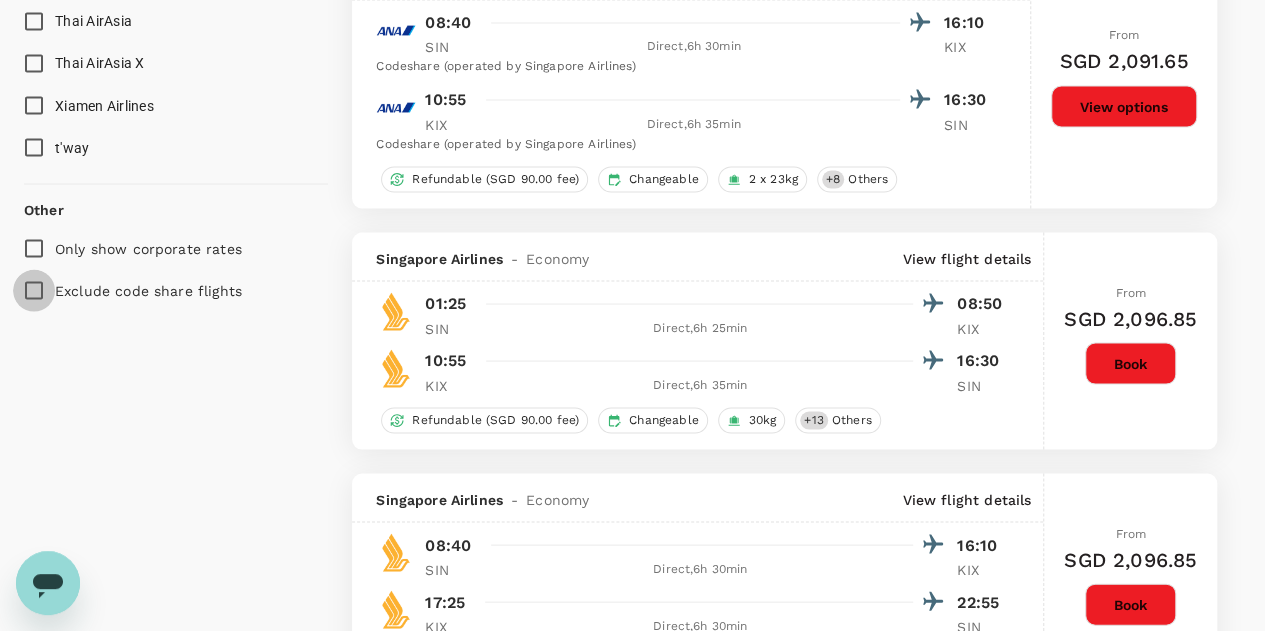 click on "Exclude code share flights" at bounding box center (34, 290) 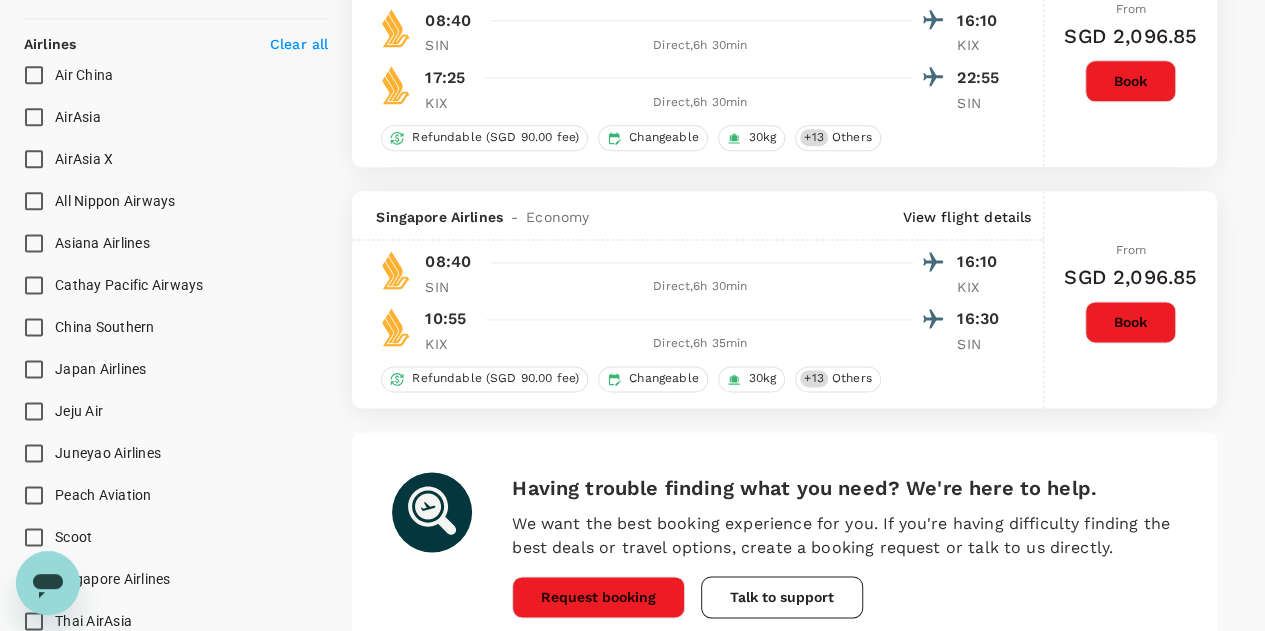 scroll, scrollTop: 900, scrollLeft: 0, axis: vertical 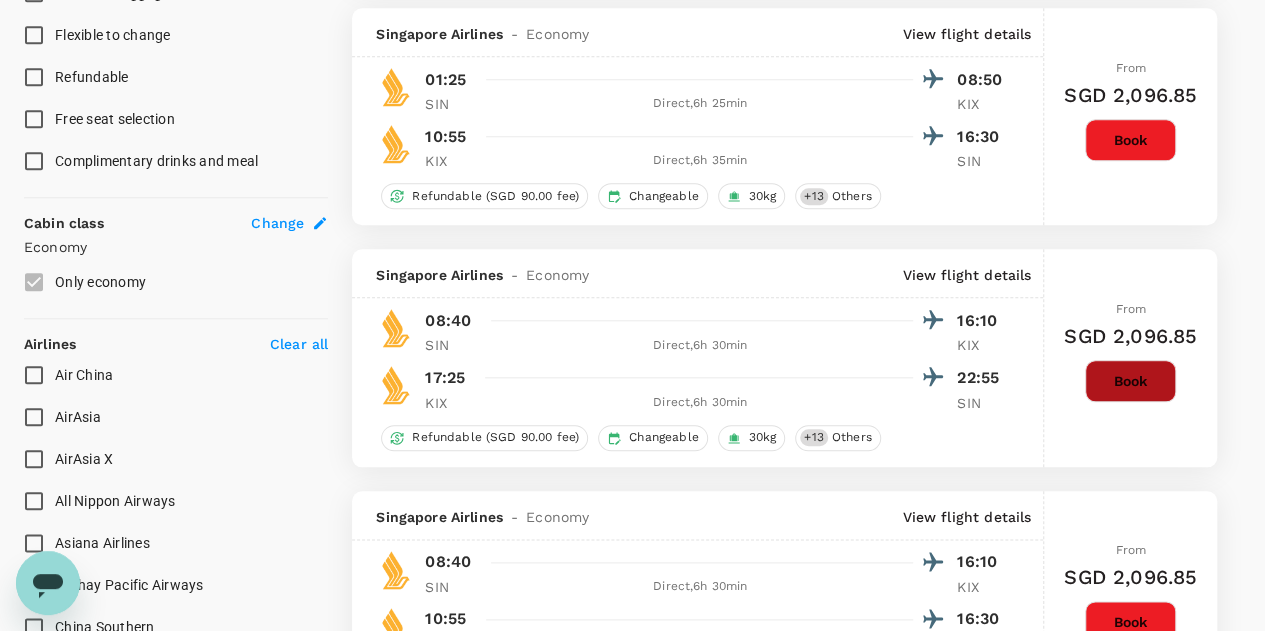 click on "Book" at bounding box center [1130, 381] 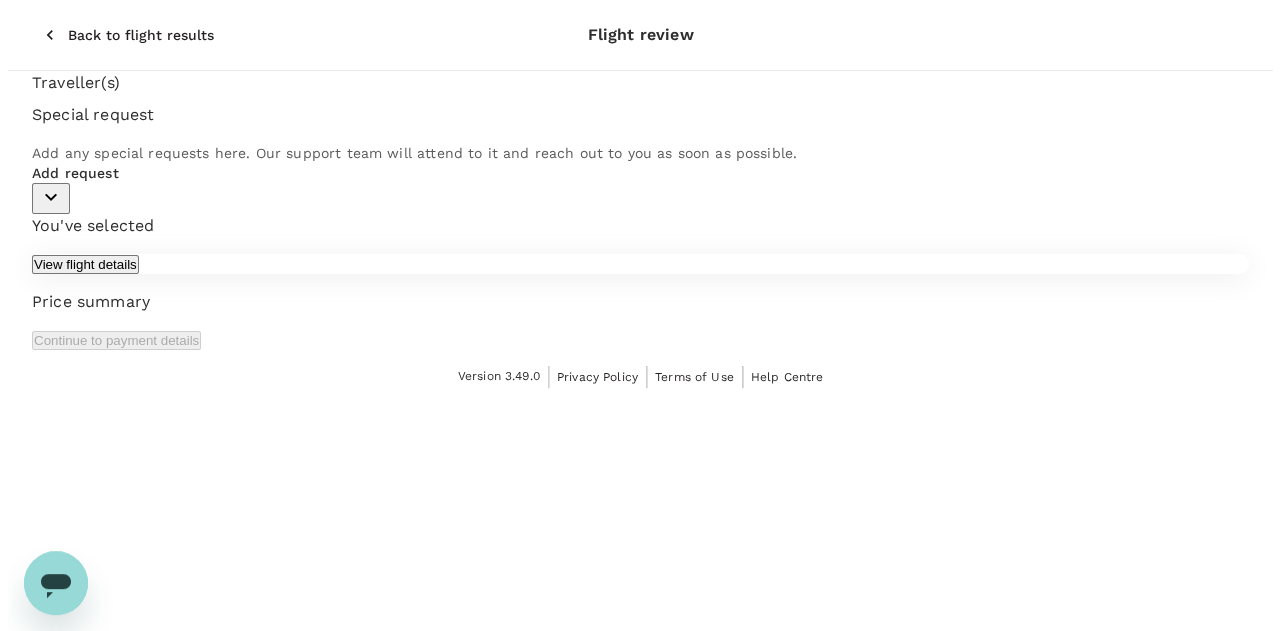 scroll, scrollTop: 0, scrollLeft: 0, axis: both 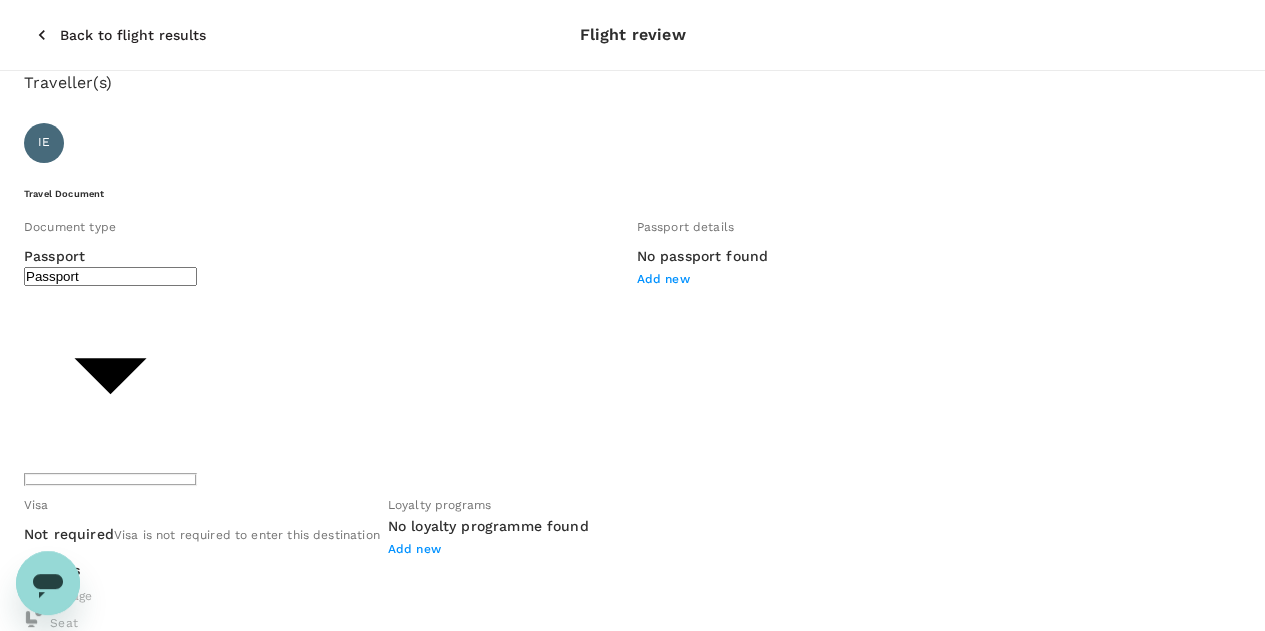 click on "View flight details" at bounding box center (77, 1091) 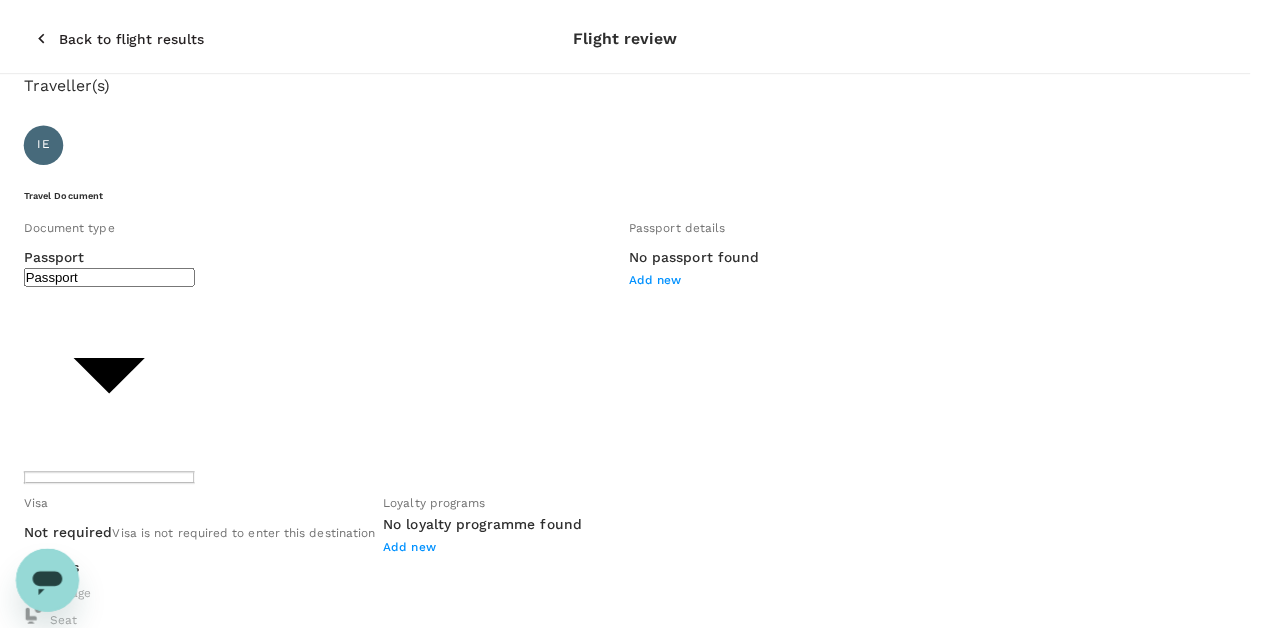 scroll, scrollTop: 0, scrollLeft: 0, axis: both 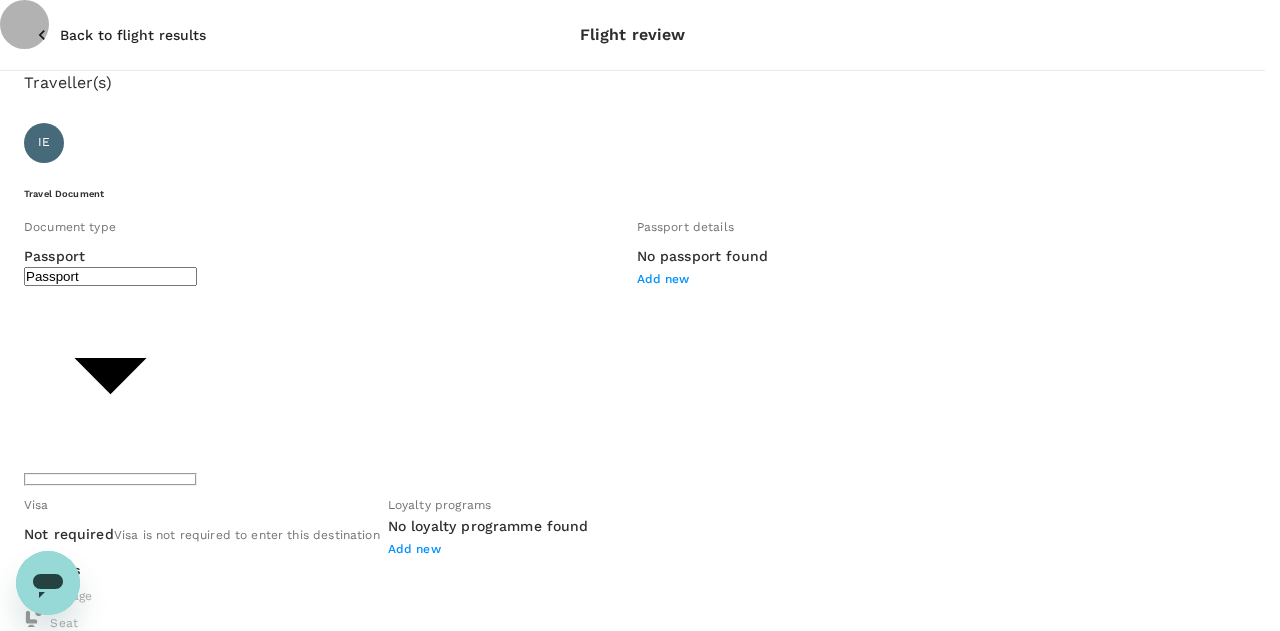 click 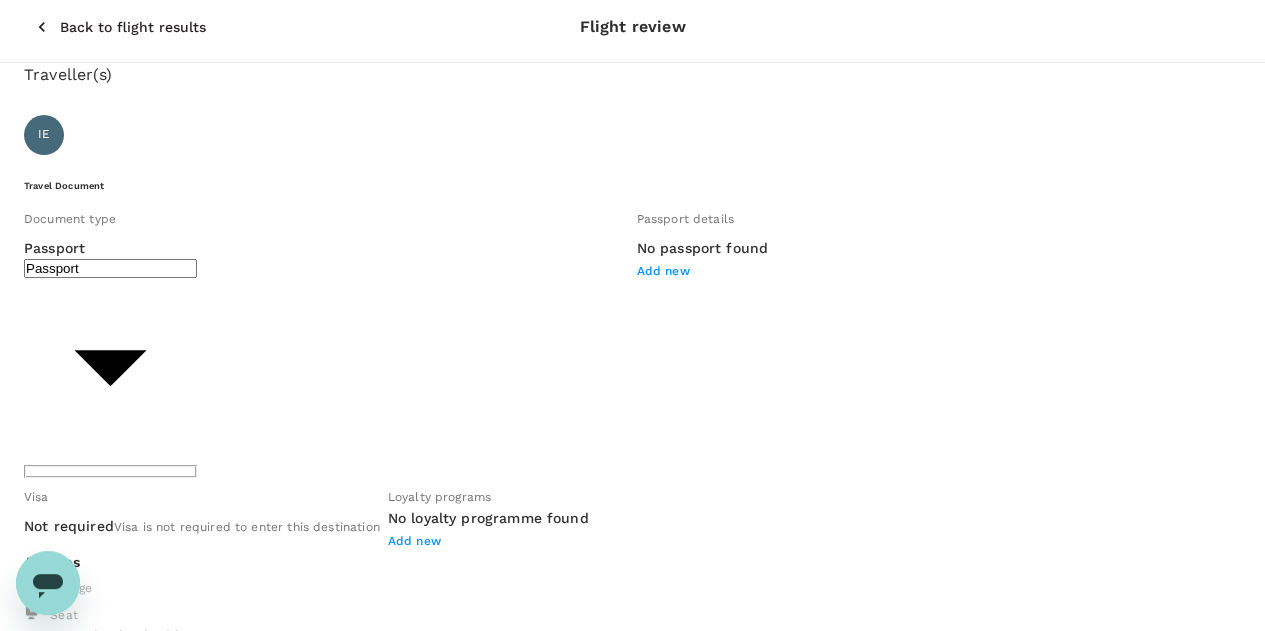 scroll, scrollTop: 0, scrollLeft: 0, axis: both 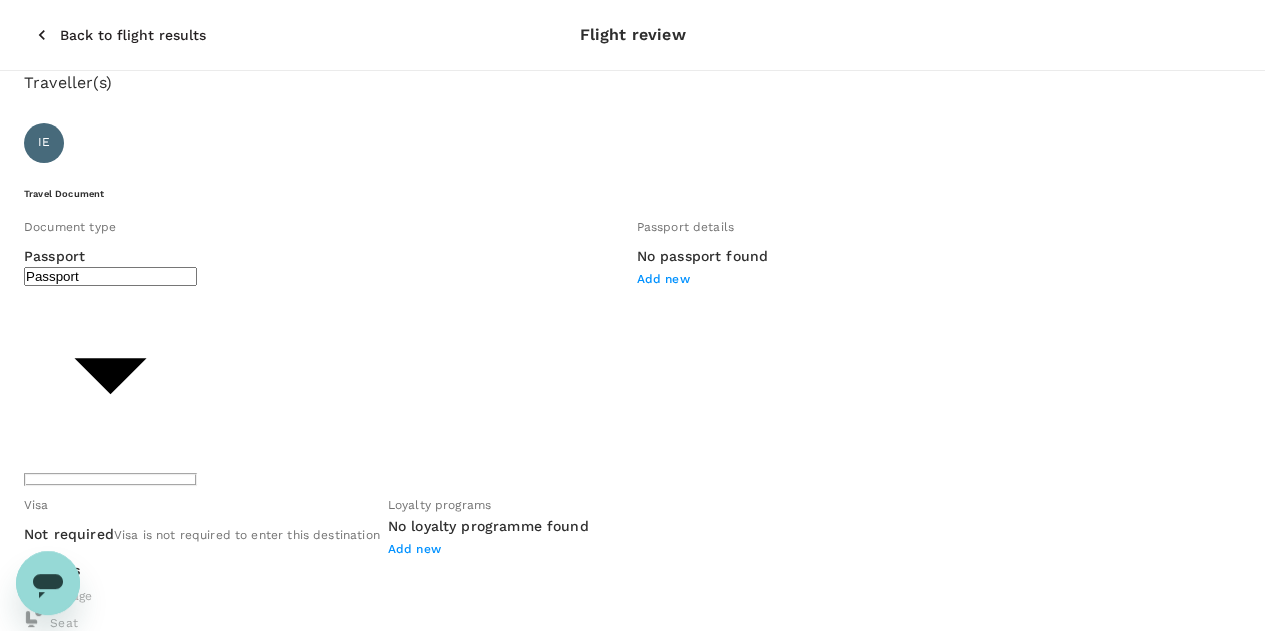 click 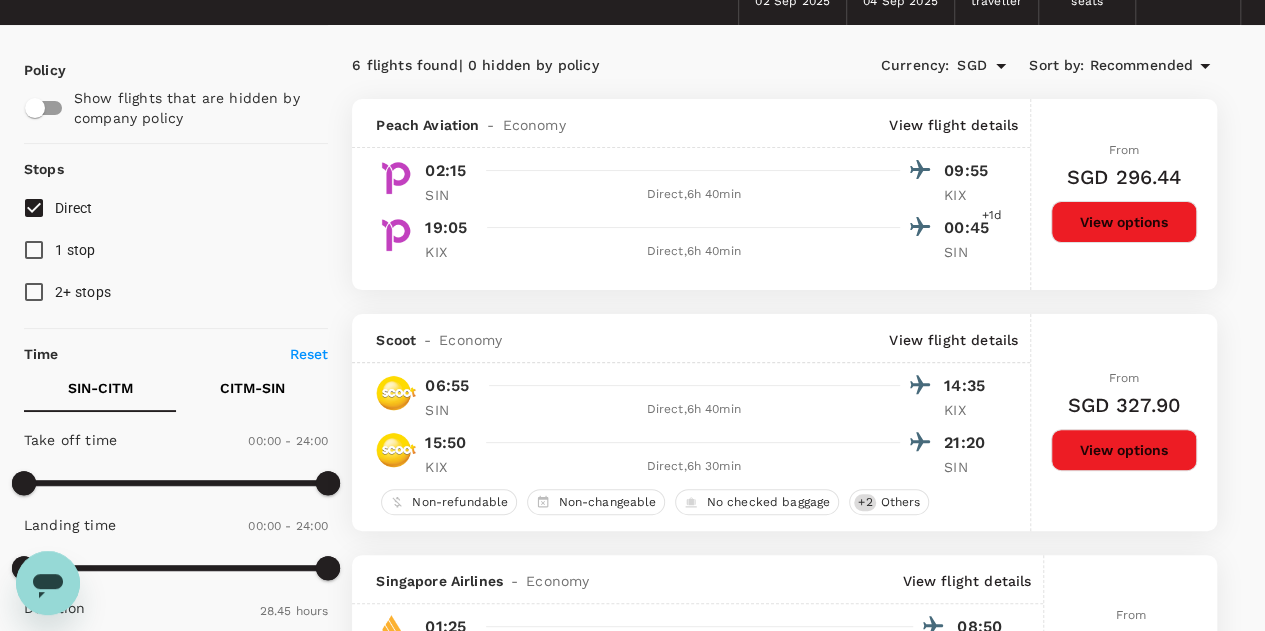 scroll, scrollTop: 0, scrollLeft: 0, axis: both 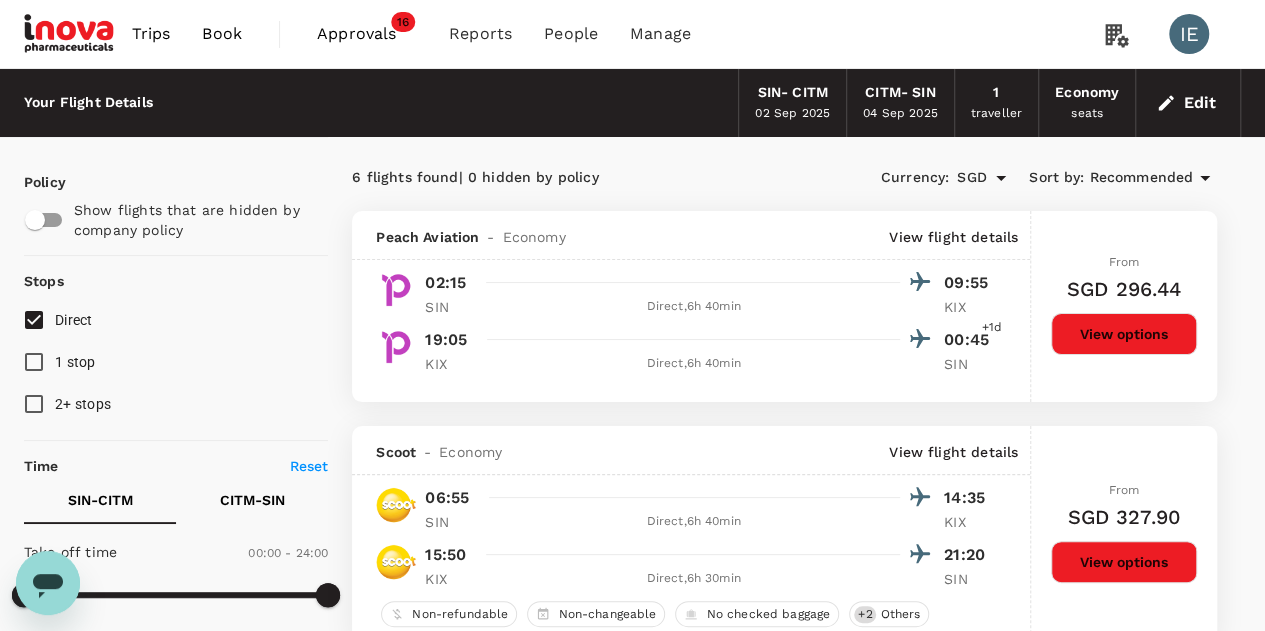 click on "1 stop" at bounding box center [34, 362] 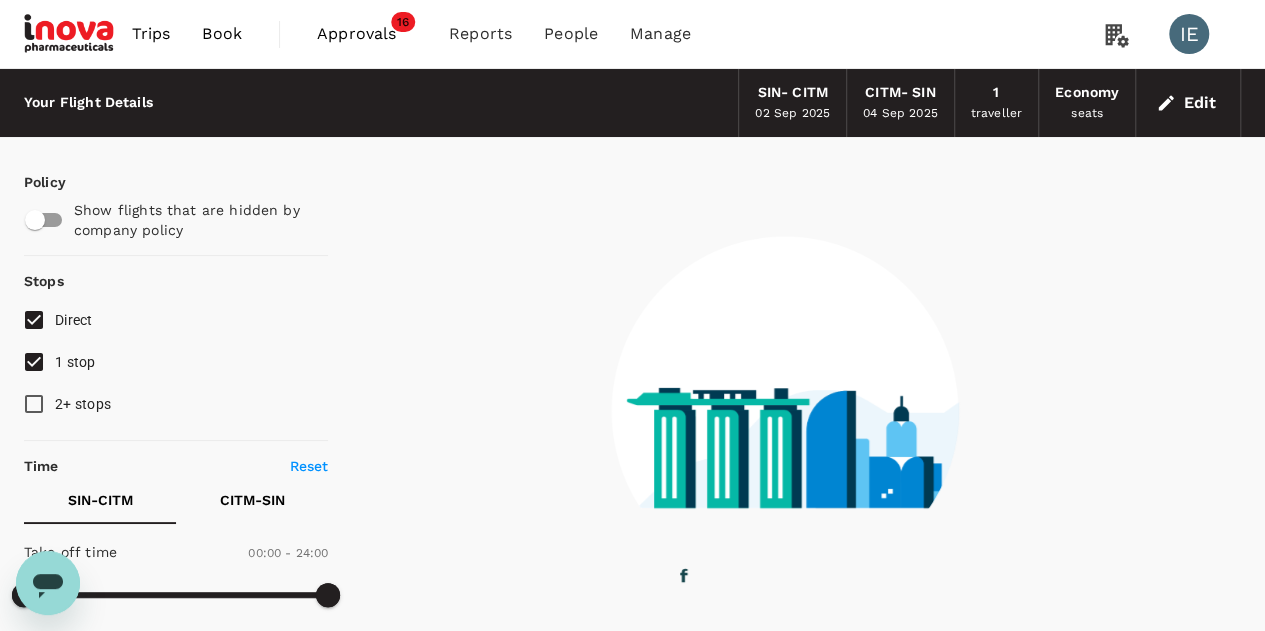 click on "Direct" at bounding box center [34, 320] 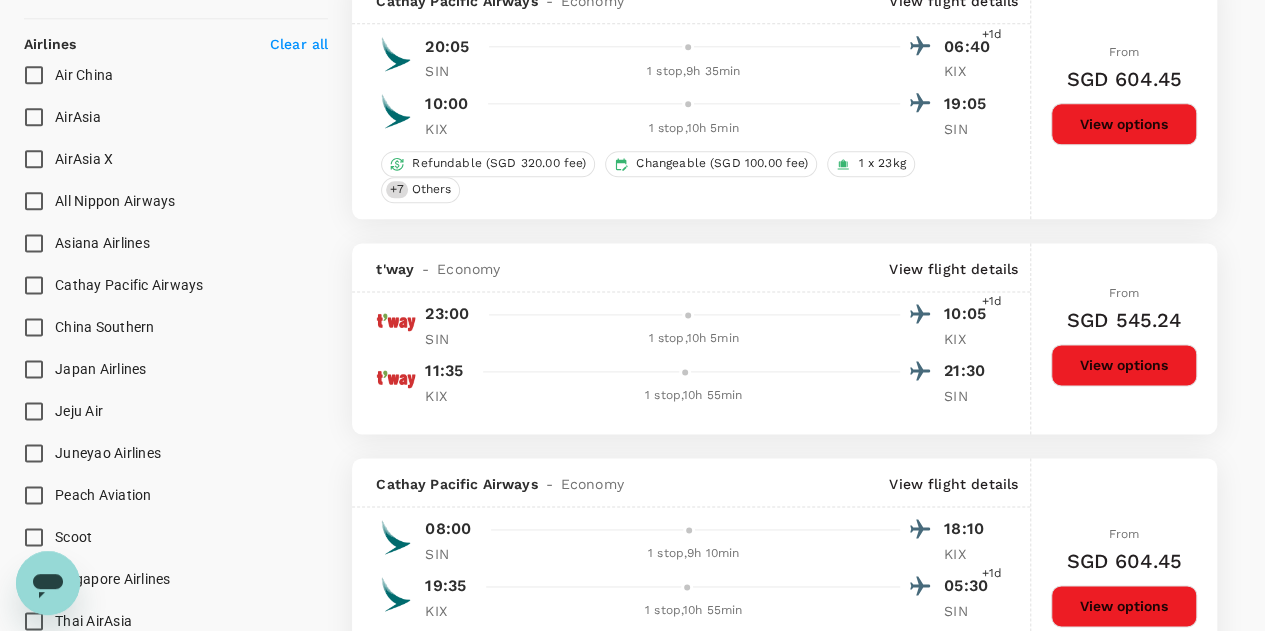scroll, scrollTop: 1500, scrollLeft: 0, axis: vertical 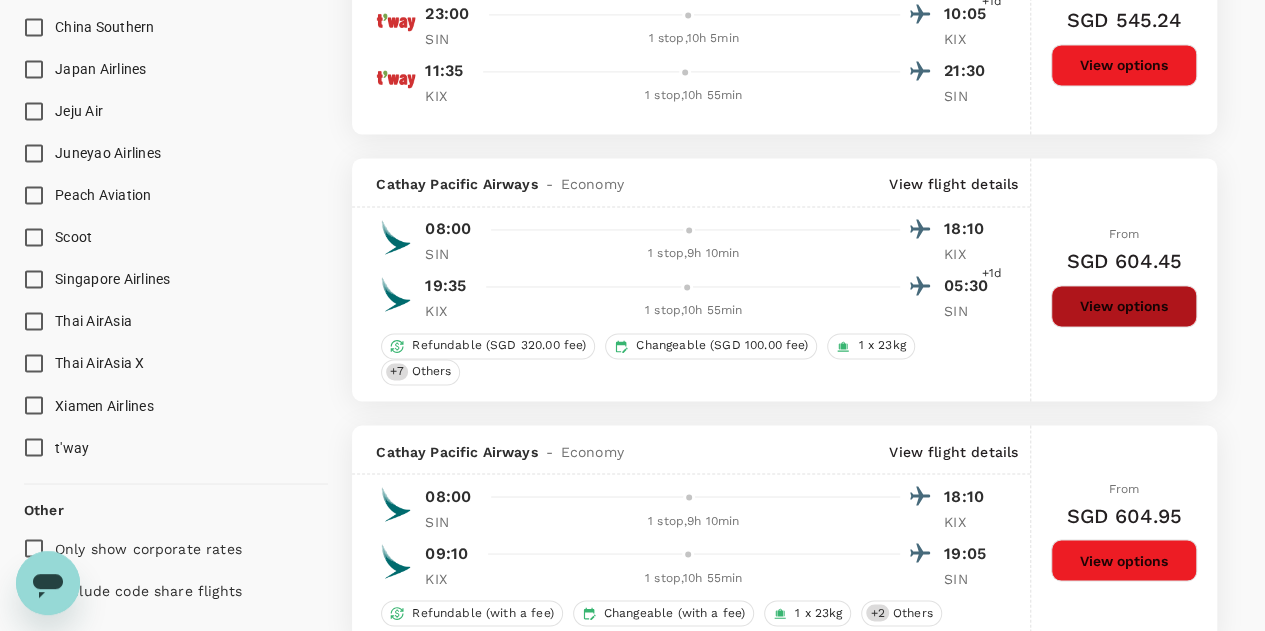 click on "View options" at bounding box center (1124, 306) 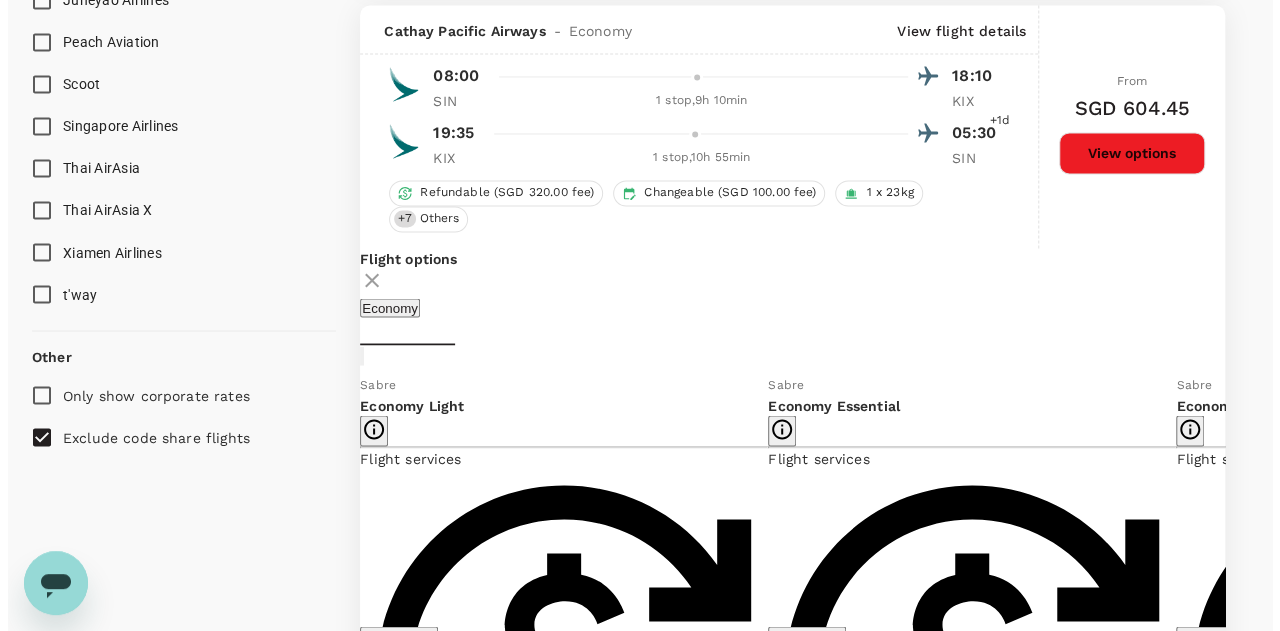 scroll, scrollTop: 1655, scrollLeft: 0, axis: vertical 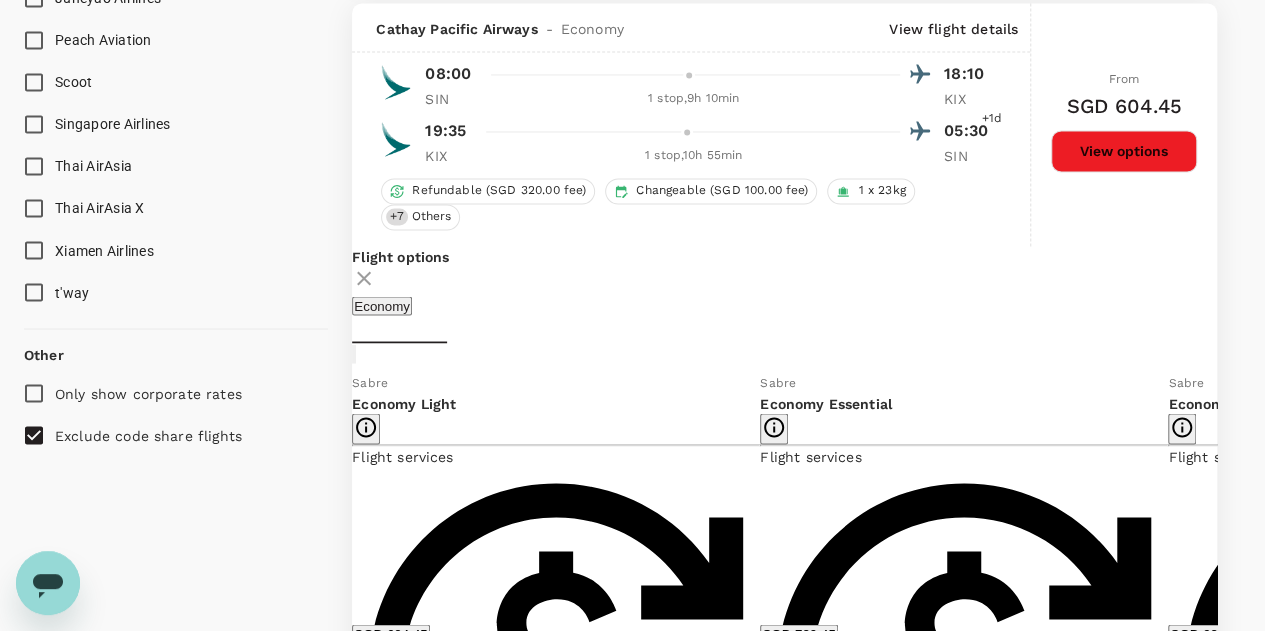 click on "View flight details" at bounding box center [953, 29] 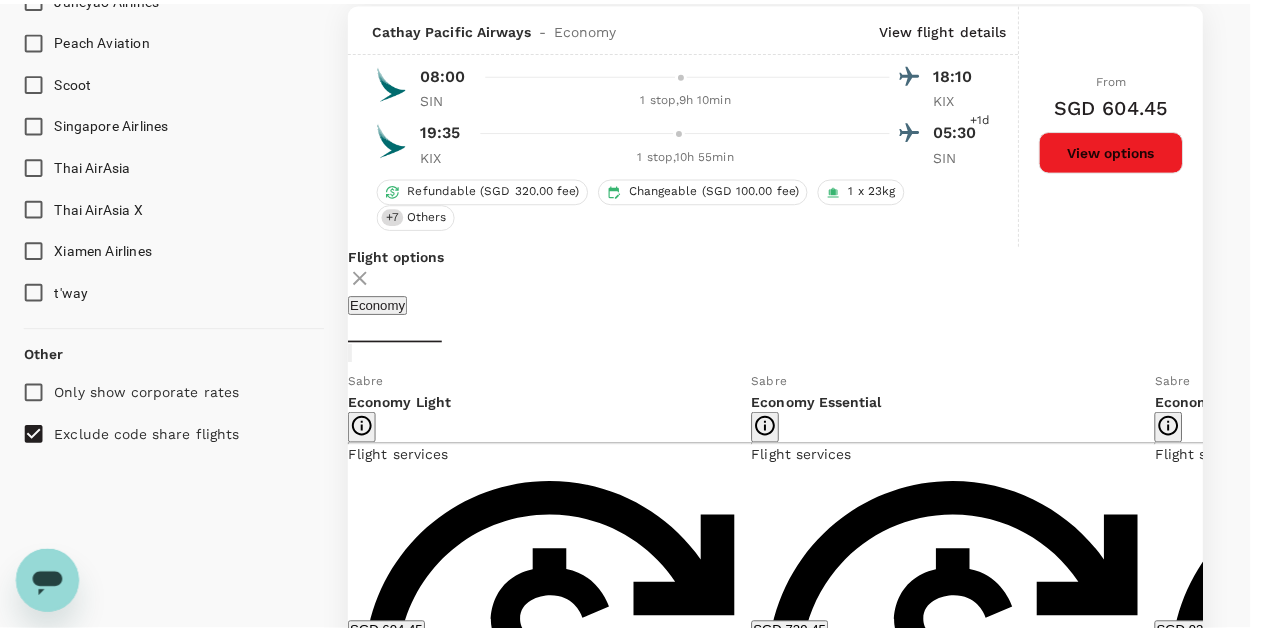 scroll, scrollTop: 600, scrollLeft: 0, axis: vertical 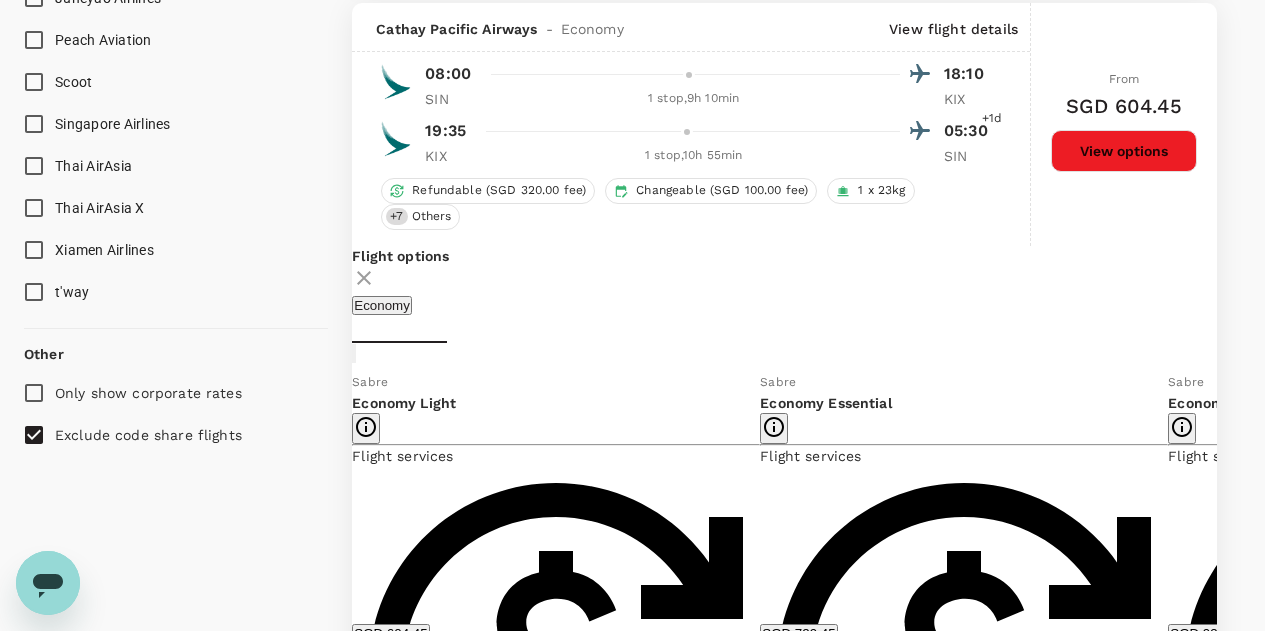 click 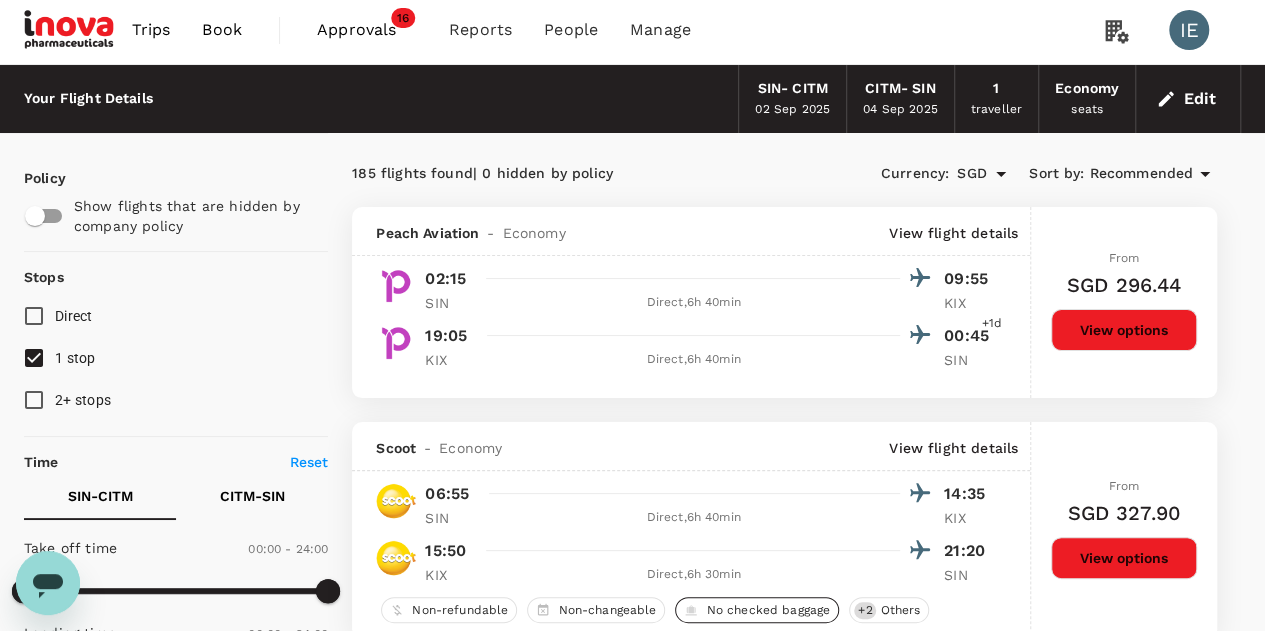 scroll, scrollTop: 0, scrollLeft: 0, axis: both 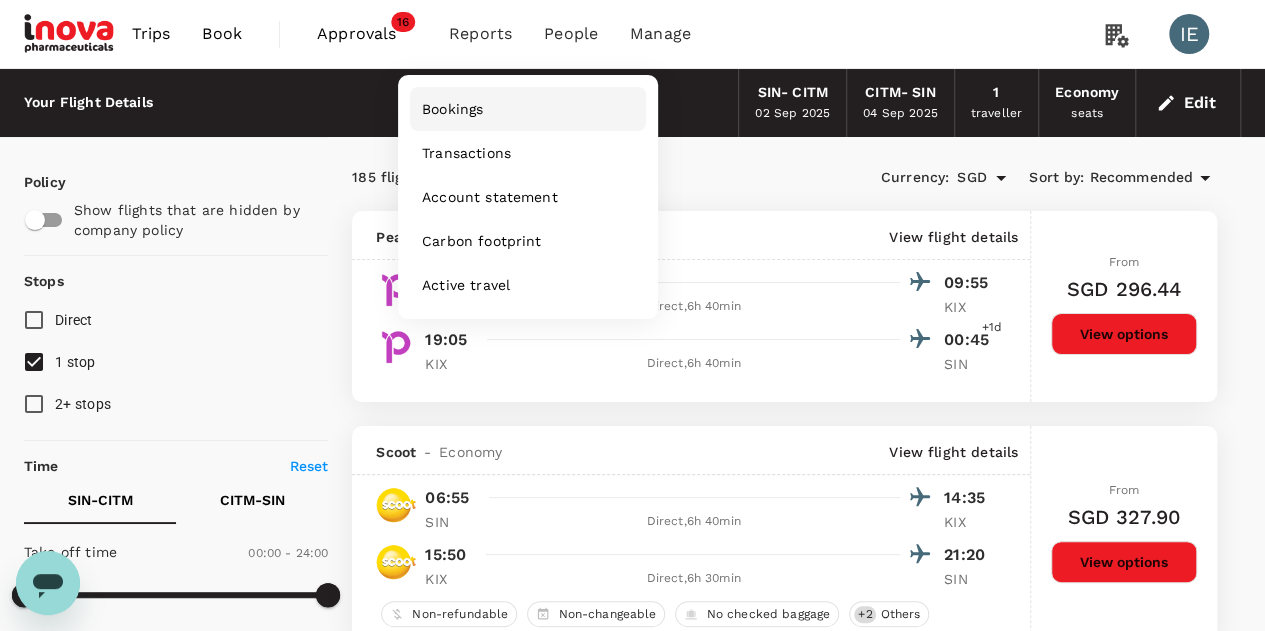 click on "Bookings" at bounding box center (452, 109) 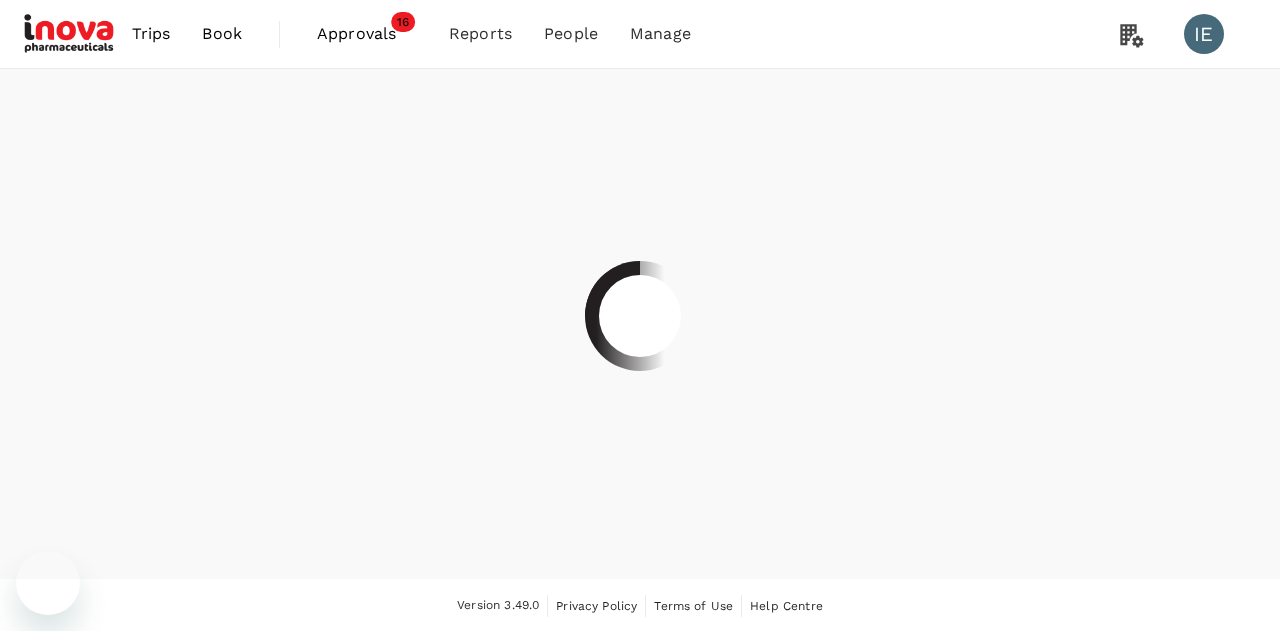 scroll, scrollTop: 0, scrollLeft: 0, axis: both 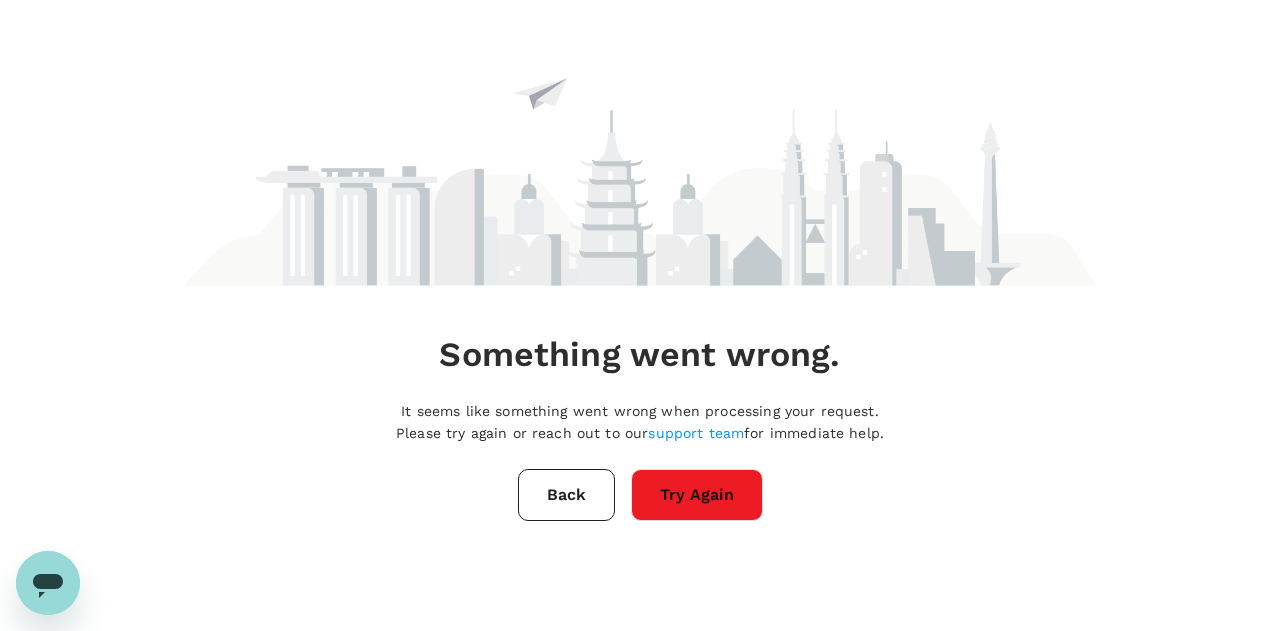 click on "Back" at bounding box center [566, 495] 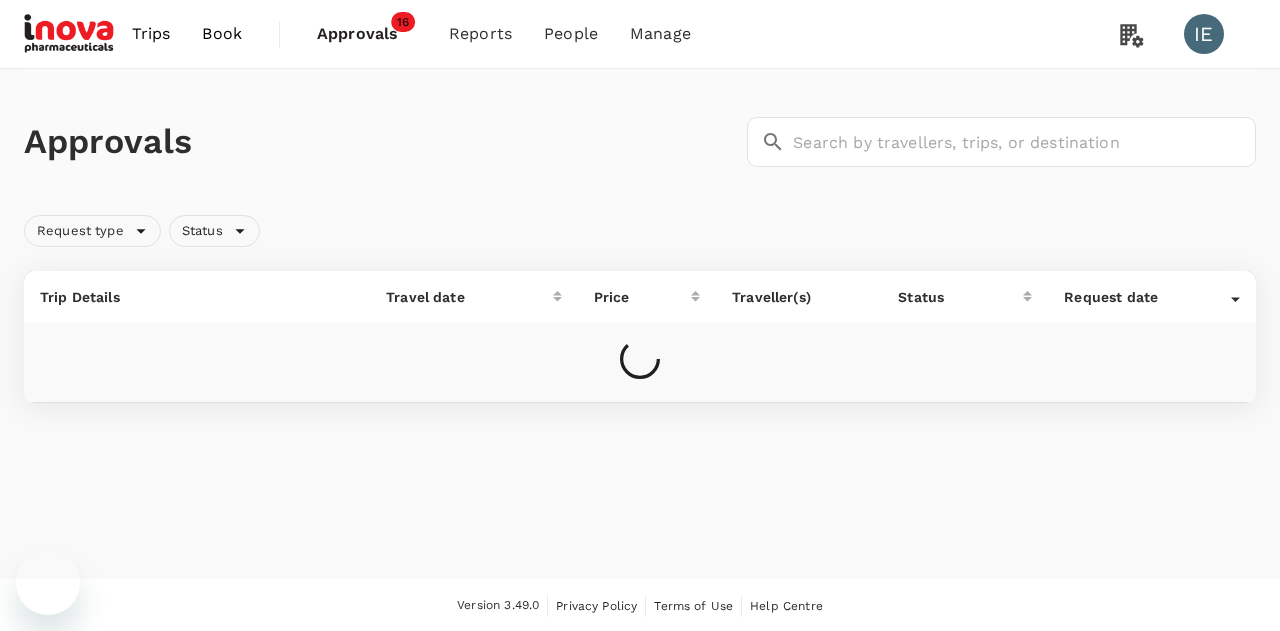 scroll, scrollTop: 0, scrollLeft: 0, axis: both 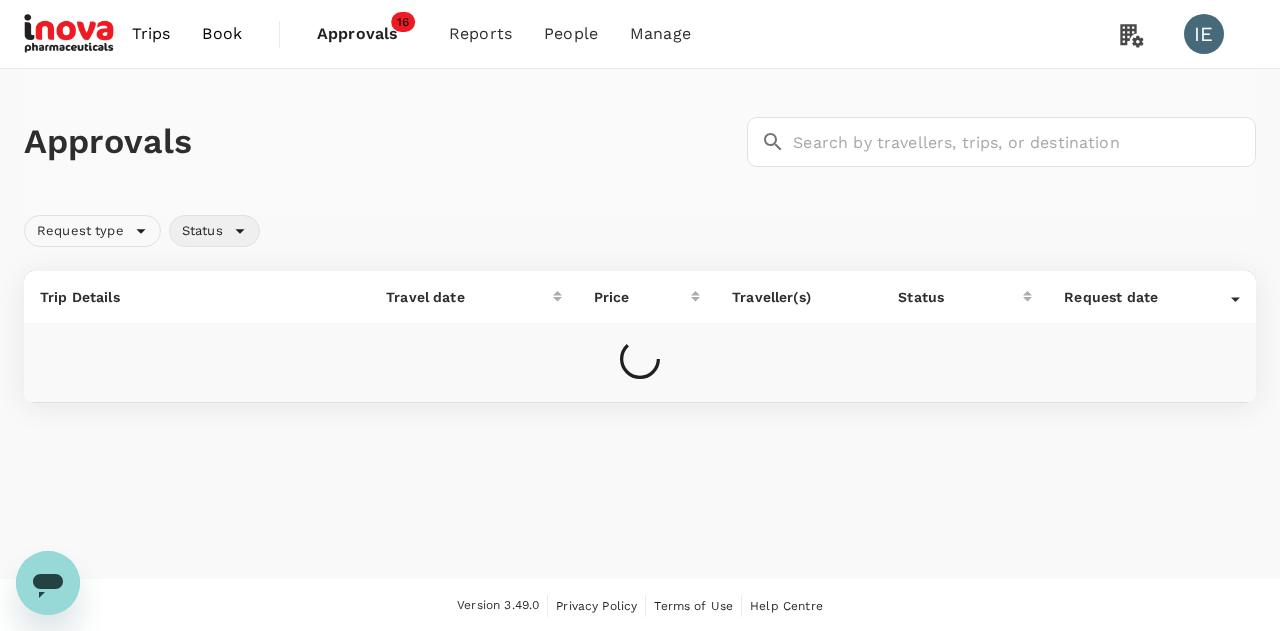click on "Status" at bounding box center [202, 231] 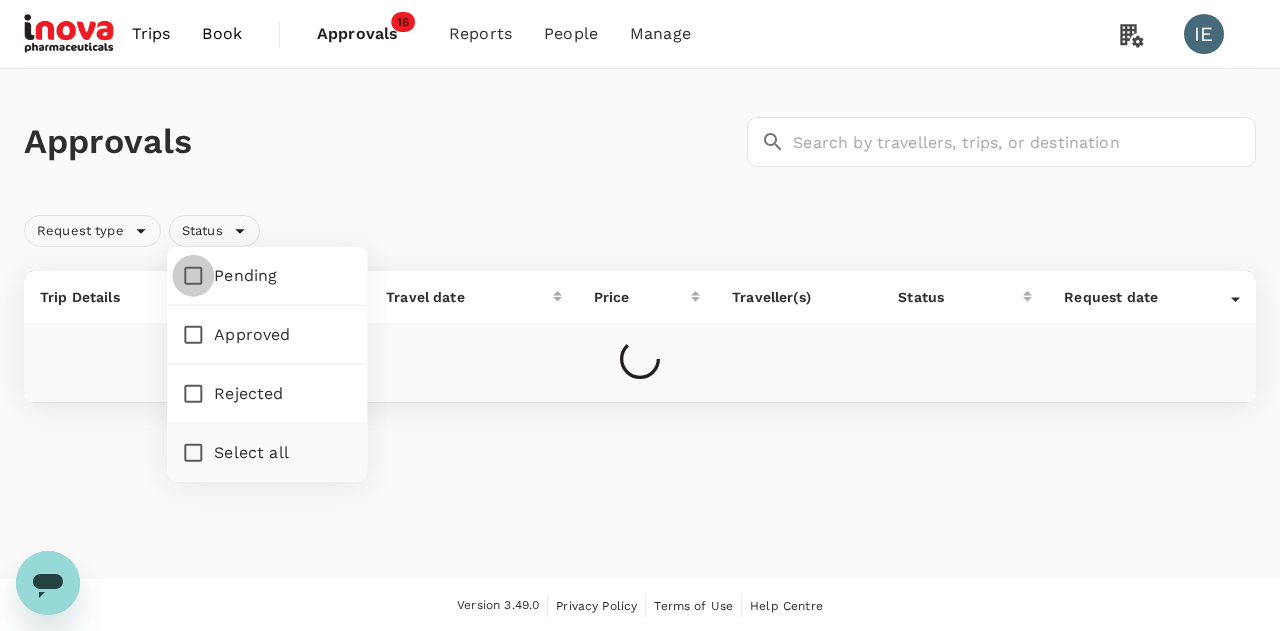 click on "Pending" at bounding box center [193, 276] 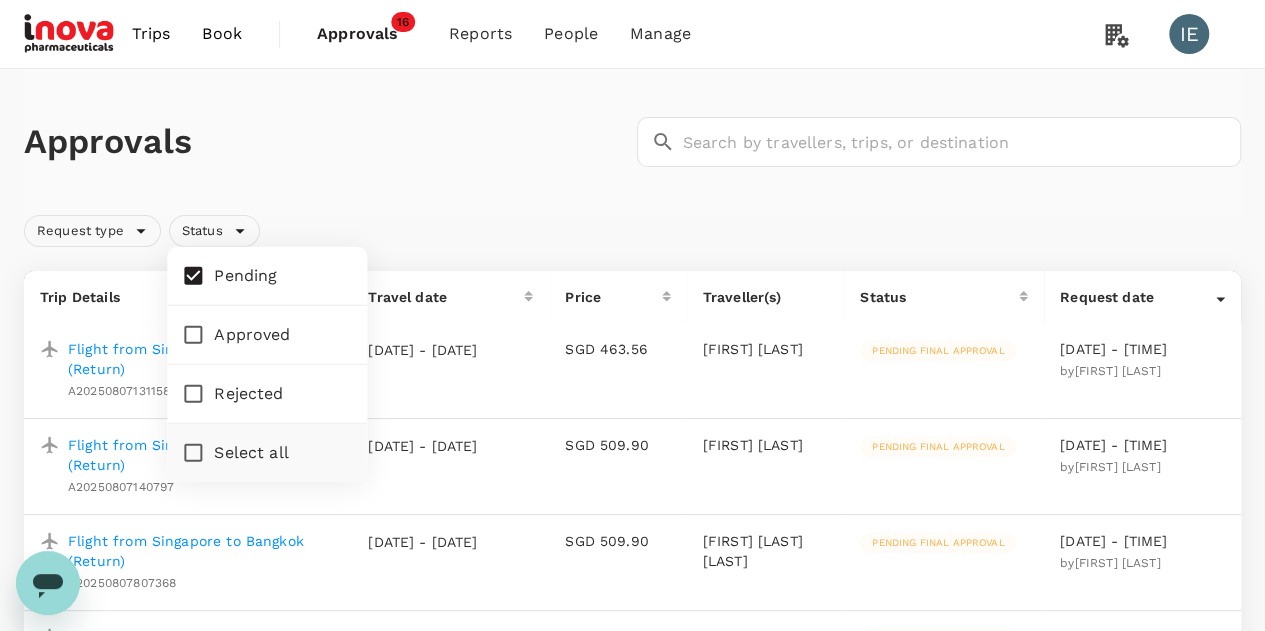 click on "Approvals ​ ​" at bounding box center (632, 142) 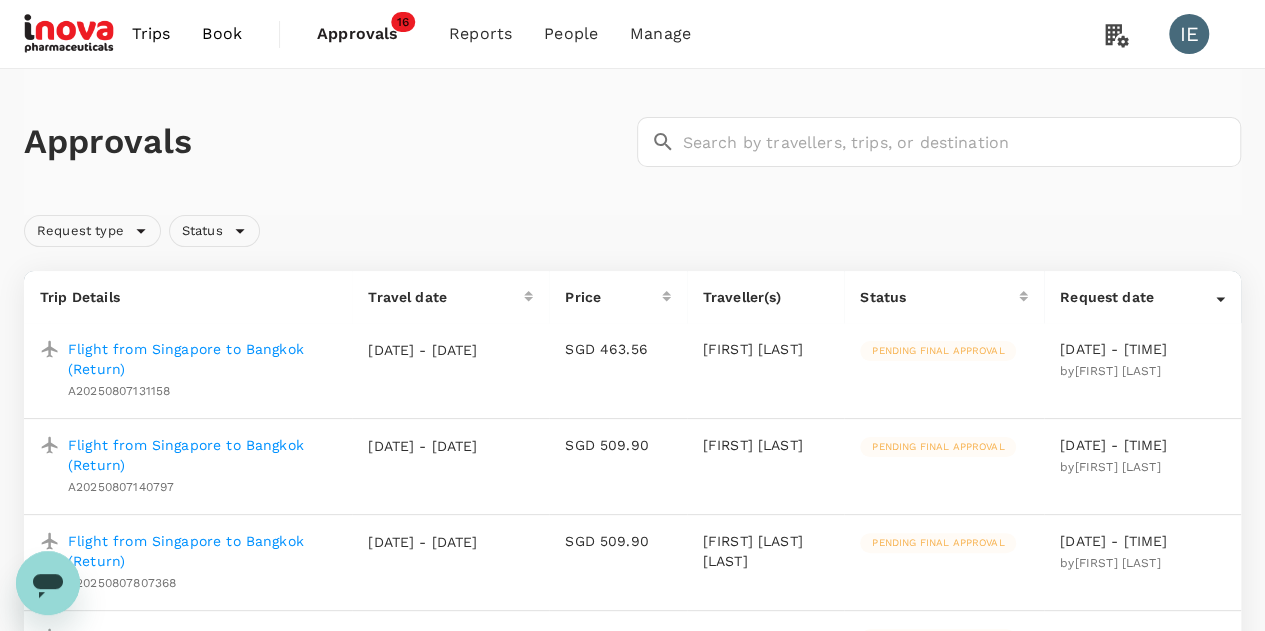 scroll, scrollTop: 300, scrollLeft: 0, axis: vertical 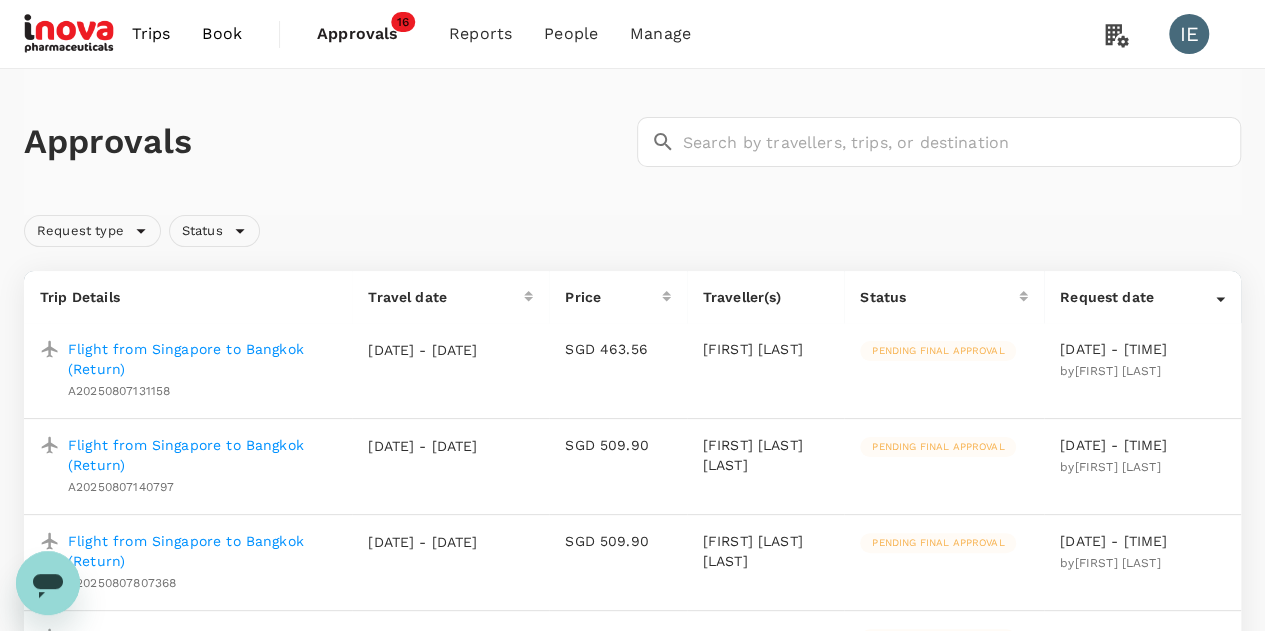 click on "16" at bounding box center (403, 22) 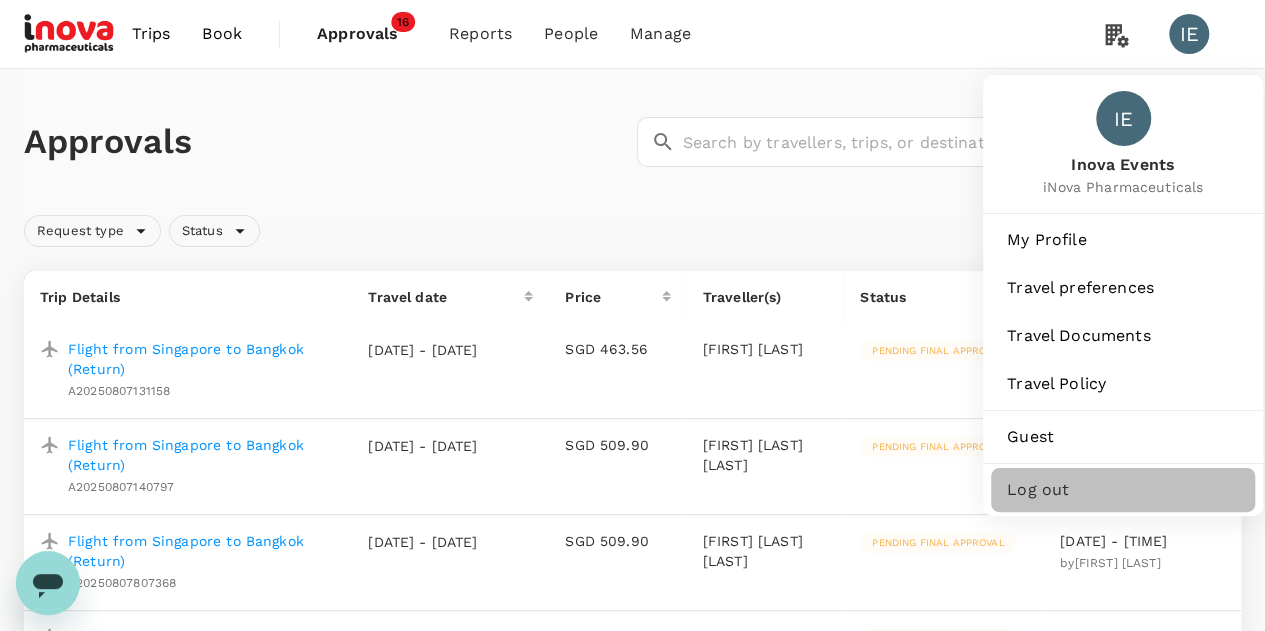 click on "Log out" at bounding box center (1123, 490) 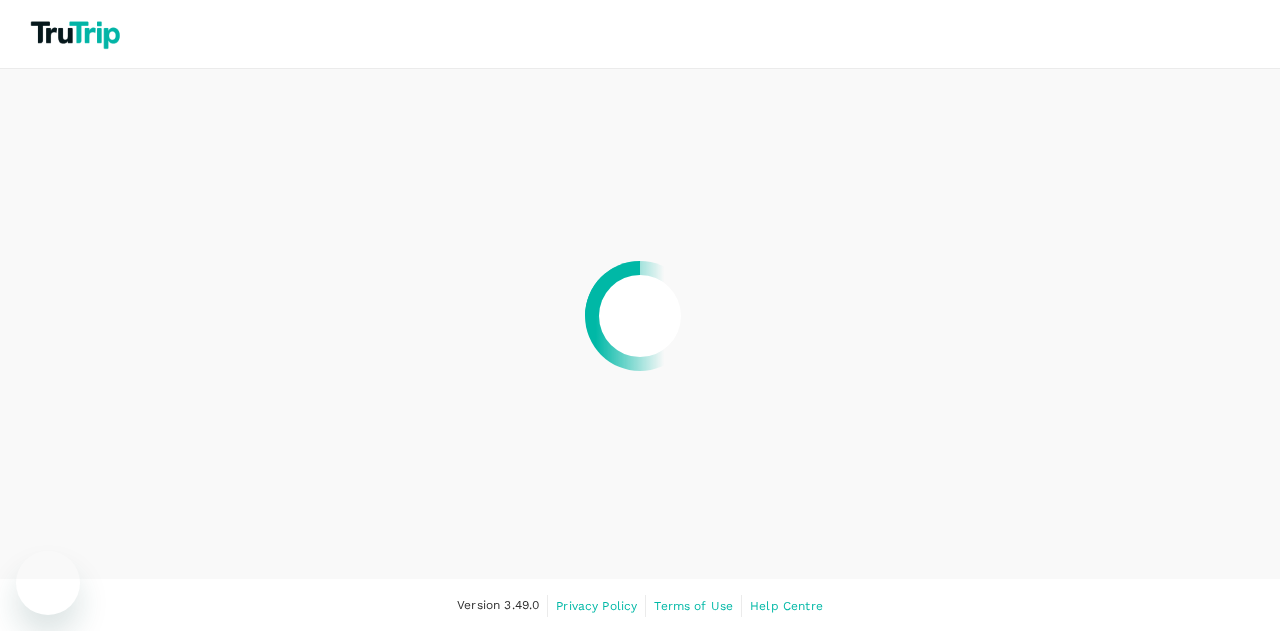 scroll, scrollTop: 0, scrollLeft: 0, axis: both 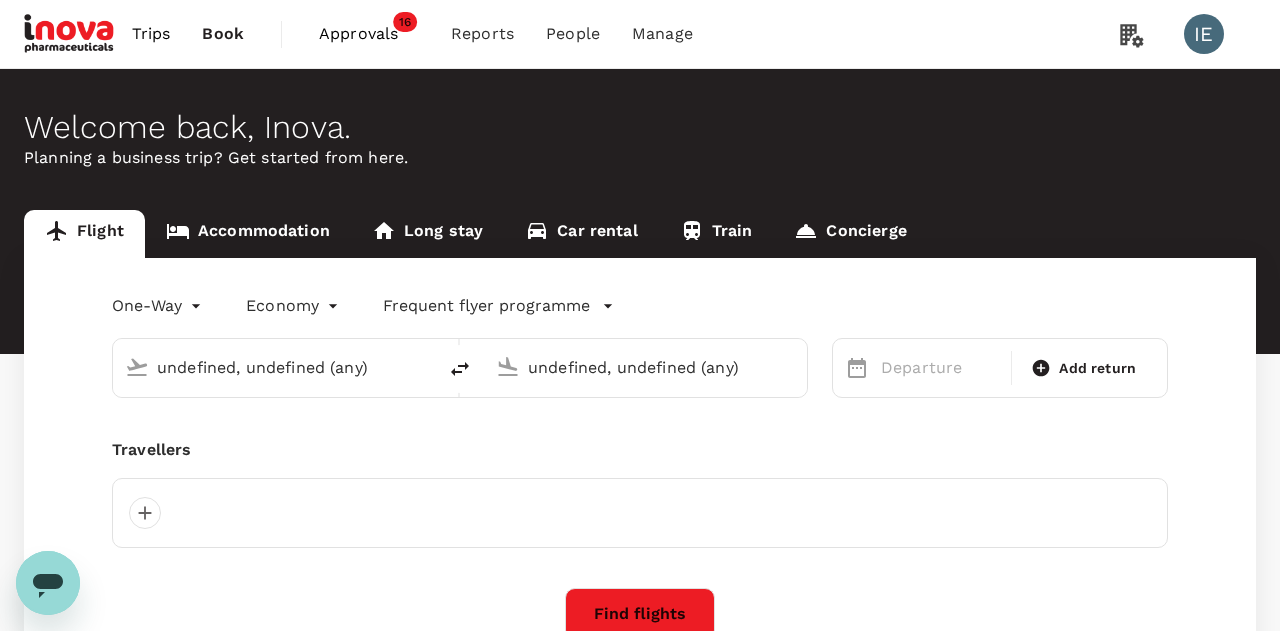 type 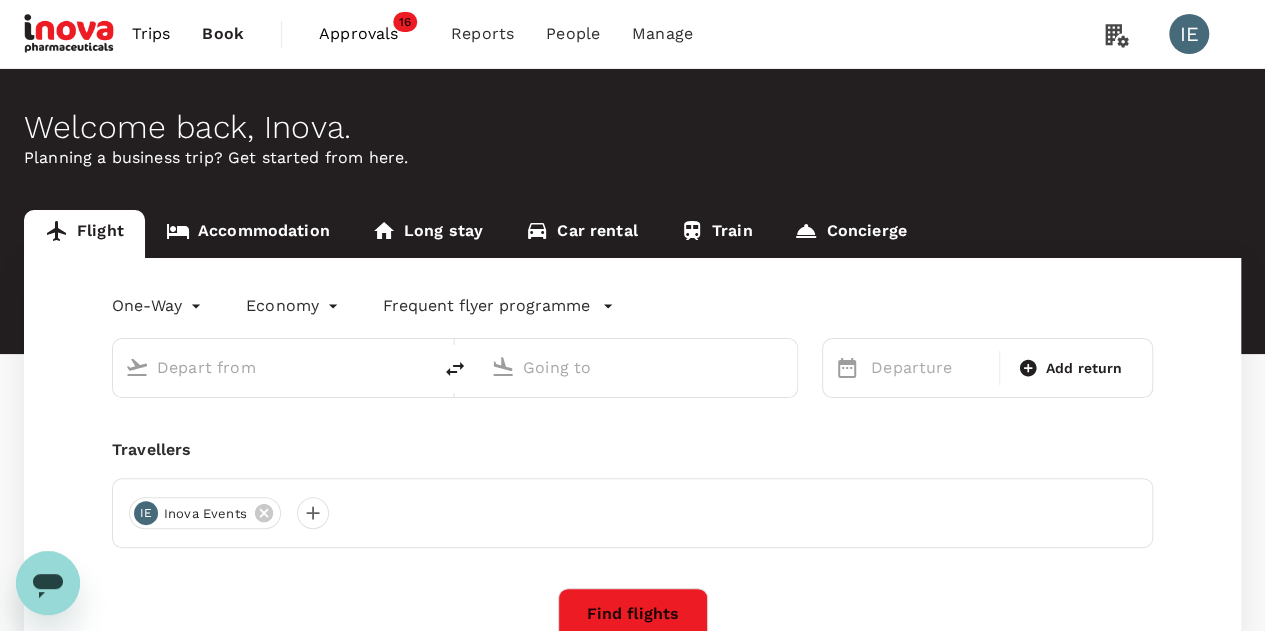 type on "roundtrip" 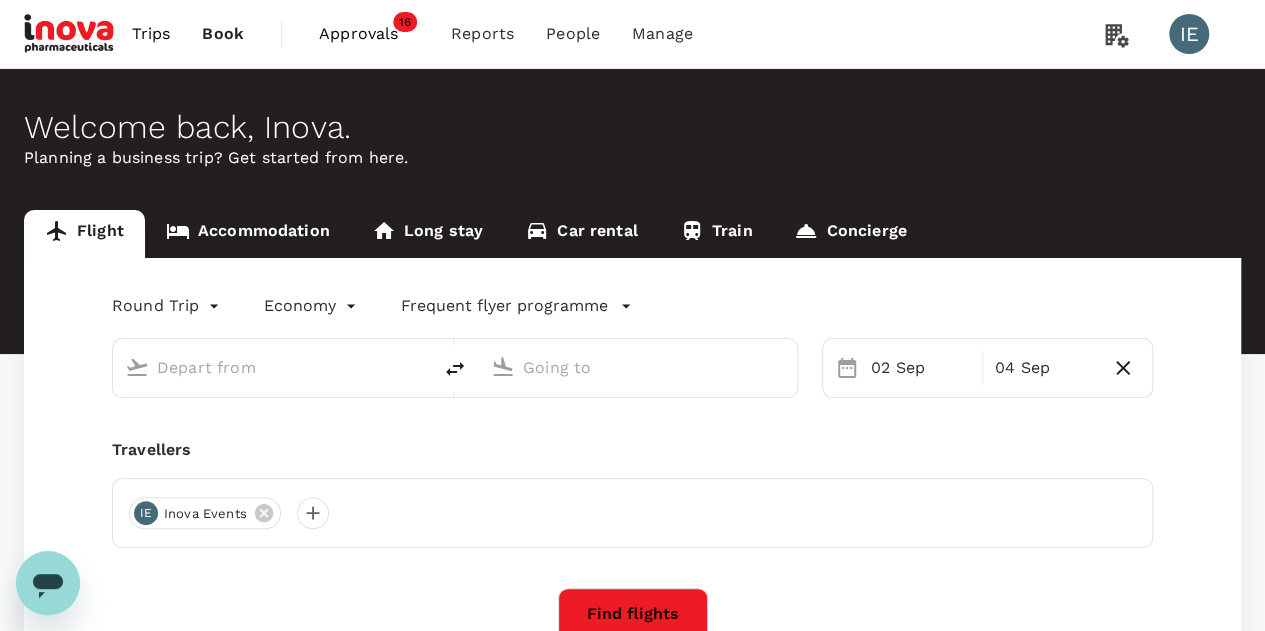 type on "Singapore Changi (SIN)" 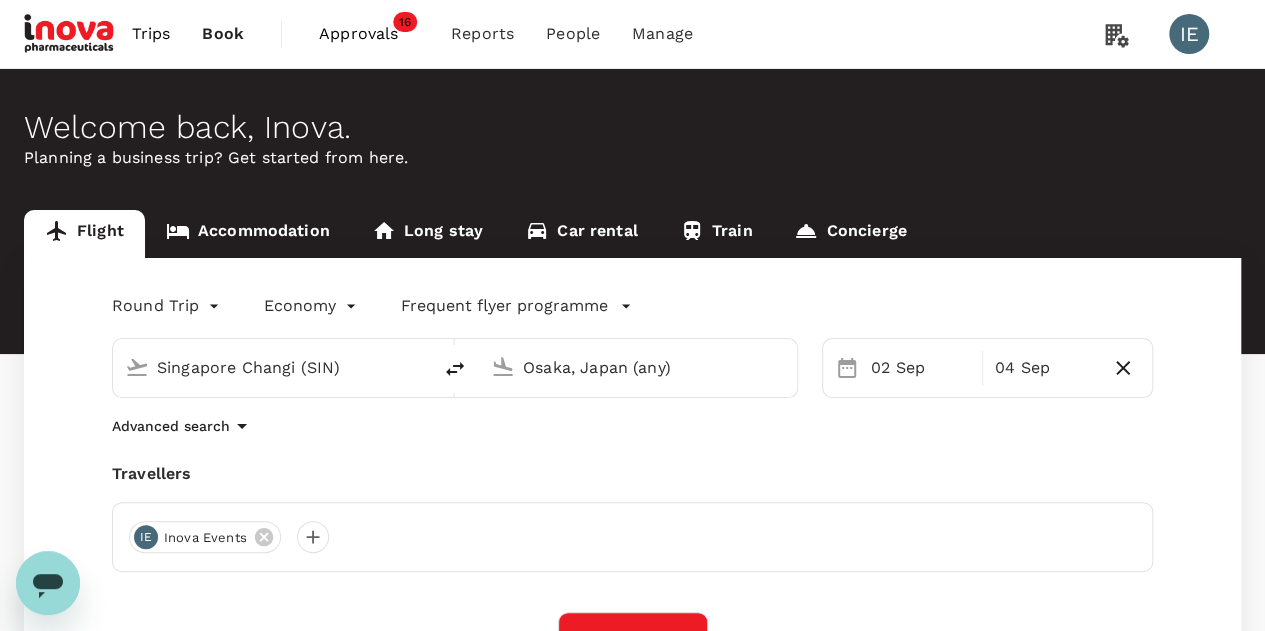 click on "Approvals" at bounding box center (369, 34) 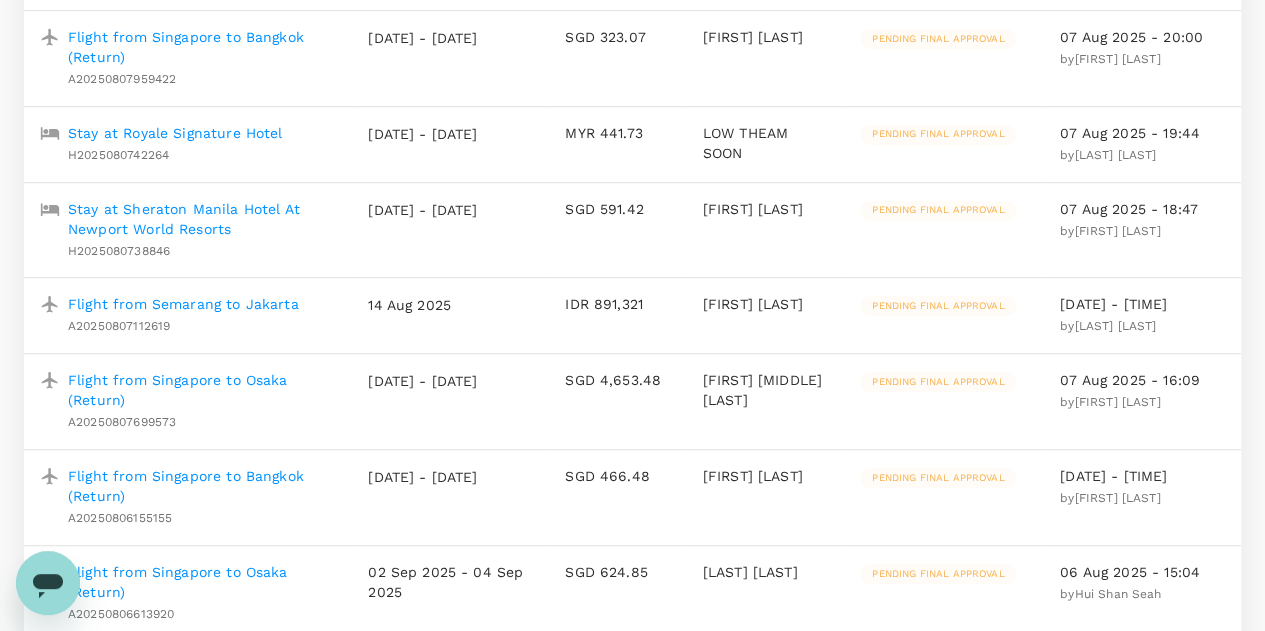 scroll, scrollTop: 900, scrollLeft: 0, axis: vertical 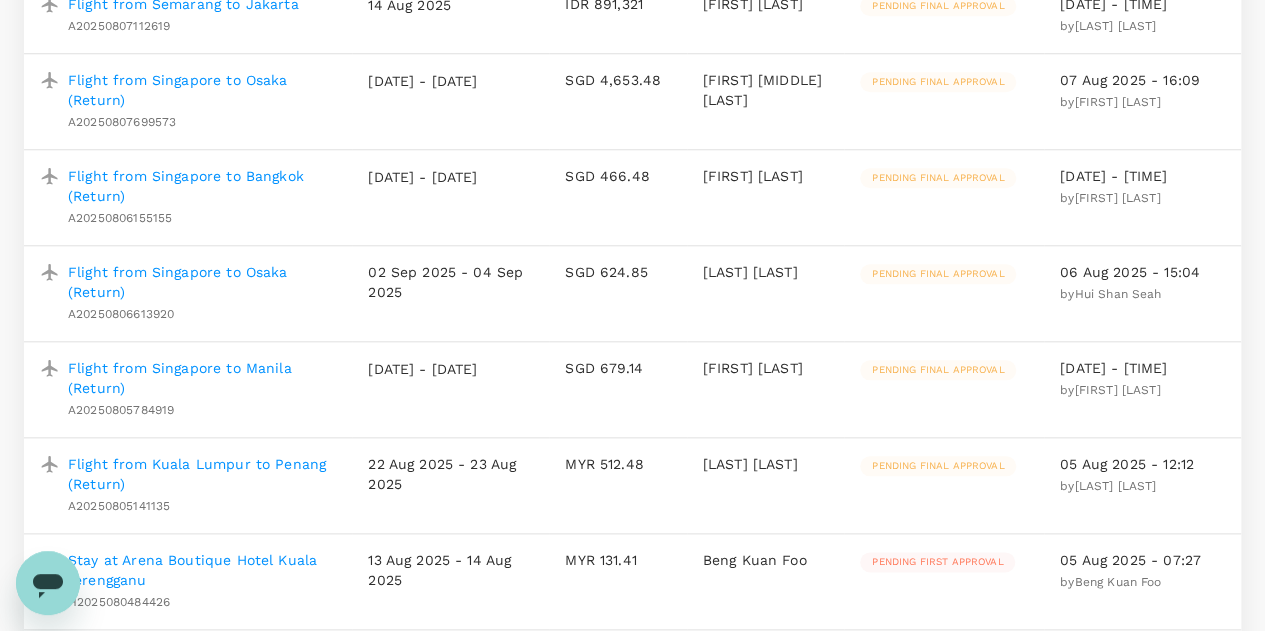 click on "Flight from Singapore to Osaka (Return)" at bounding box center [202, 282] 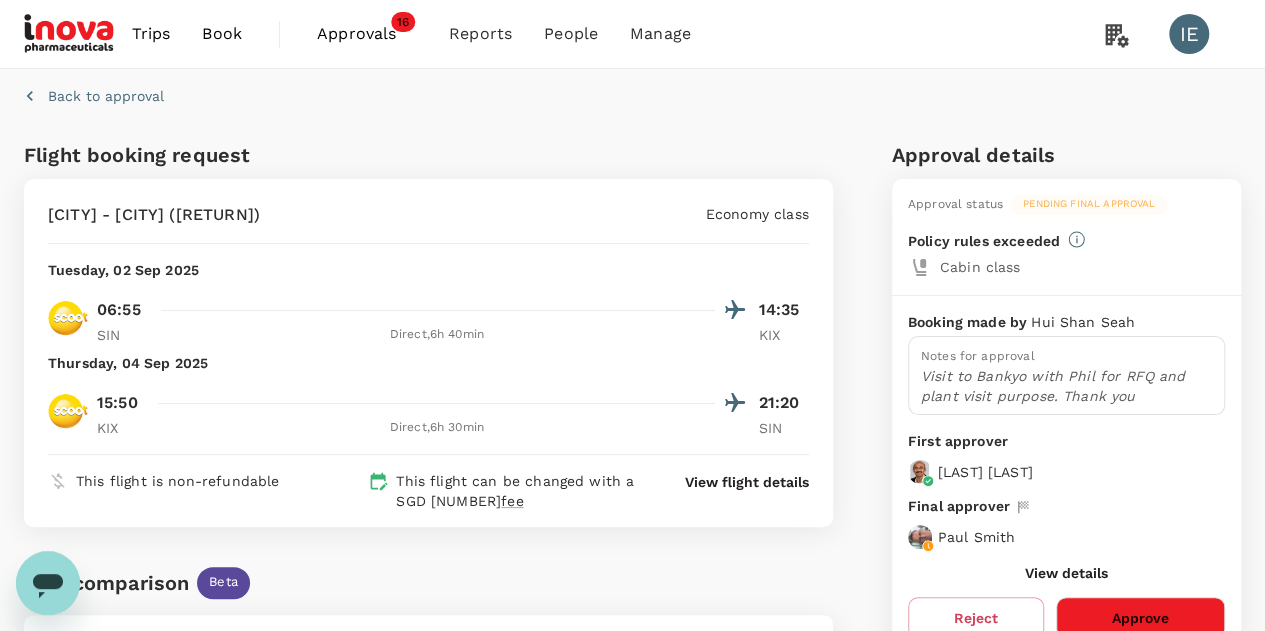 scroll, scrollTop: 300, scrollLeft: 0, axis: vertical 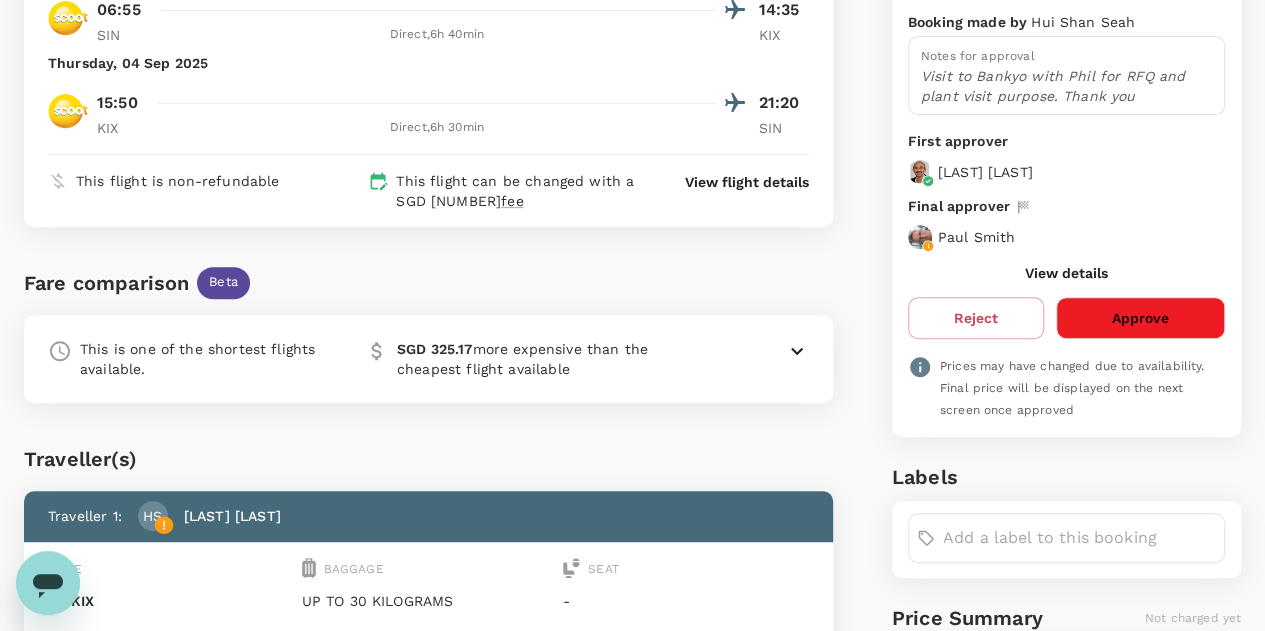 click 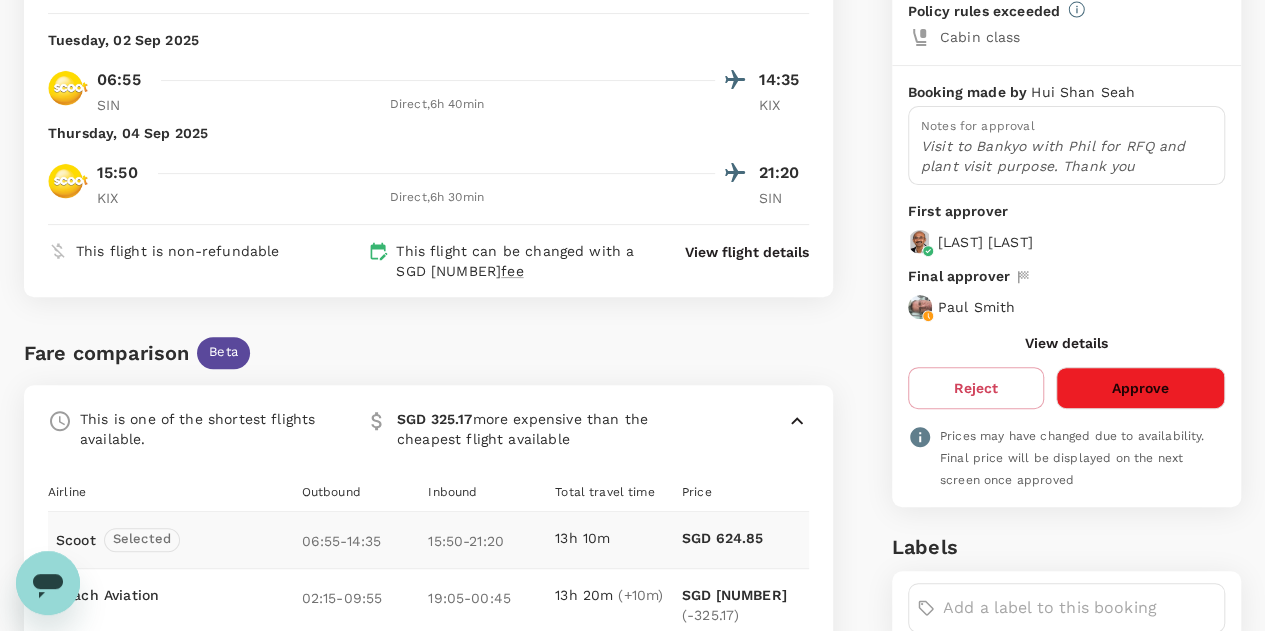 scroll, scrollTop: 0, scrollLeft: 0, axis: both 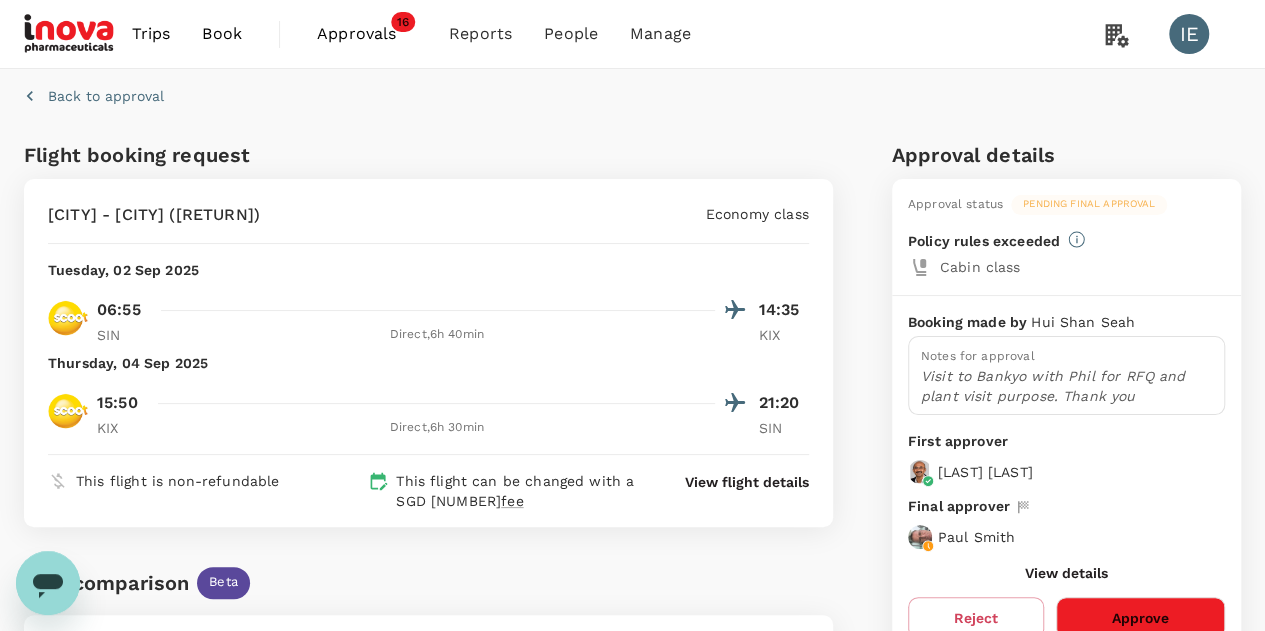 click on "Book" at bounding box center [222, 34] 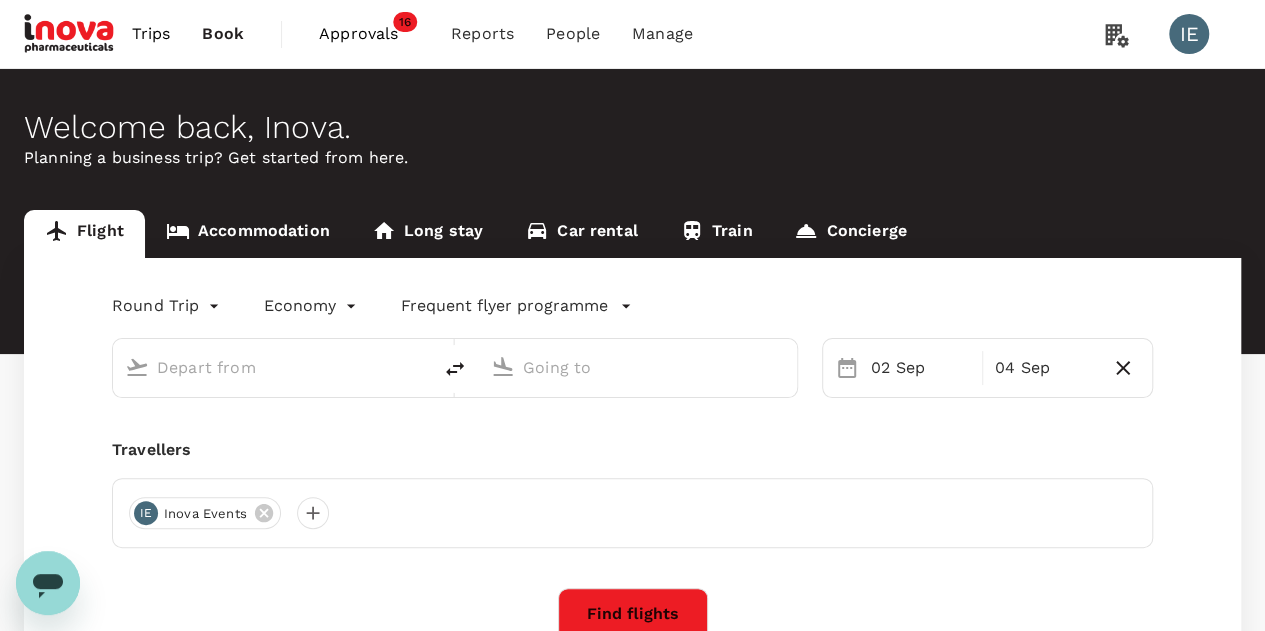 type on "Singapore Changi (SIN)" 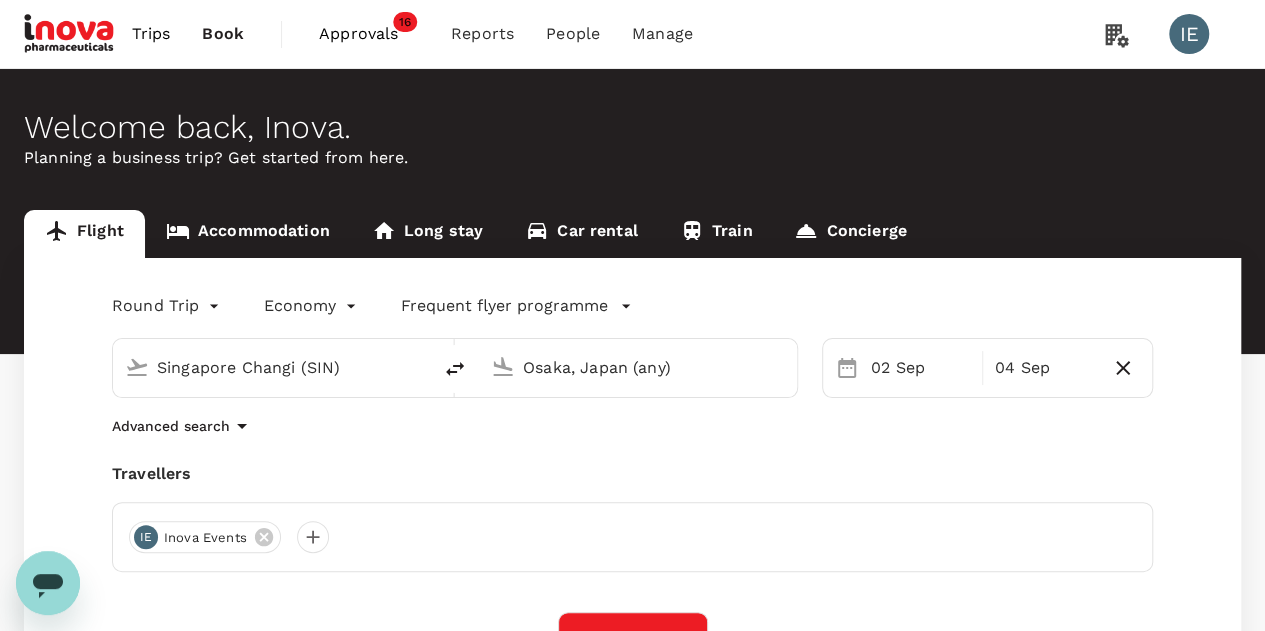 type 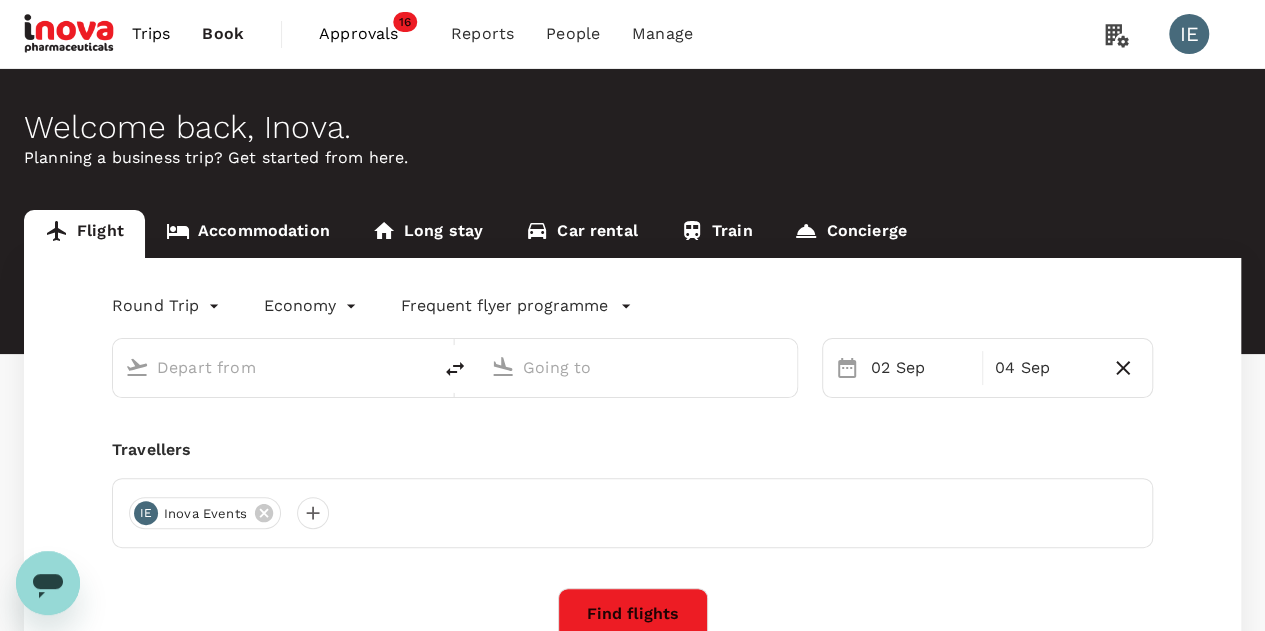 type on "Singapore Changi (SIN)" 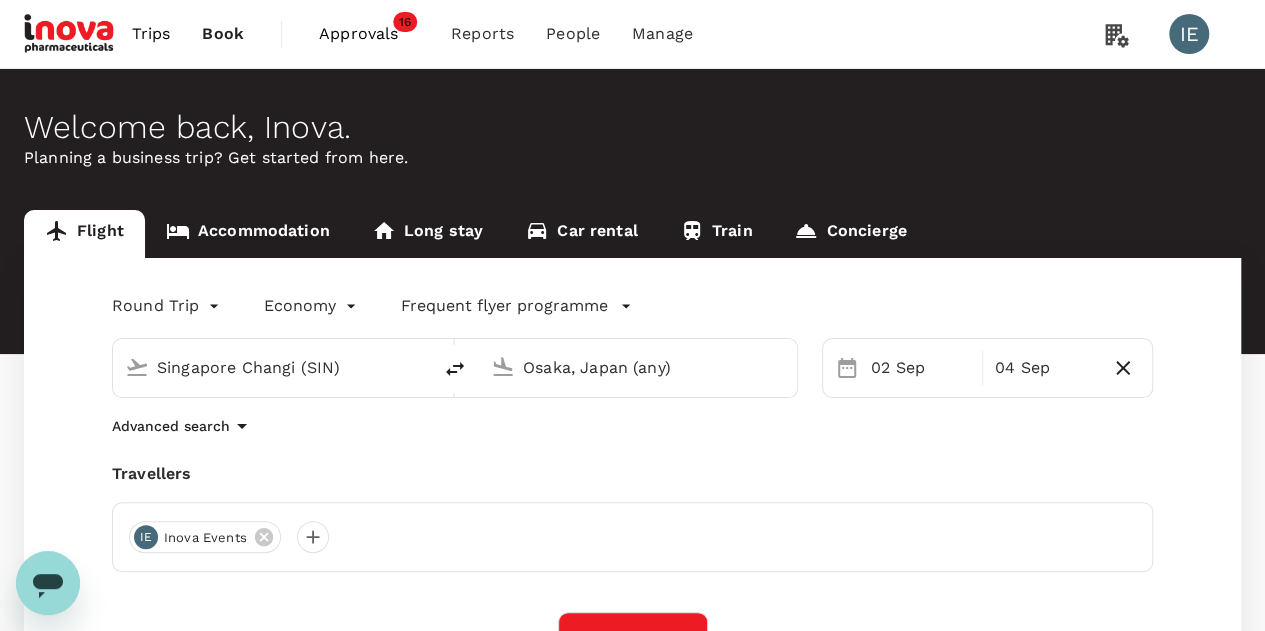 click on "Osaka, Japan (any)" at bounding box center (639, 367) 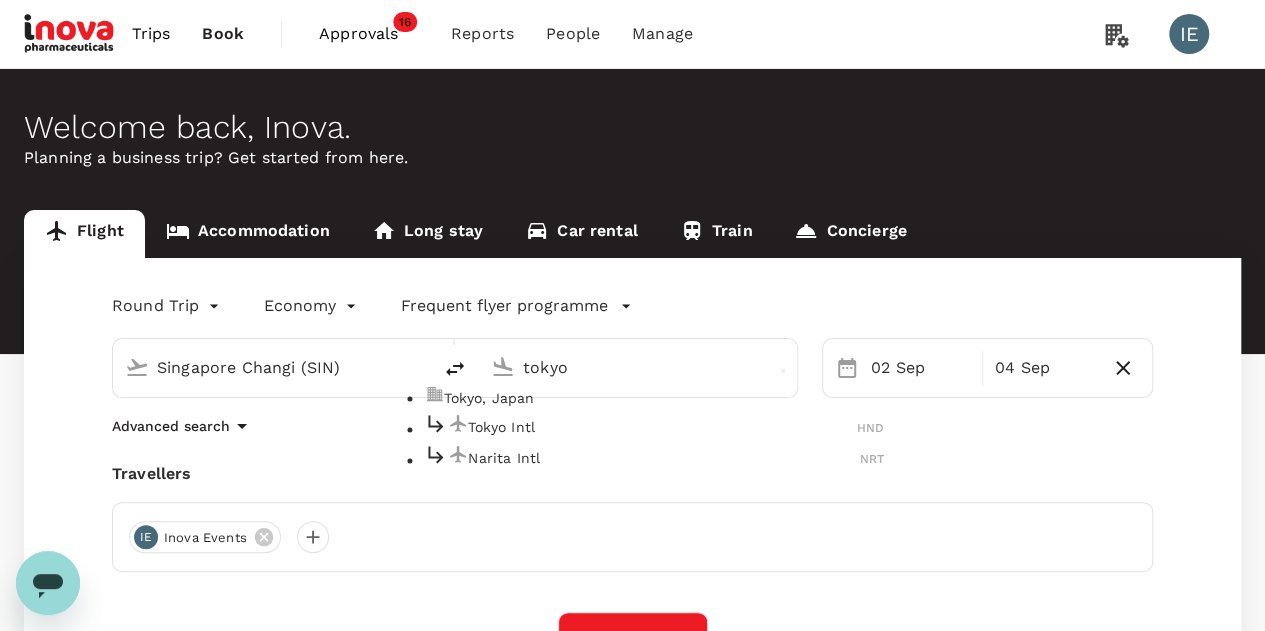 click on "Tokyo, Japan" at bounding box center (664, 398) 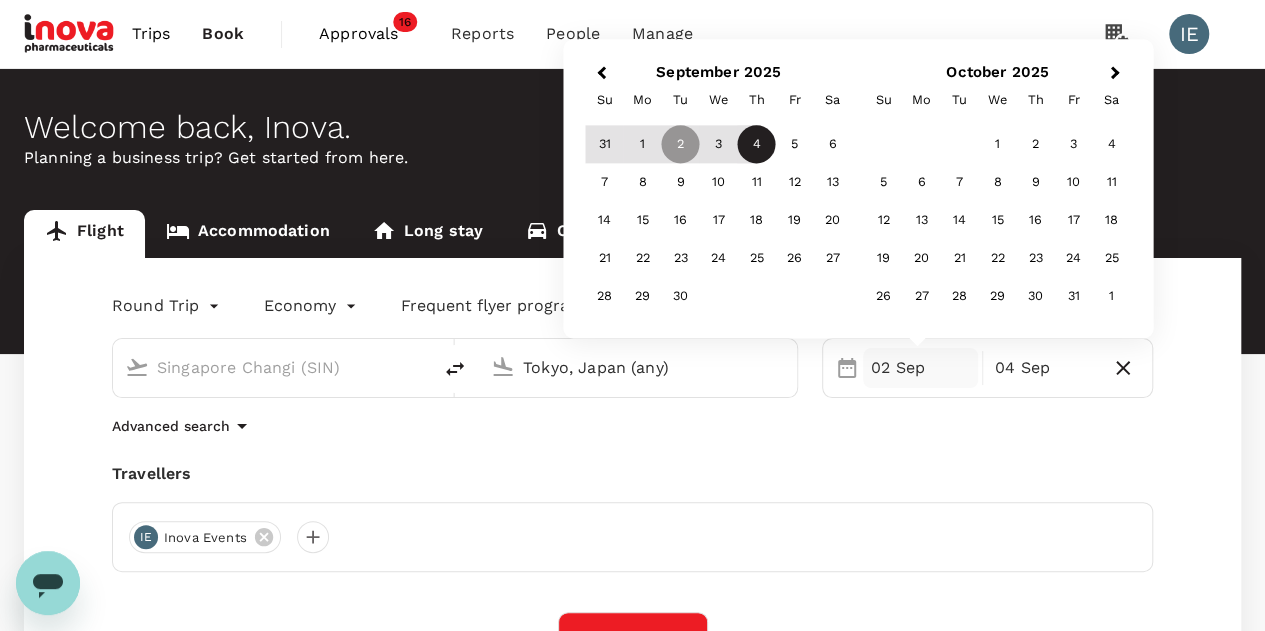 type on "Tokyo, Japan (any)" 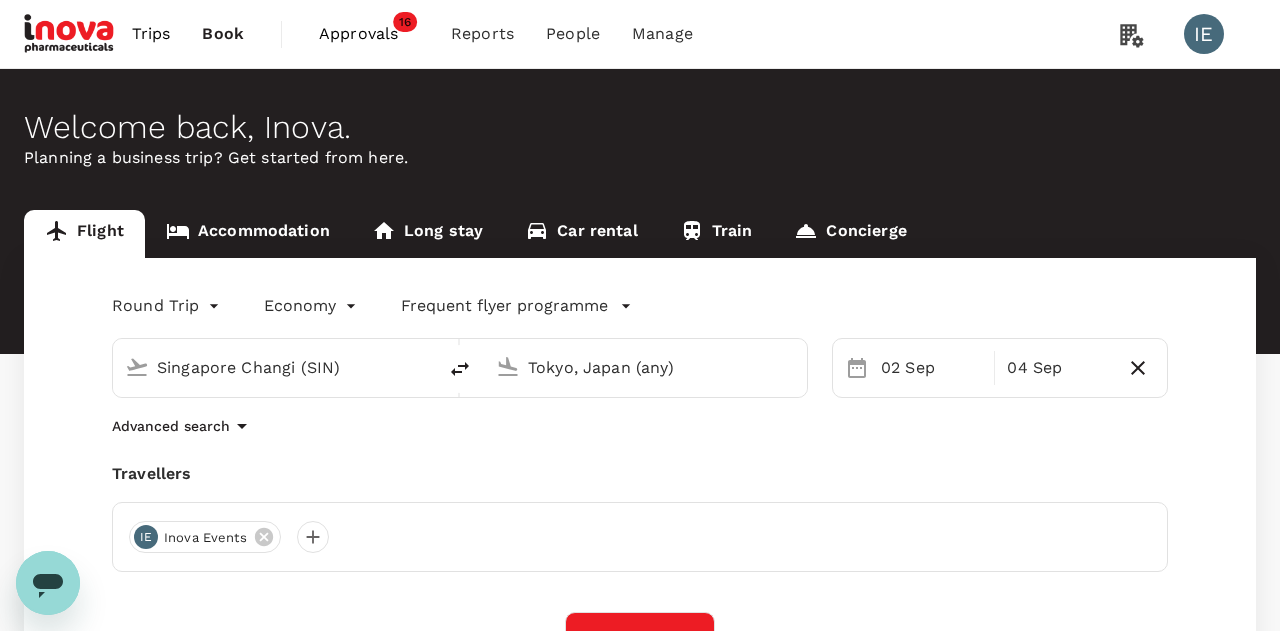 click on "Trips Book Approvals 16 Reports People Manage IE Welcome back , Inova . Planning a business trip? Get started from here. Flight Accommodation Long stay Car rental Train Concierge Round Trip roundtrip Economy economy Frequent flyer programme Singapore Changi ([CITY]) Tokyo, [COUNTRY] (any) 02 Sep 04 Sep Advanced search Travellers   IE Inova Events Find flights Your recent search Flight to Osaka SIN - KIX 02 Sep - 04 Sep · 1 Traveller Flight to Tokyo SIN - CHND 02 Sep - 04 Sep · 1 Traveller Version 3.49.0 Privacy Policy Terms of Use Help Centre Frequent flyer programme Add new" at bounding box center (640, 484) 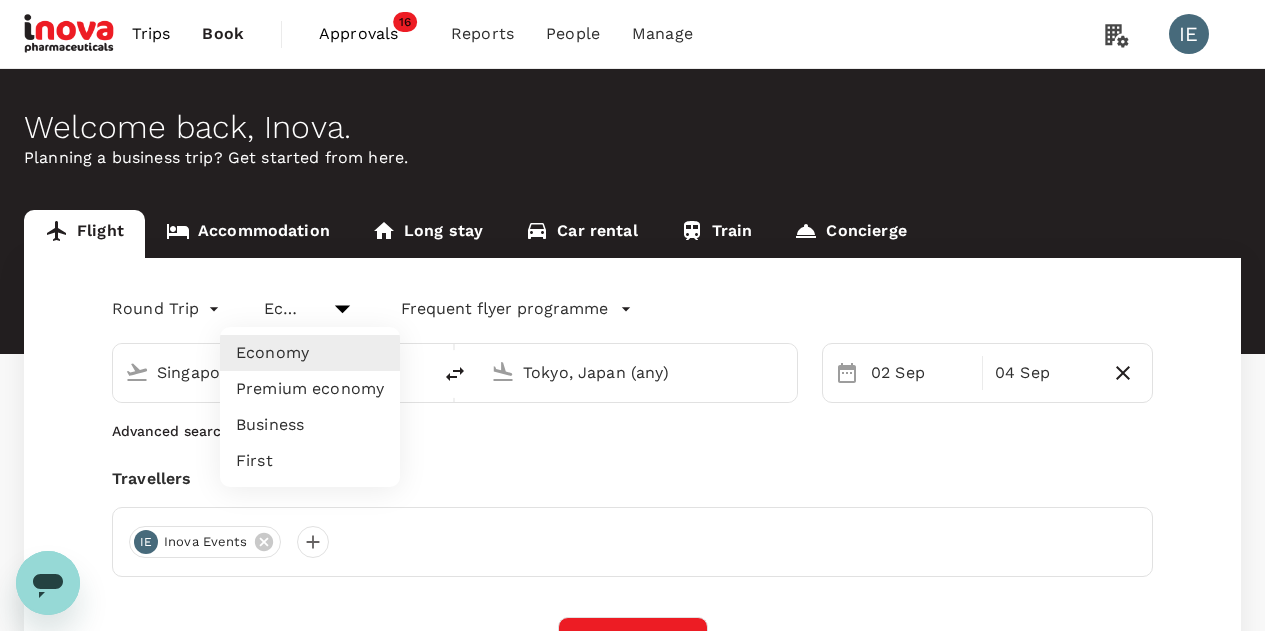 click on "Premium economy" at bounding box center (310, 389) 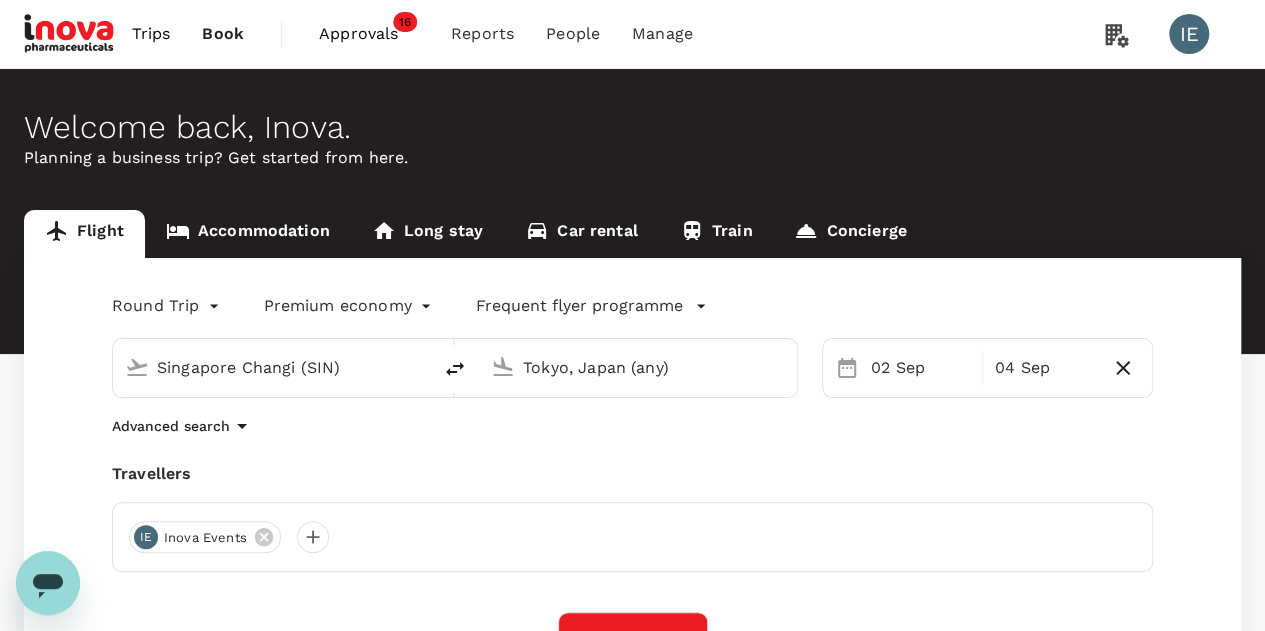 click on "Flight to Tokyo SIN - CHND 02 Sep - 04 Sep · 1 Traveller" at bounding box center (632, 550) 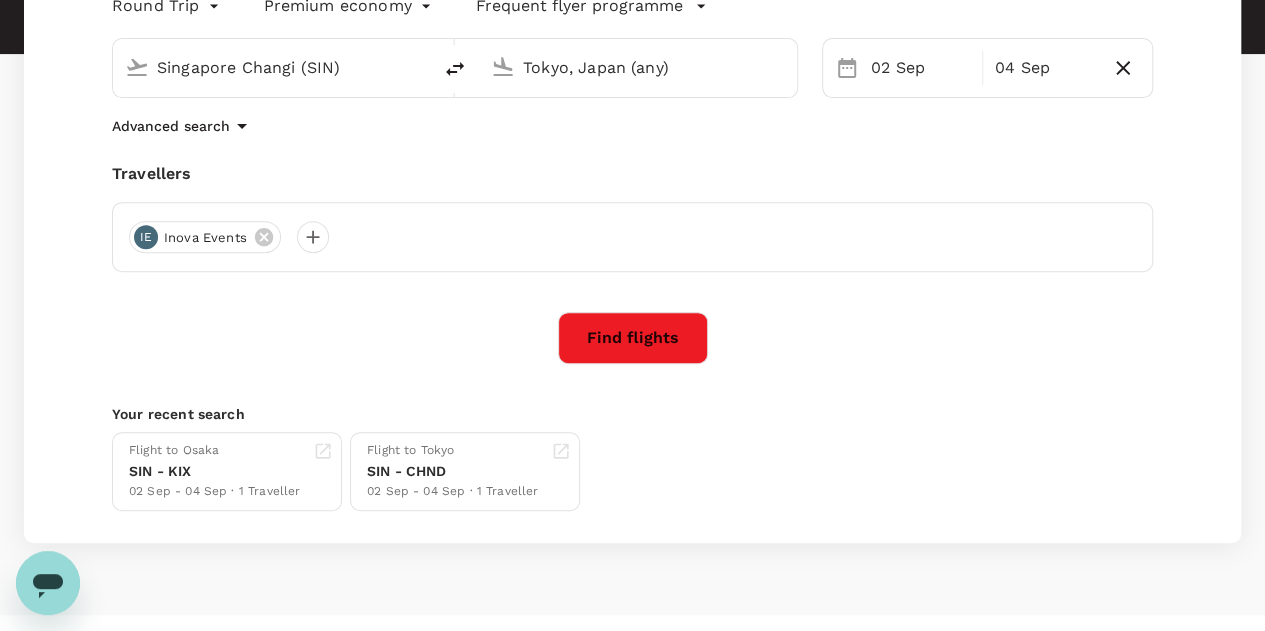 click on "Find flights" at bounding box center [633, 338] 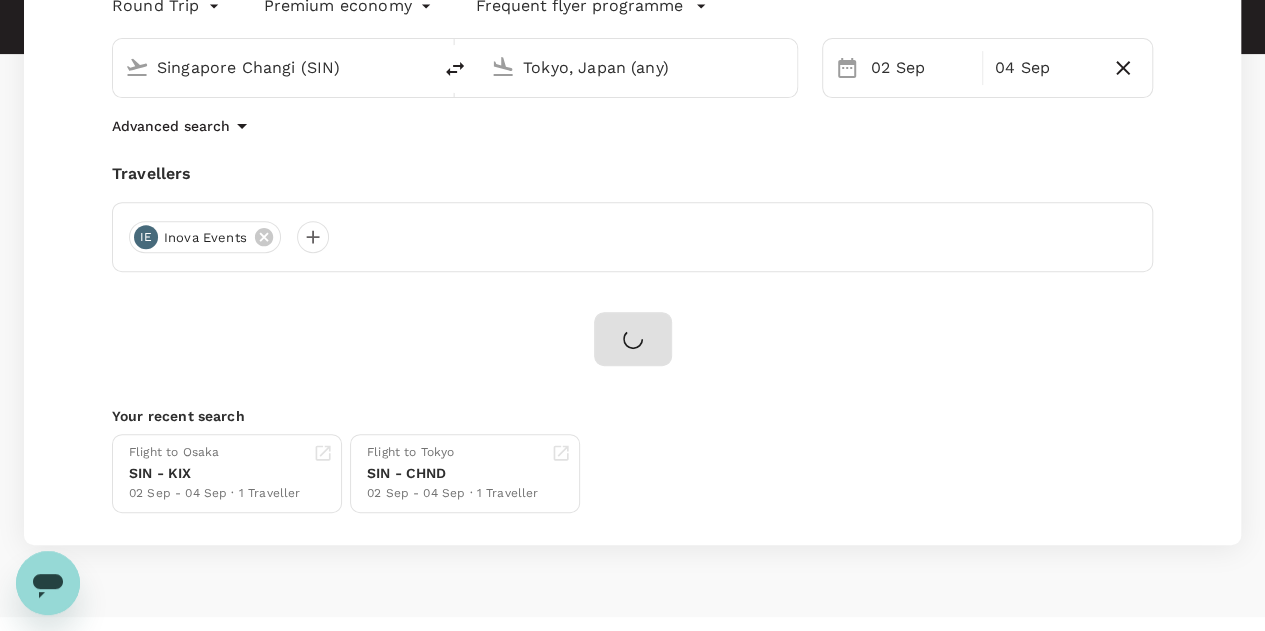 scroll, scrollTop: 0, scrollLeft: 0, axis: both 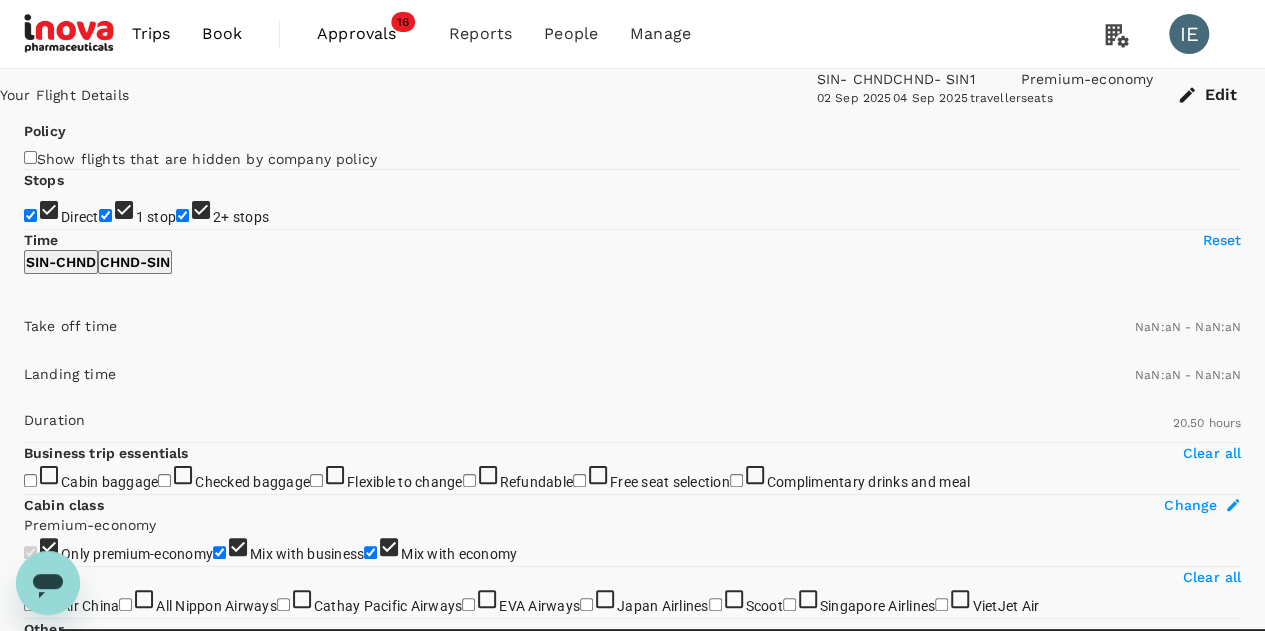 type on "SGD" 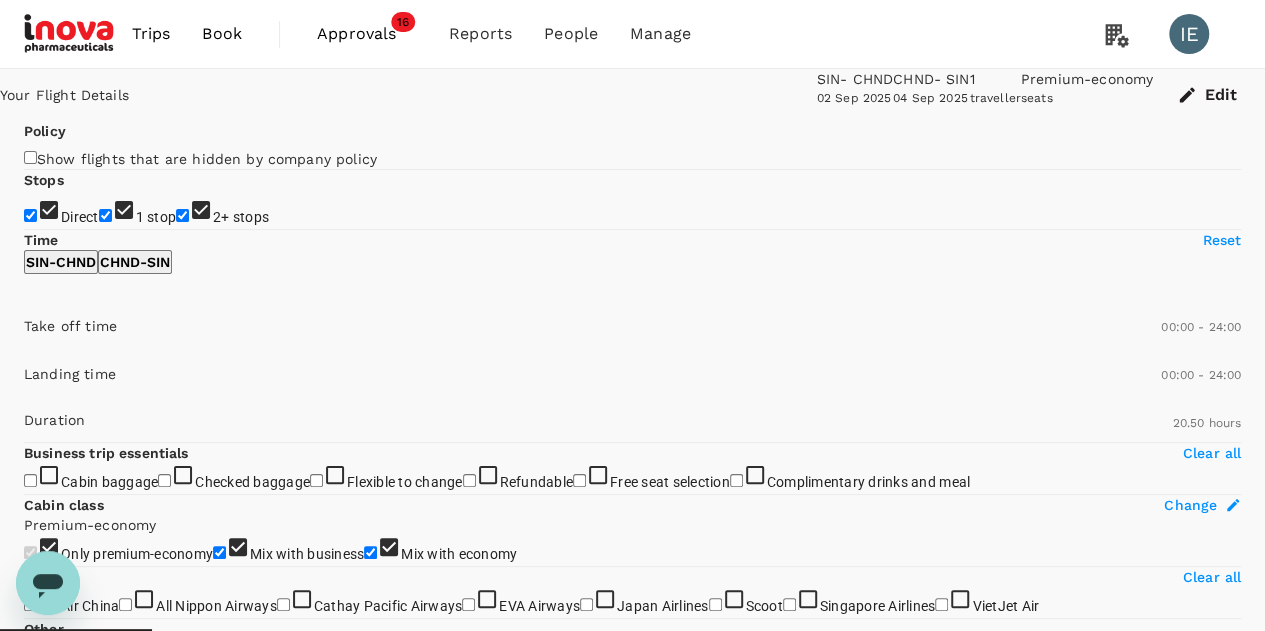 click on "2+ stops" at bounding box center (182, 215) 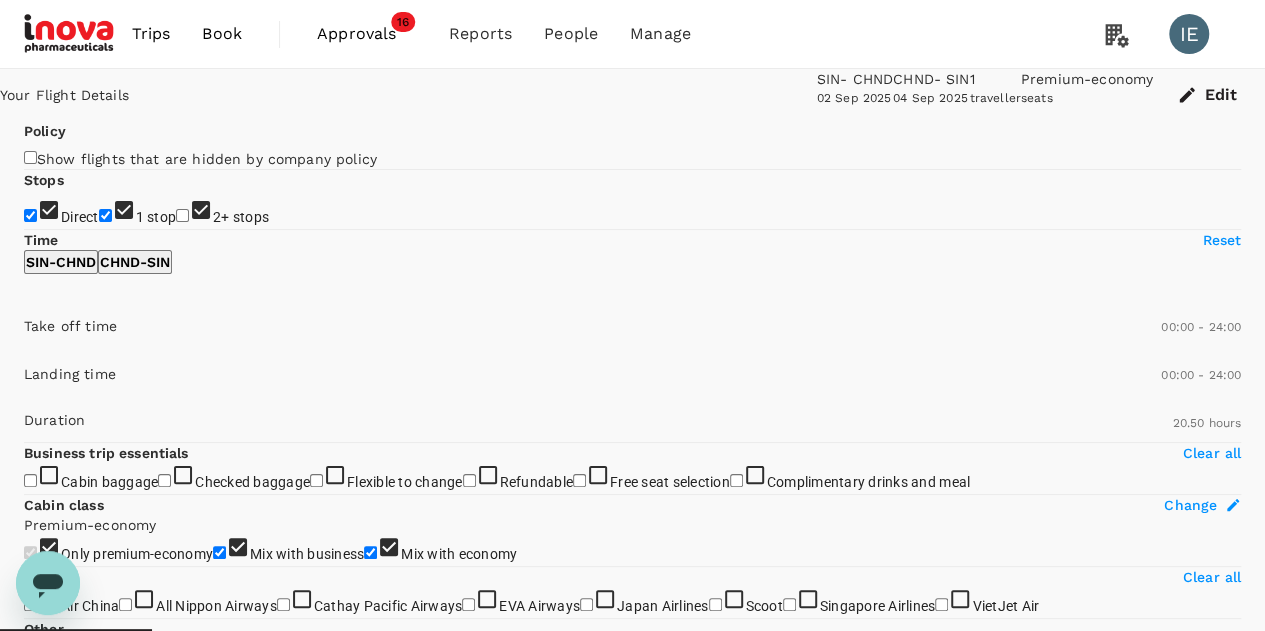 checkbox on "false" 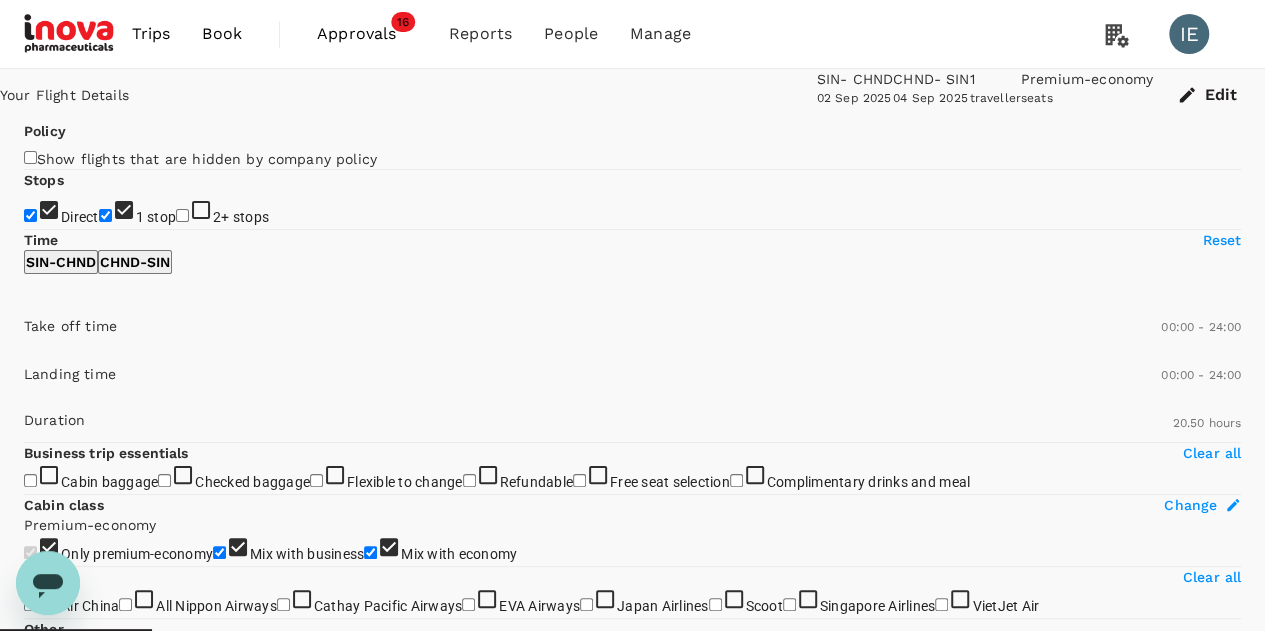 click on "1 stop" at bounding box center (105, 215) 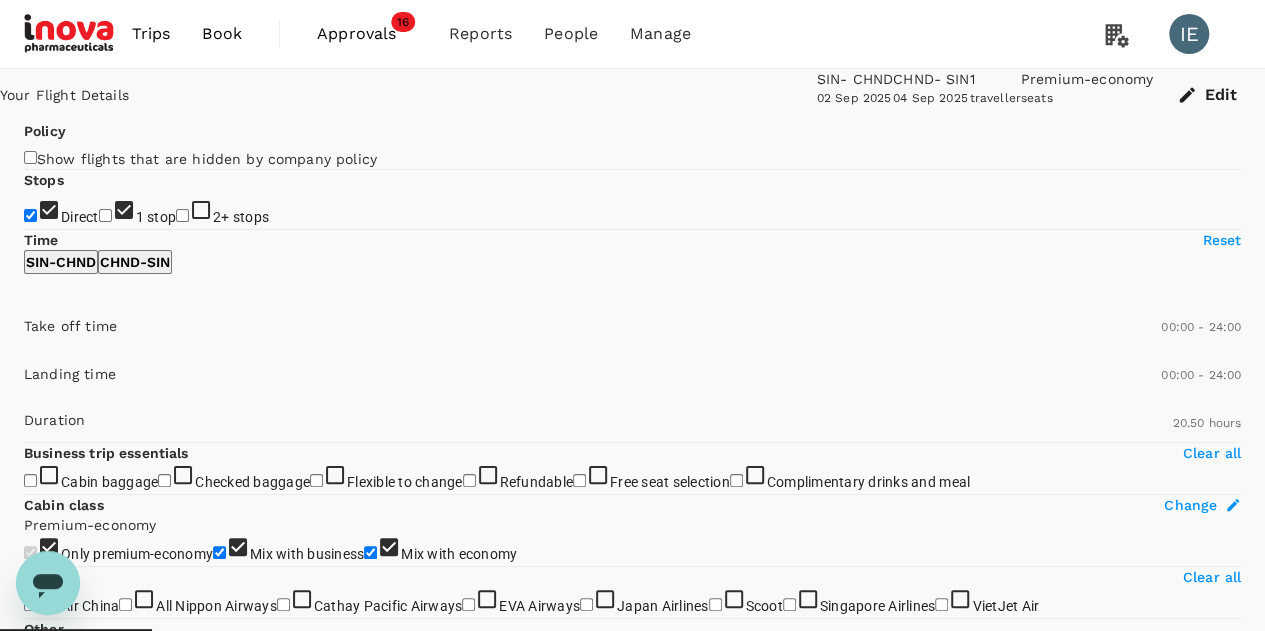 checkbox on "false" 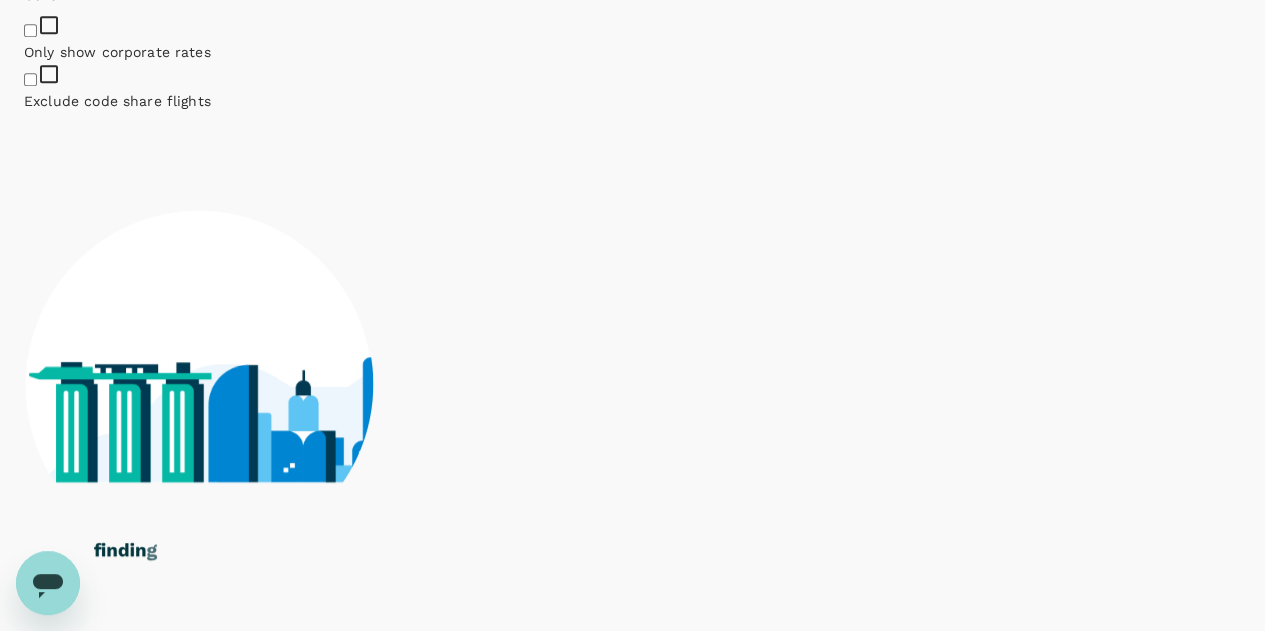scroll, scrollTop: 900, scrollLeft: 0, axis: vertical 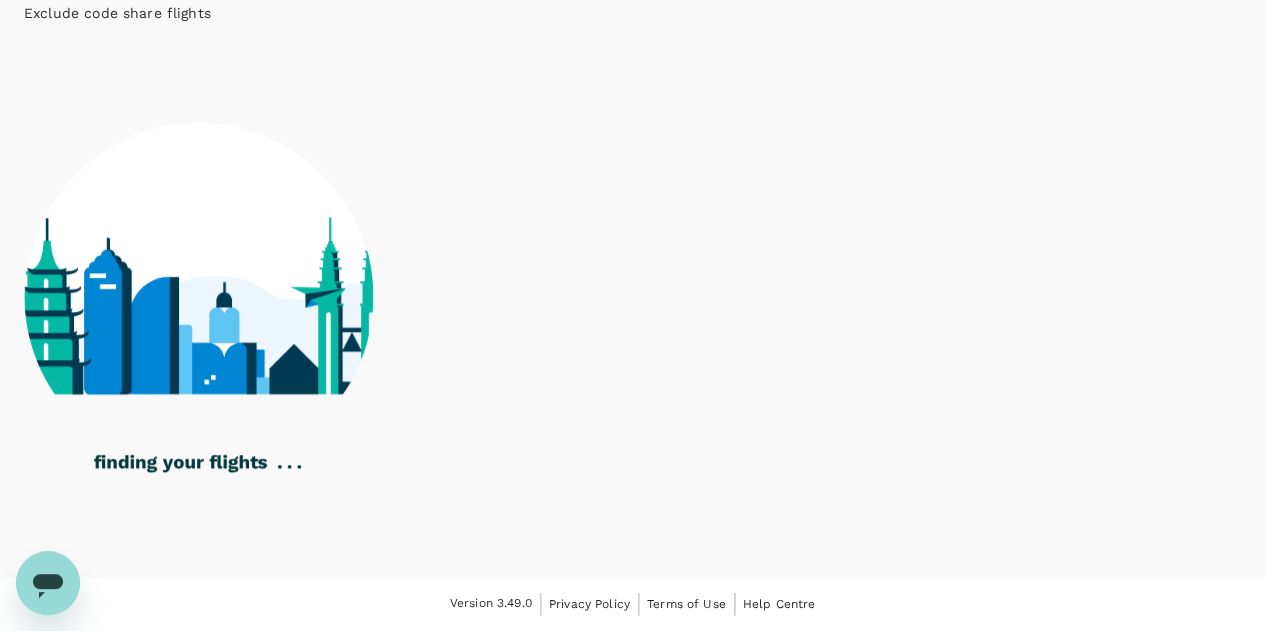 click on "Mix with business" at bounding box center [219, -170] 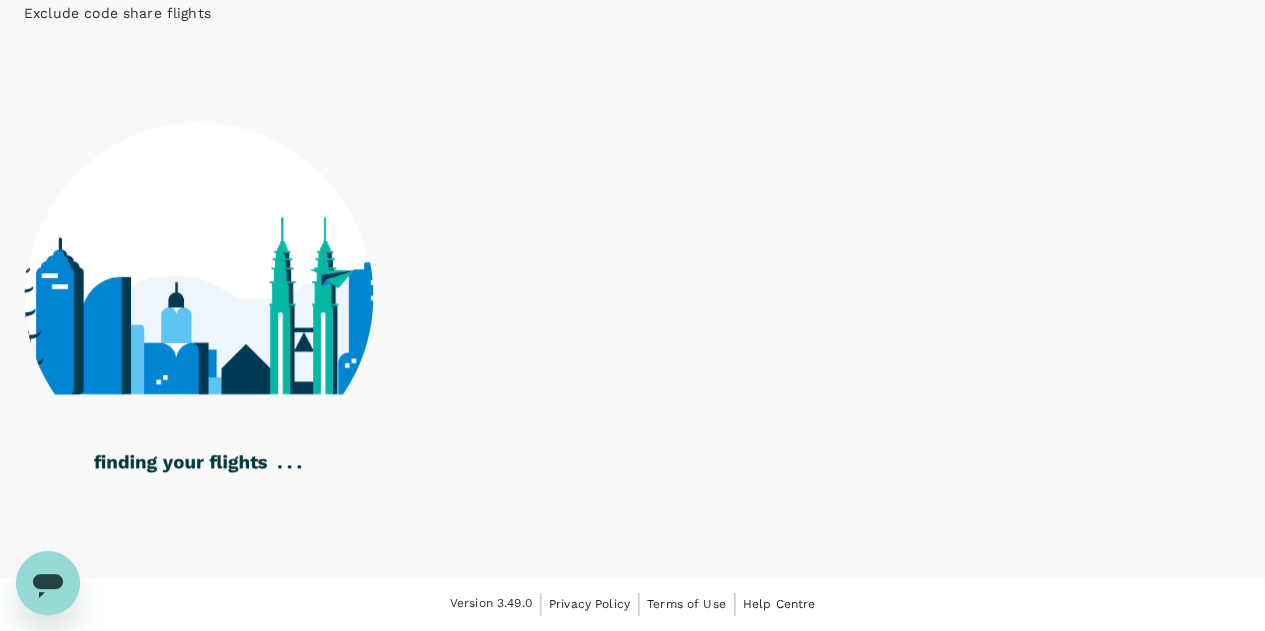 checkbox on "true" 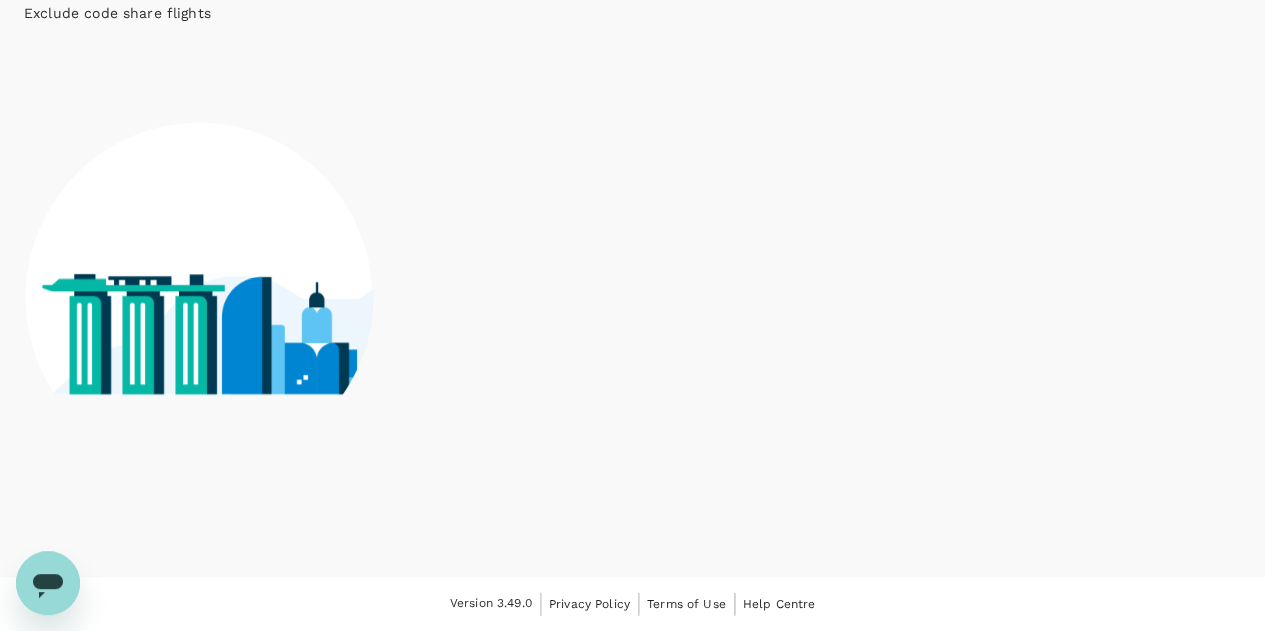 click on "Mix with business" at bounding box center [372, -170] 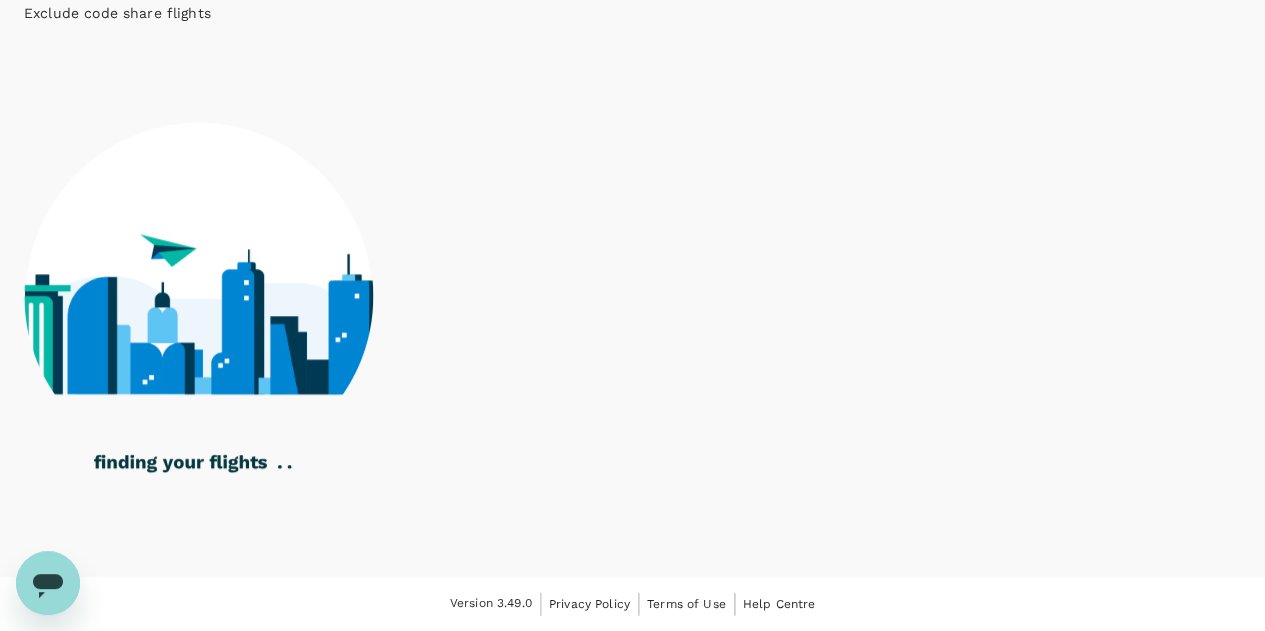 click on "Mix with economy" at bounding box center [219, -170] 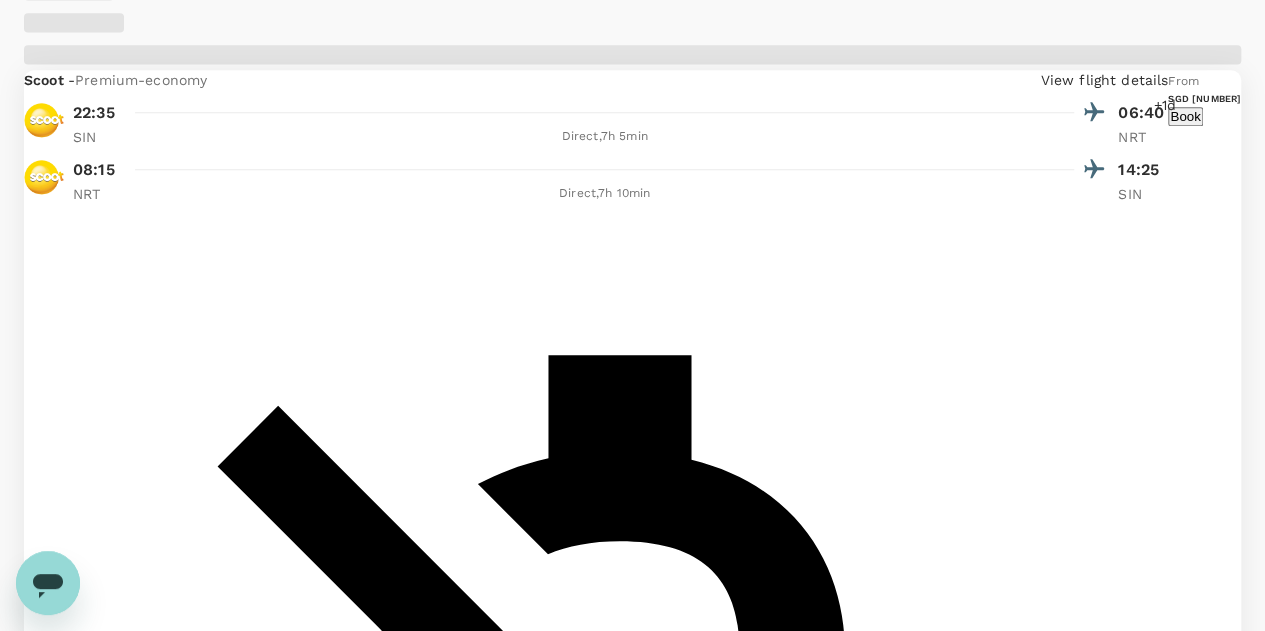 click on "Mix with business" at bounding box center (372, -348) 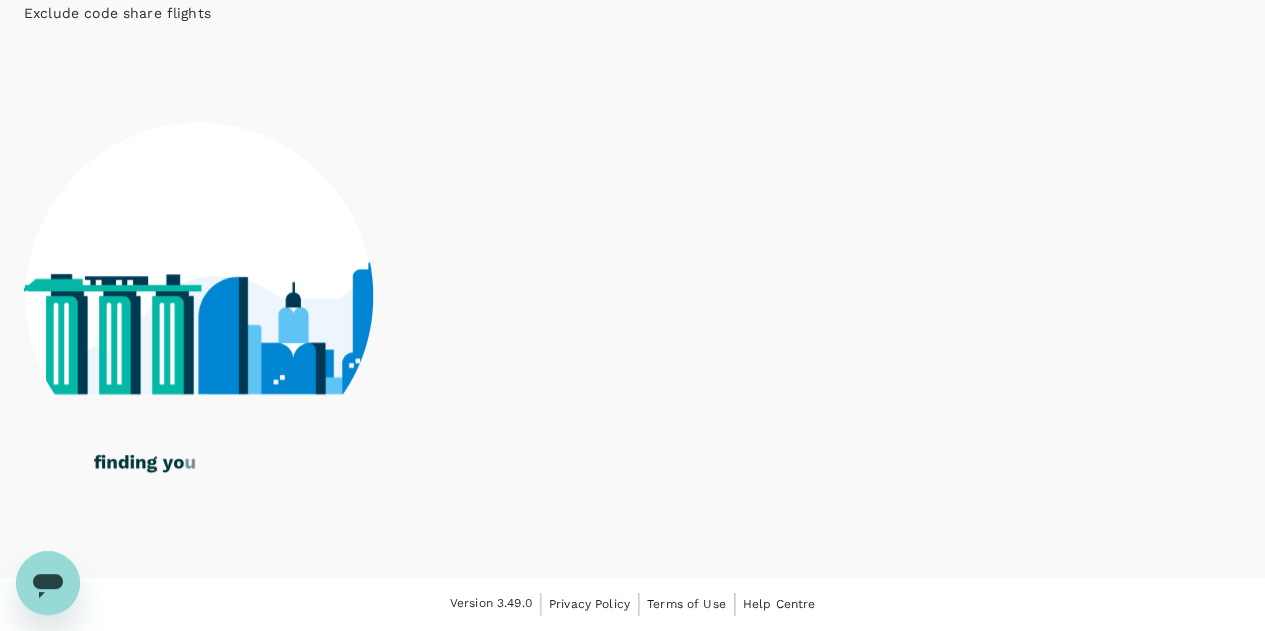 scroll, scrollTop: 1267, scrollLeft: 0, axis: vertical 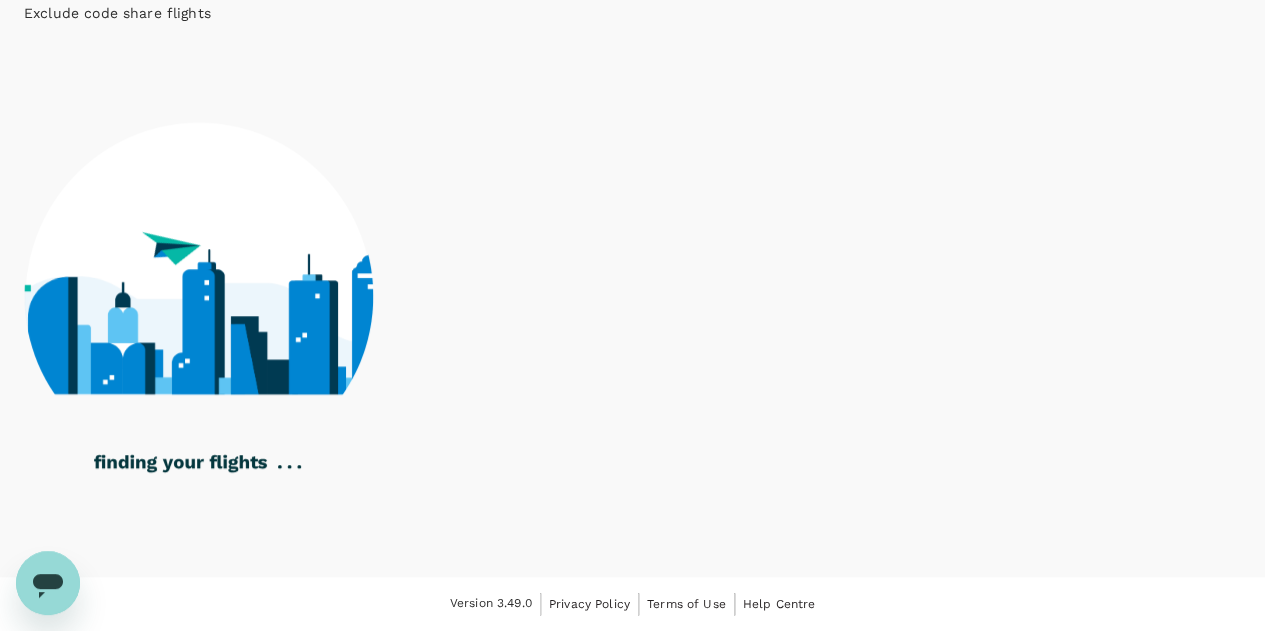 click on "Exclude code share flights" at bounding box center (30, -9) 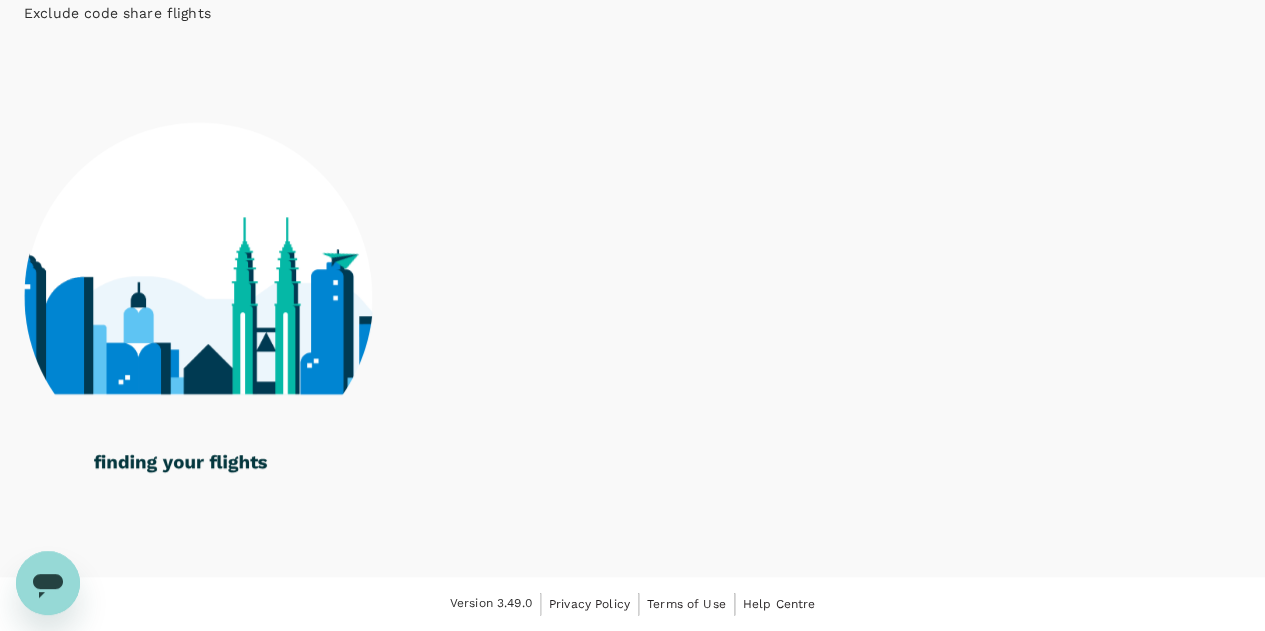 type on "1275" 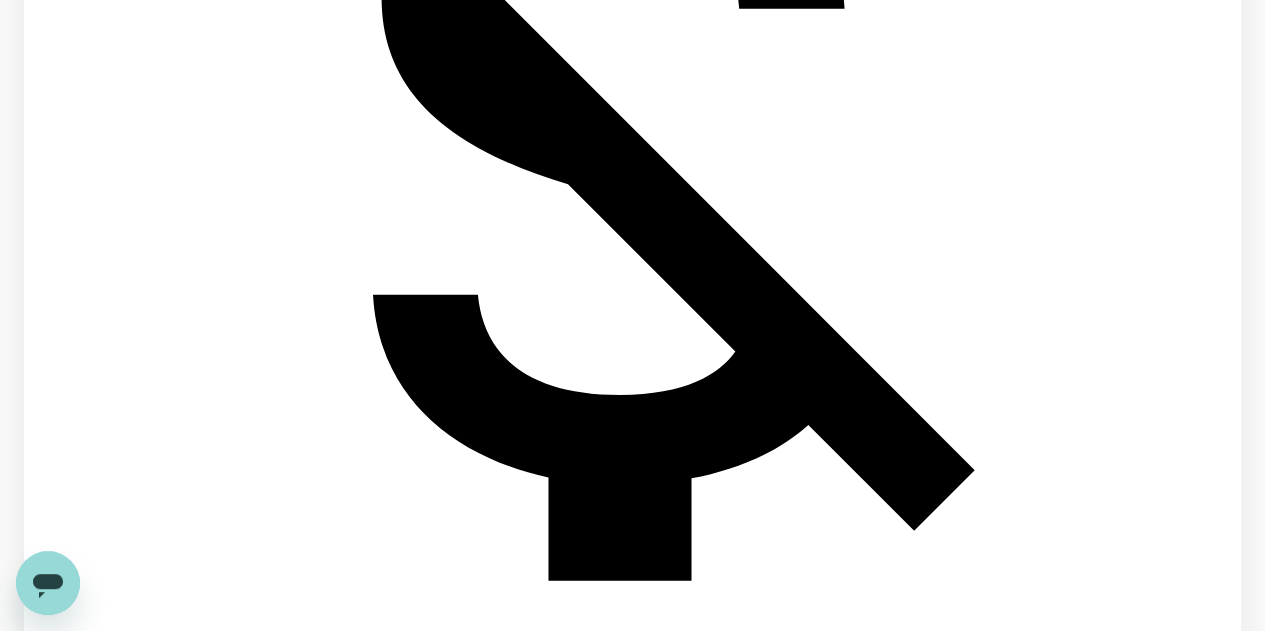 scroll, scrollTop: 2400, scrollLeft: 0, axis: vertical 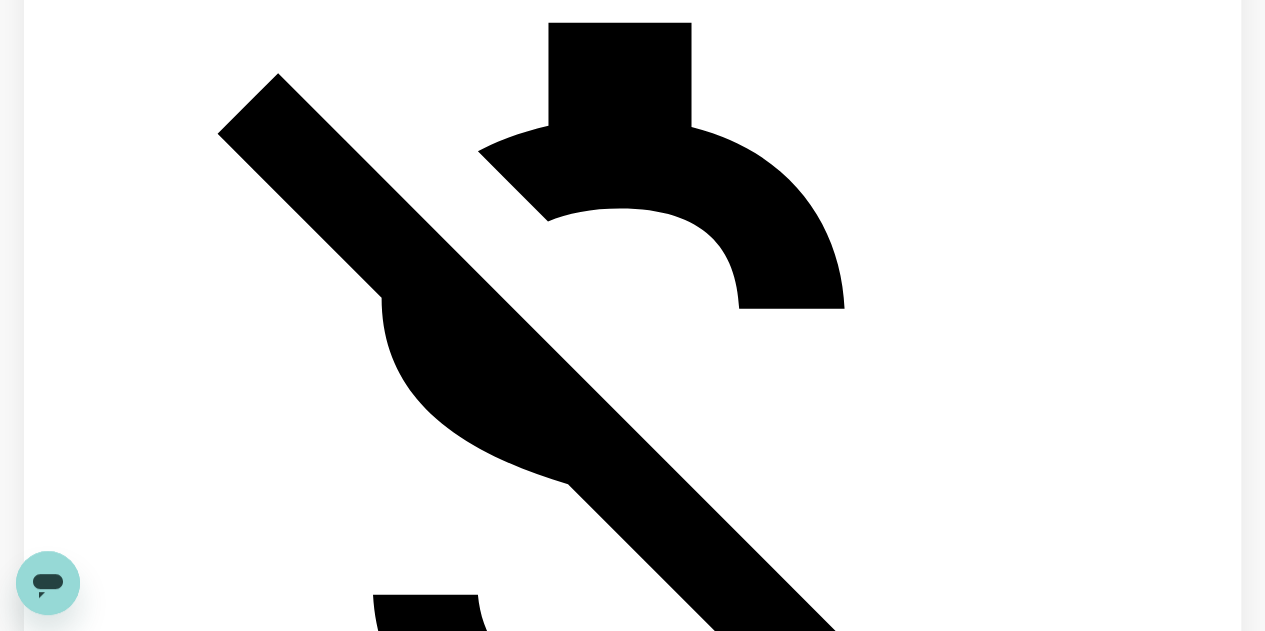 click on "View options" at bounding box center [1201, 4812] 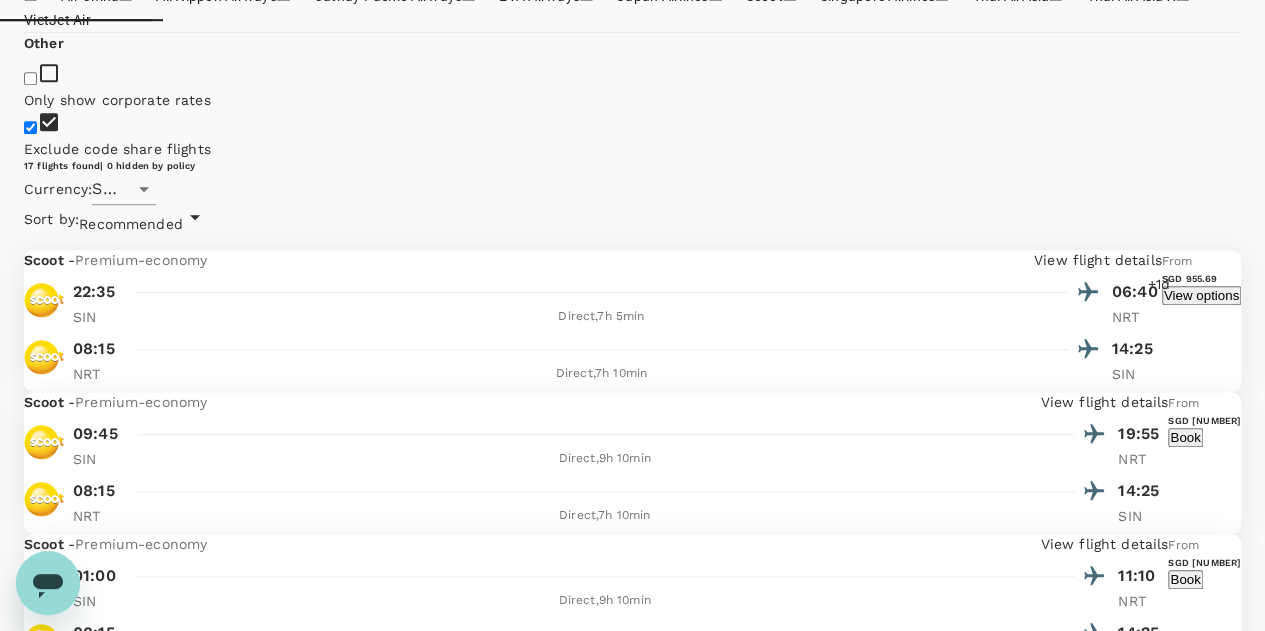 scroll, scrollTop: 0, scrollLeft: 0, axis: both 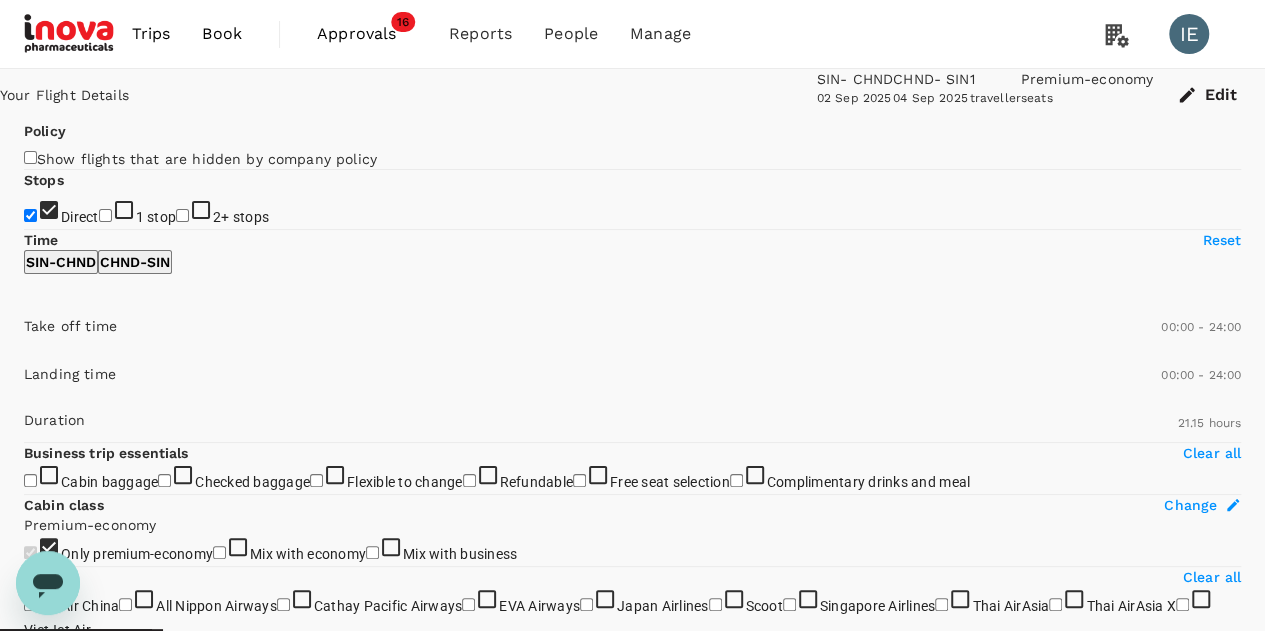 click on "Edit" at bounding box center [1209, 95] 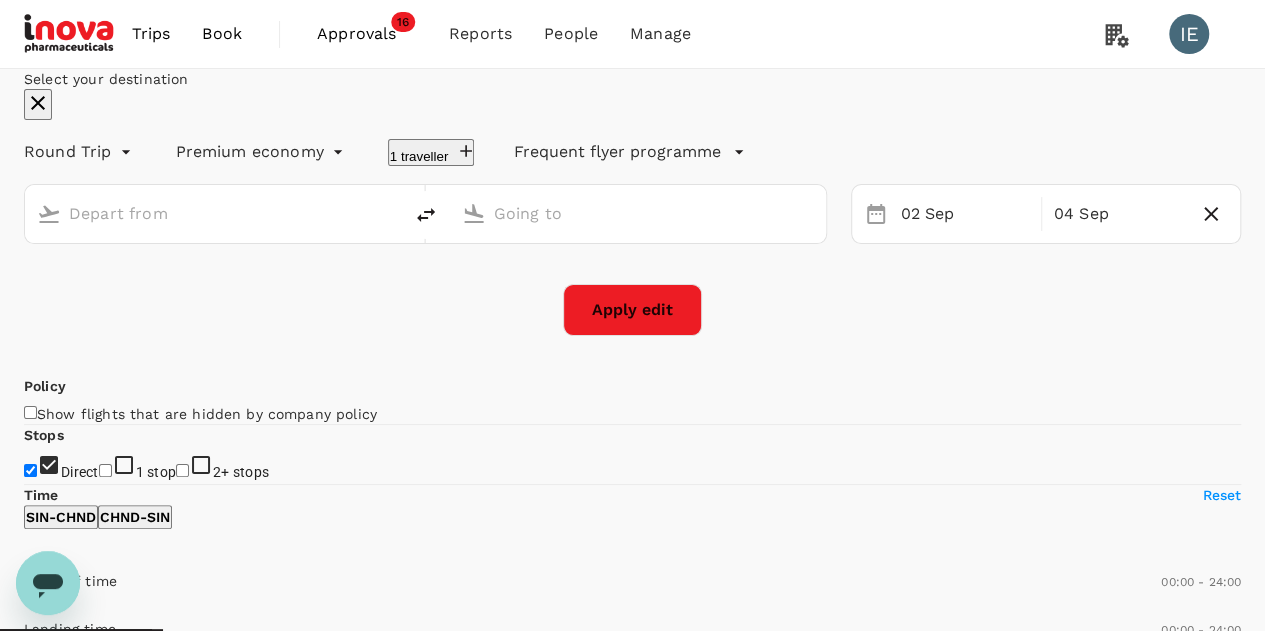 type on "Singapore Changi (SIN)" 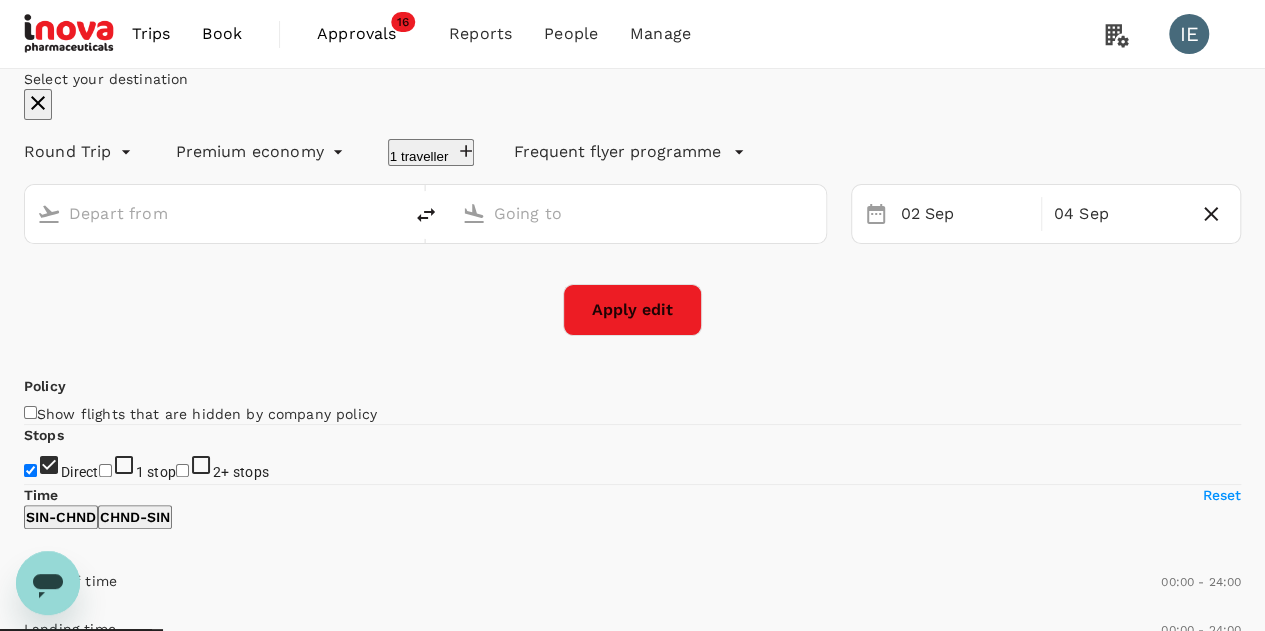 type on "Tokyo, Japan (any)" 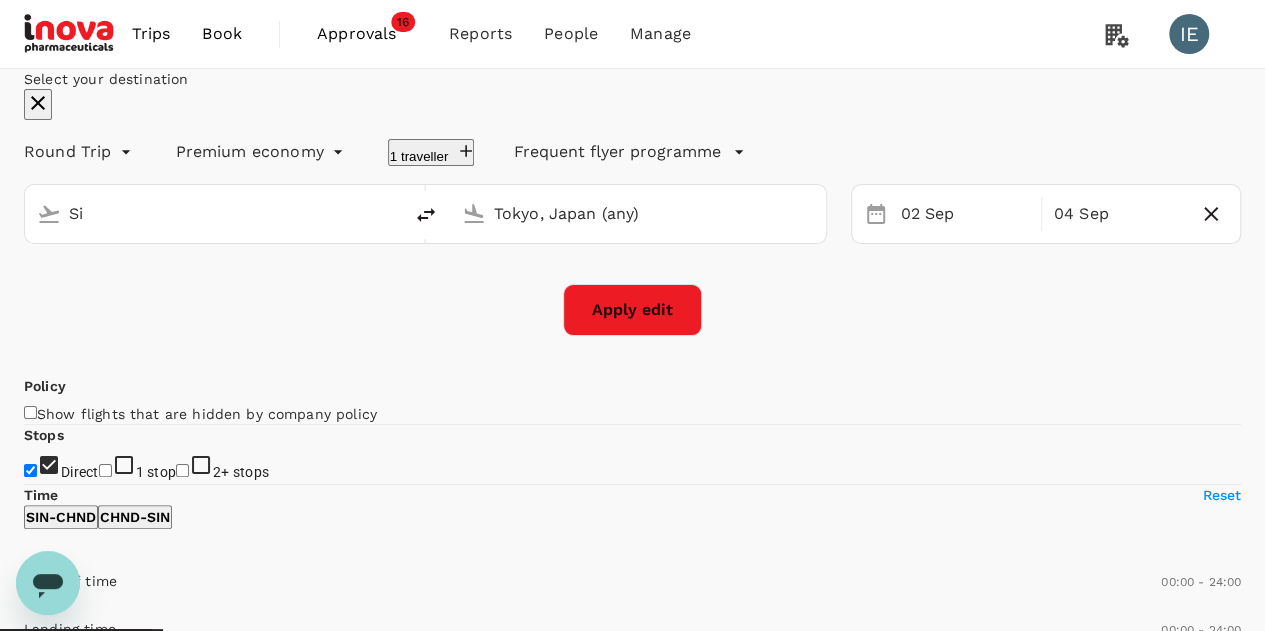 type on "S" 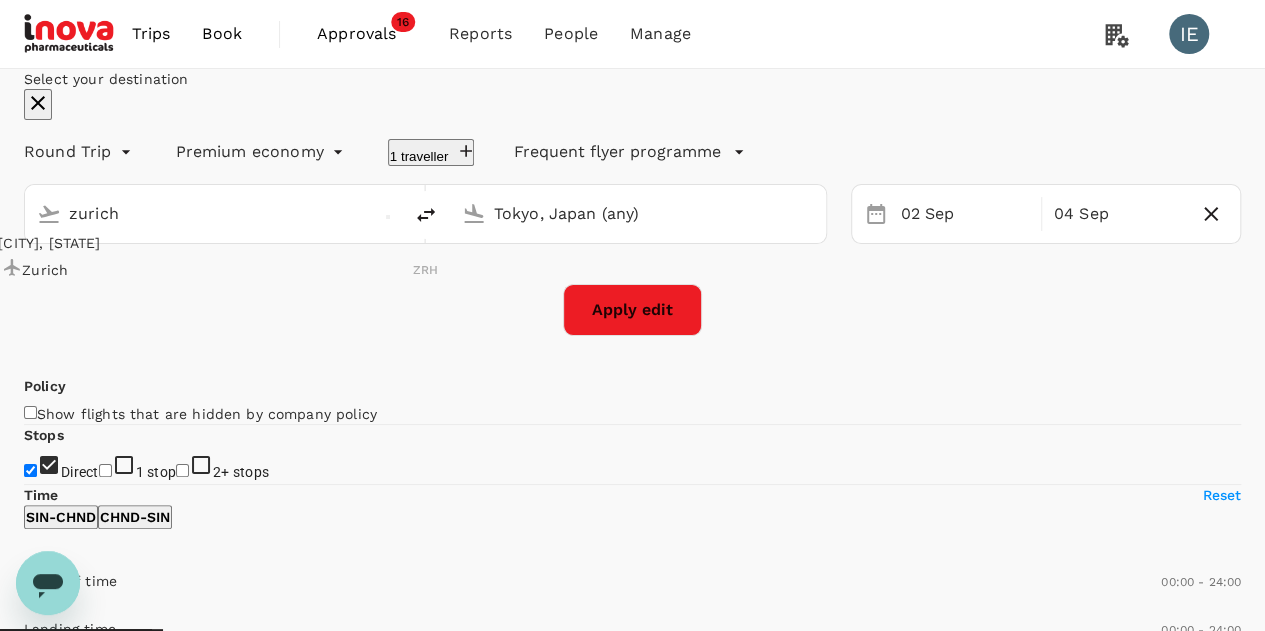 click on "[CITY], [STATE]" at bounding box center [218, 243] 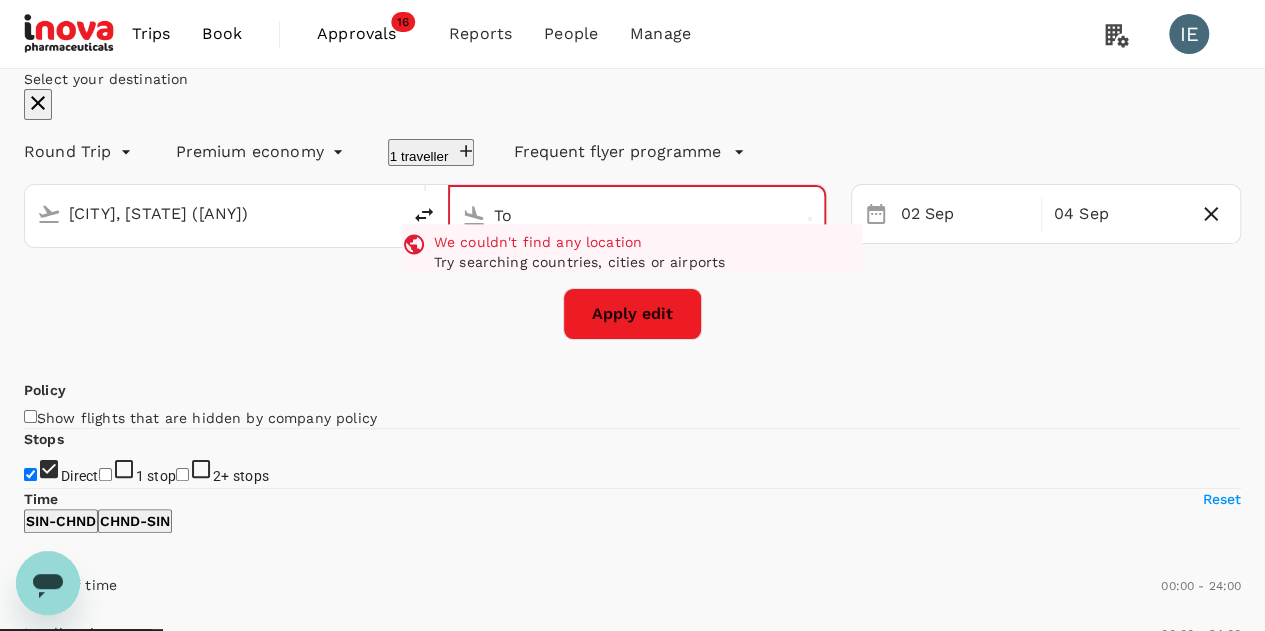 type on "T" 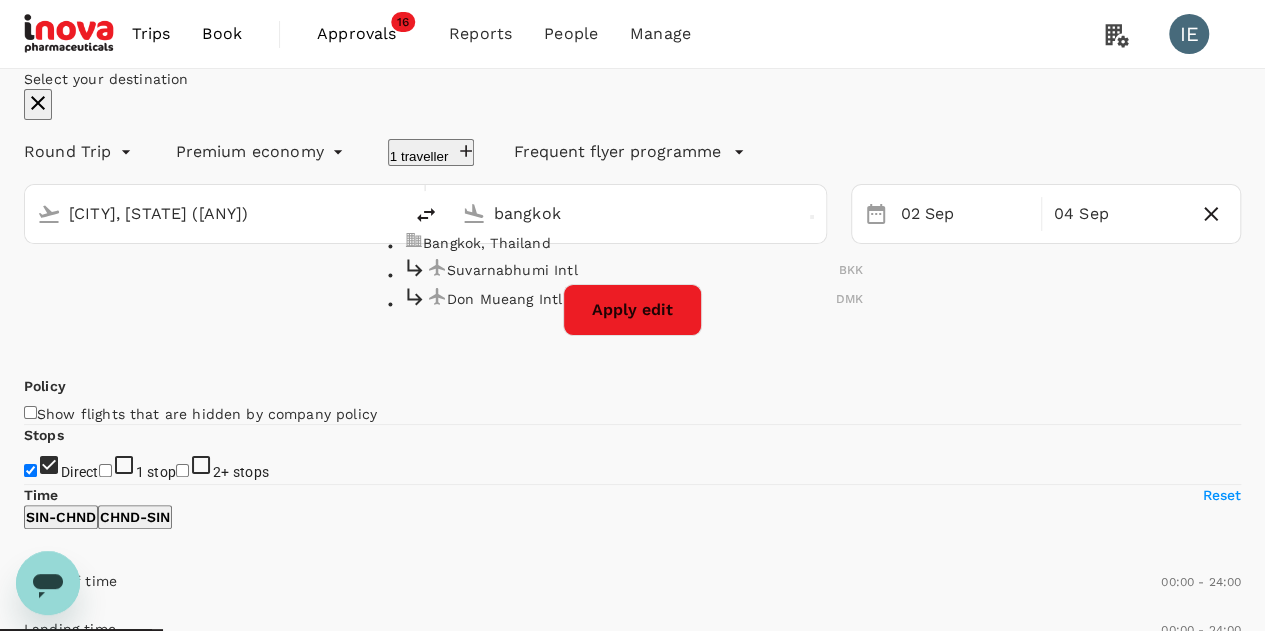 click on "Bangkok, Thailand" at bounding box center (643, 243) 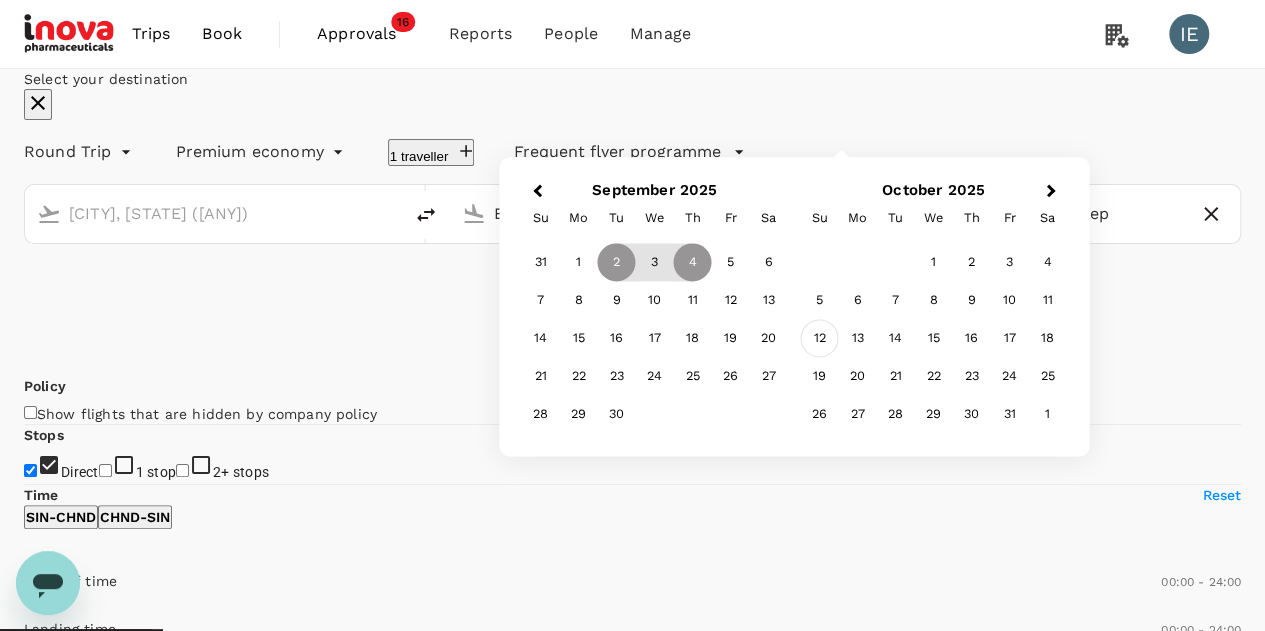 type on "Bangkok, Thailand (any)" 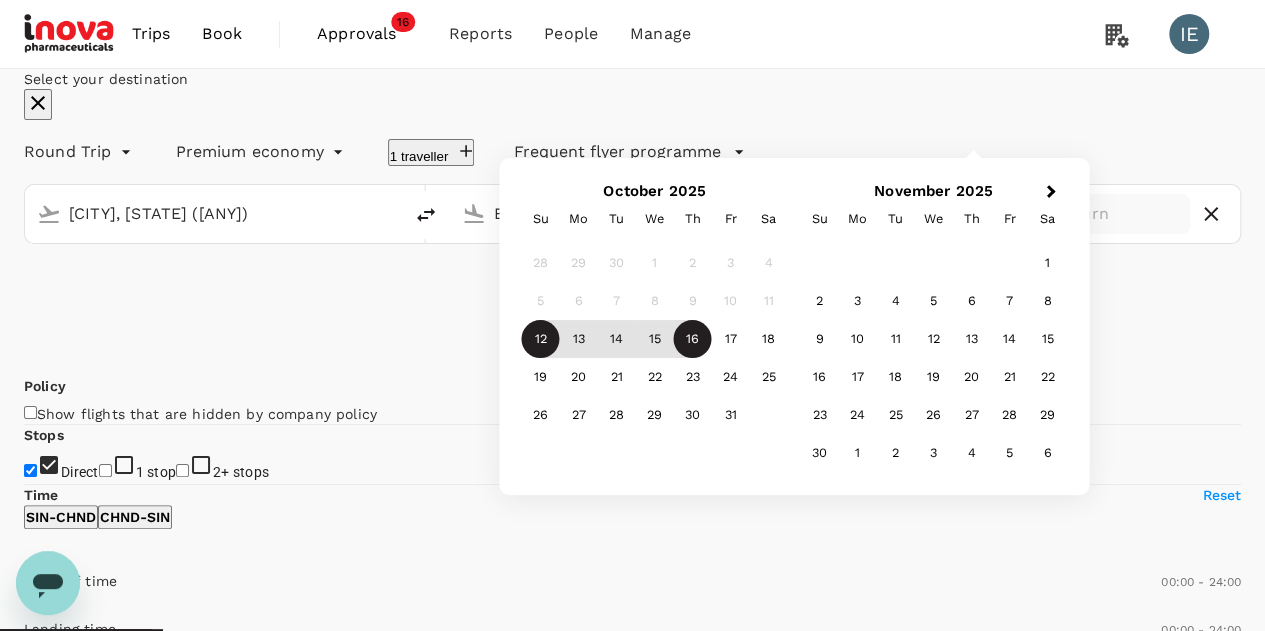 click on "16" at bounding box center [693, 339] 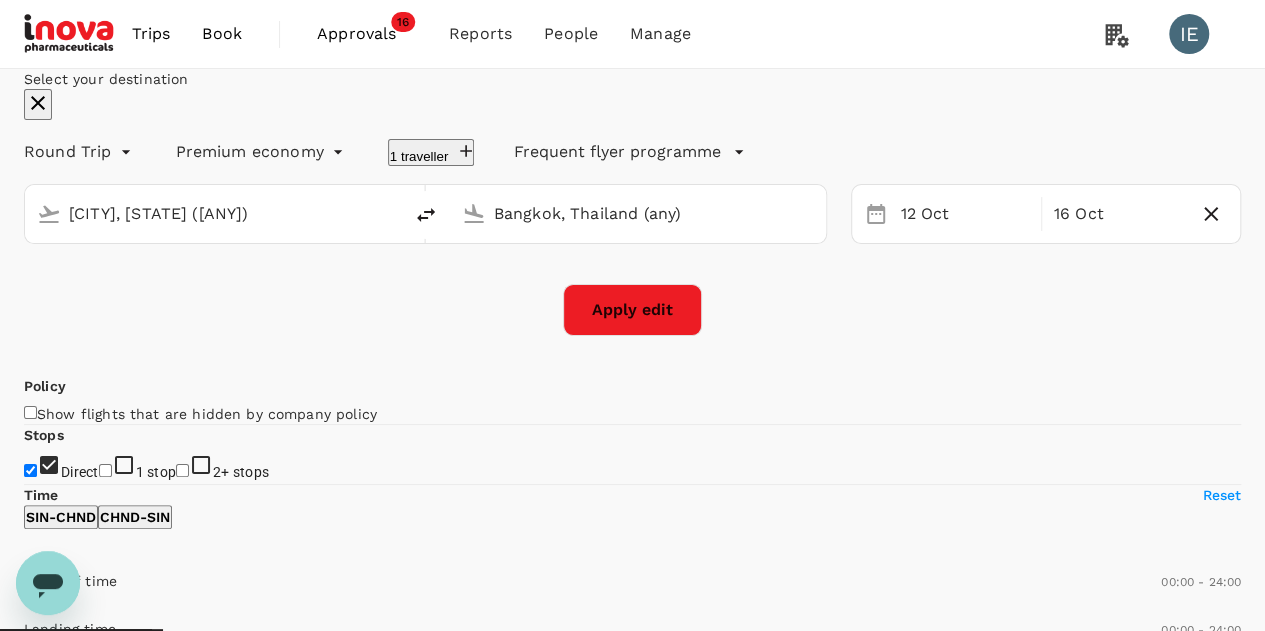 click on "Select your destination Round Trip roundtrip Premium economy premium-economy 1   traveller Frequent flyer programme [CITY], [STATE] ([ANY]) [CITY], [STATE] ([ANY]) Selected date: Sunday, October 12th, 2025 12 Oct Selected date: Thursday, October 16th, 2025 16 Oct Apply edit" at bounding box center (632, 202) 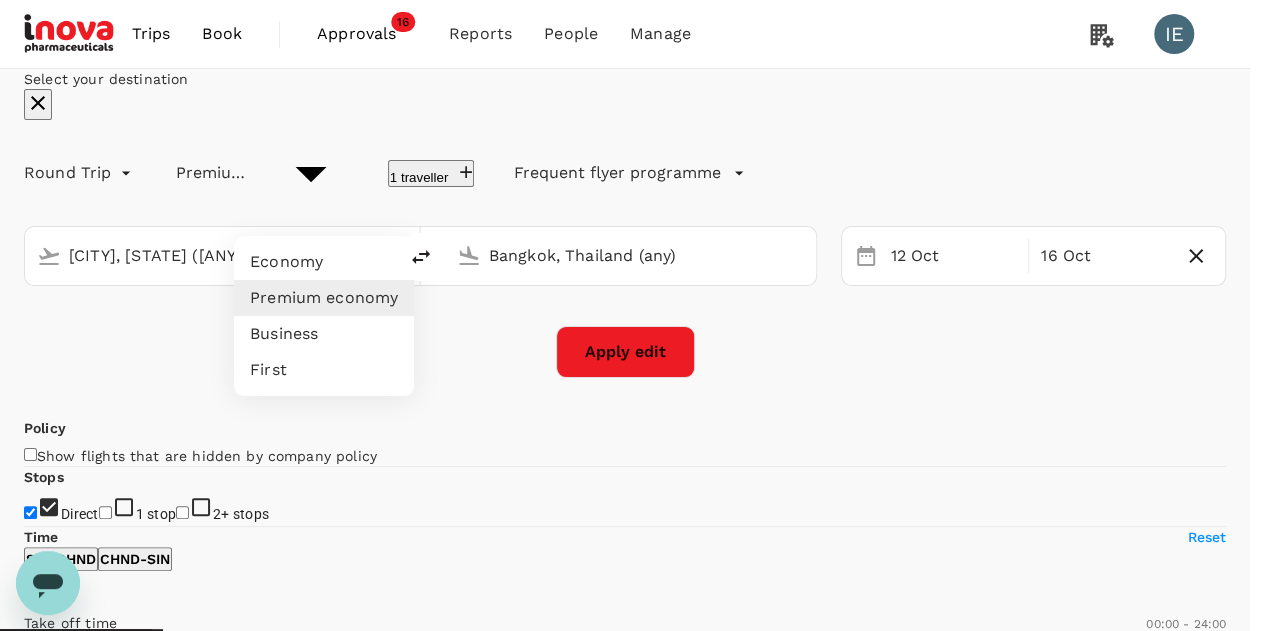 click on "Trips Book Approvals 16 Reports People Manage IE Select your destination Round Trip roundtrip Premium economy premium-economy 1   traveller Frequent flyer programme [CITY], [STATE] ([ANY]) [CITY], [STATE] ([ANY]) Selected date: Sunday, October 12th, 2025 12 Oct Selected date: Thursday, October 16th, 2025 16 Oct Apply edit Policy Show flights that are hidden by company policy Stops Direct 1 stop 2+ stops Time Reset SIN - CHND CHND - SIN Take off time 00:00 - 24:00 Landing time 00:00 - 24:00 Duration 21.15 hours Take off time 00:00 - 24:00 Landing time 00:00 - 24:00 Duration 24.40 hours Business trip essentials Clear all Cabin baggage Checked baggage Flexible to change Refundable Free seat selection Complimentary drinks and meal Cabin class Change Premium-economy Only premium-economy Mix with economy Mix with business Airlines Clear all Air China All Nippon Airways Cathay Pacific Airways EVA Airways Japan Airlines Scoot Singapore Airlines Thai AirAsia Thai AirAsia X VietJet Air Other Only show corporate rates" at bounding box center (632, 11564) 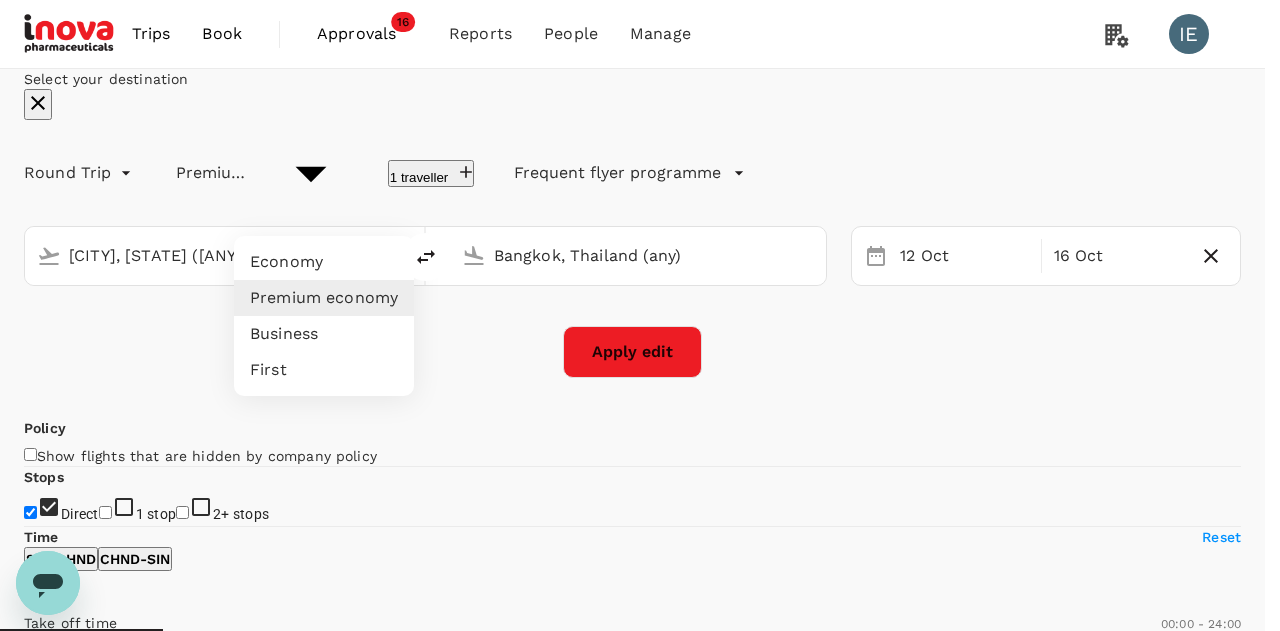 click on "Business" at bounding box center (324, 334) 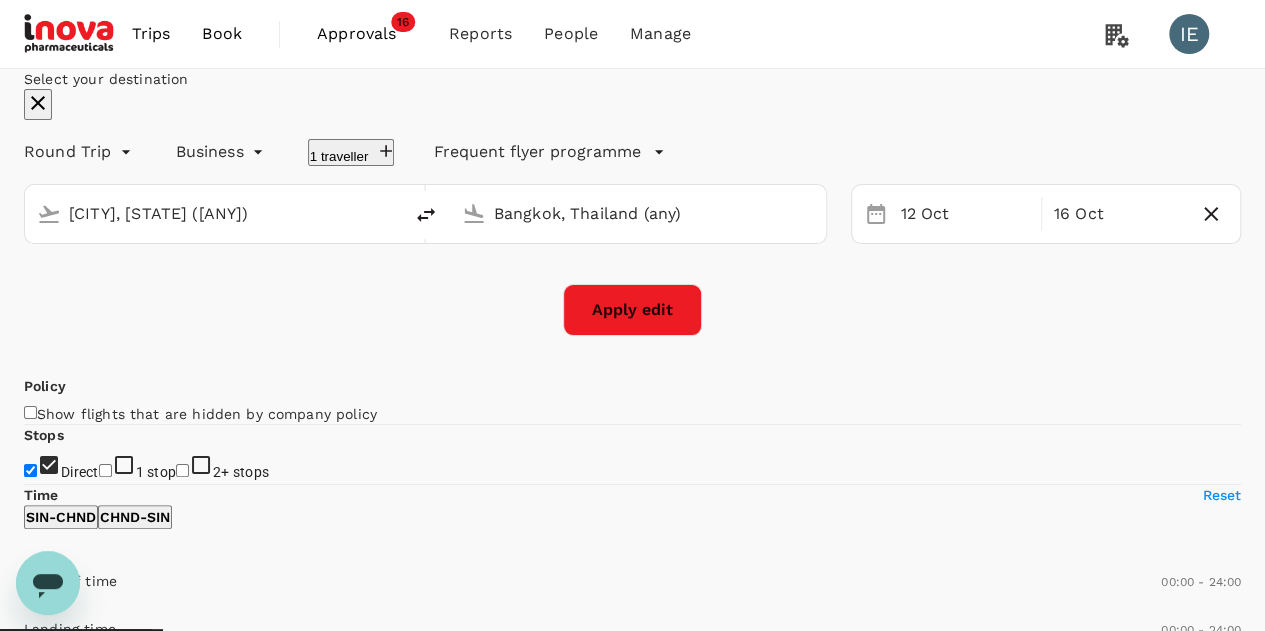 click on "Select your destination Round Trip roundtrip Business business 1   traveller Frequent flyer programme [CITY], [STATE] ([ANY]) [CITY], [STATE] ([ANY]) Selected date: Sunday, October 12th, 2025 12 Oct Selected date: Thursday, October 16th, 2025 16 Oct Apply edit" at bounding box center (632, 202) 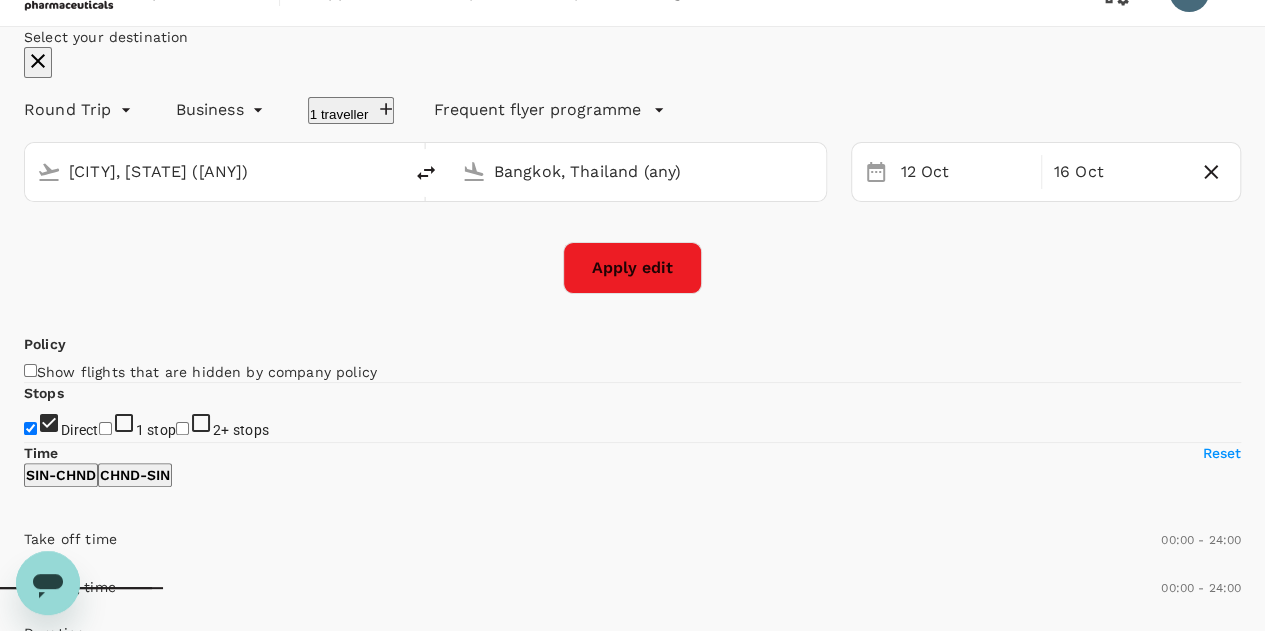scroll, scrollTop: 0, scrollLeft: 0, axis: both 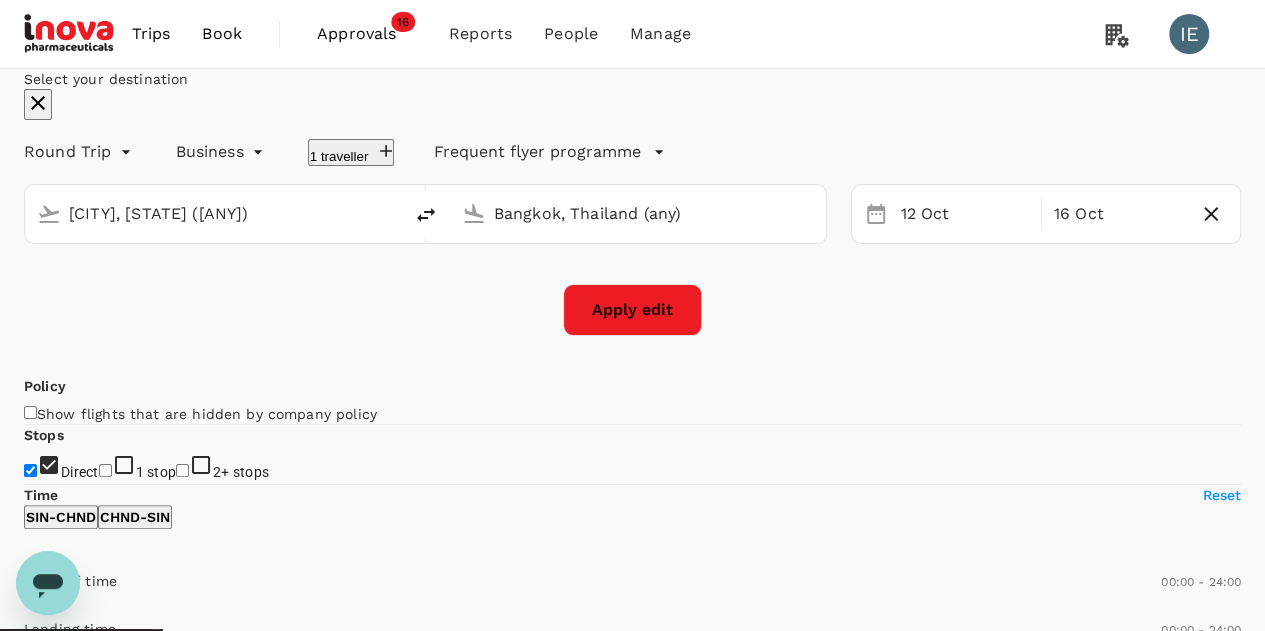 click on "Apply edit" at bounding box center [632, 310] 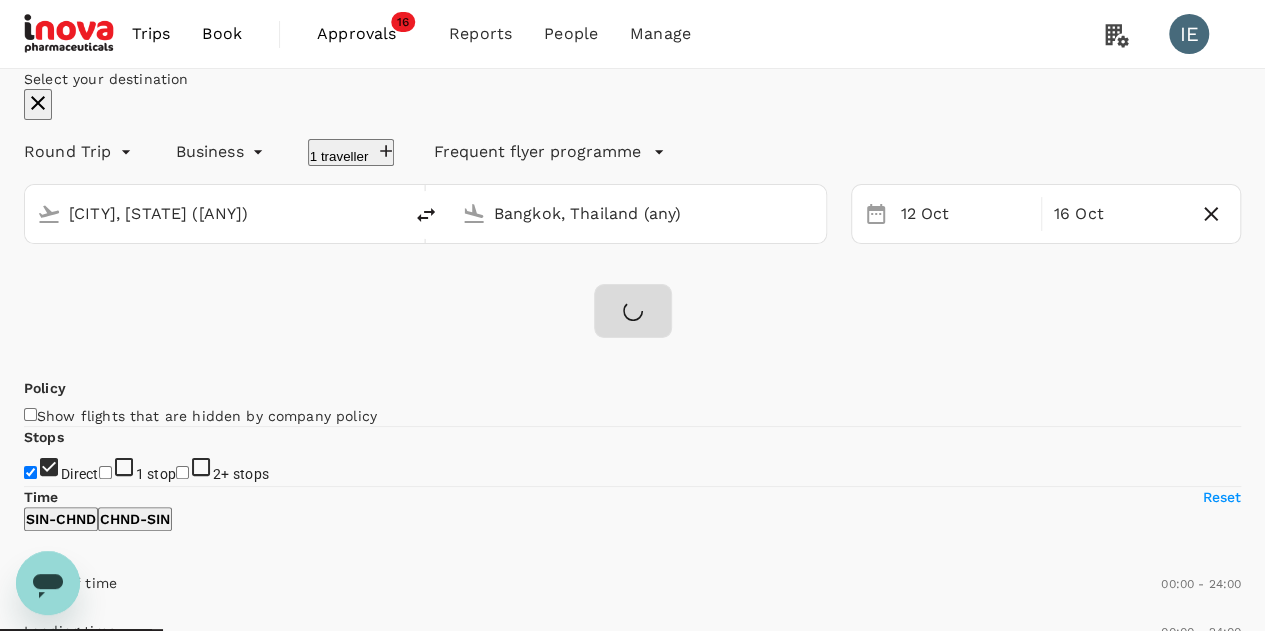checkbox on "false" 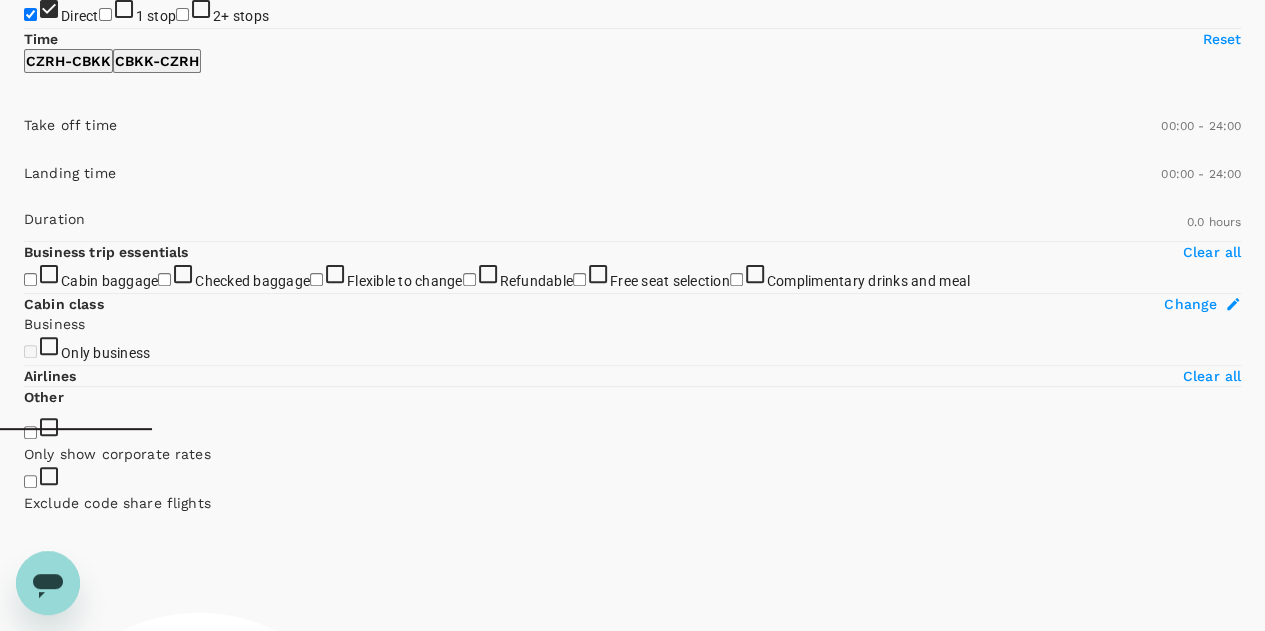 scroll, scrollTop: 0, scrollLeft: 0, axis: both 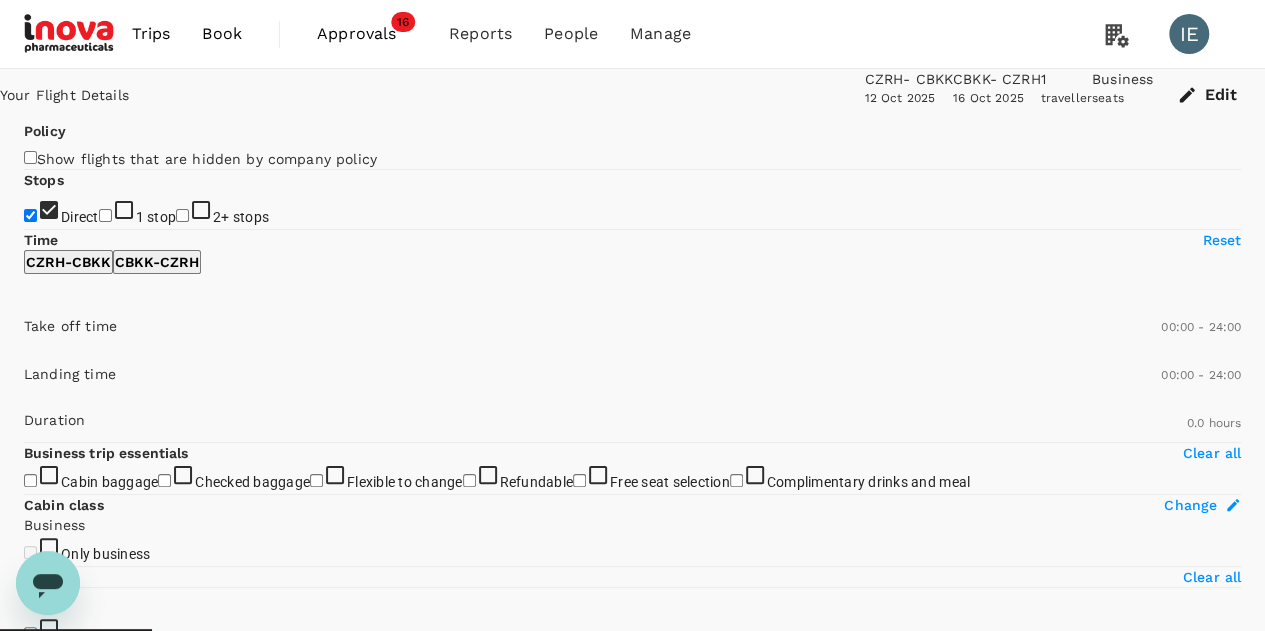 type on "1615" 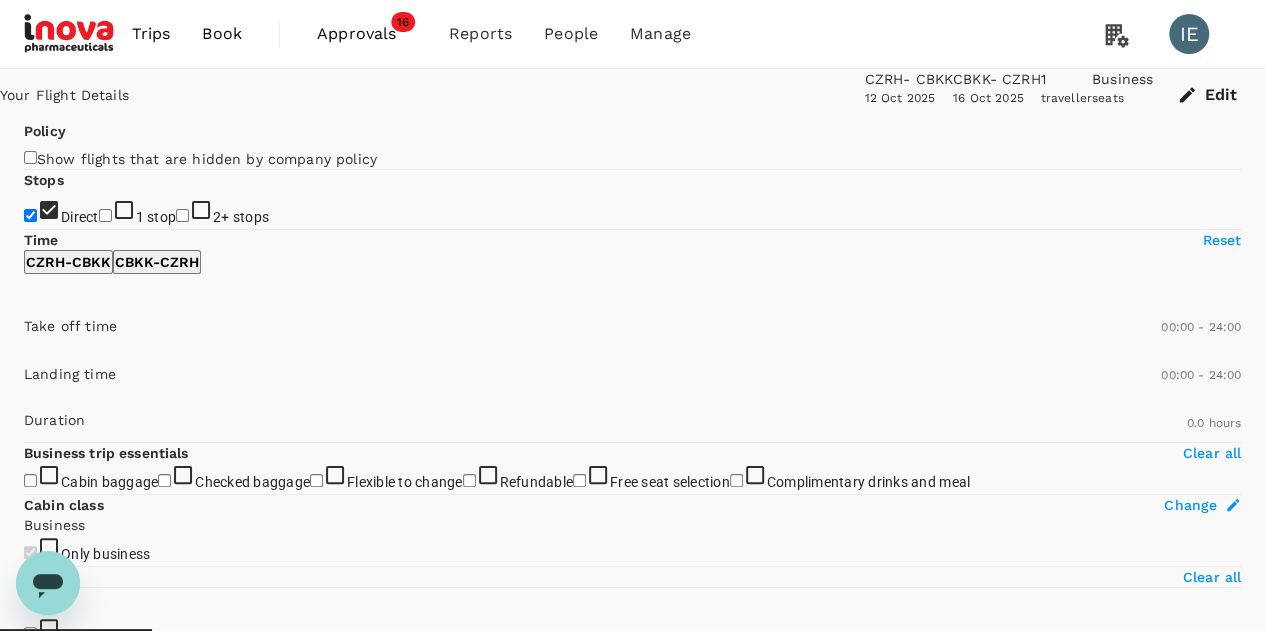 checkbox on "true" 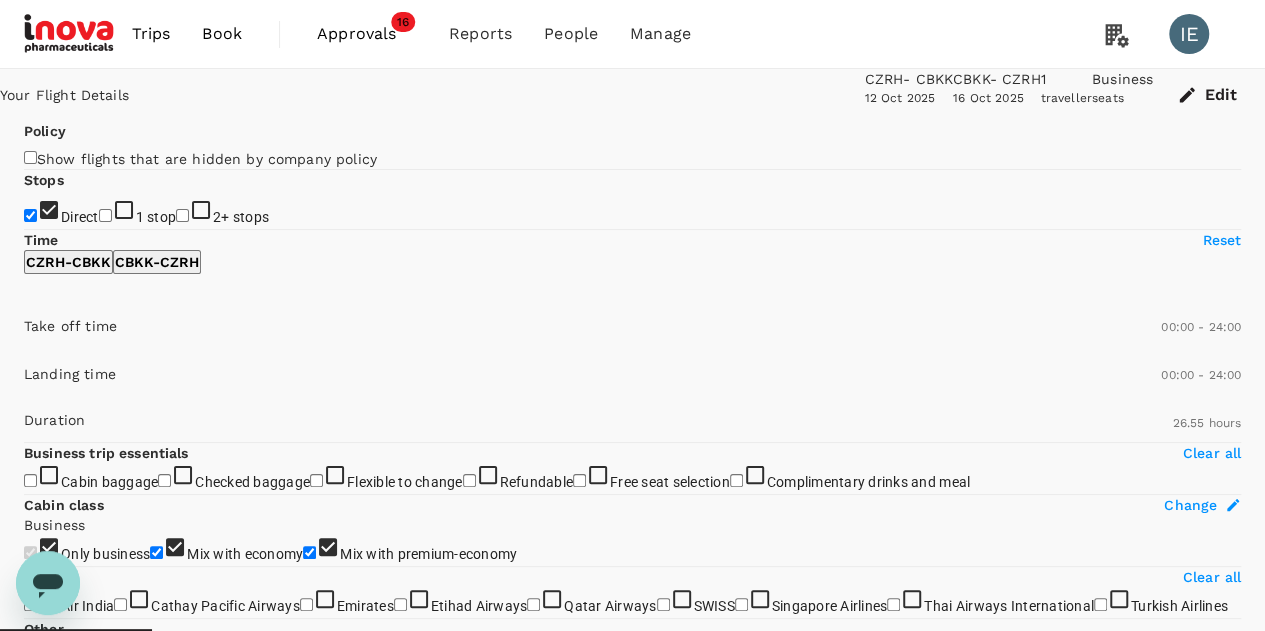 type on "1920" 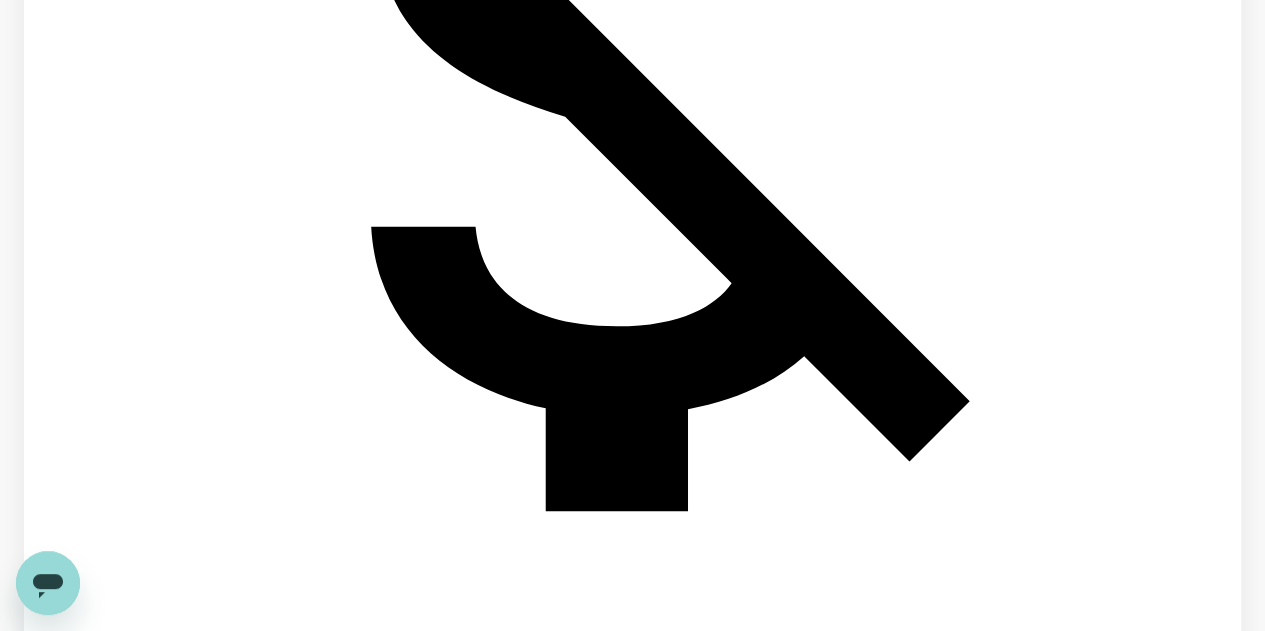 scroll, scrollTop: 1200, scrollLeft: 0, axis: vertical 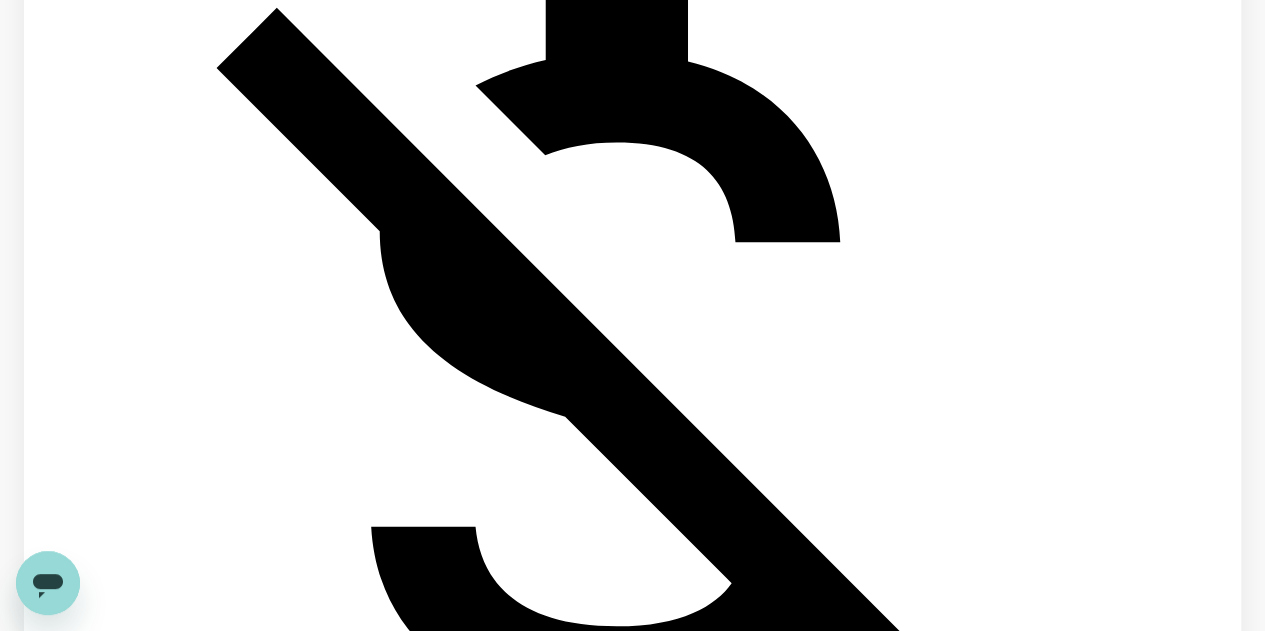 click on "Air France" at bounding box center (125, -596) 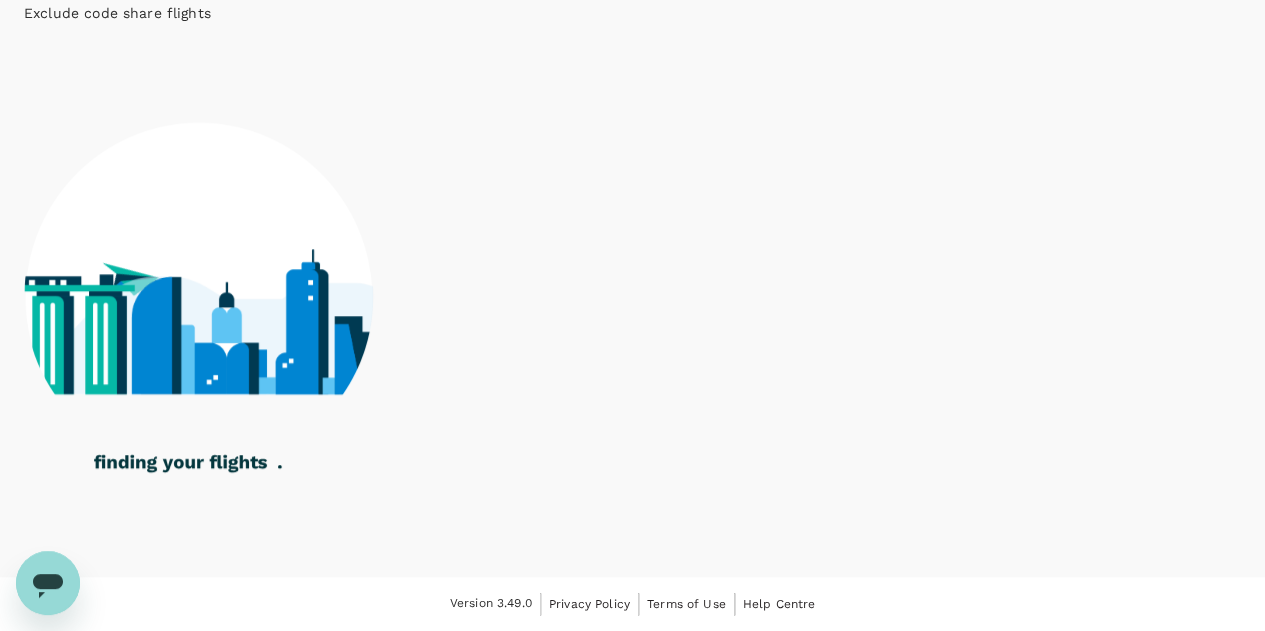 type on "3075" 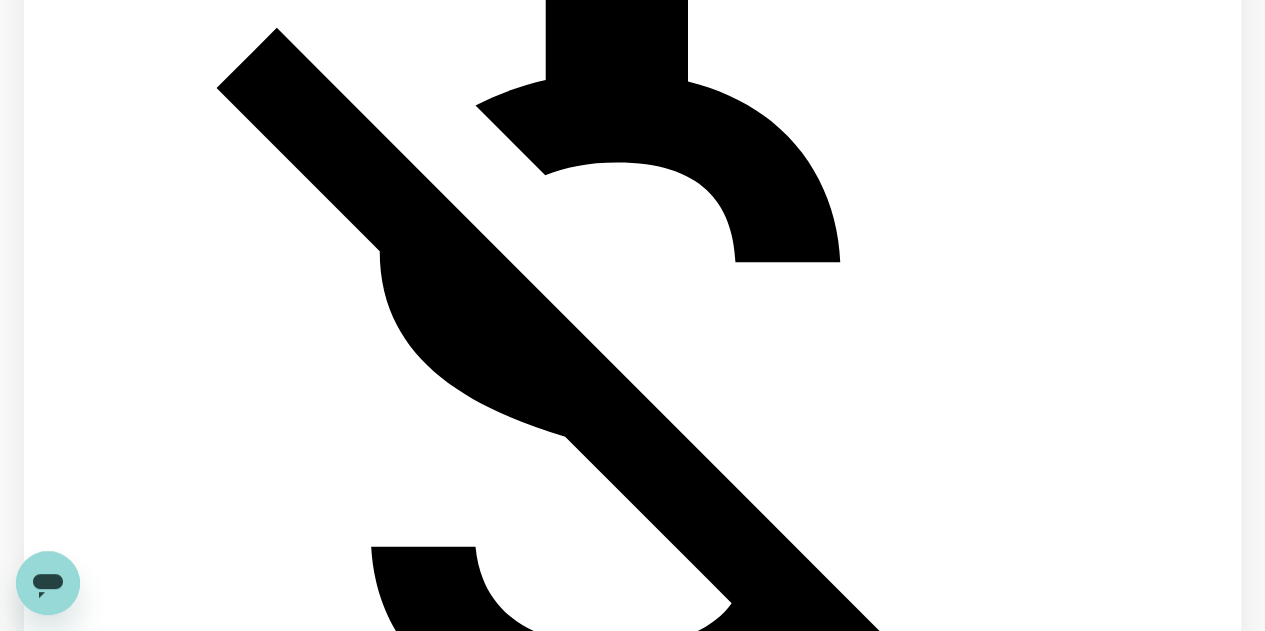 click on "British Airways" at bounding box center (460, -596) 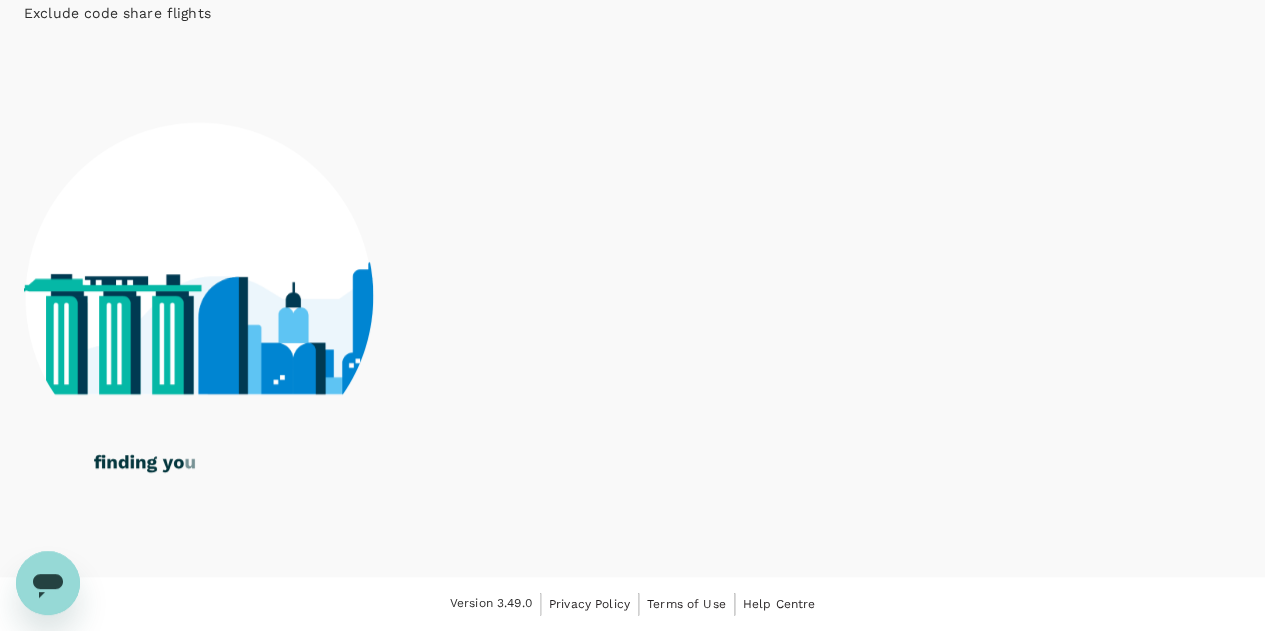 click on "Air China" at bounding box center (30, -149) 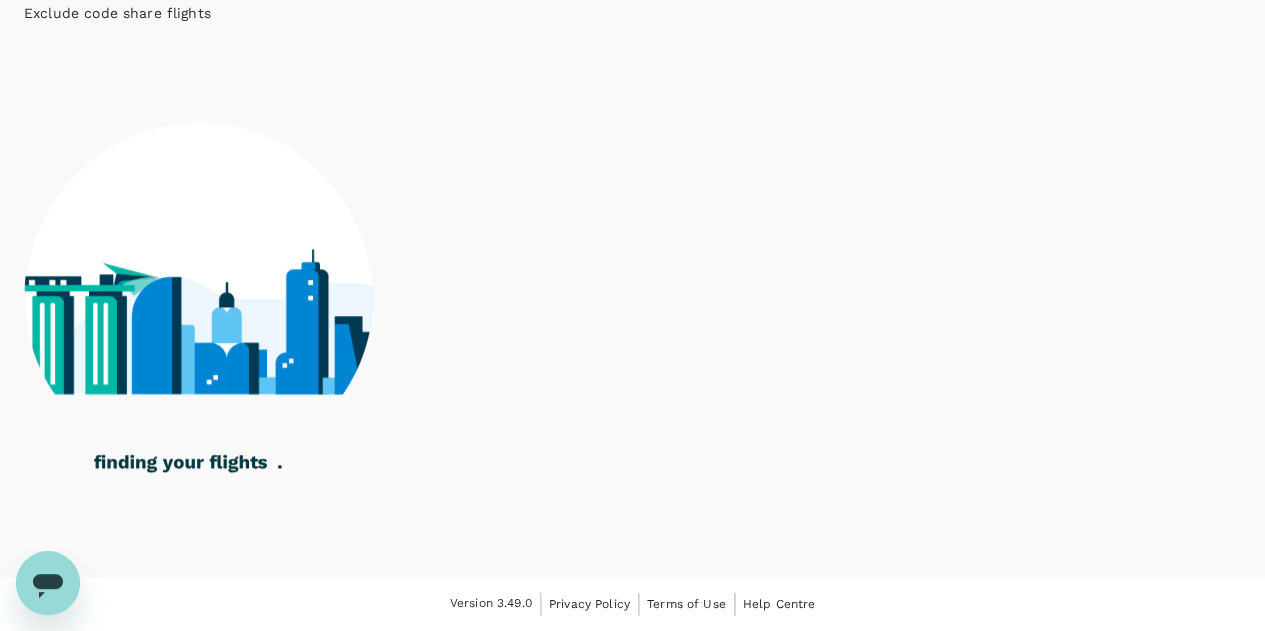 click on "Air India" at bounding box center (228, -149) 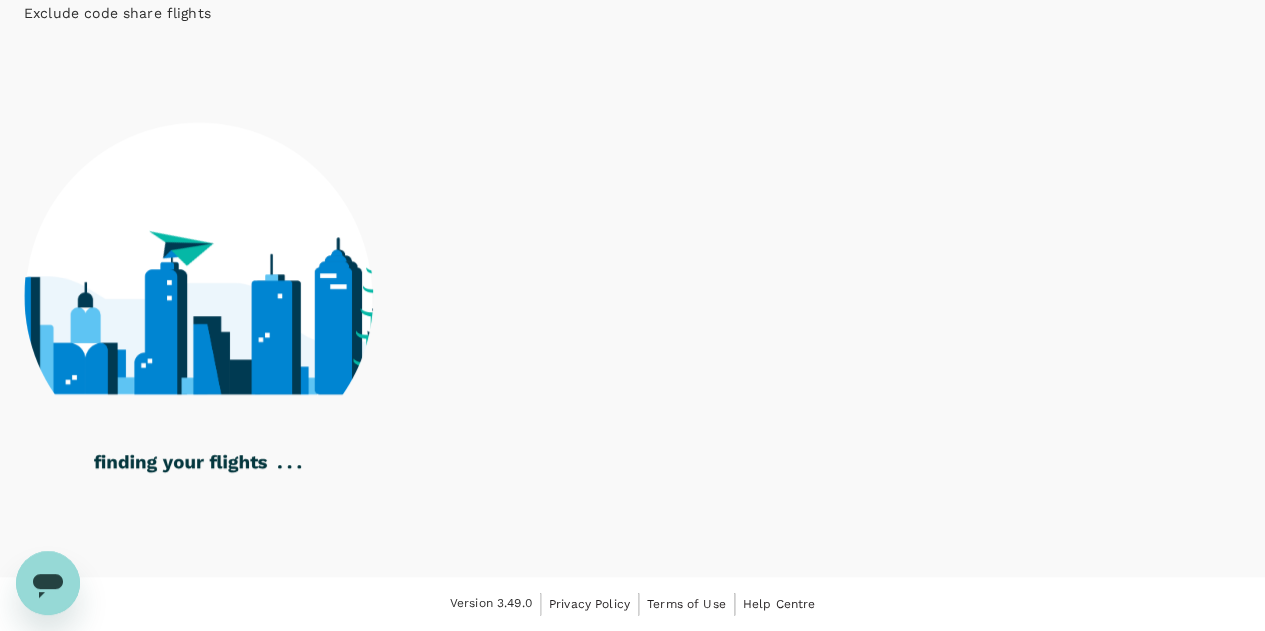 click on "Air India" at bounding box center (228, -149) 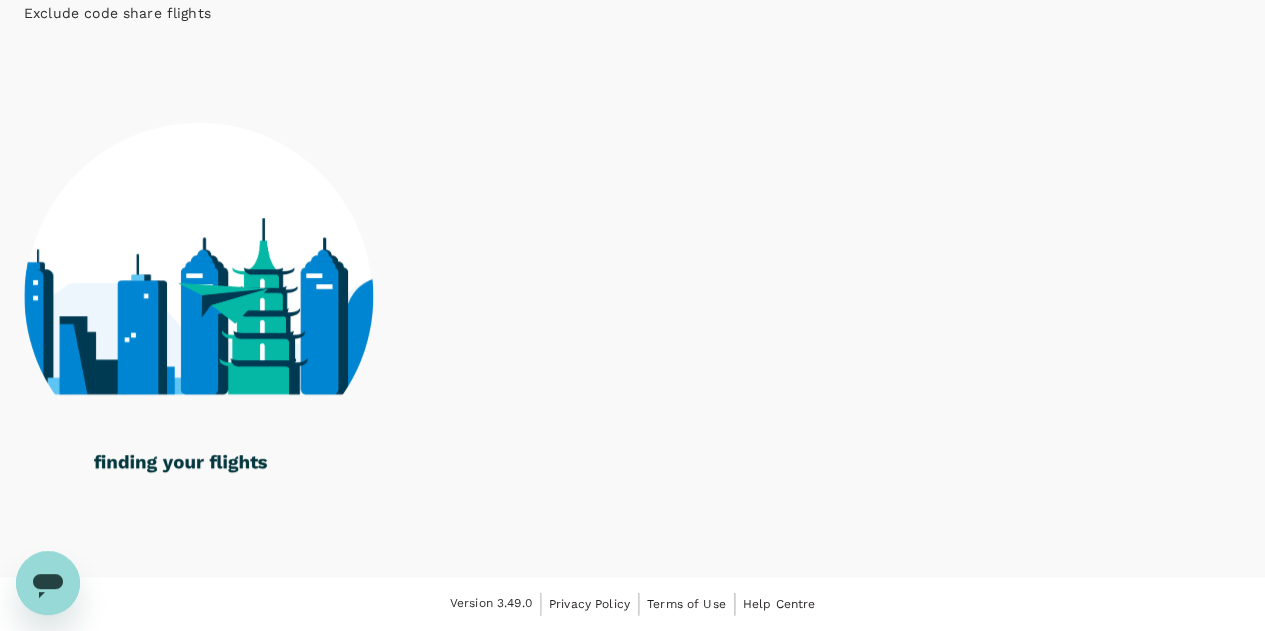 click on "Austrian Airlines" at bounding box center [318, -149] 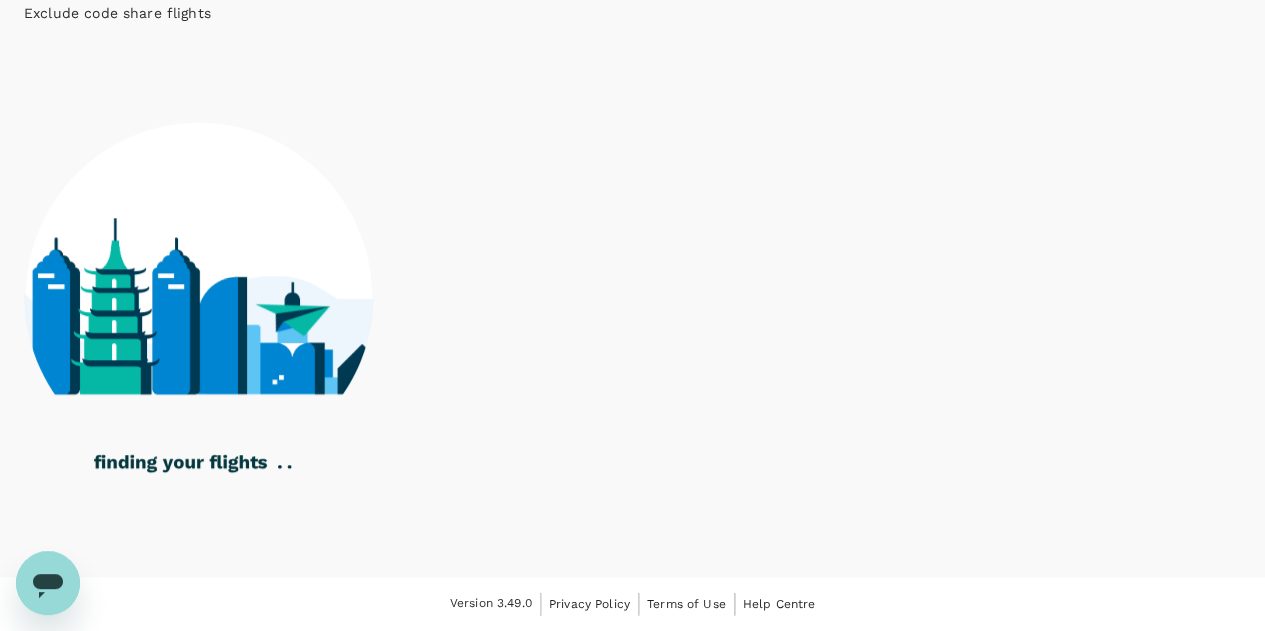 click on "Cathay Pacific Airways" at bounding box center (594, -149) 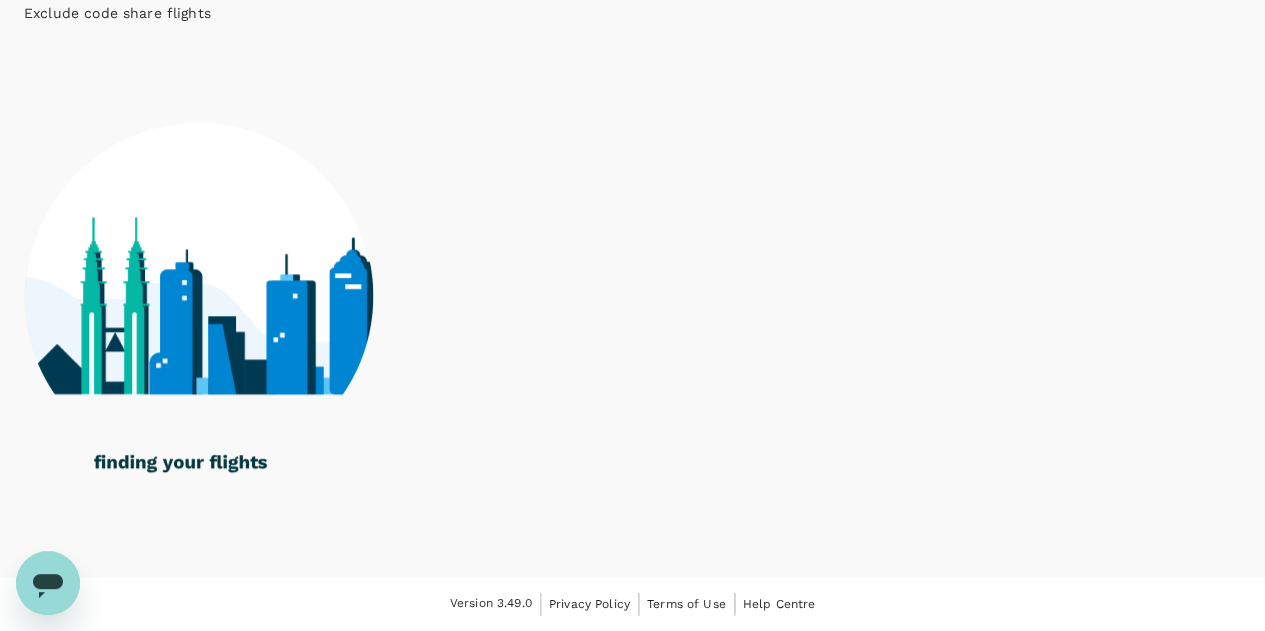 click on "EVA Airways" at bounding box center (935, -149) 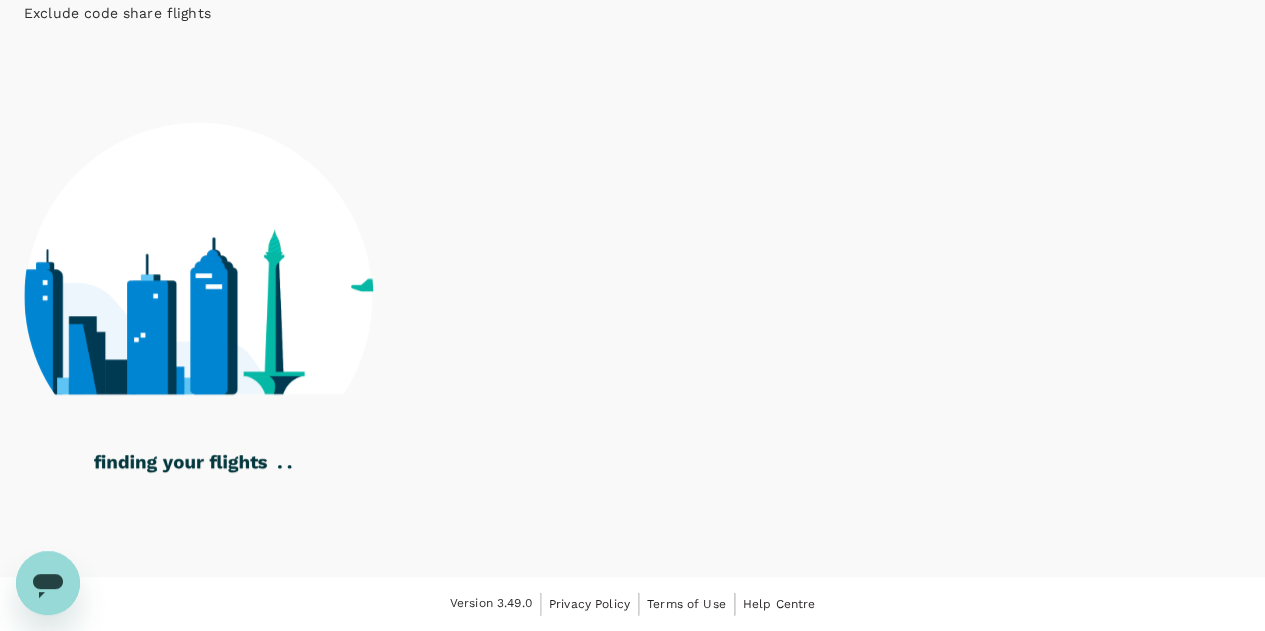 click on "Emirates" at bounding box center [1053, -149] 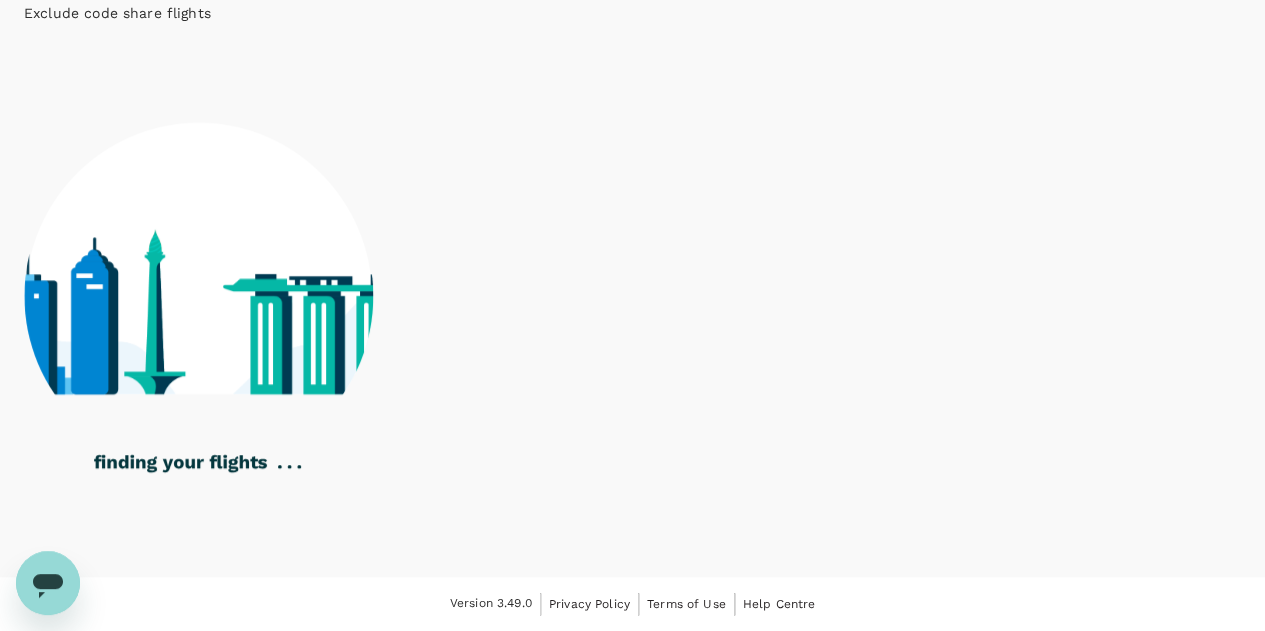 click on "Etihad Airways" at bounding box center [1147, -149] 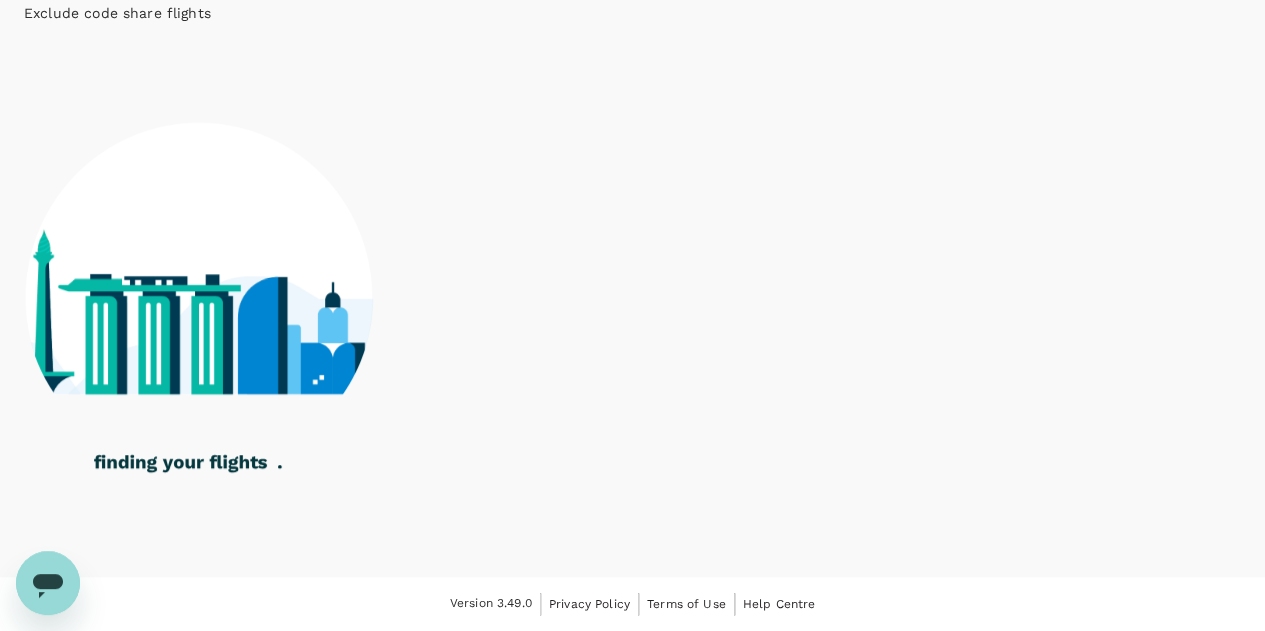 scroll, scrollTop: 1500, scrollLeft: 0, axis: vertical 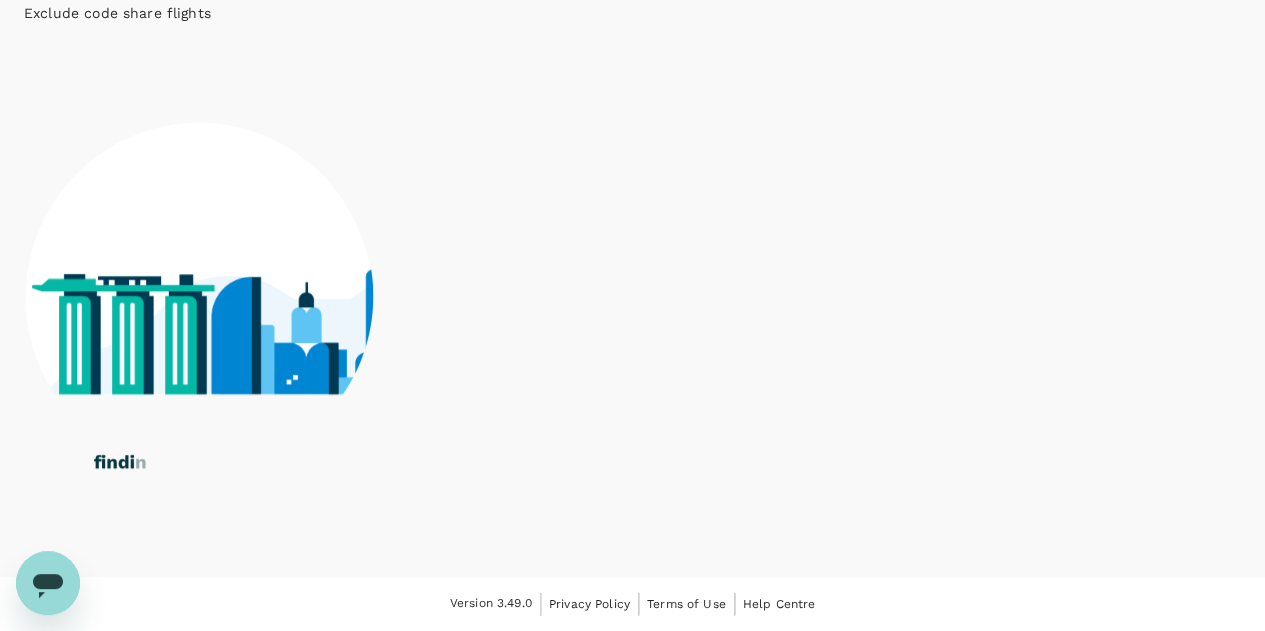 click on "KLM" at bounding box center (82, -118) 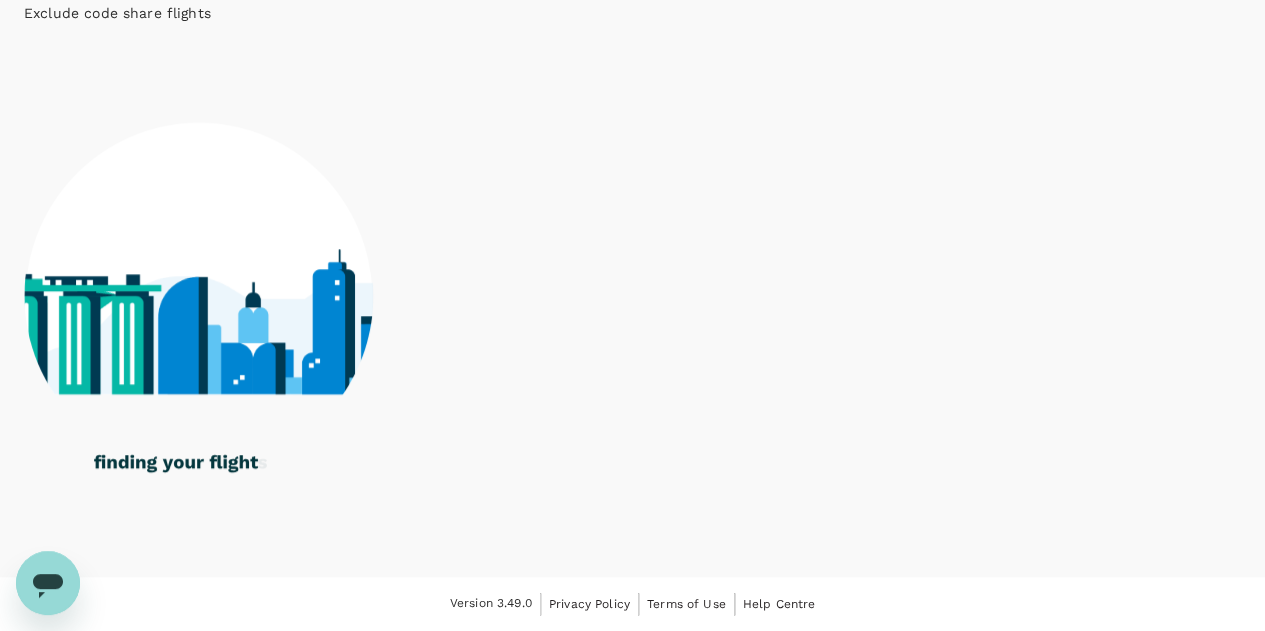 click on "Lufthansa" at bounding box center [149, -118] 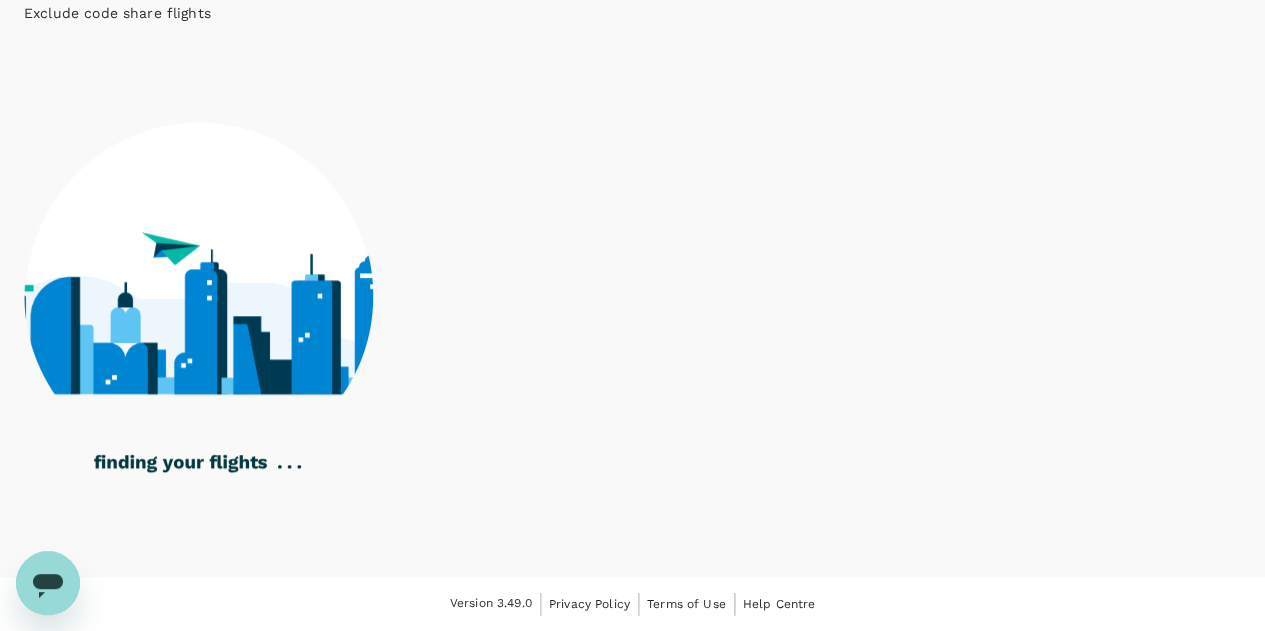 click on "Qantas Airways" at bounding box center [350, -118] 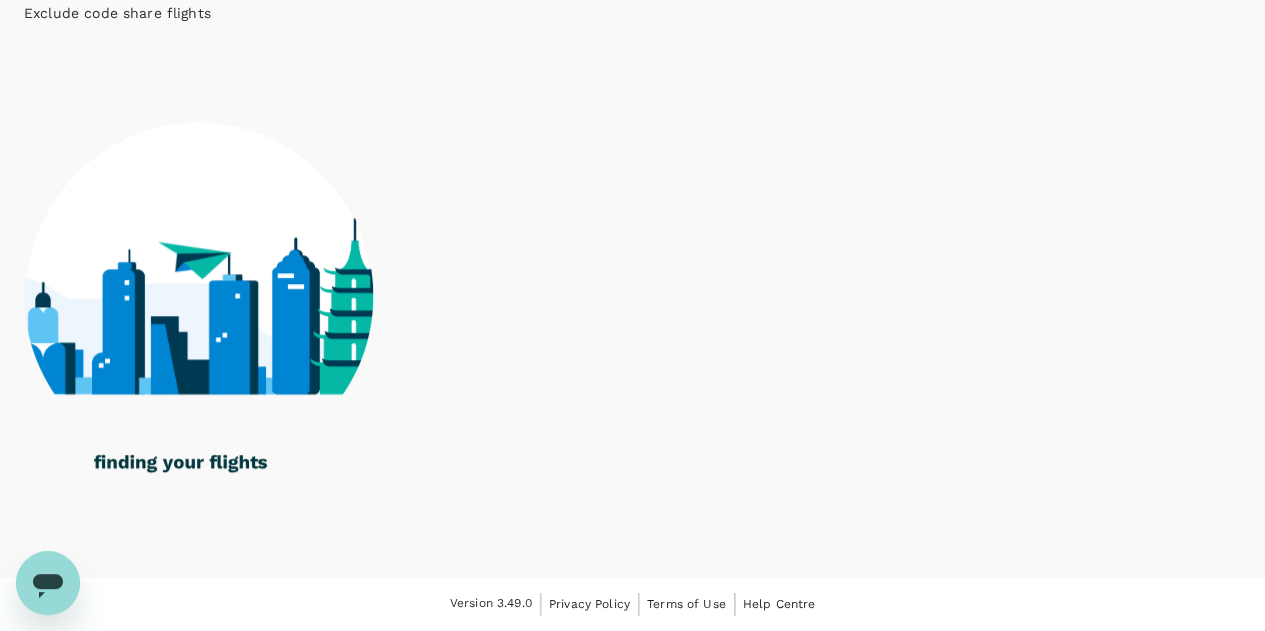 click on "Qatar Airways" at bounding box center [489, -118] 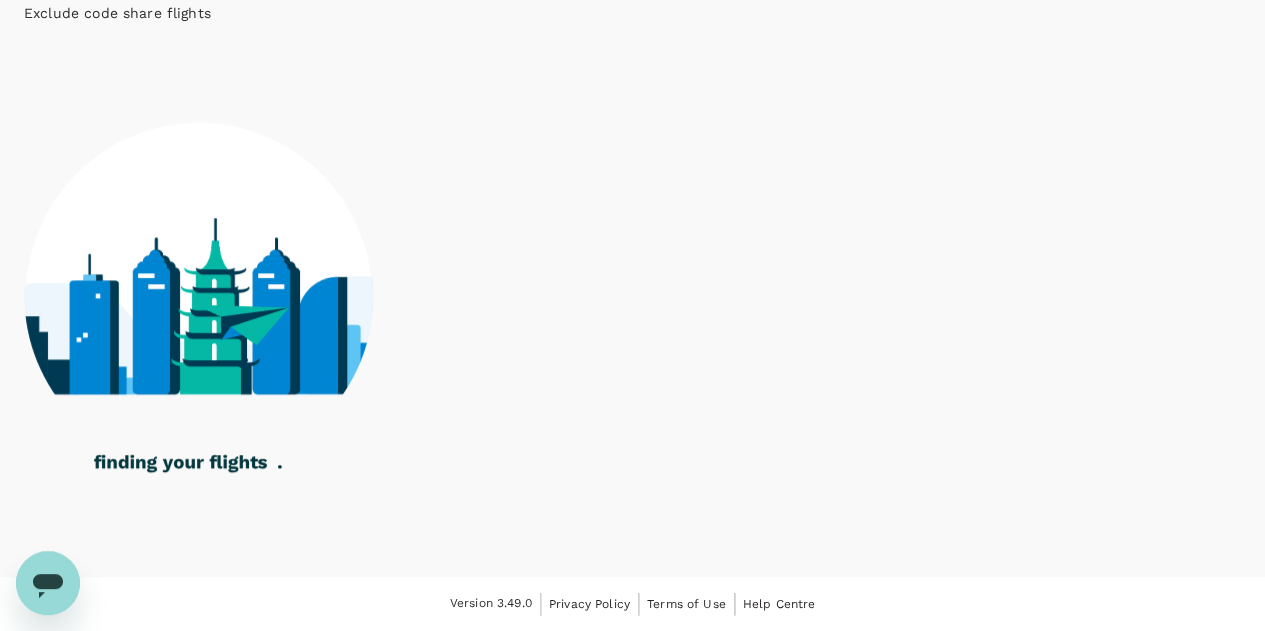 click on "SWISS" at bounding box center [619, -118] 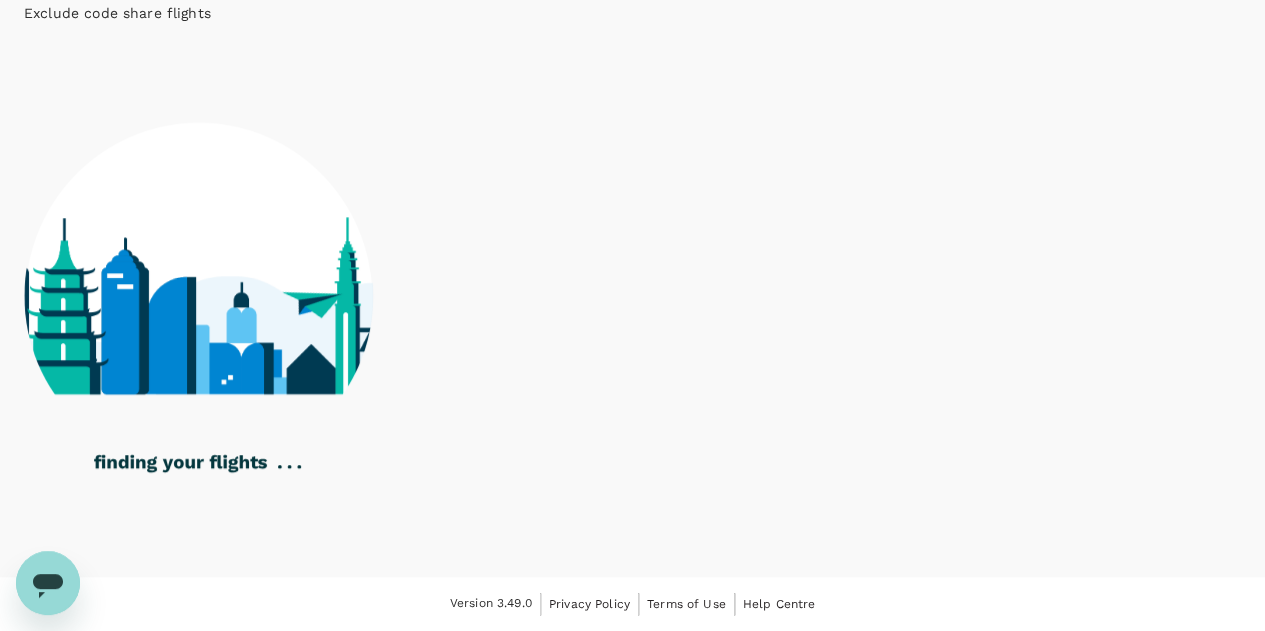 click on "Singapore Airlines" at bounding box center (697, -118) 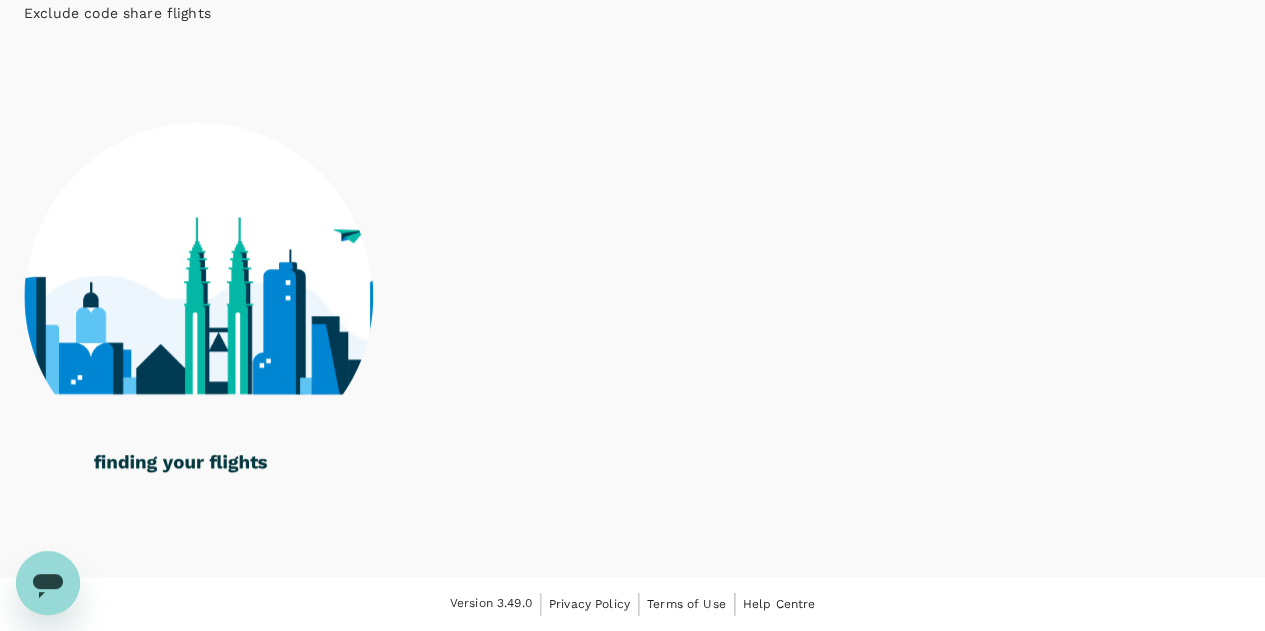 scroll, scrollTop: 1729, scrollLeft: 0, axis: vertical 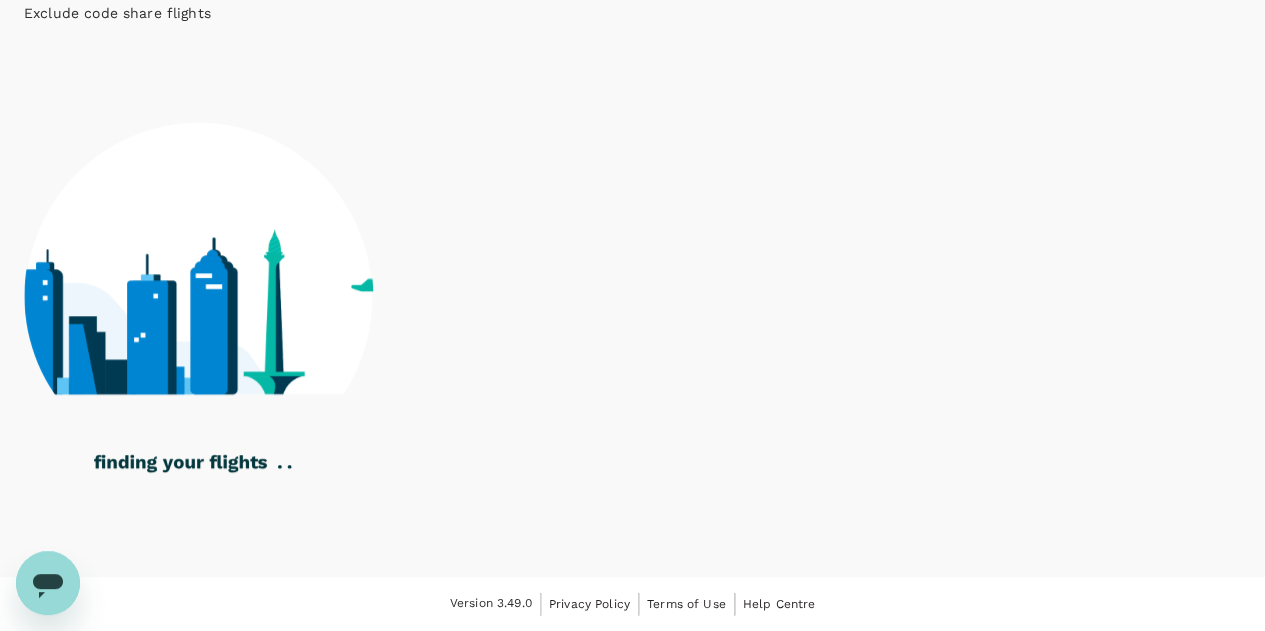 click on "Thai Airways International" at bounding box center (849, -118) 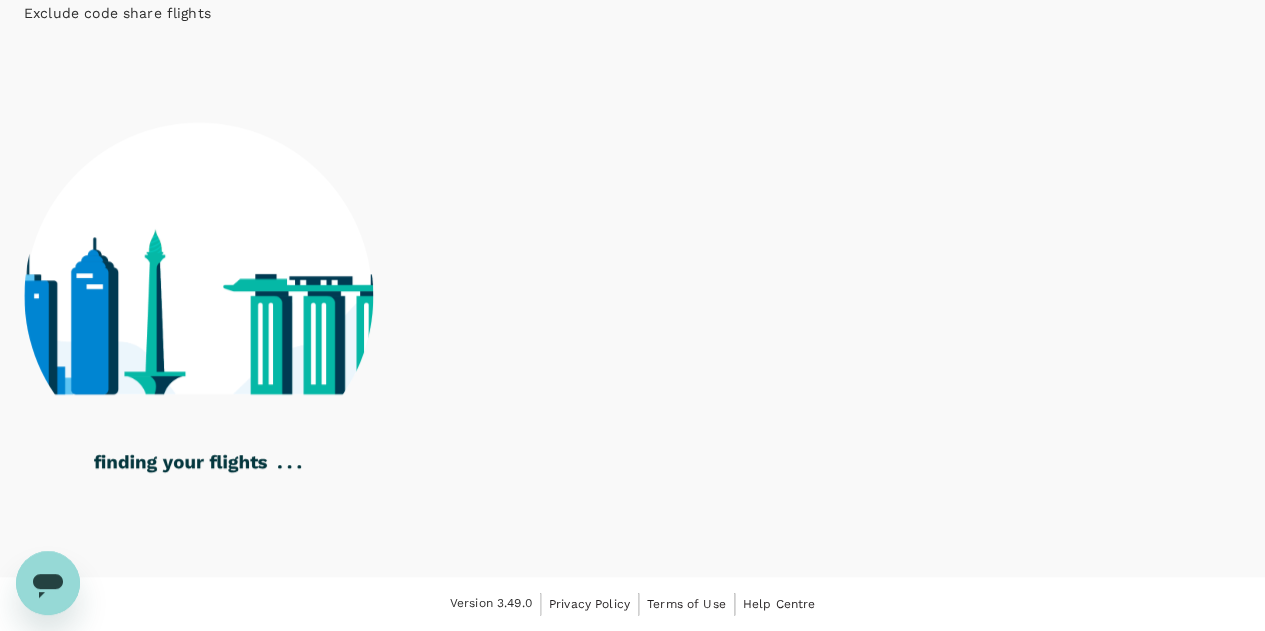 click on "Turkish Airlines" at bounding box center (1056, -118) 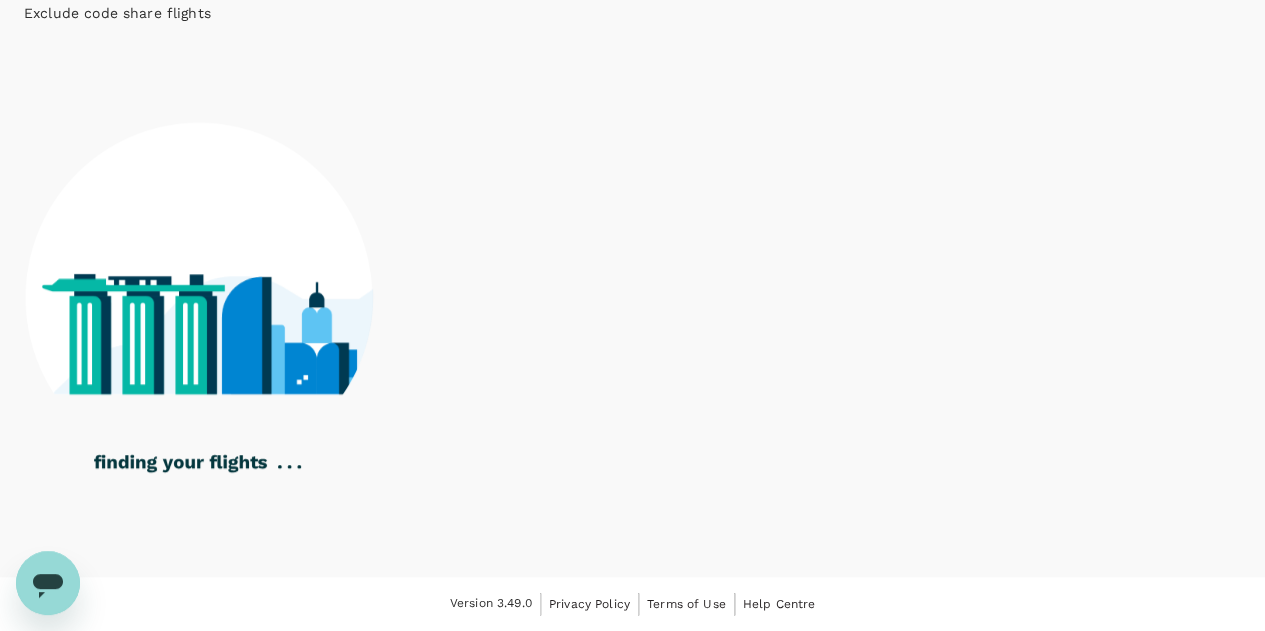 click on "Exclude code share flights" at bounding box center [30, -9] 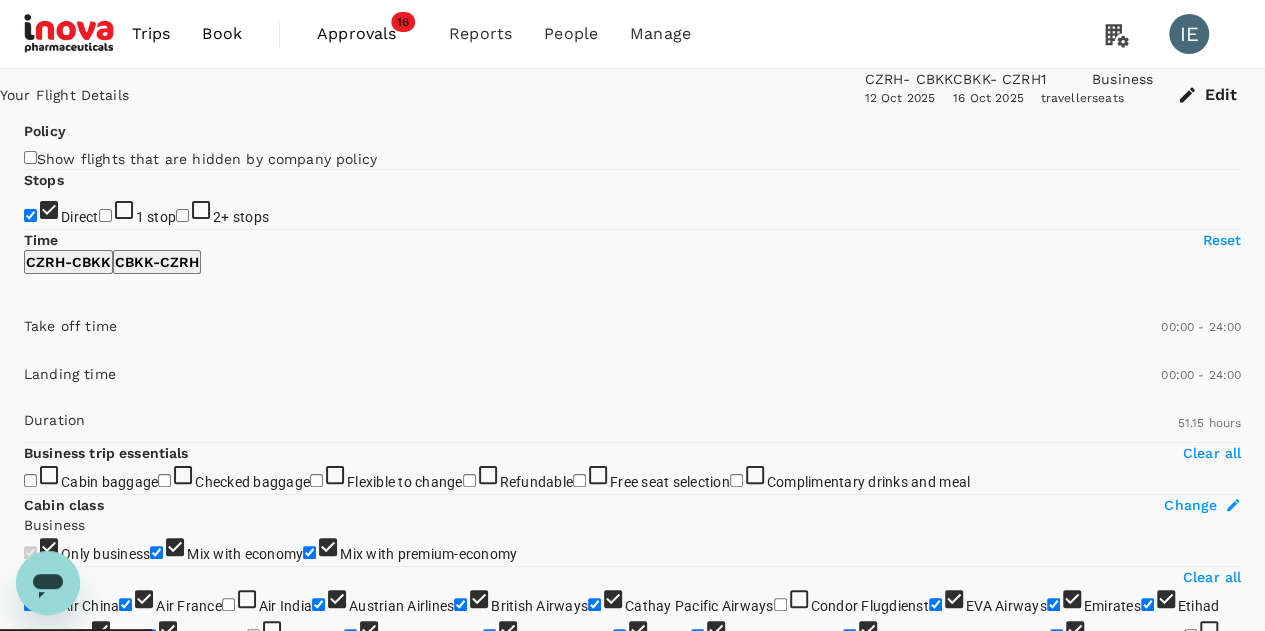 scroll, scrollTop: 300, scrollLeft: 0, axis: vertical 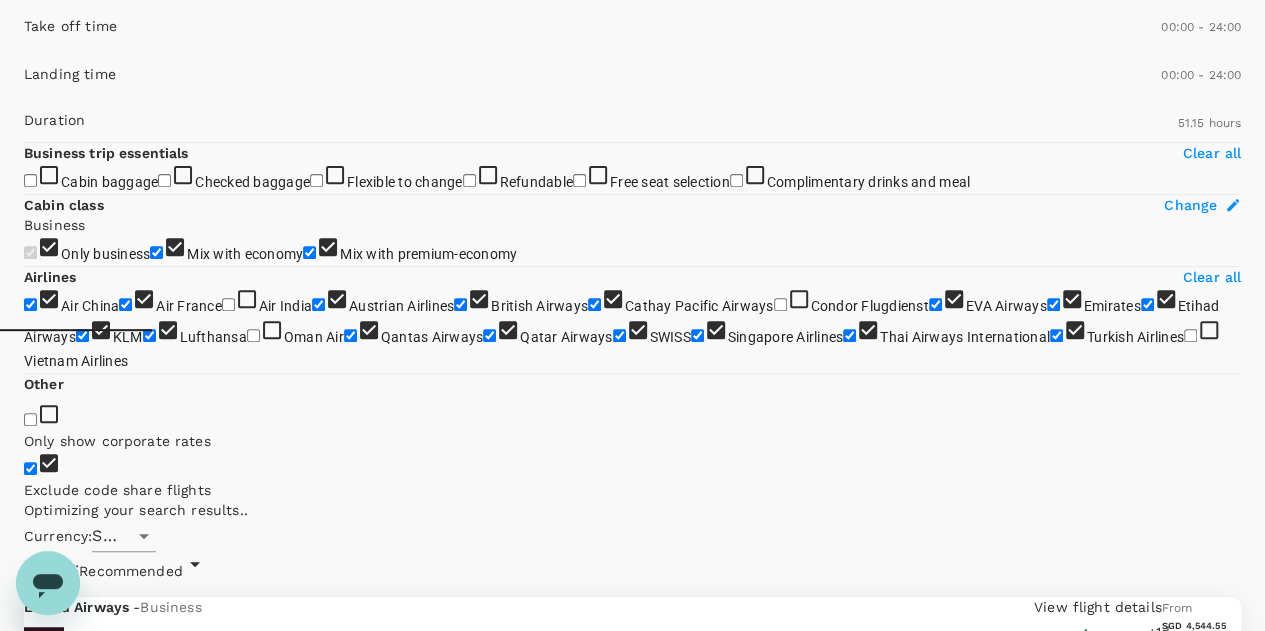 click on "[CITY] - [CITY]" at bounding box center (157, -38) 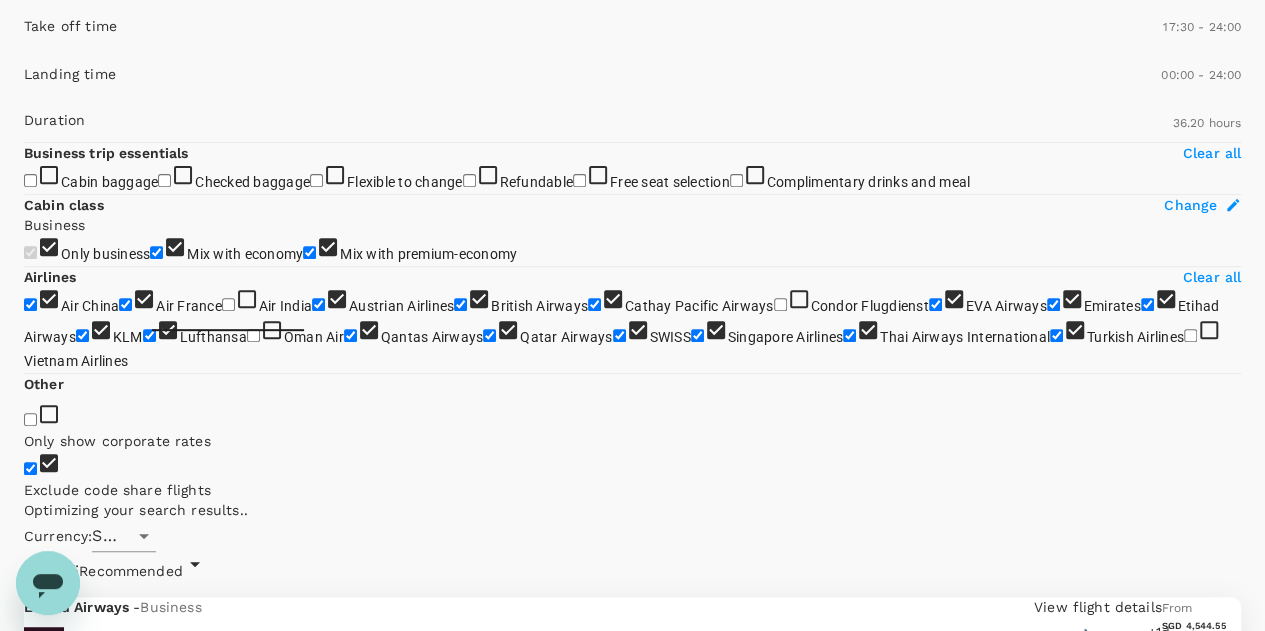 type on "1080" 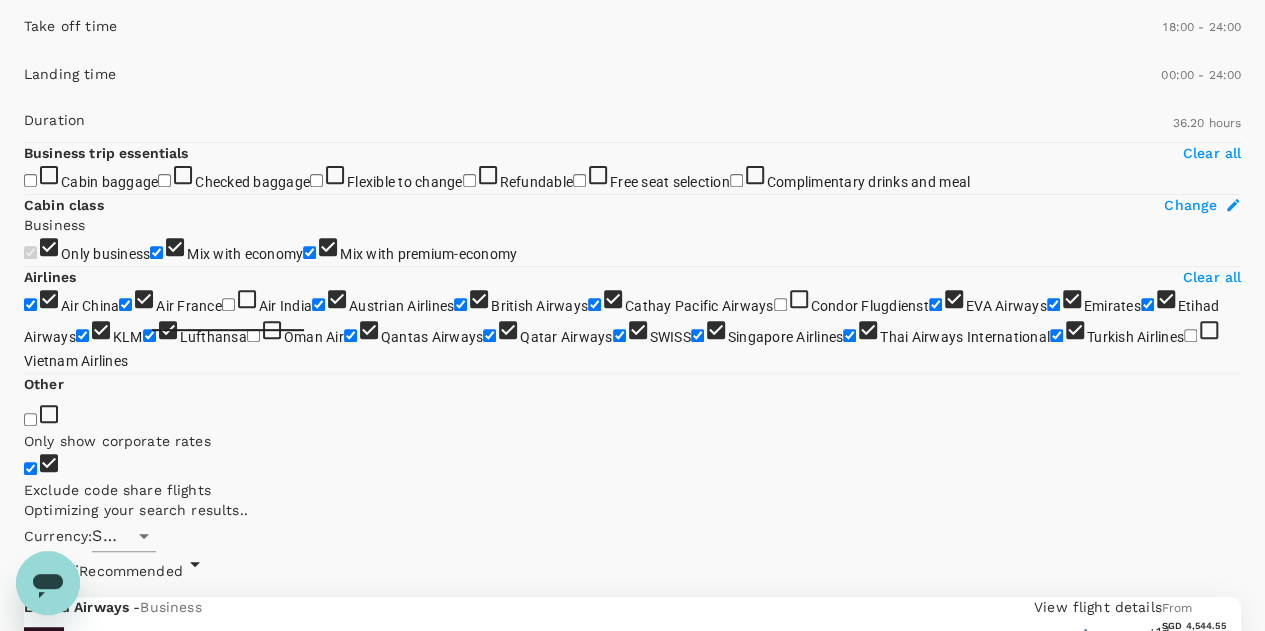 drag, startPoint x: 34, startPoint y: 290, endPoint x: 250, endPoint y: 299, distance: 216.18742 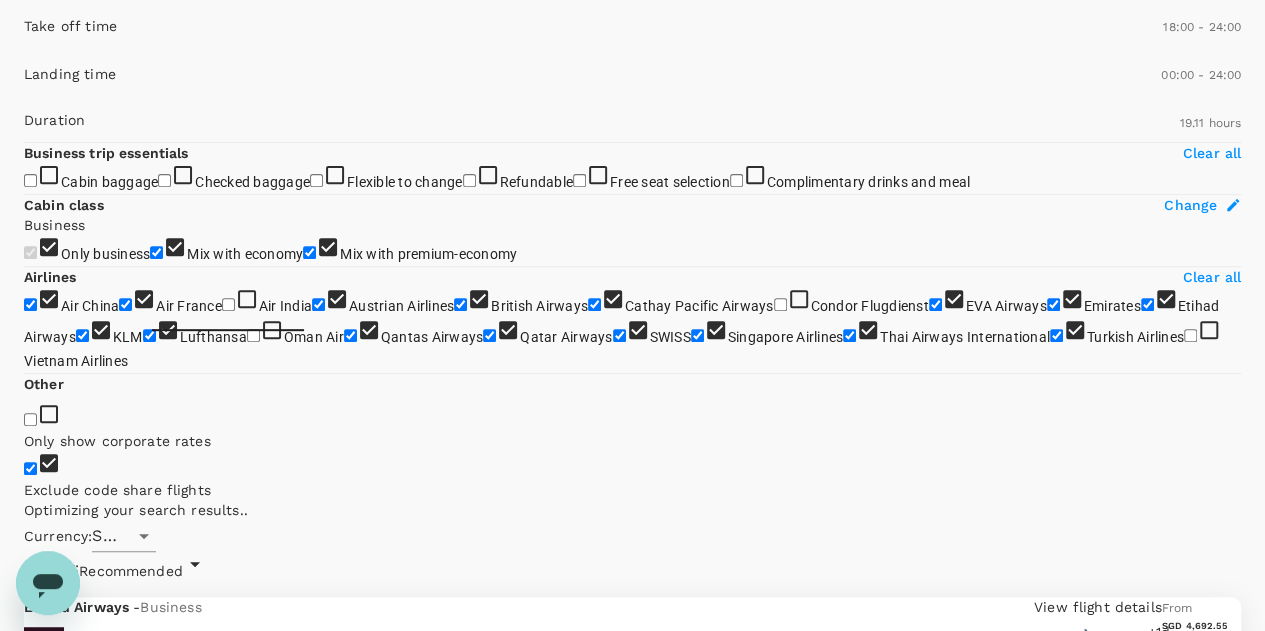 type on "1141" 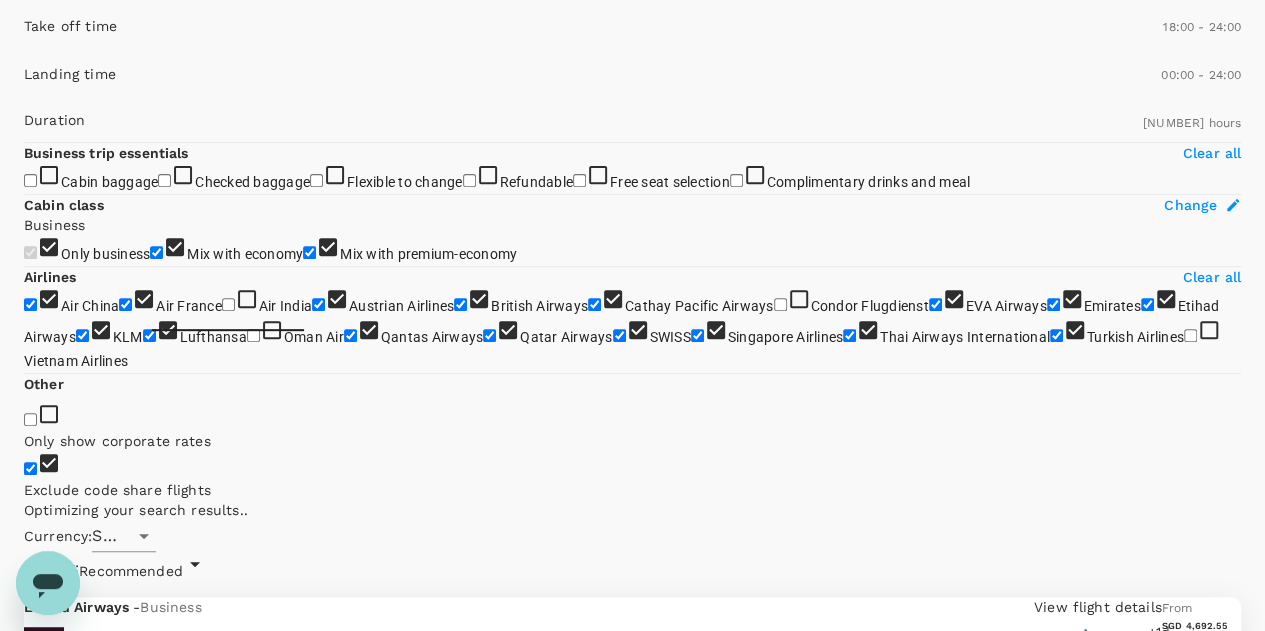 drag, startPoint x: 323, startPoint y: 451, endPoint x: 114, endPoint y: 456, distance: 209.0598 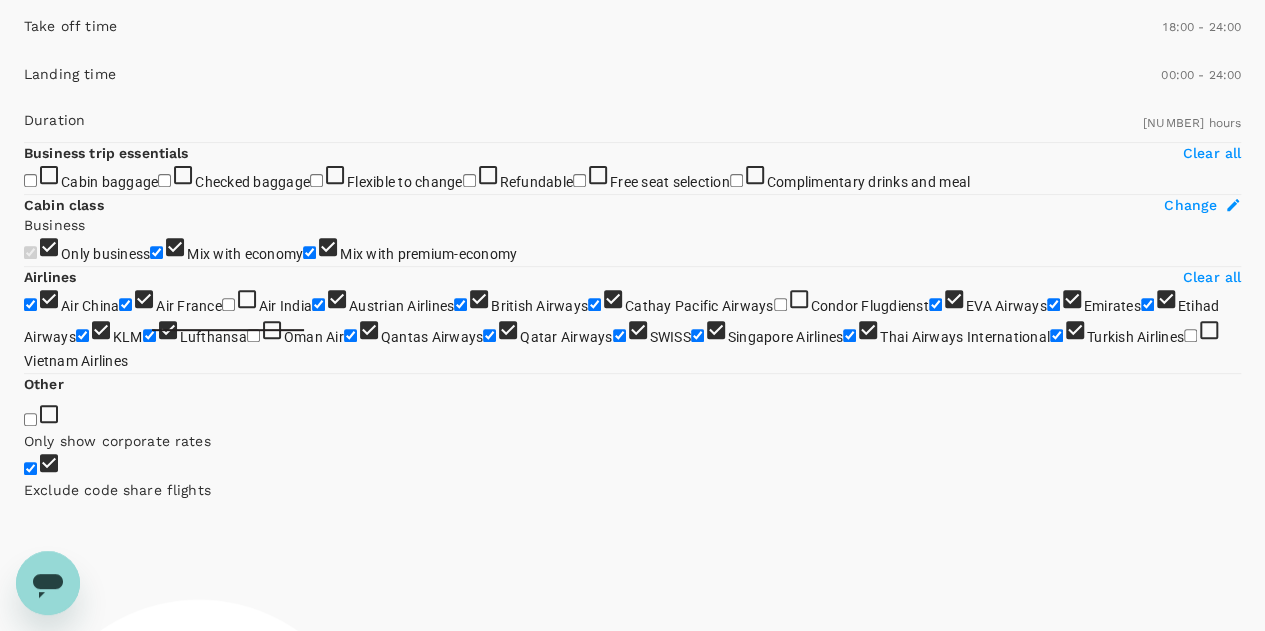 click on "CZRH - CBKK" at bounding box center (68, -38) 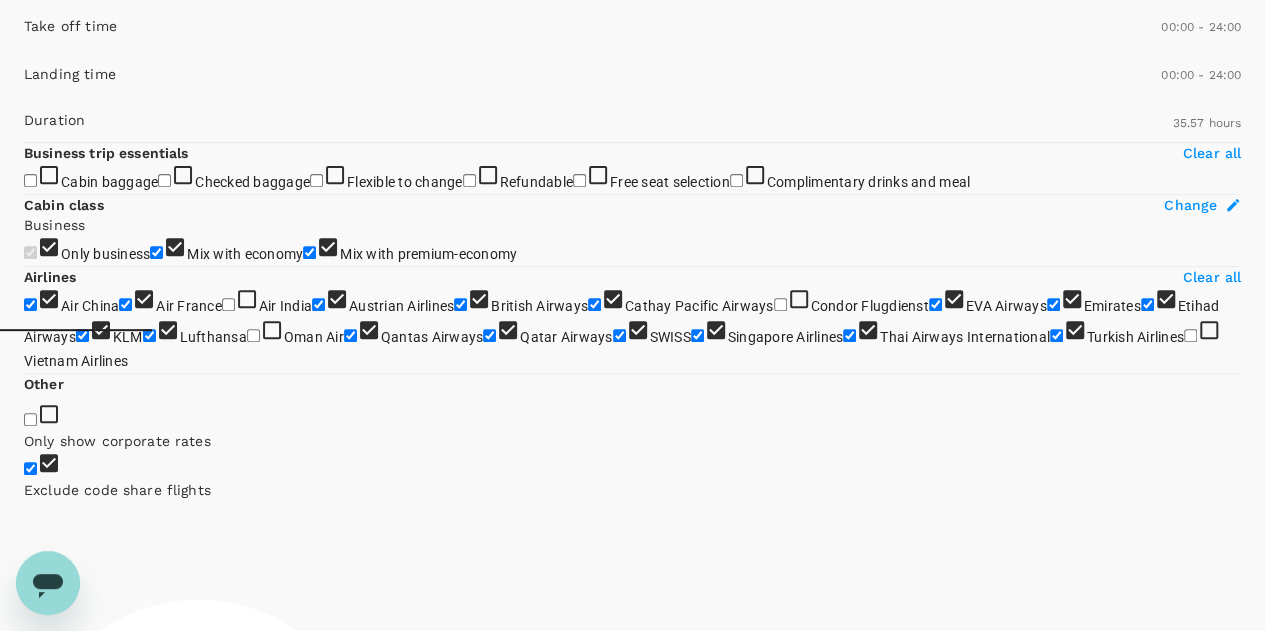 type on "1543" 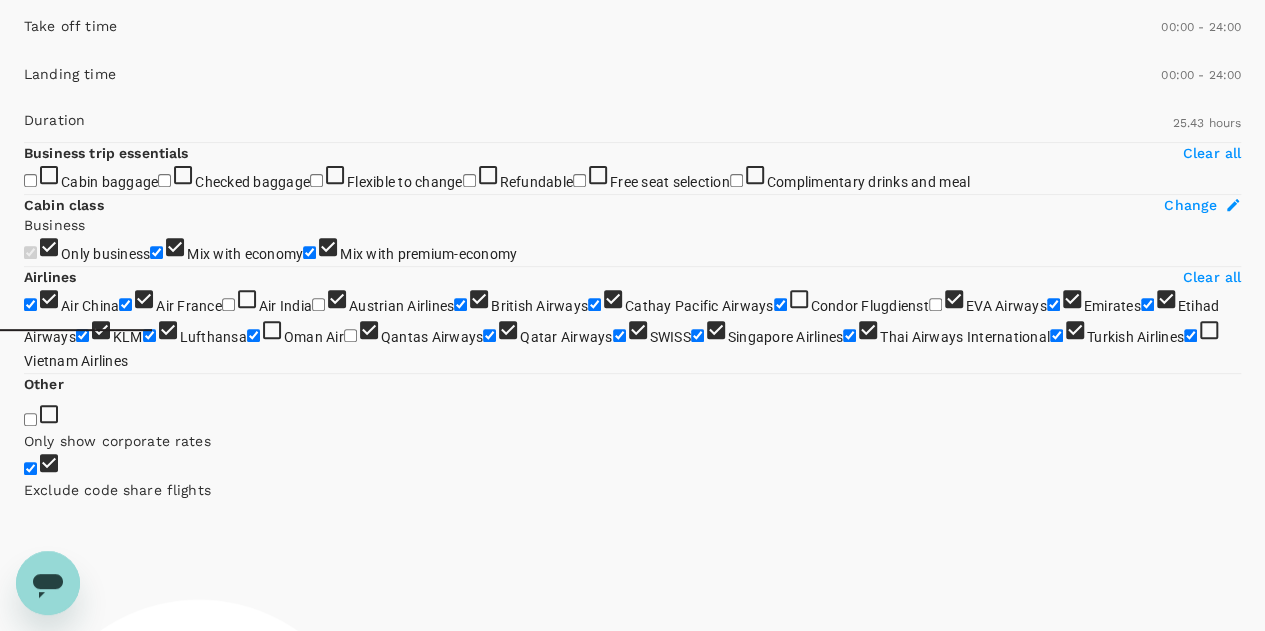 checkbox on "false" 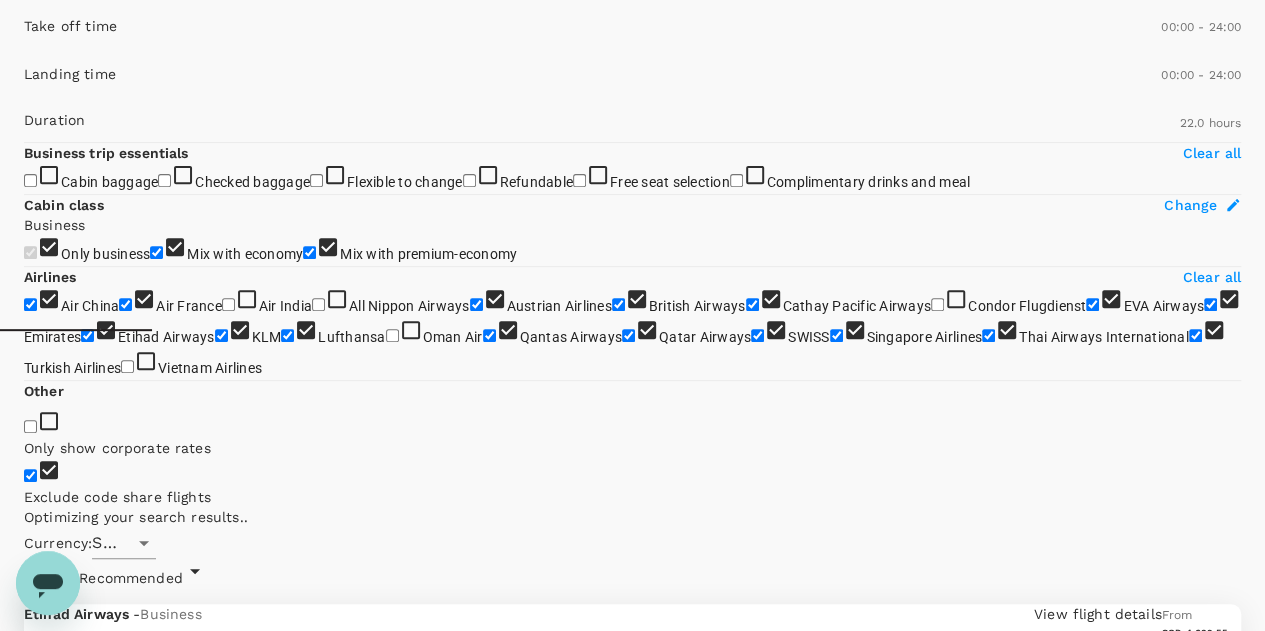 drag, startPoint x: 326, startPoint y: 454, endPoint x: 108, endPoint y: 457, distance: 218.02065 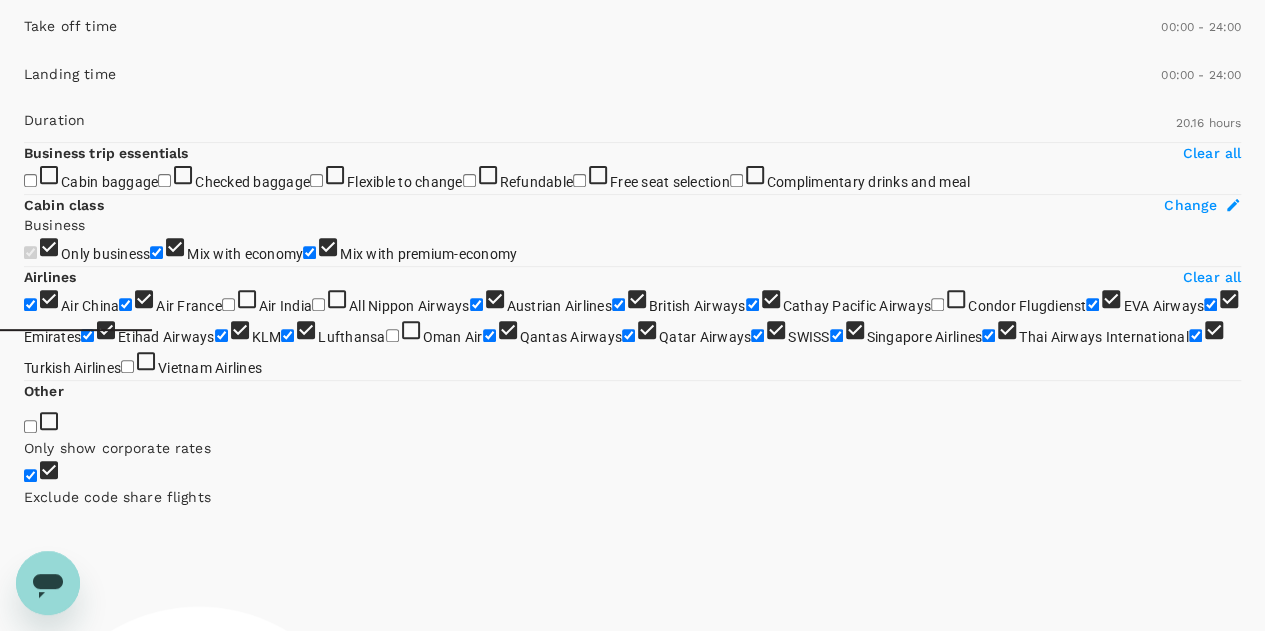 drag, startPoint x: 113, startPoint y: 459, endPoint x: 95, endPoint y: 461, distance: 18.110771 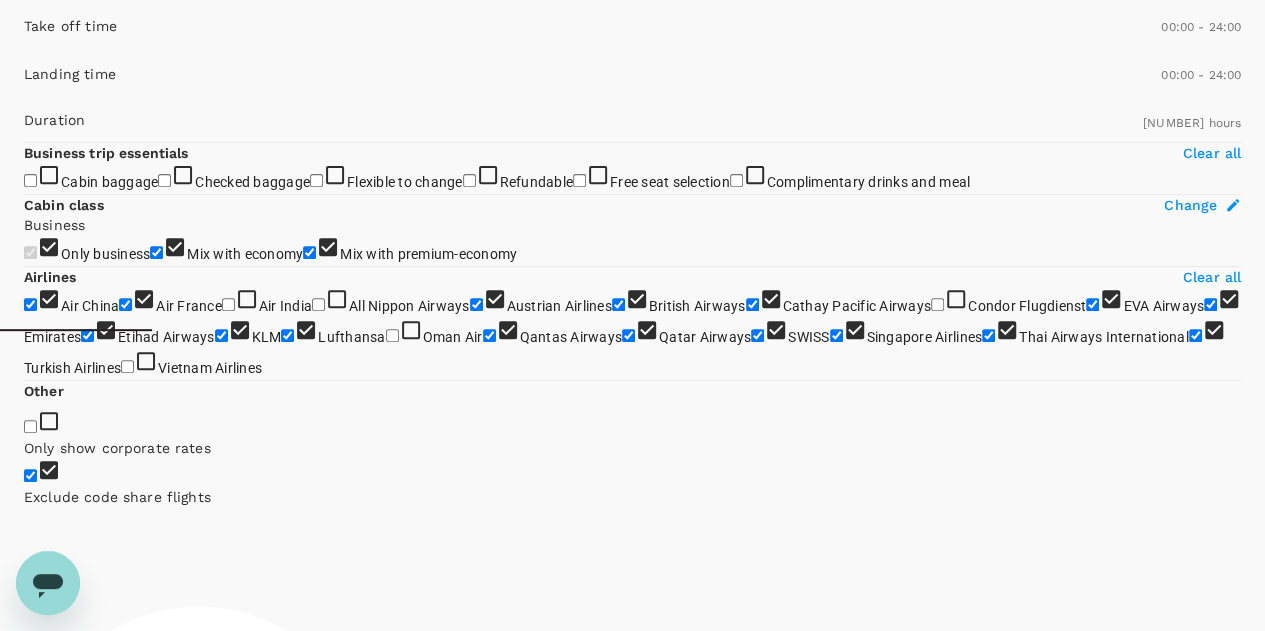 type on "1160" 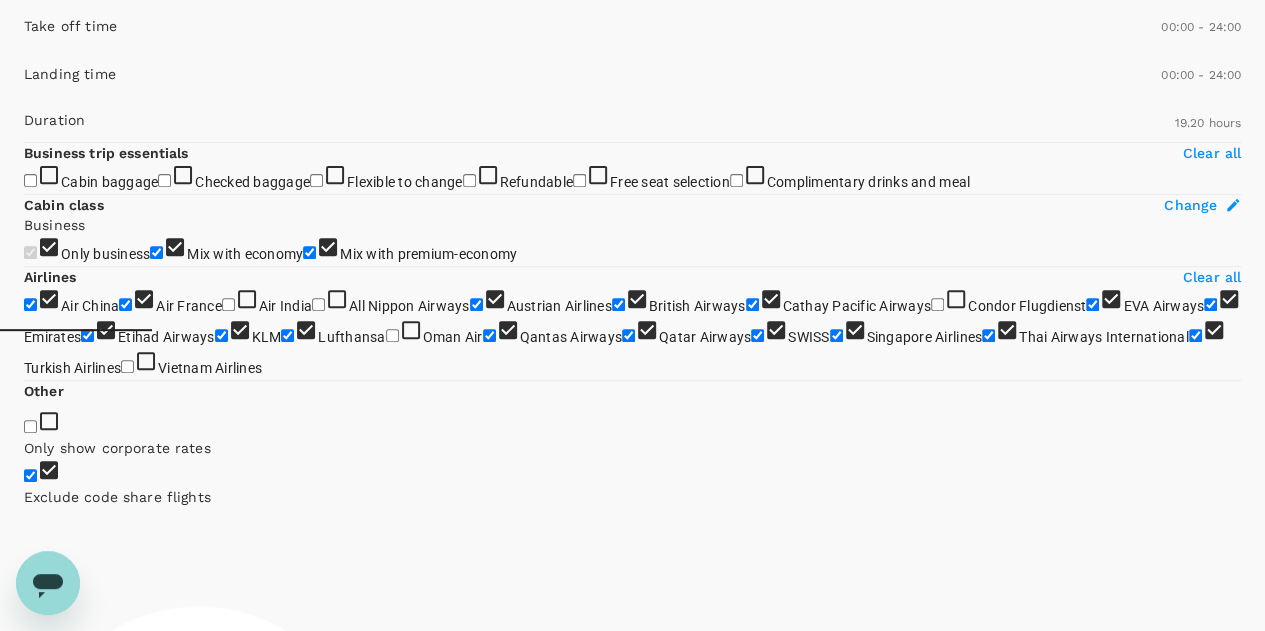 click at bounding box center [24, 142] 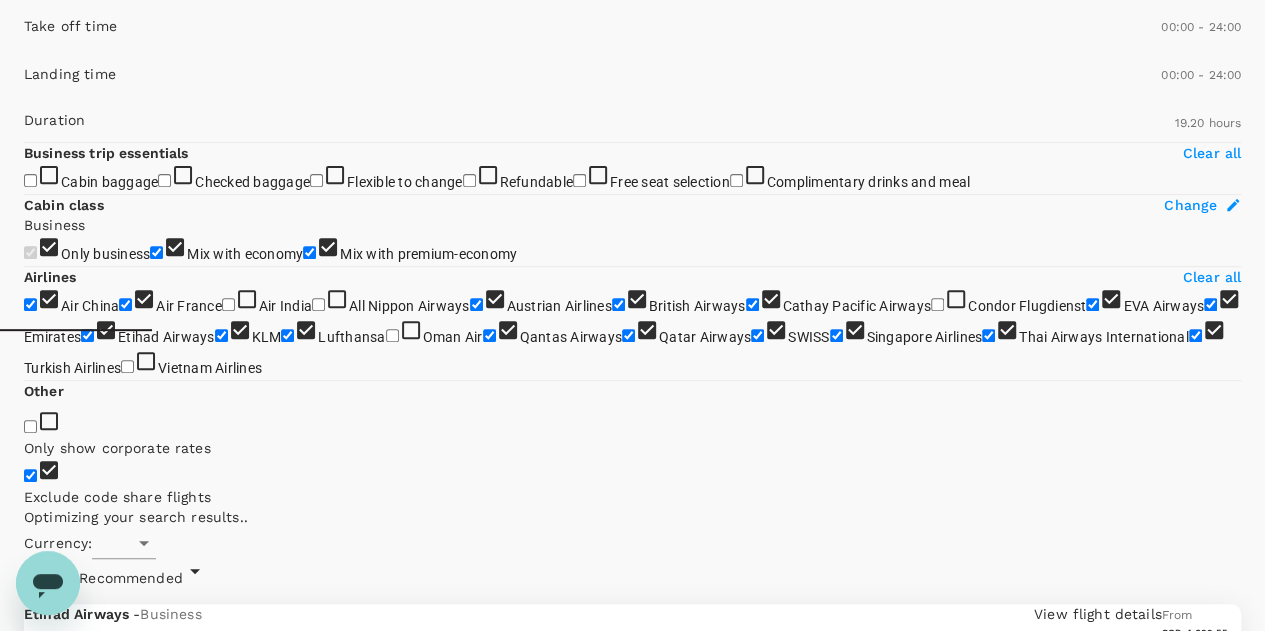type on "SGD" 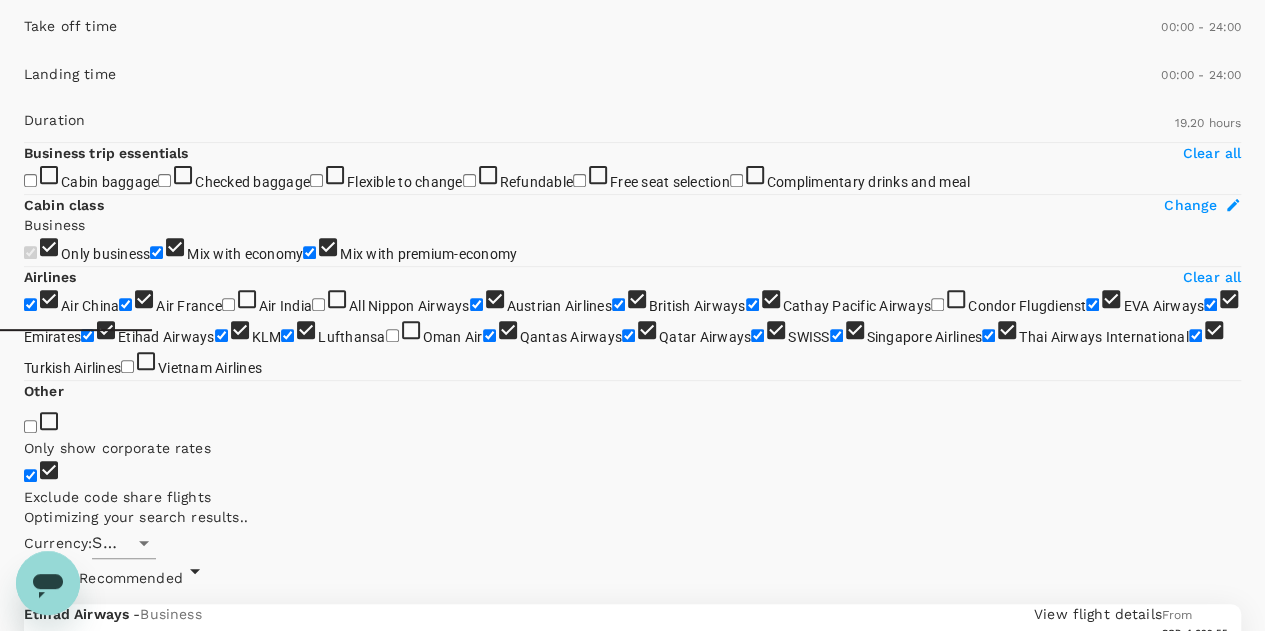 scroll, scrollTop: 0, scrollLeft: 0, axis: both 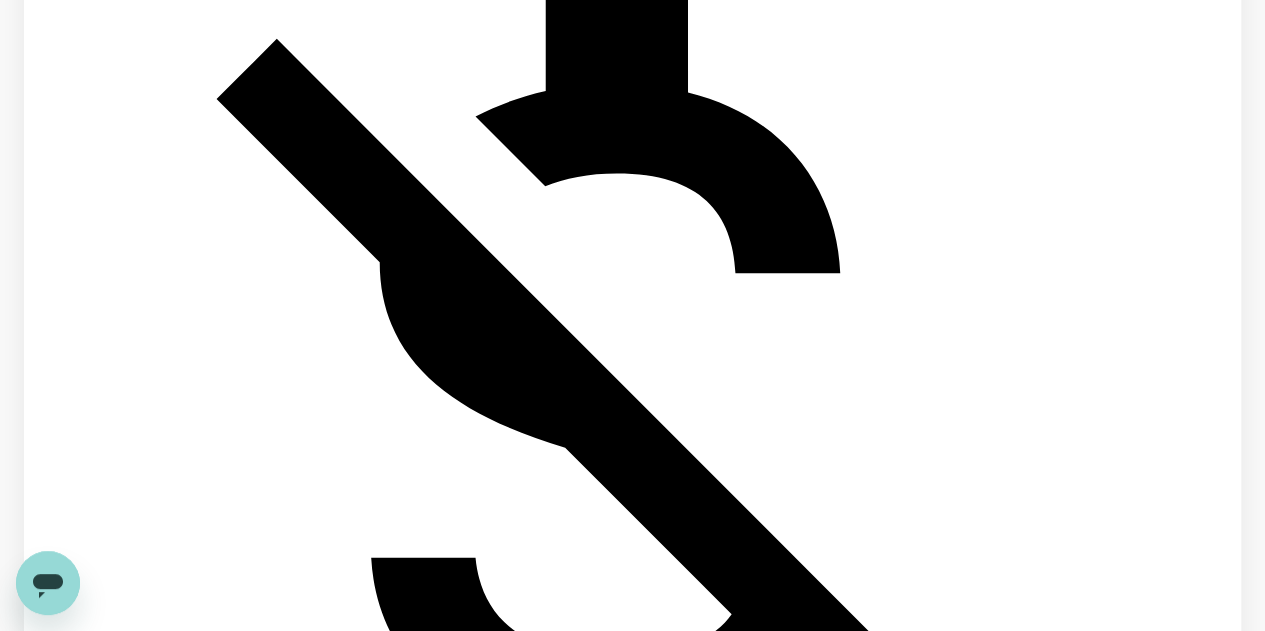 checkbox on "false" 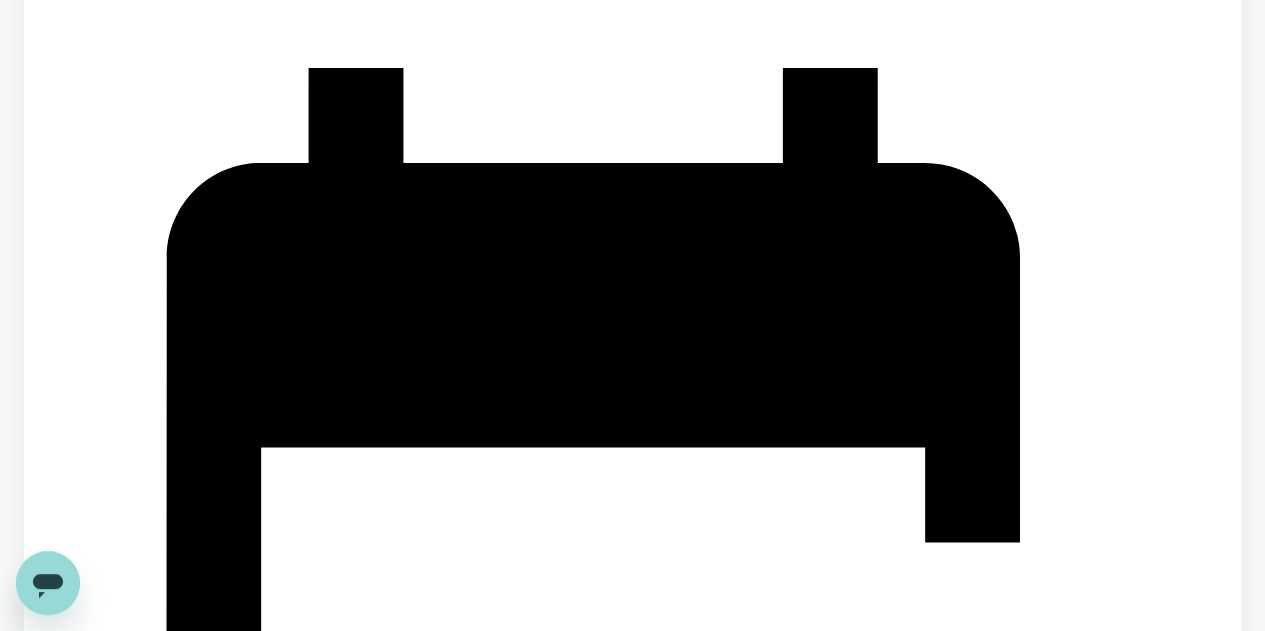 scroll, scrollTop: 4824, scrollLeft: 0, axis: vertical 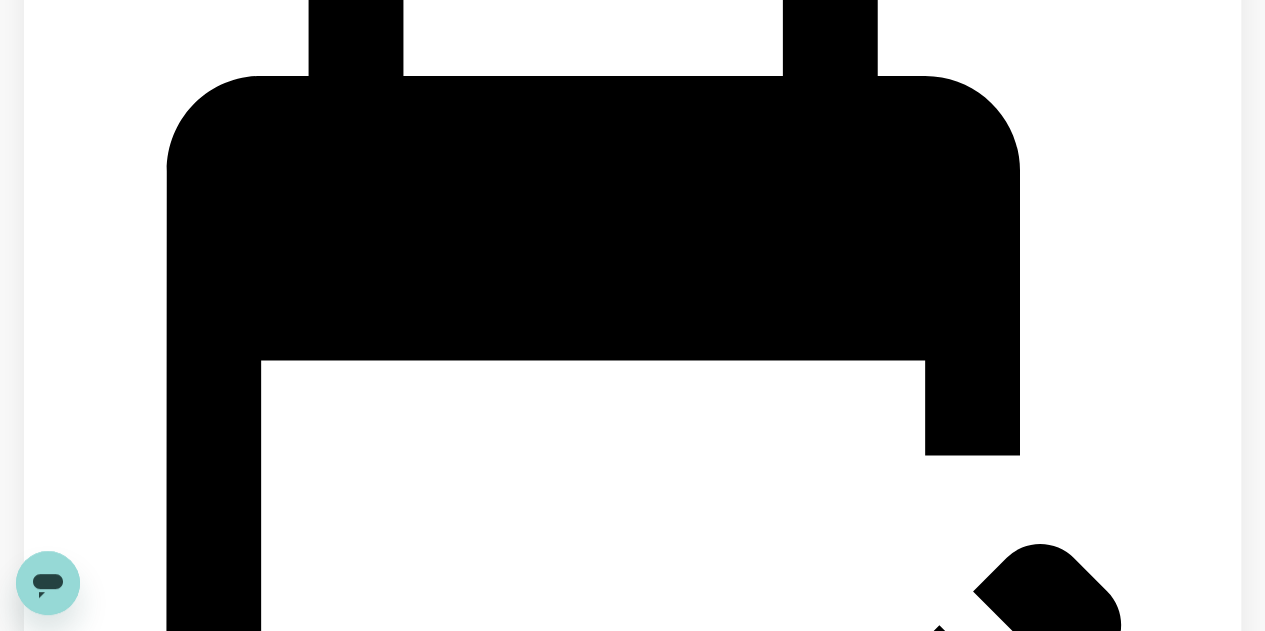 click on "2" at bounding box center [29, 44311] 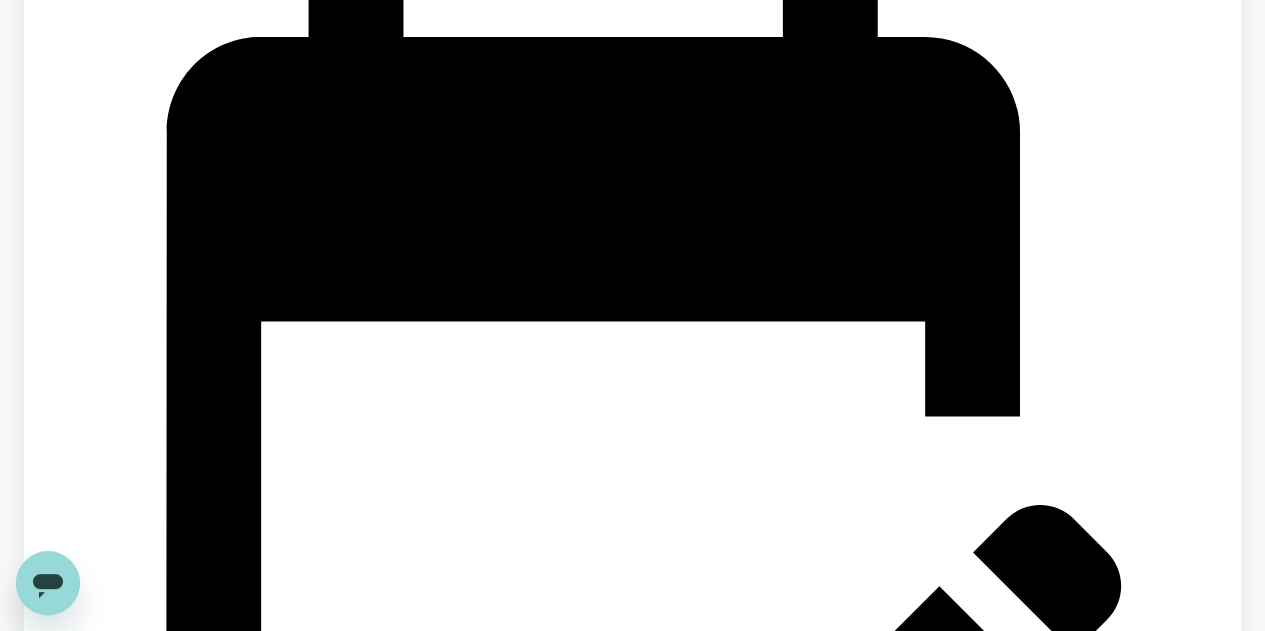 scroll, scrollTop: 4956, scrollLeft: 0, axis: vertical 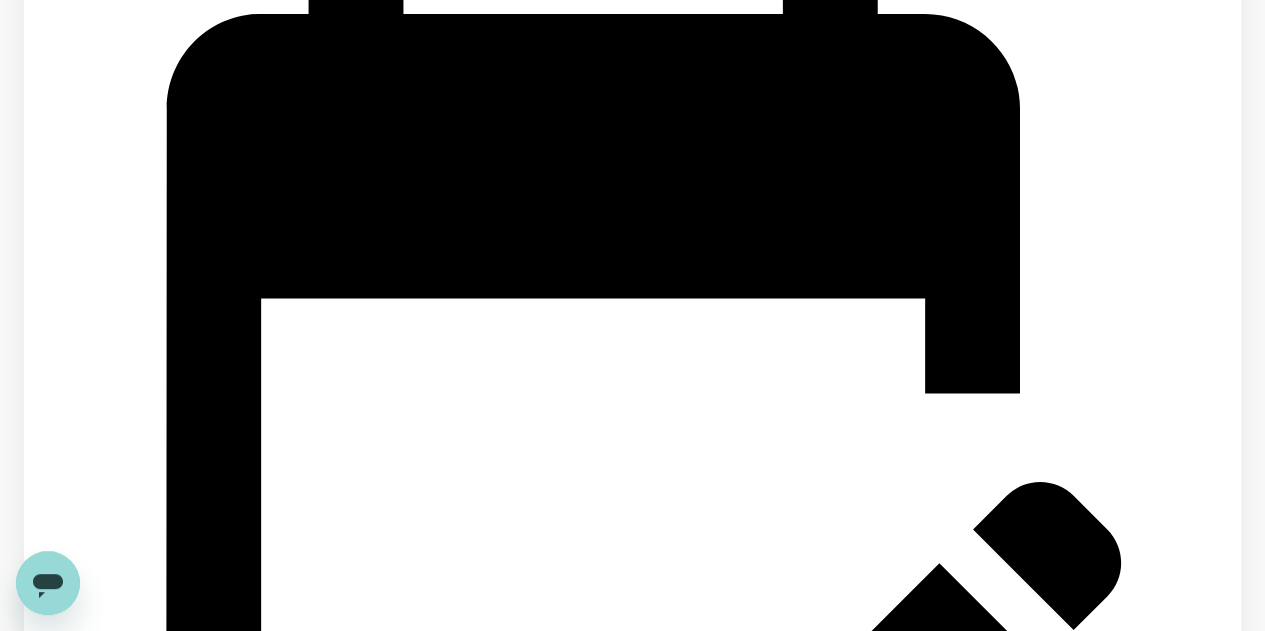 click on "1" at bounding box center [29, 39853] 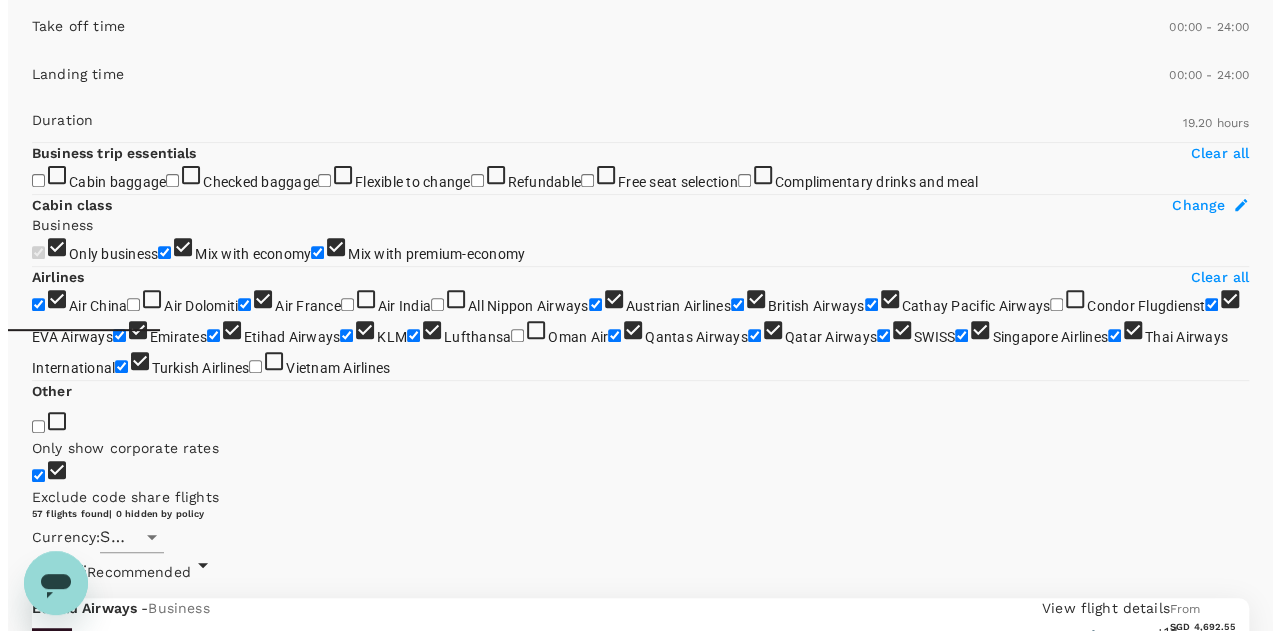 scroll, scrollTop: 0, scrollLeft: 0, axis: both 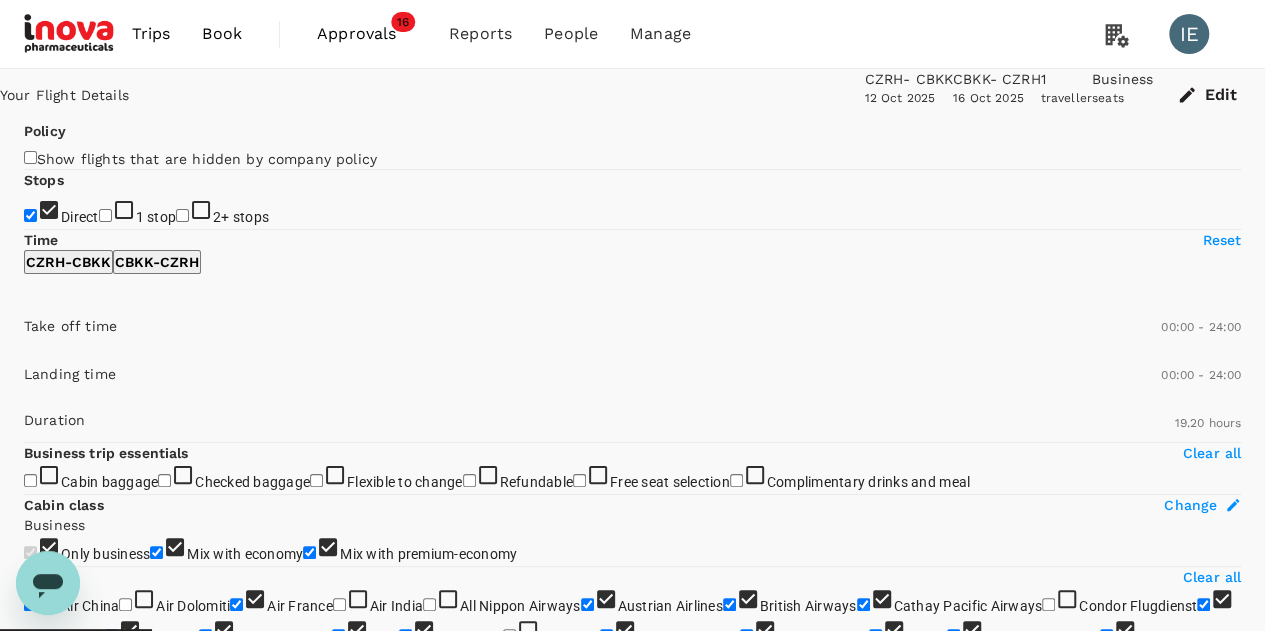 click on "View flight details" at bounding box center (1098, 908) 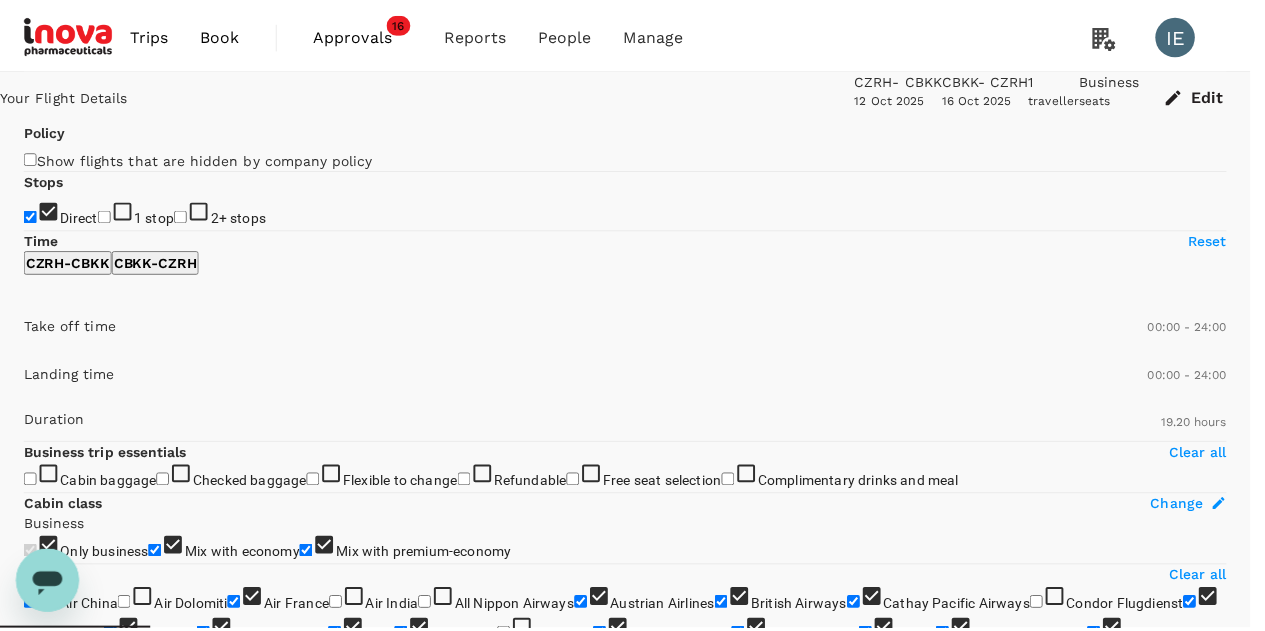 scroll, scrollTop: 737, scrollLeft: 0, axis: vertical 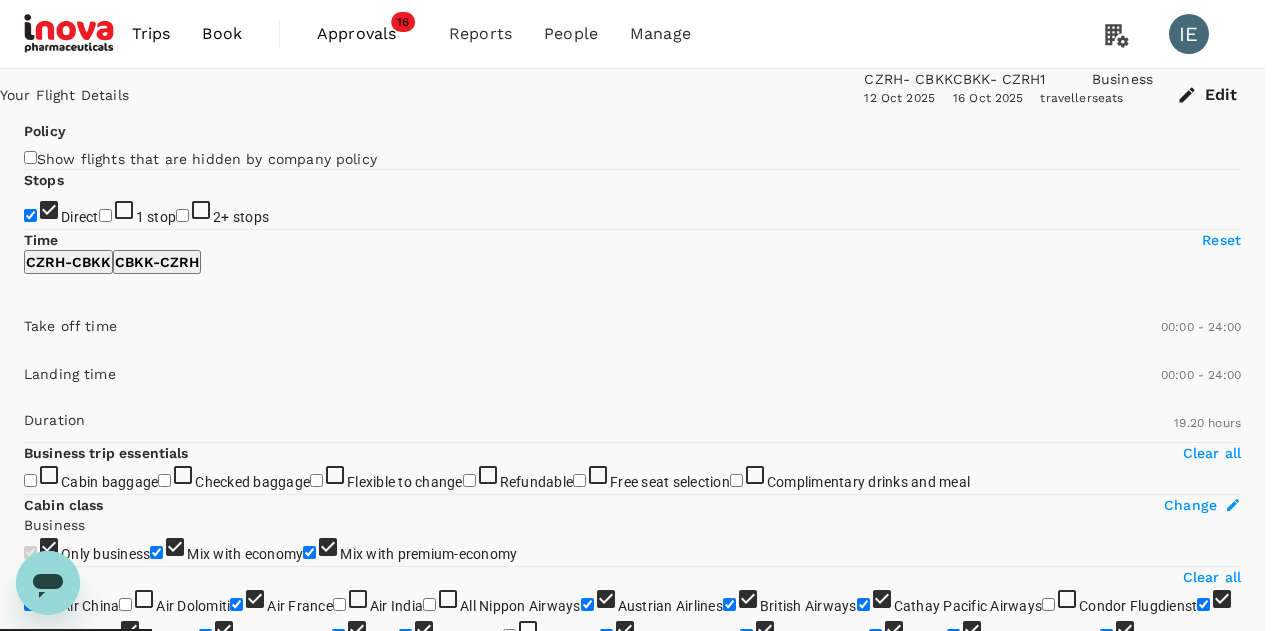 click 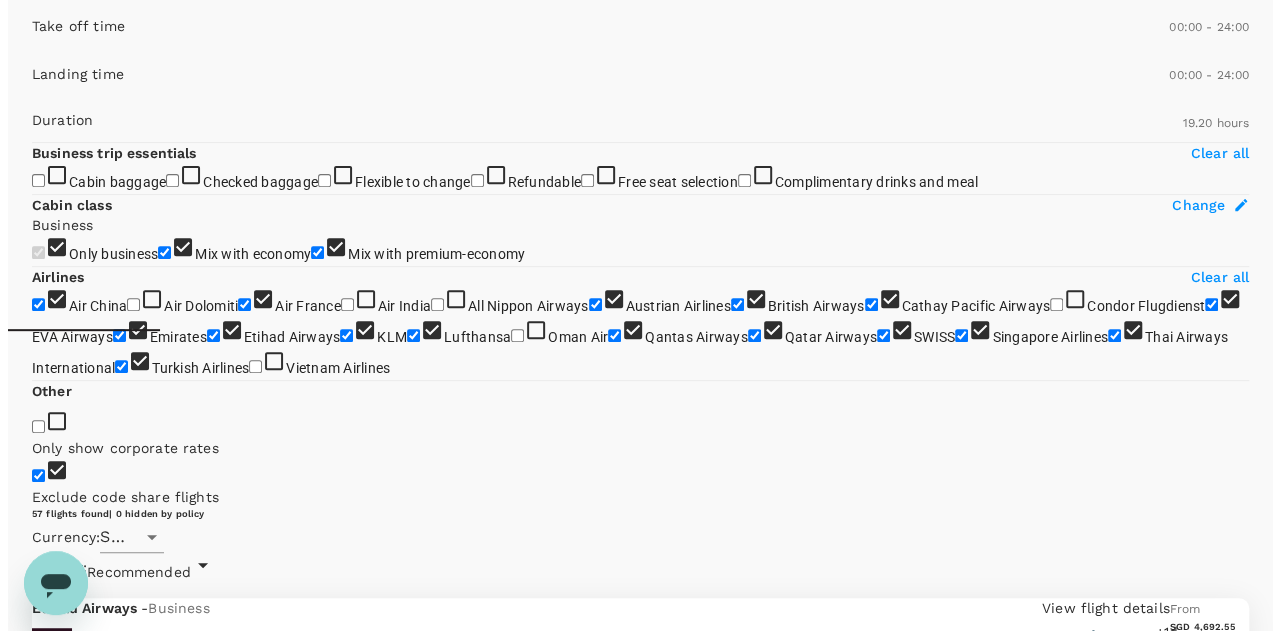 scroll, scrollTop: 600, scrollLeft: 0, axis: vertical 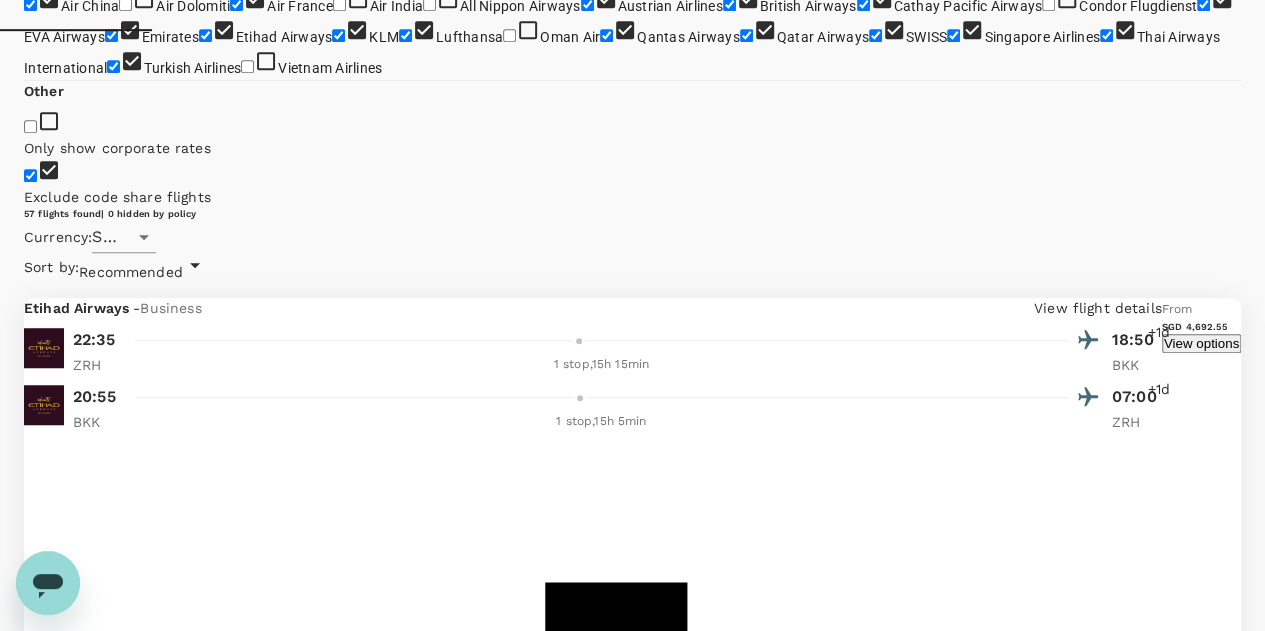 click on "View flight details" at bounding box center [1098, 7830] 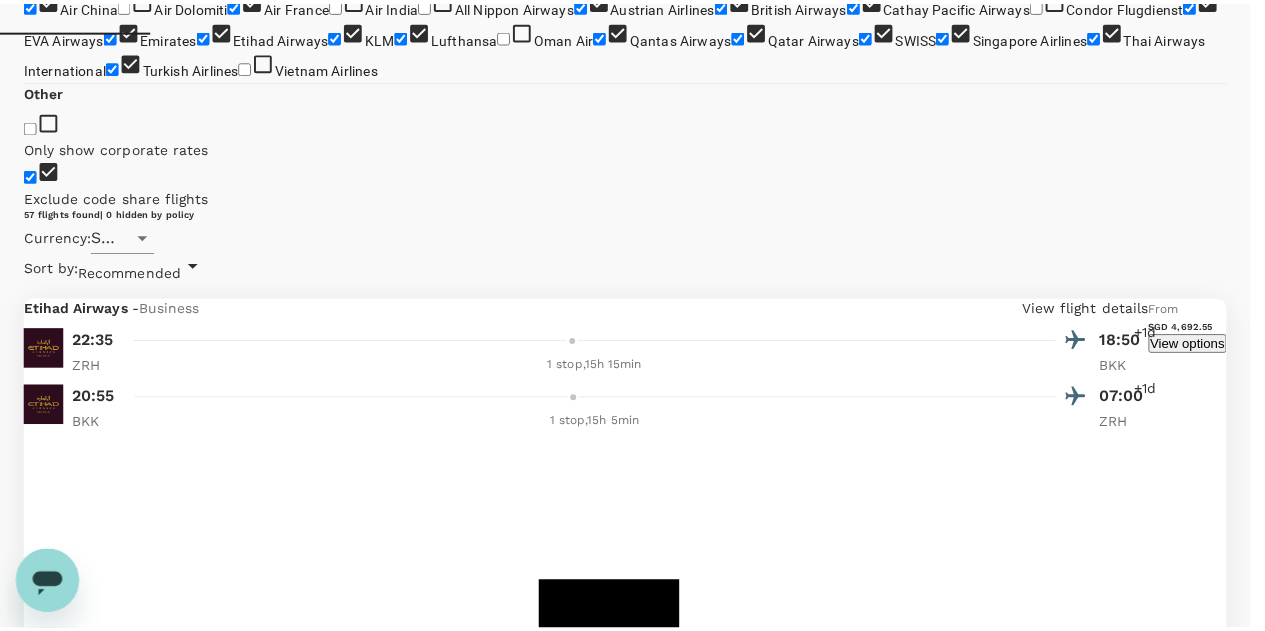scroll, scrollTop: 737, scrollLeft: 0, axis: vertical 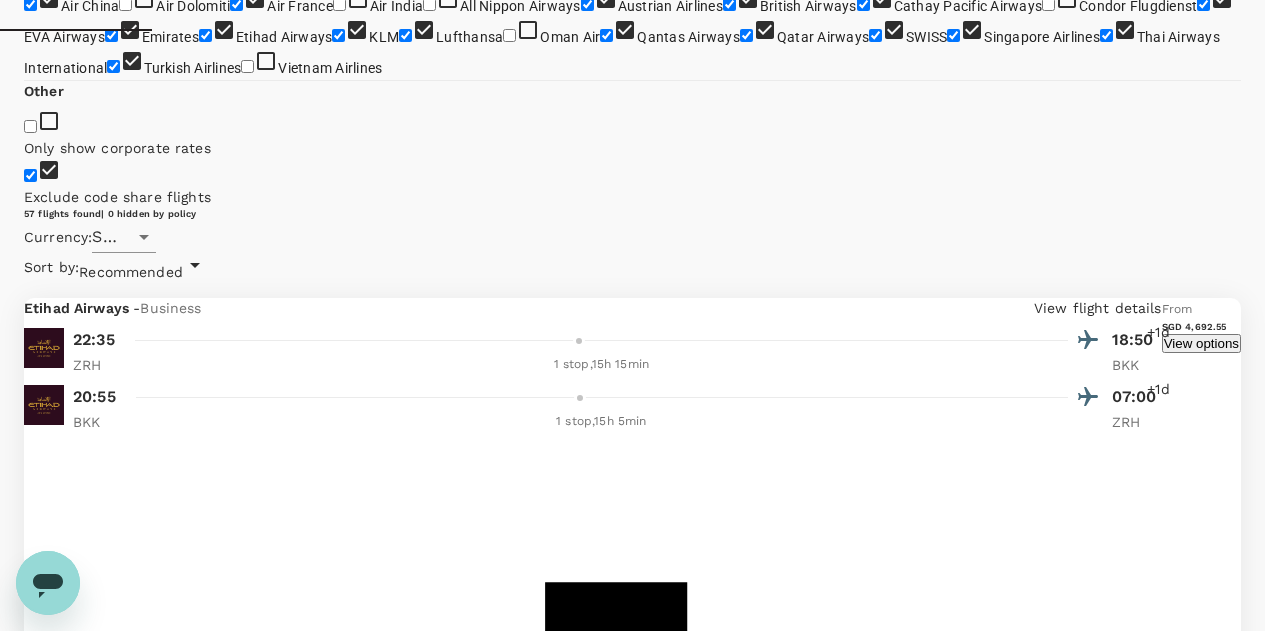 click 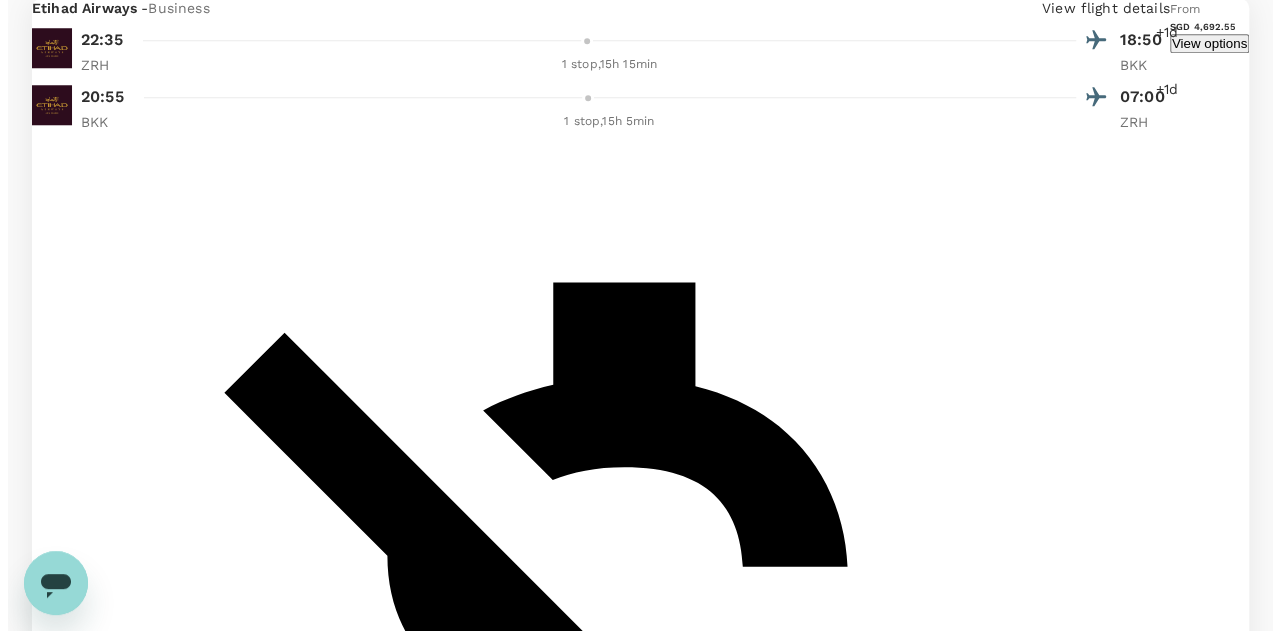 scroll, scrollTop: 1200, scrollLeft: 0, axis: vertical 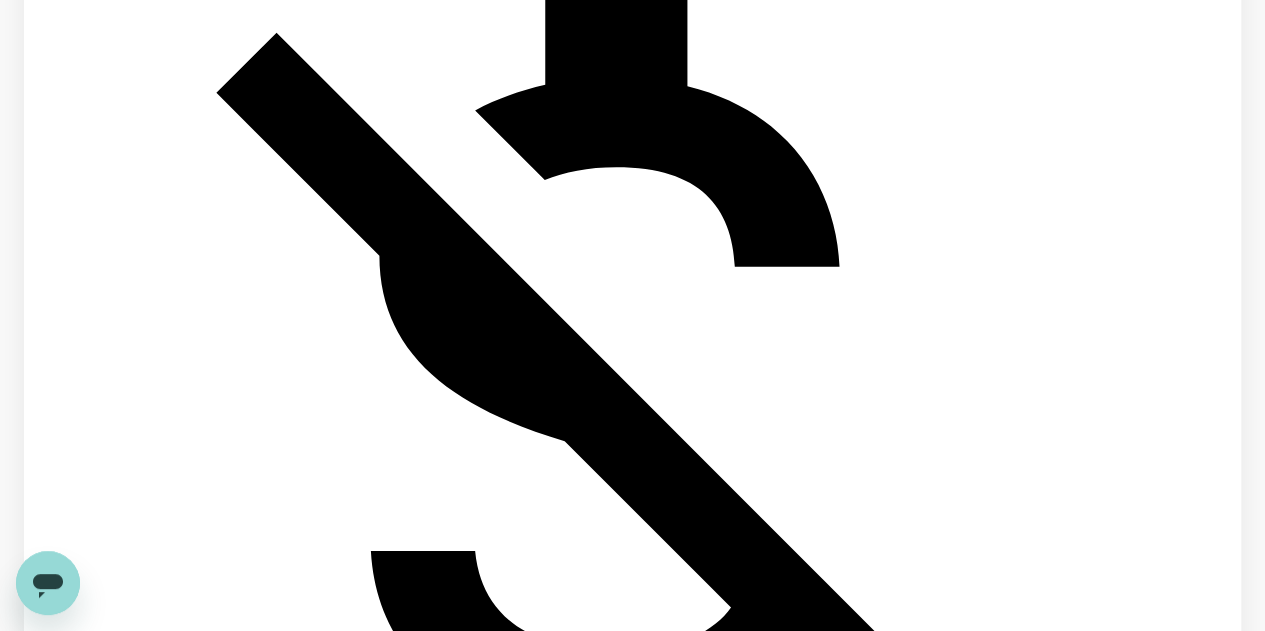 click on "View flight details" at bounding box center [1098, 12245] 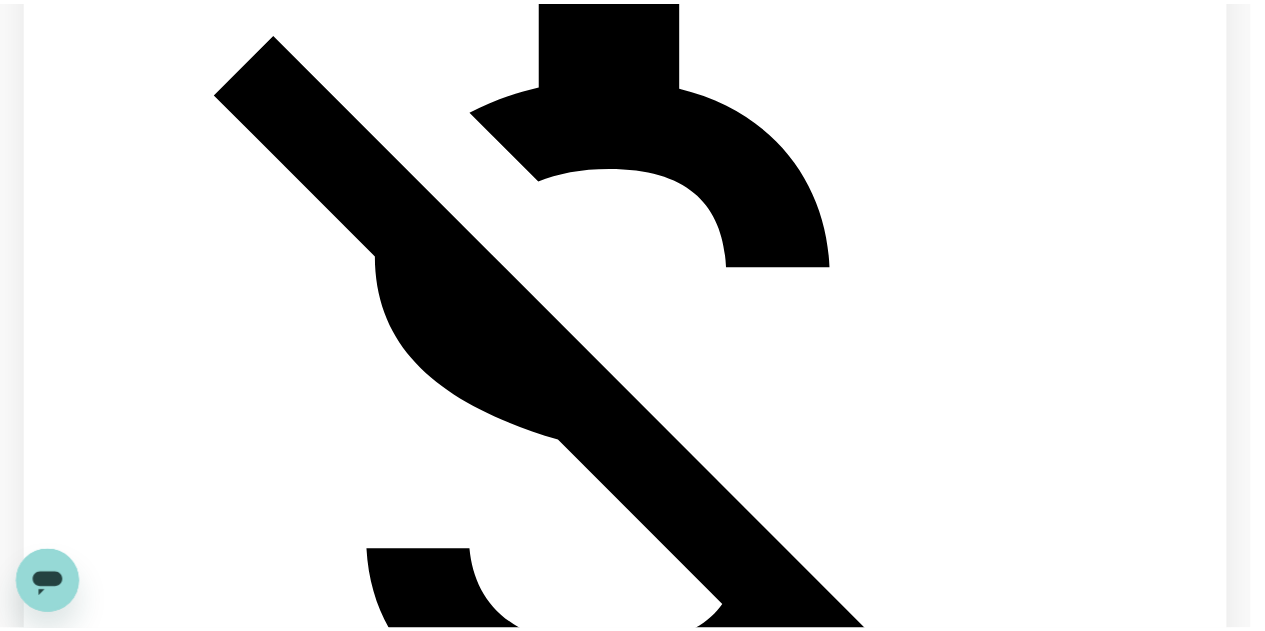 scroll, scrollTop: 737, scrollLeft: 0, axis: vertical 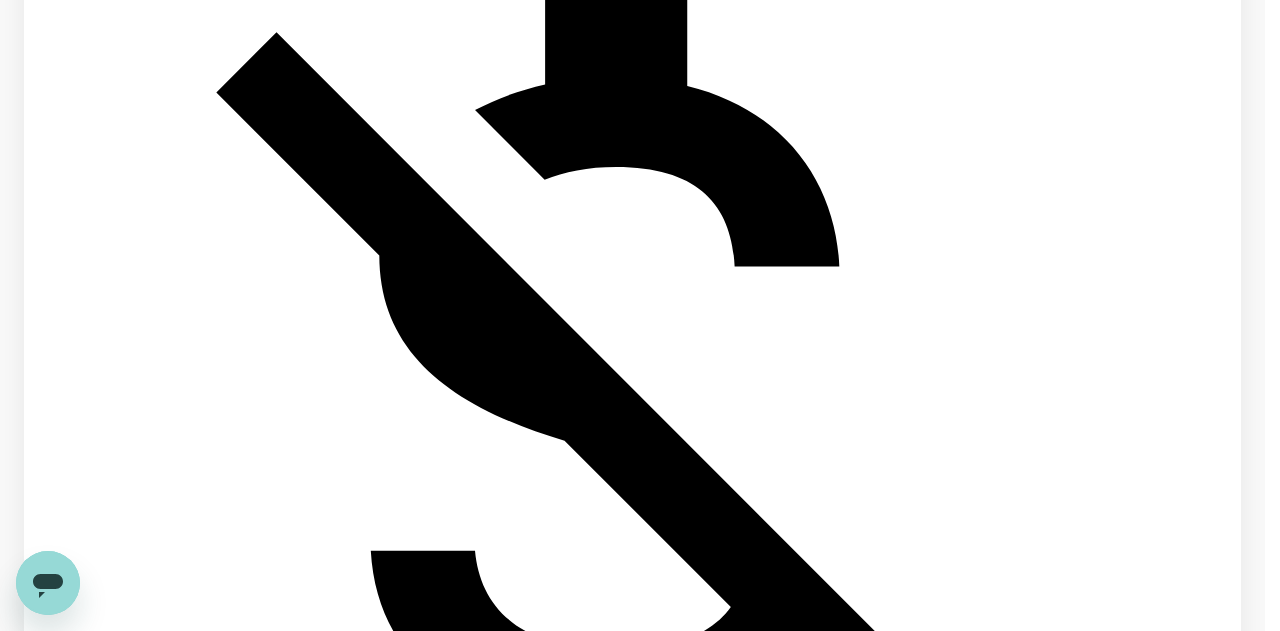 click 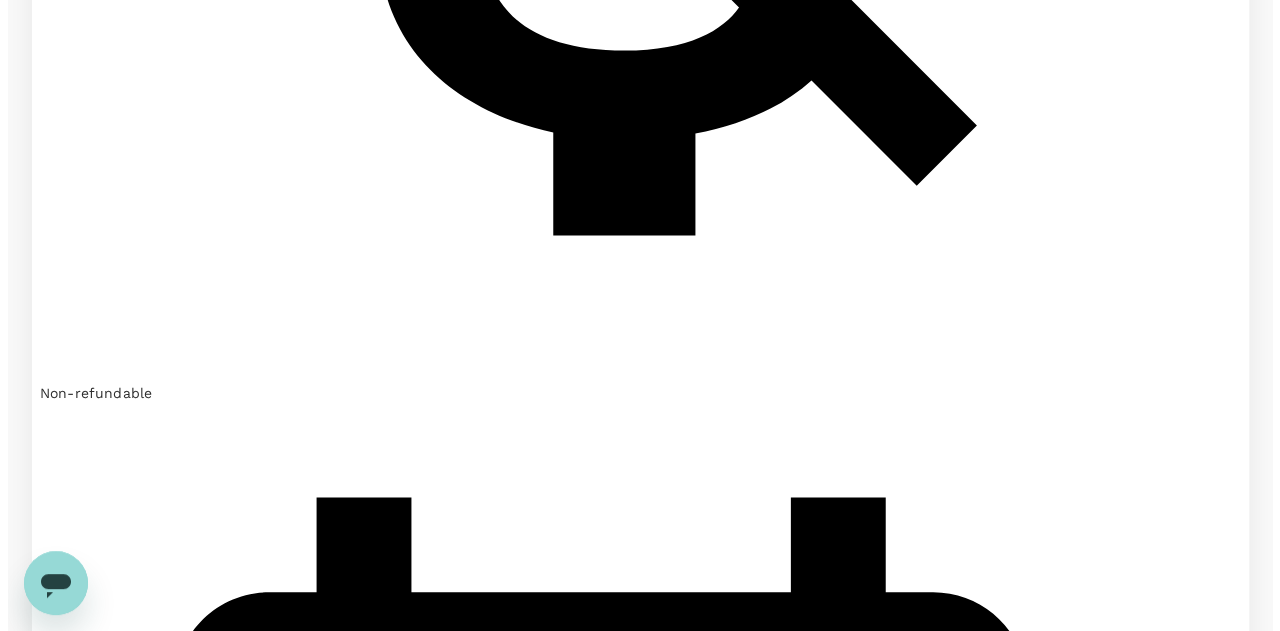 scroll, scrollTop: 2100, scrollLeft: 0, axis: vertical 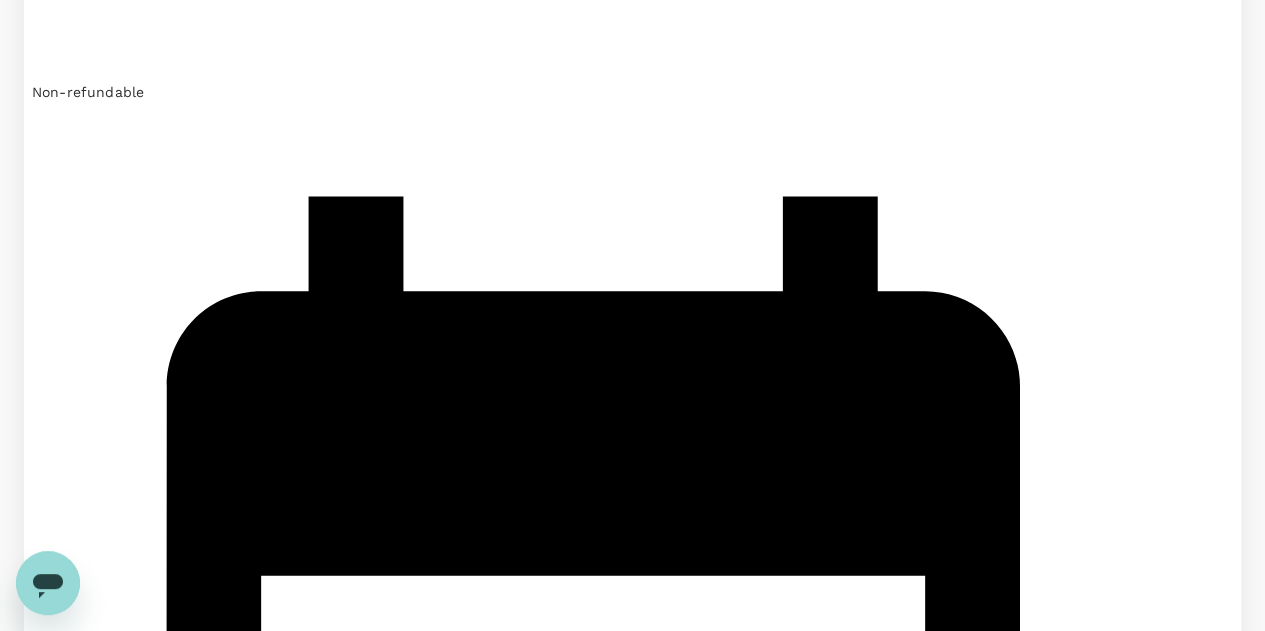 click on "View flight details" at bounding box center [1098, 18903] 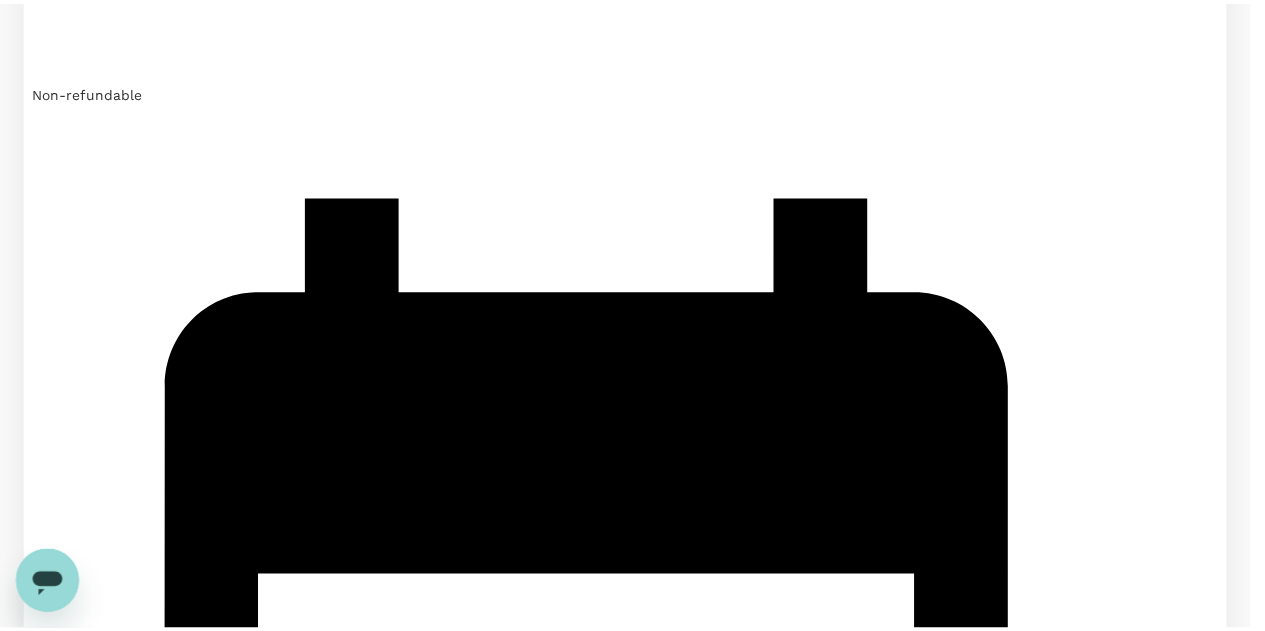 scroll, scrollTop: 454, scrollLeft: 0, axis: vertical 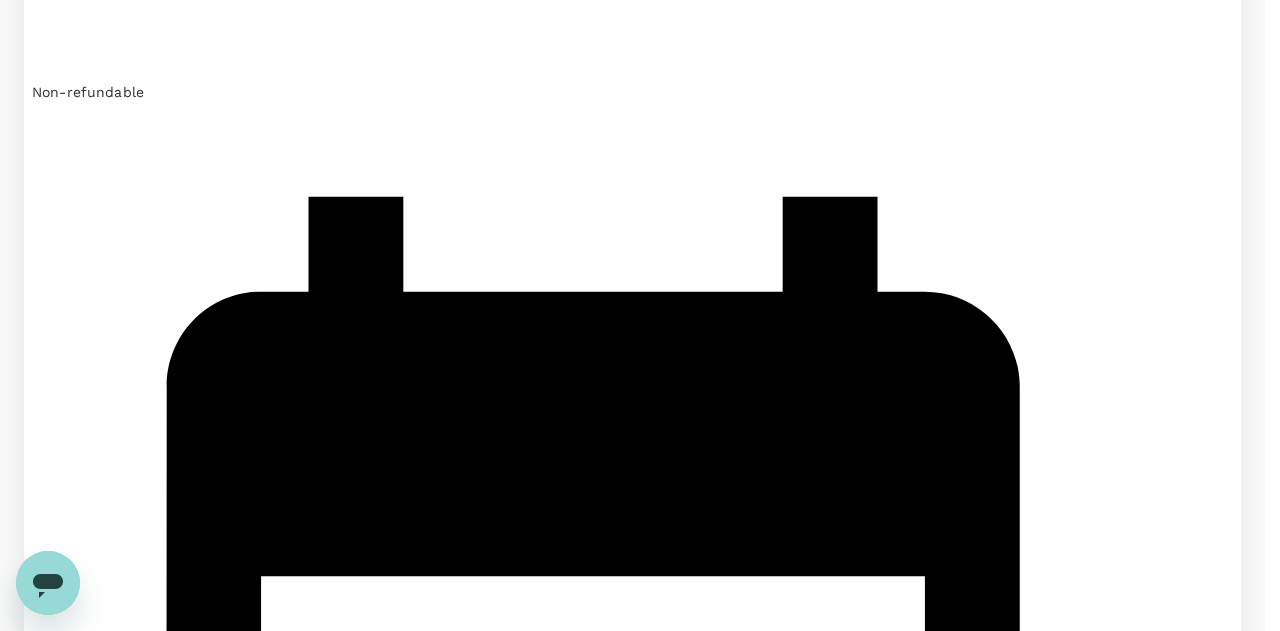click 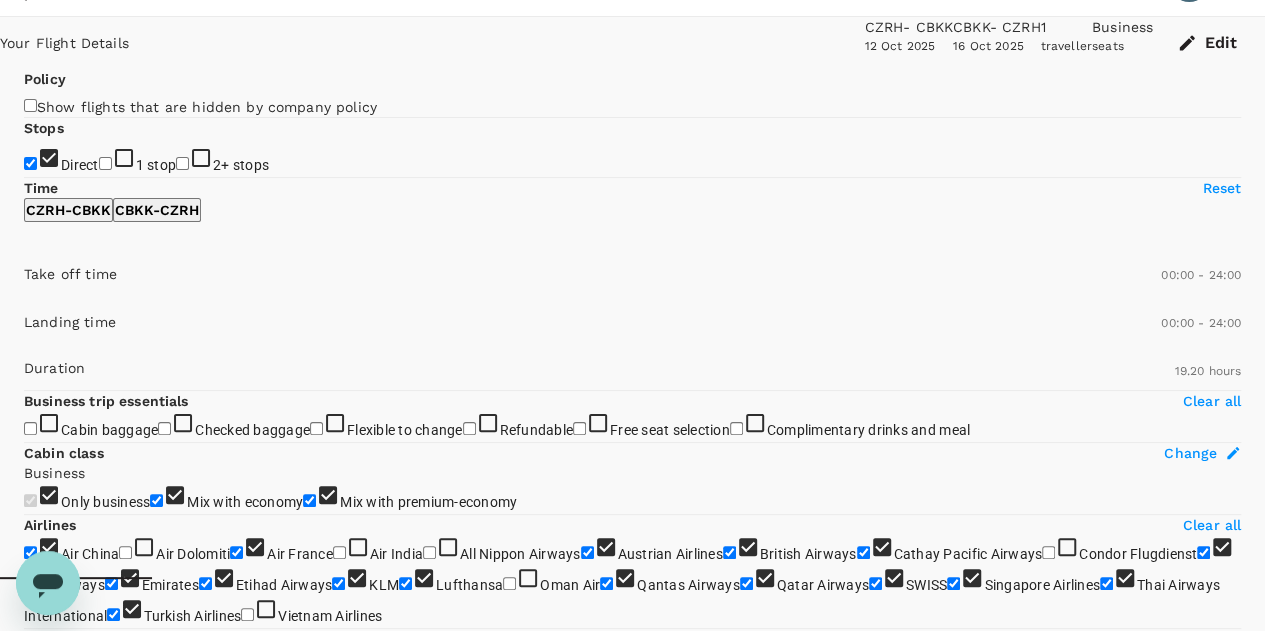 scroll, scrollTop: 0, scrollLeft: 0, axis: both 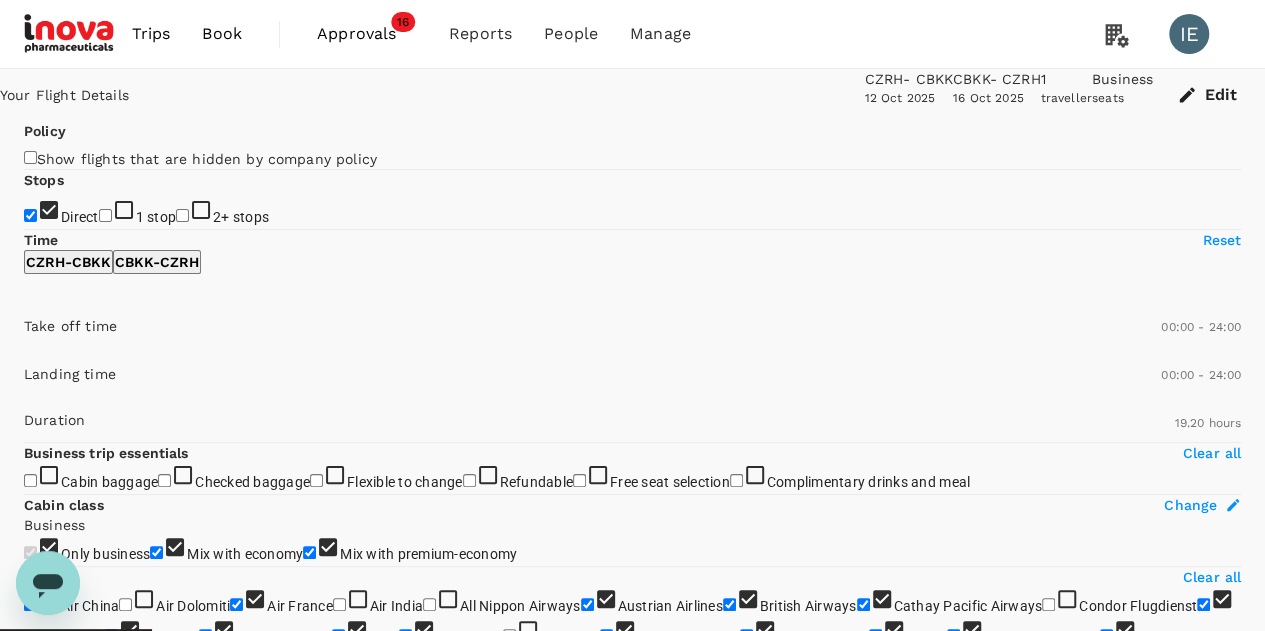 click on "Recommended" at bounding box center (131, 872) 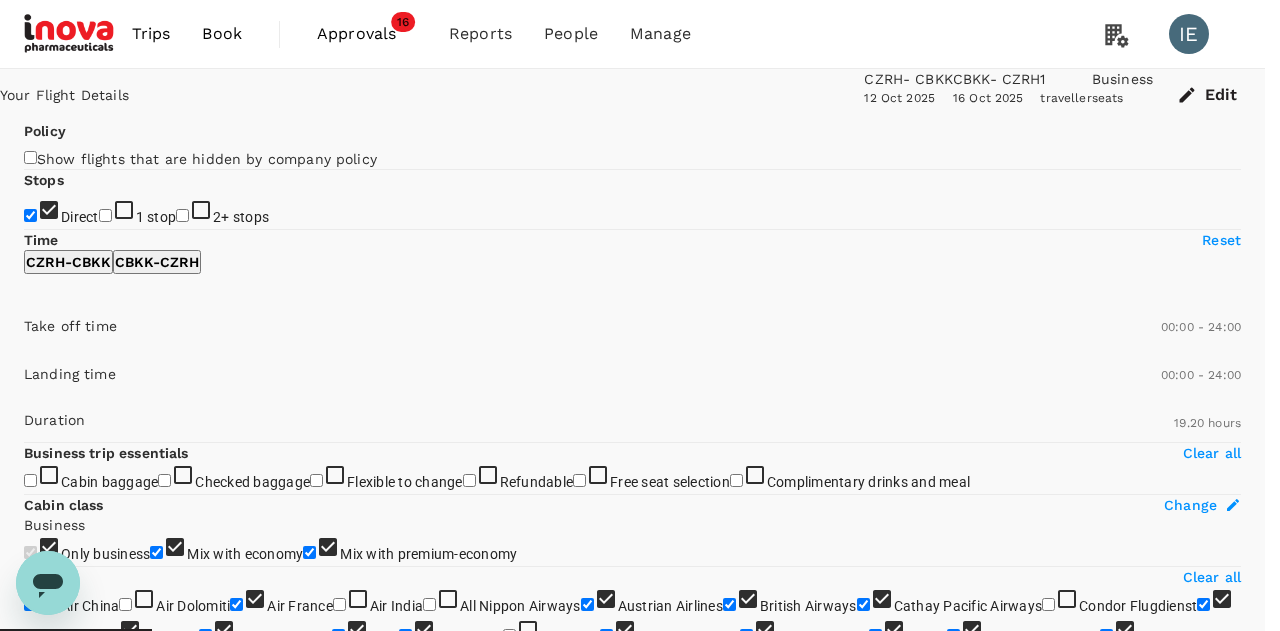 click on "Lowest Price" at bounding box center [632, 49315] 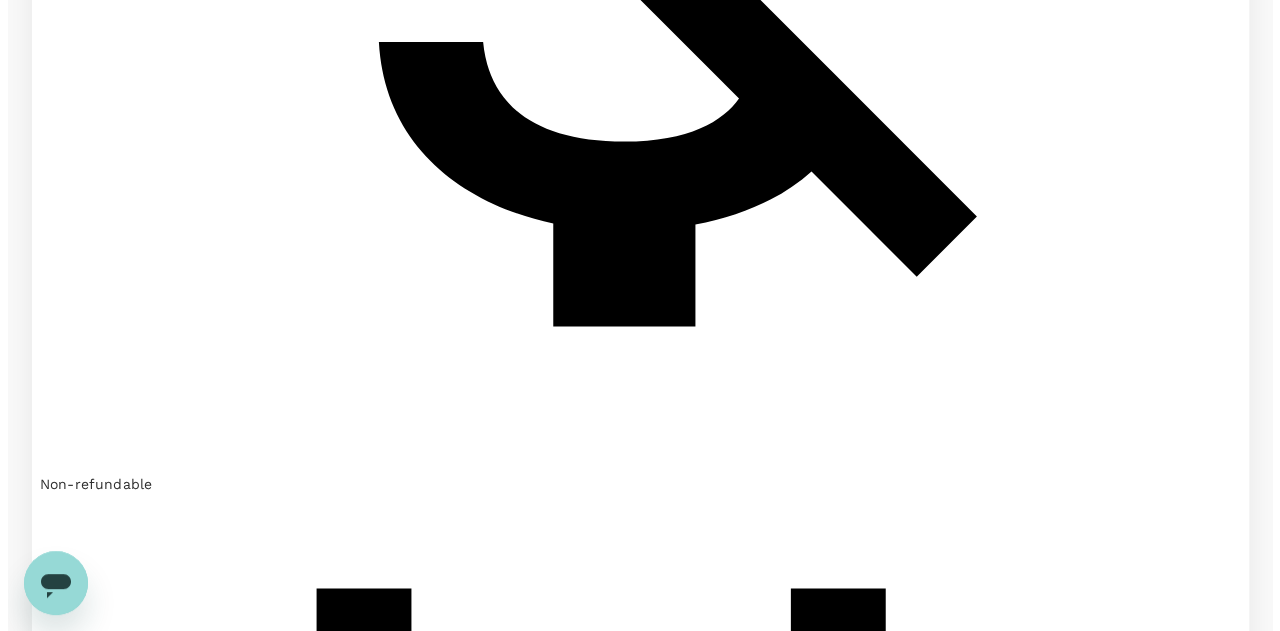scroll, scrollTop: 1800, scrollLeft: 0, axis: vertical 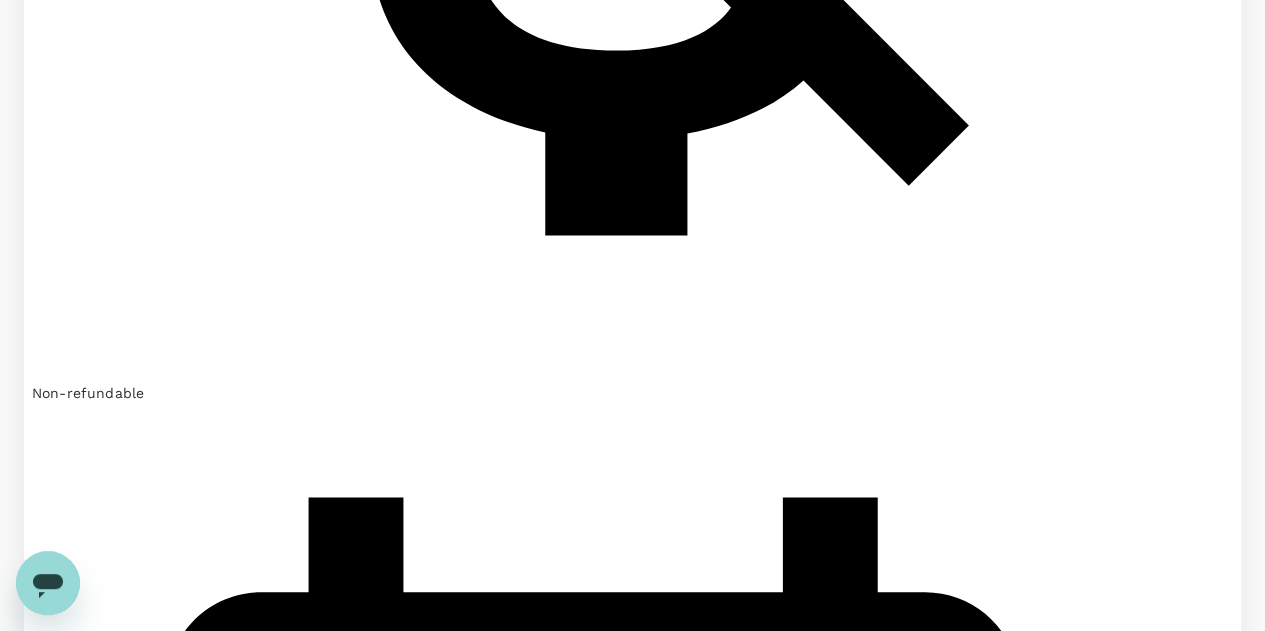 click on "View flight details" at bounding box center (1098, 19168) 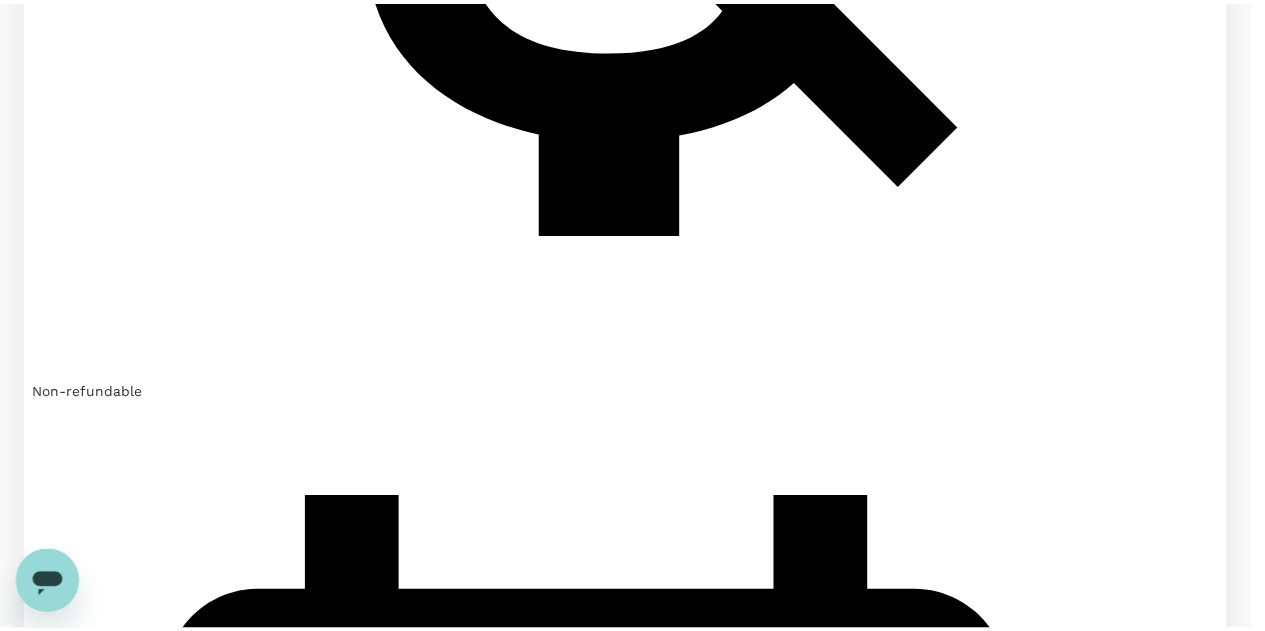 scroll, scrollTop: 737, scrollLeft: 0, axis: vertical 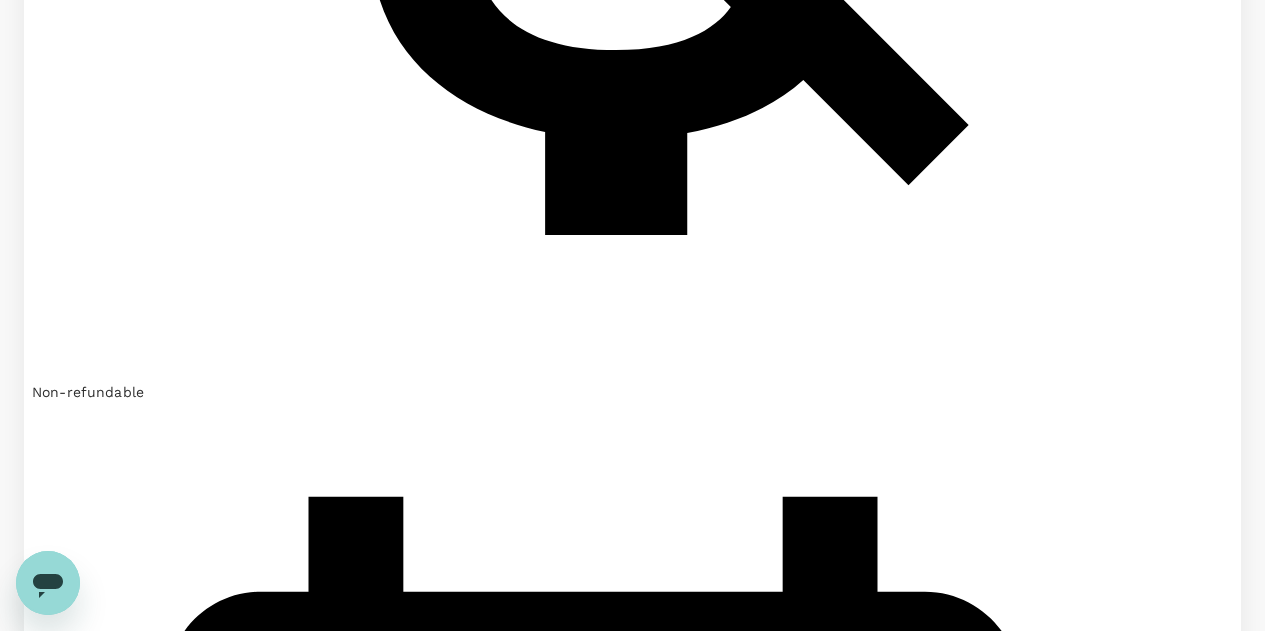 click 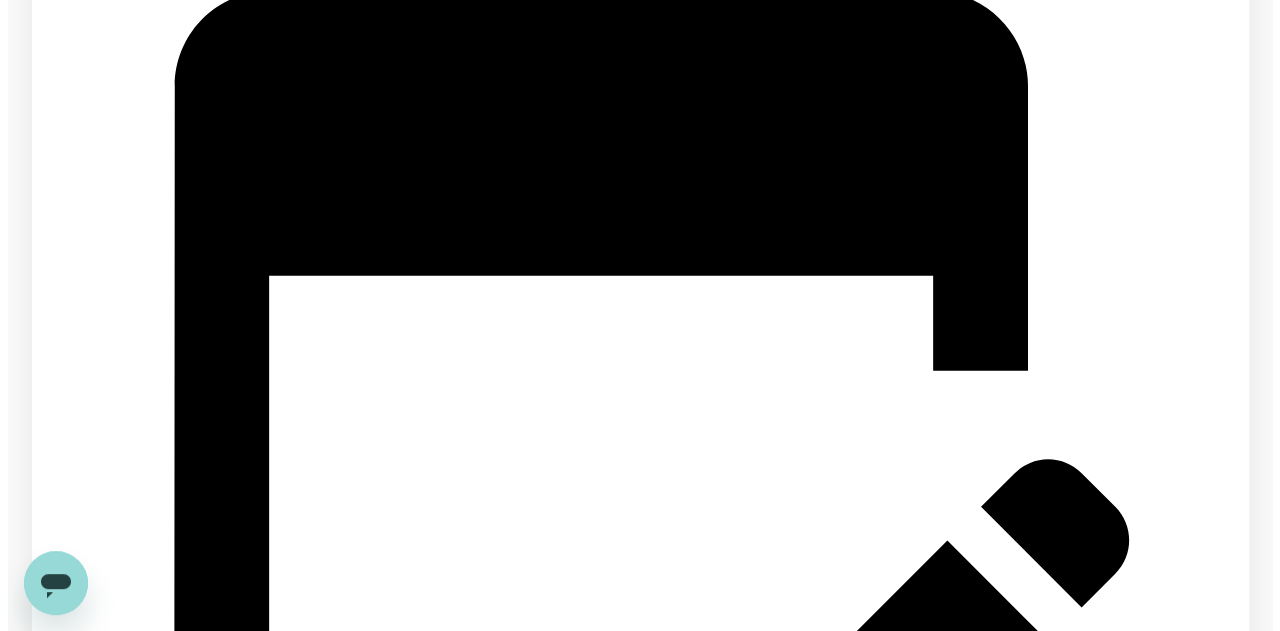 scroll, scrollTop: 2700, scrollLeft: 0, axis: vertical 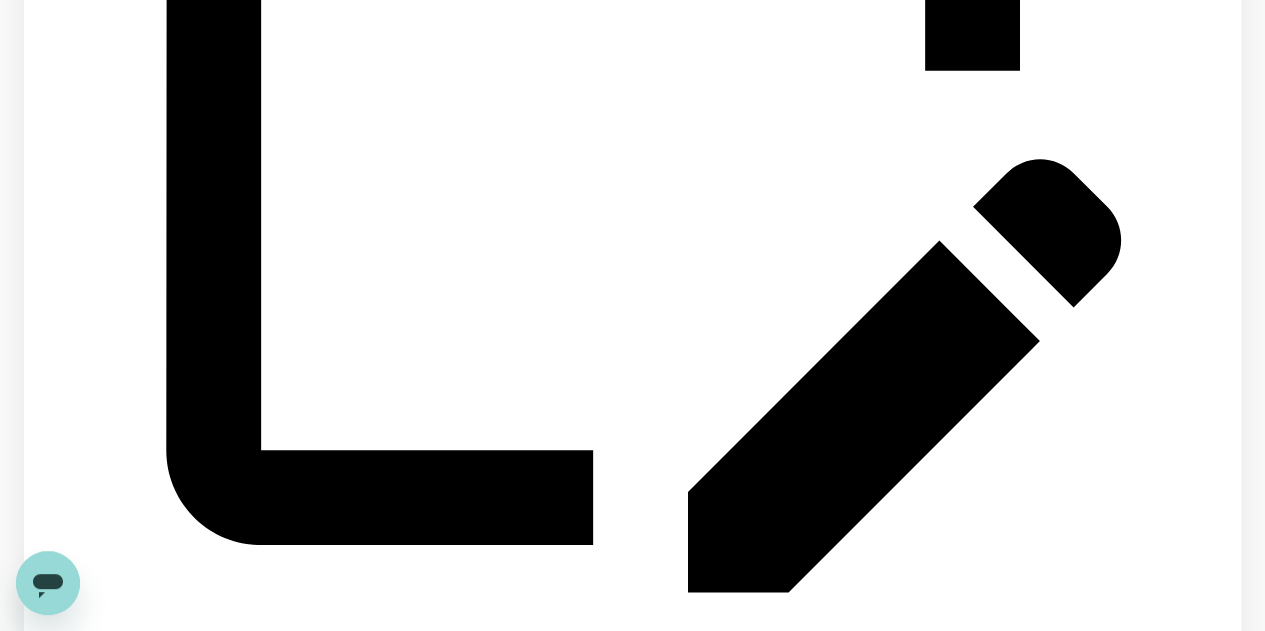 click on "View flight details" at bounding box center (1098, 25860) 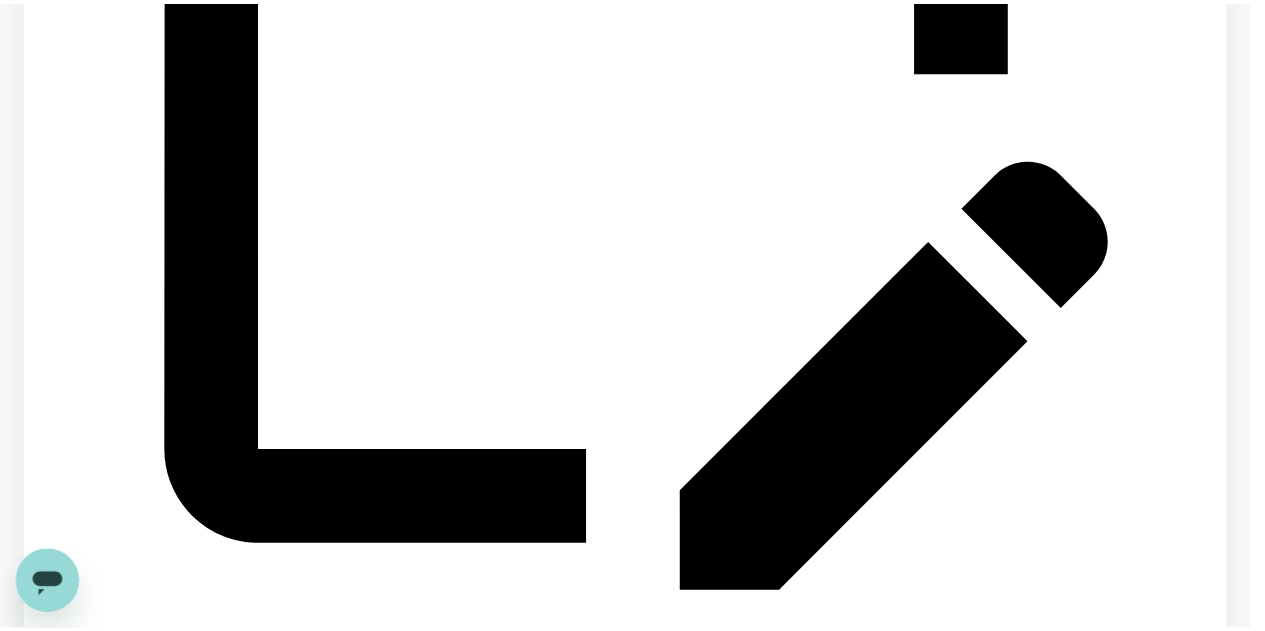 scroll, scrollTop: 454, scrollLeft: 0, axis: vertical 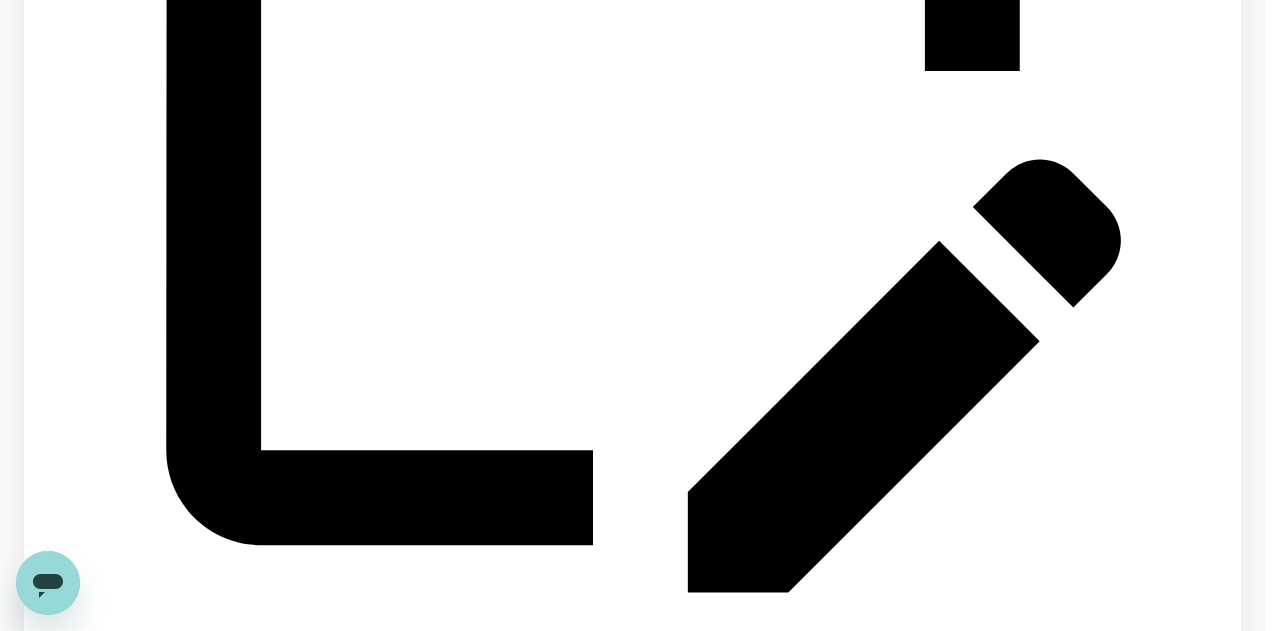 click 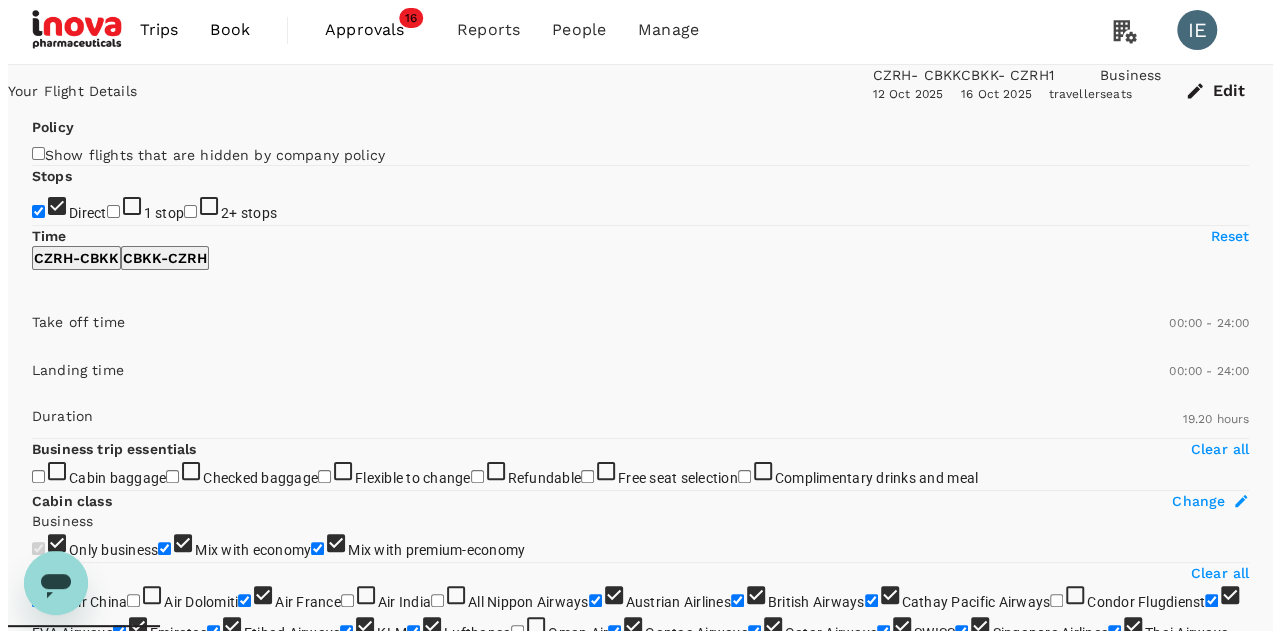 scroll, scrollTop: 0, scrollLeft: 0, axis: both 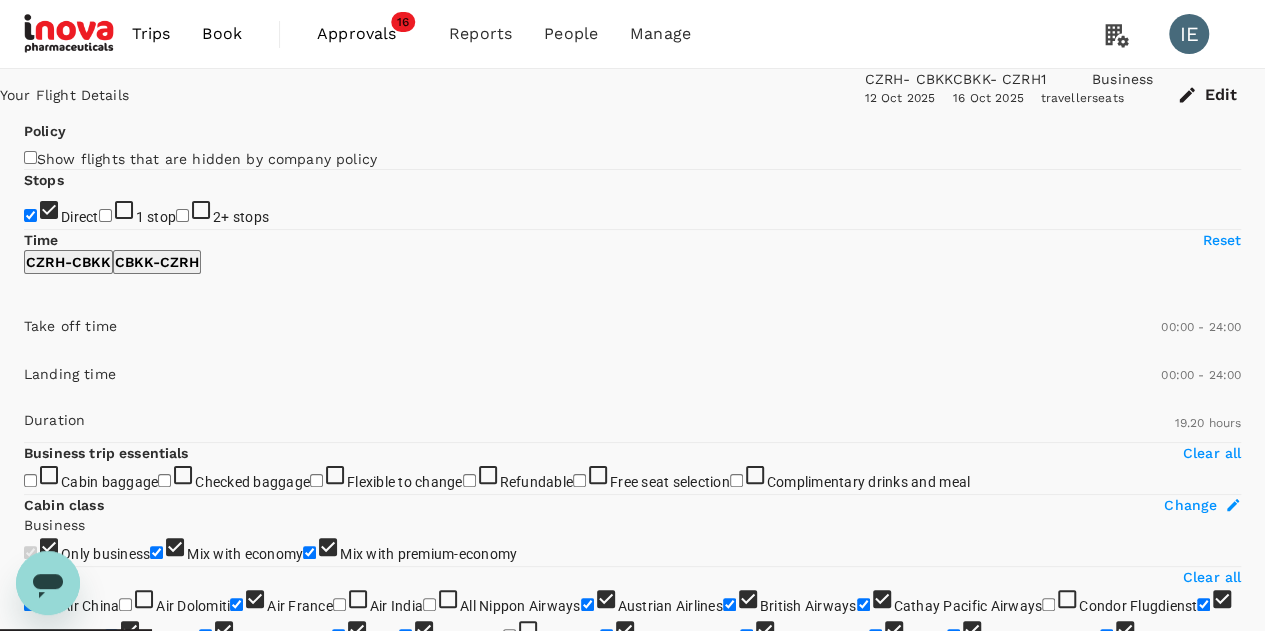 click on "View flight details" at bounding box center (1098, 908) 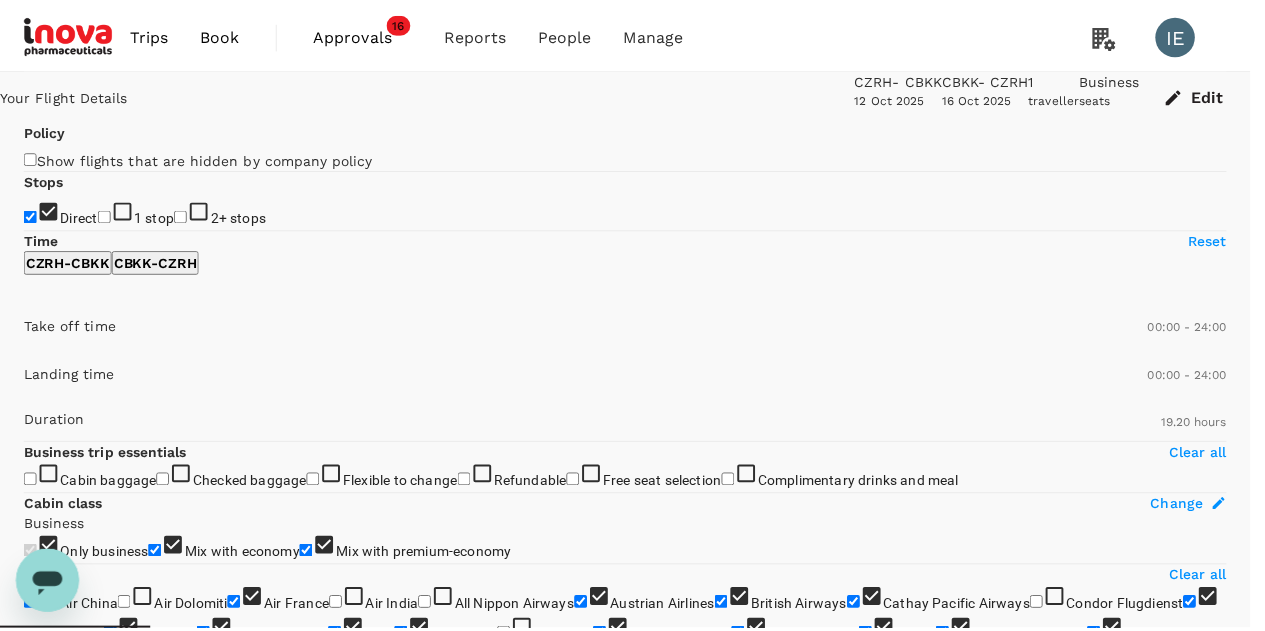 scroll, scrollTop: 0, scrollLeft: 0, axis: both 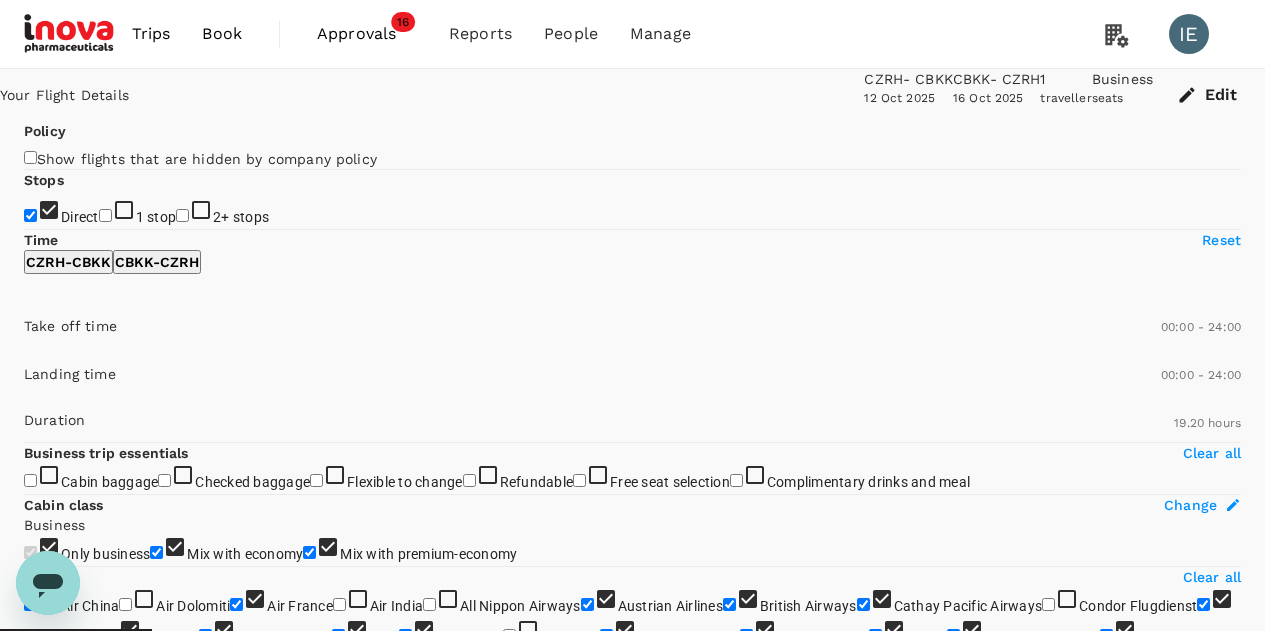 click 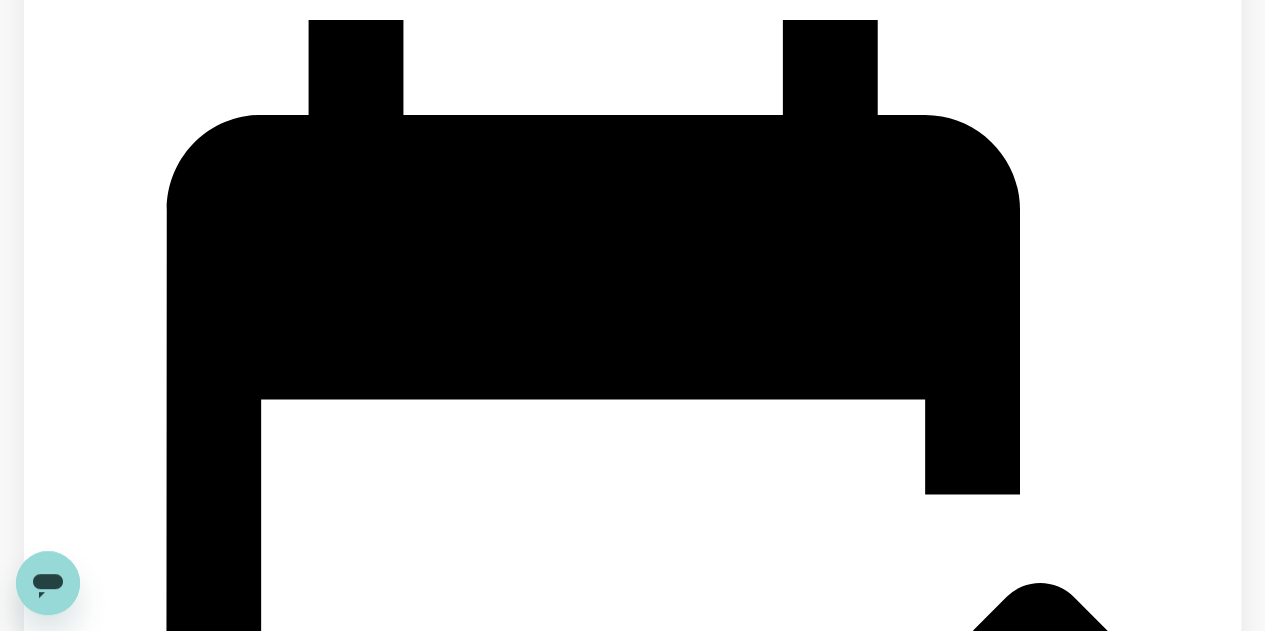 scroll, scrollTop: 4824, scrollLeft: 0, axis: vertical 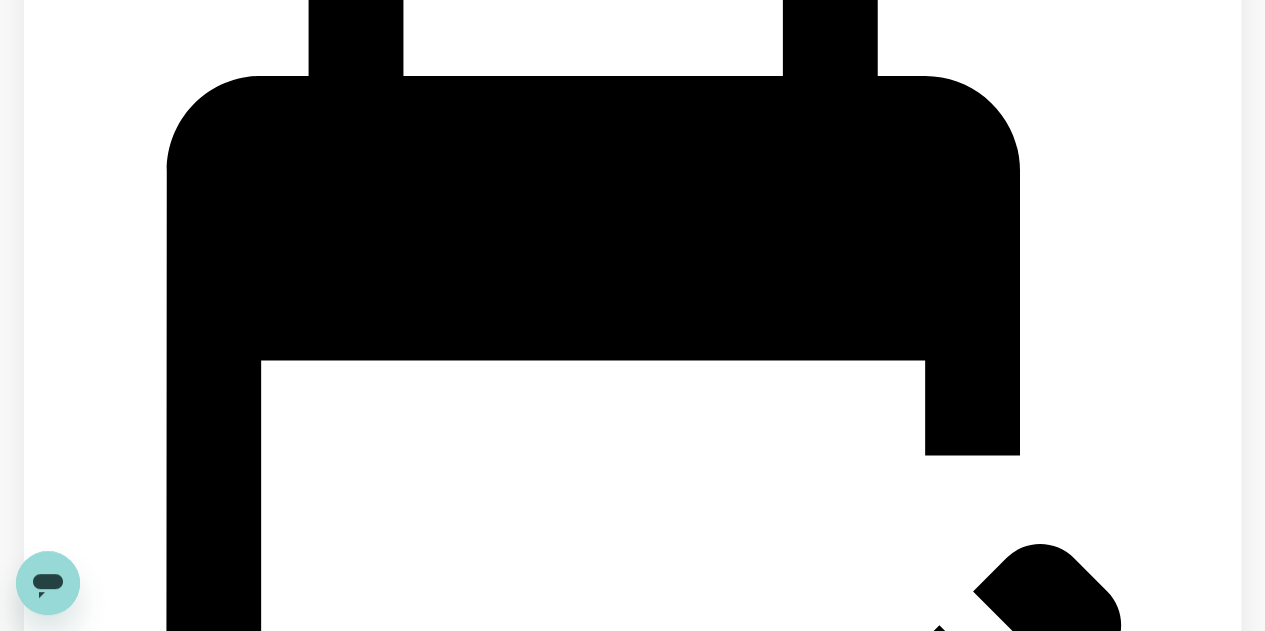 click on "3" at bounding box center [29, 44331] 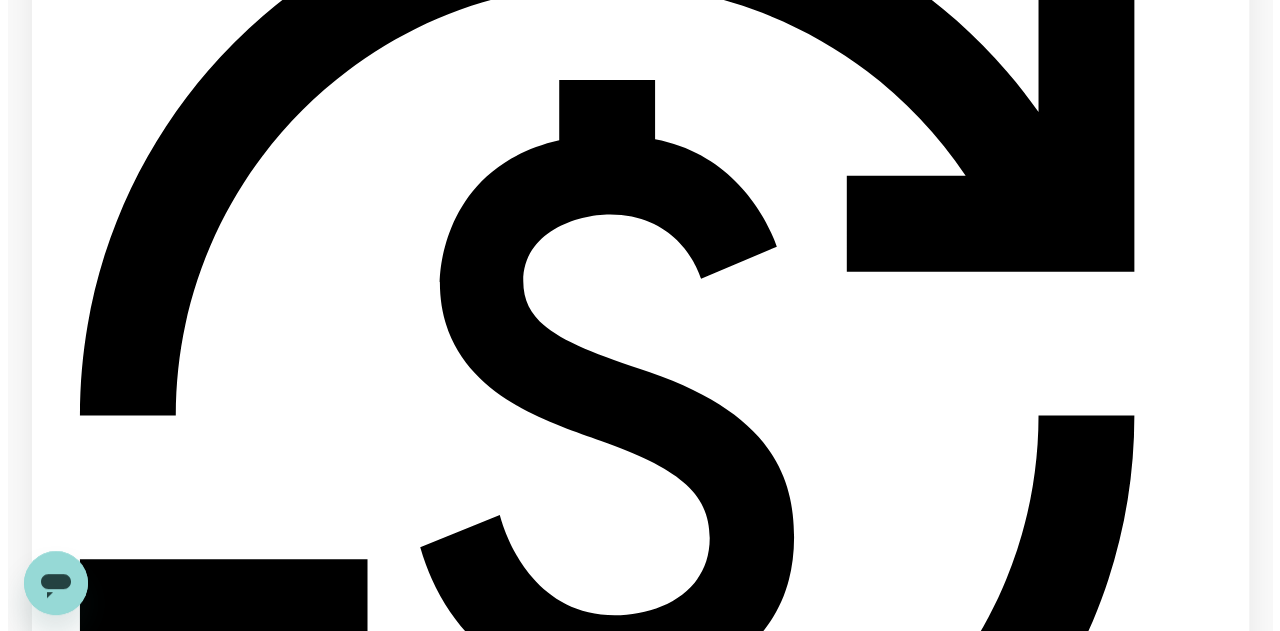 scroll, scrollTop: 0, scrollLeft: 0, axis: both 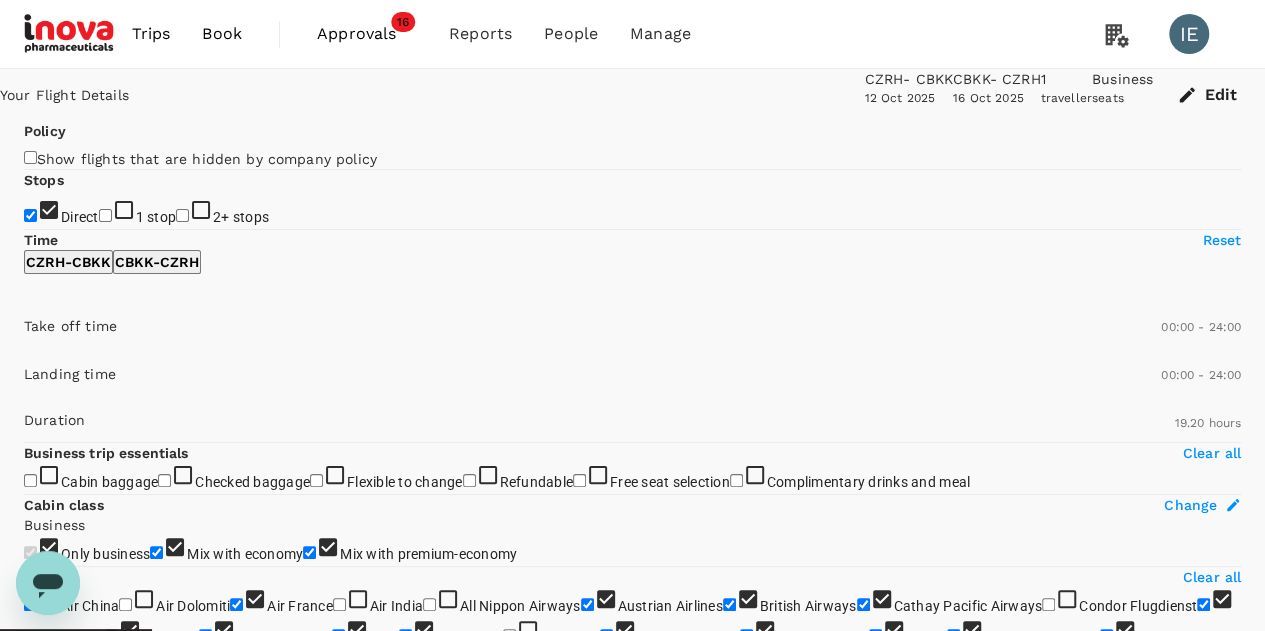 click on "View flight details" at bounding box center [1110, 908] 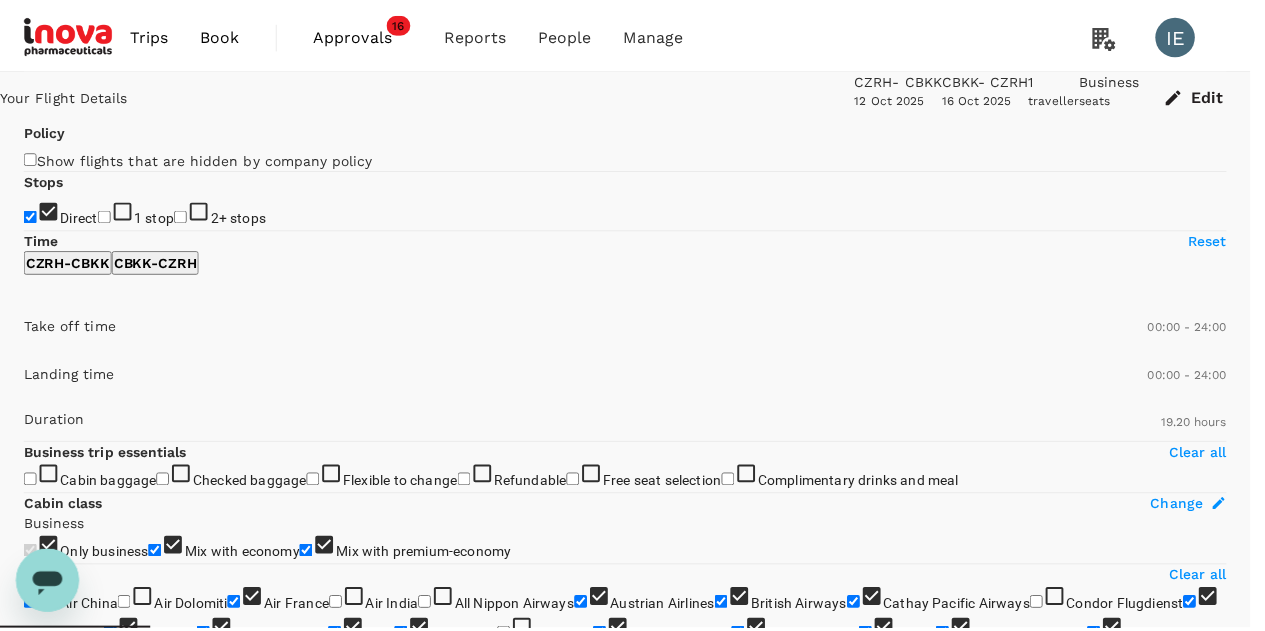 scroll, scrollTop: 300, scrollLeft: 0, axis: vertical 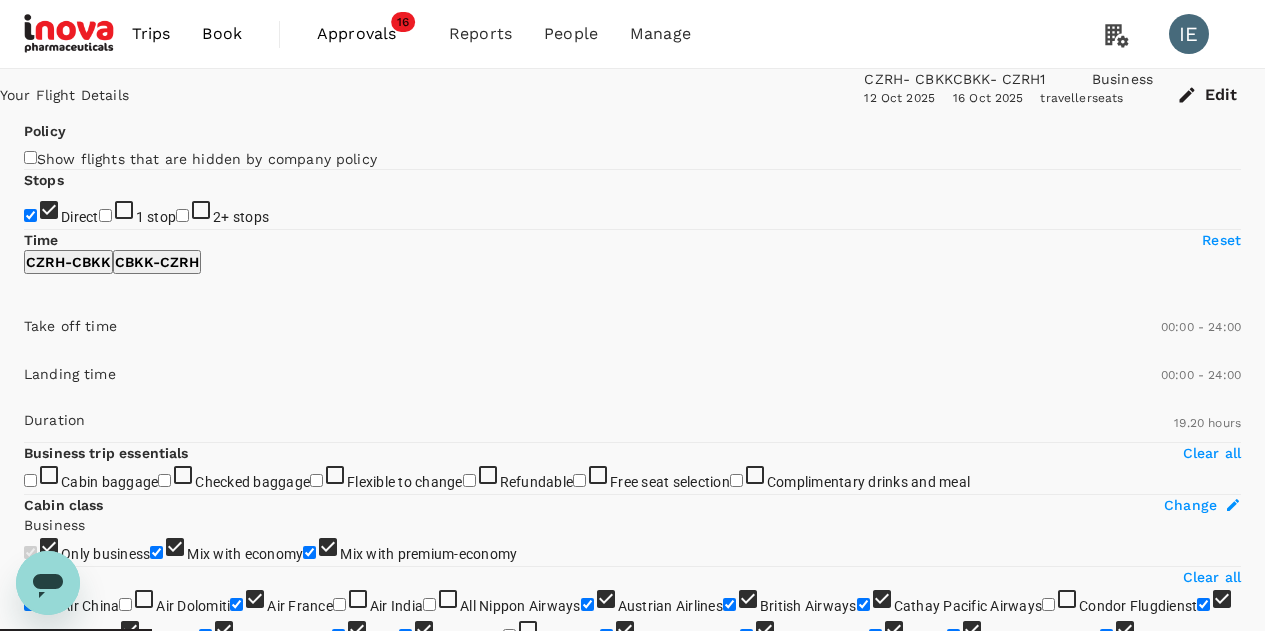 click 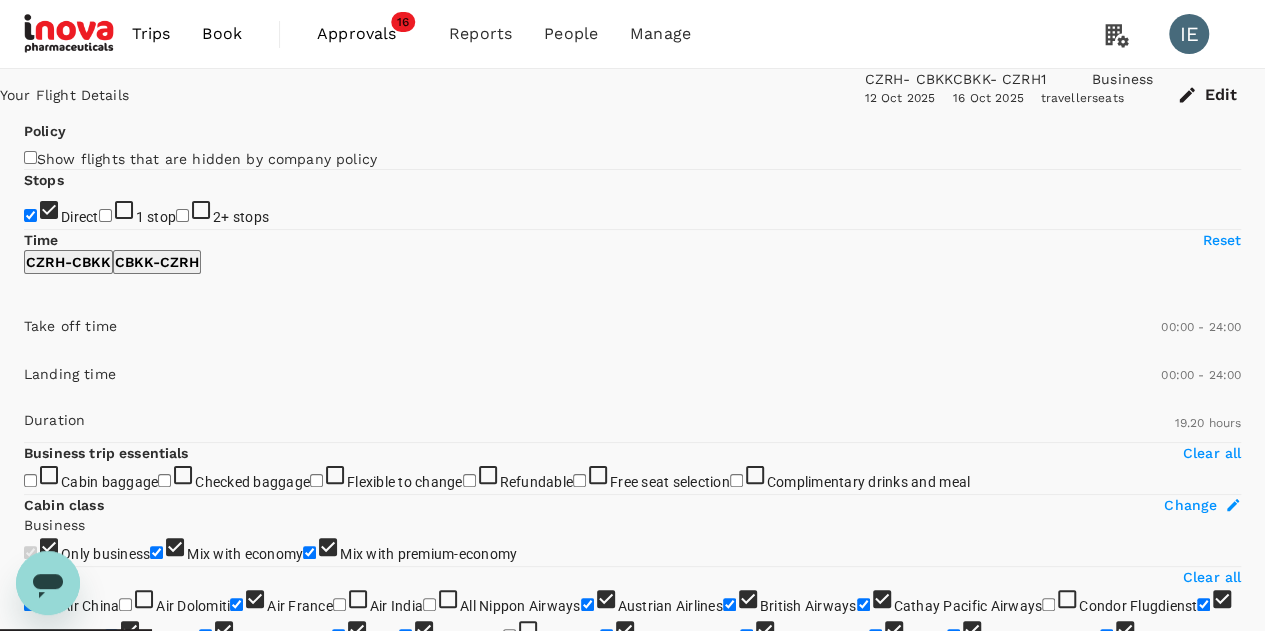 click on "Approvals" at bounding box center [367, 34] 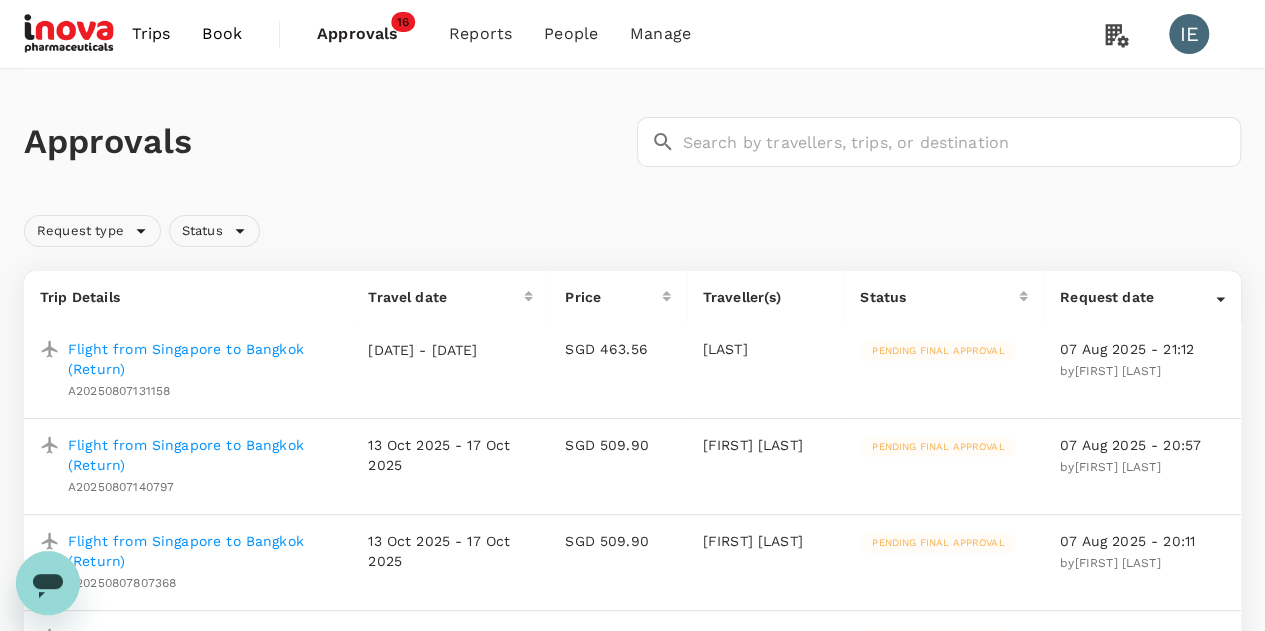 click on "Approvals" at bounding box center [367, 34] 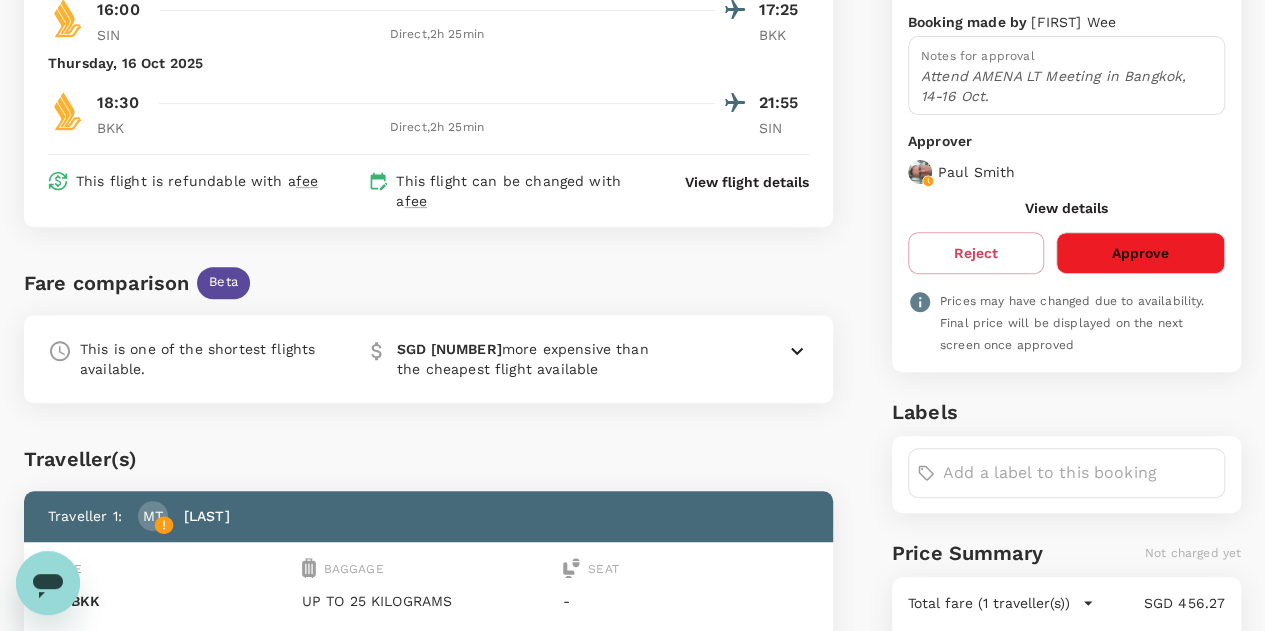 scroll, scrollTop: 0, scrollLeft: 0, axis: both 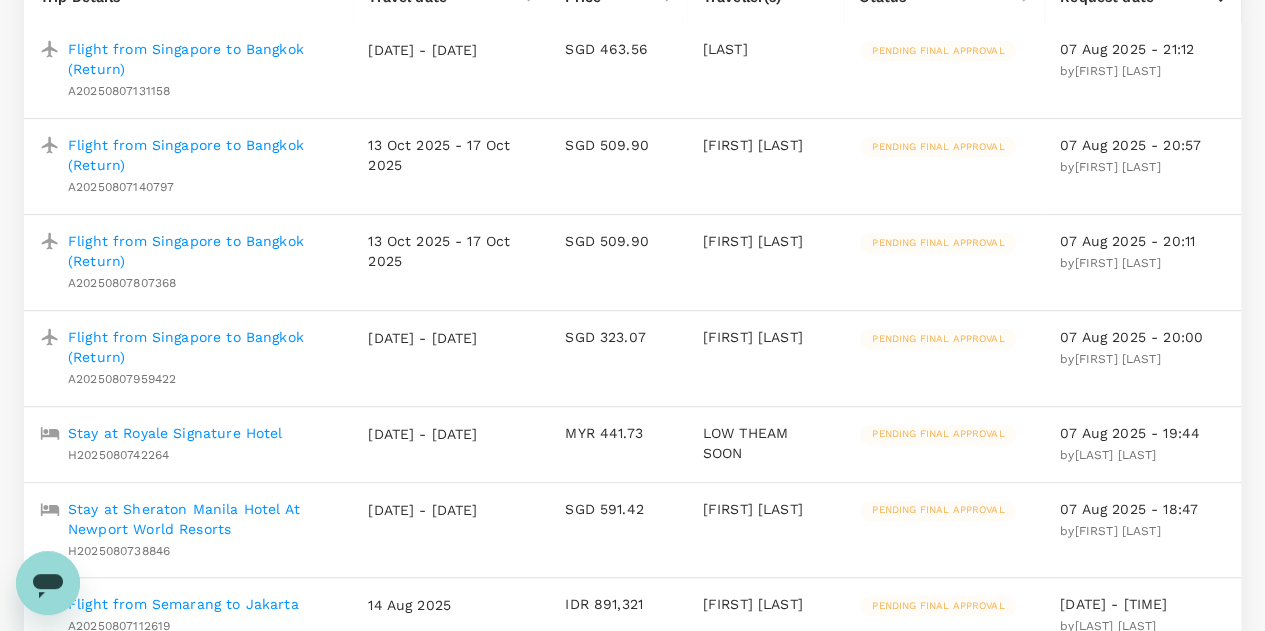 click on "Flight from Singapore to Bangkok (Return)" at bounding box center (202, 155) 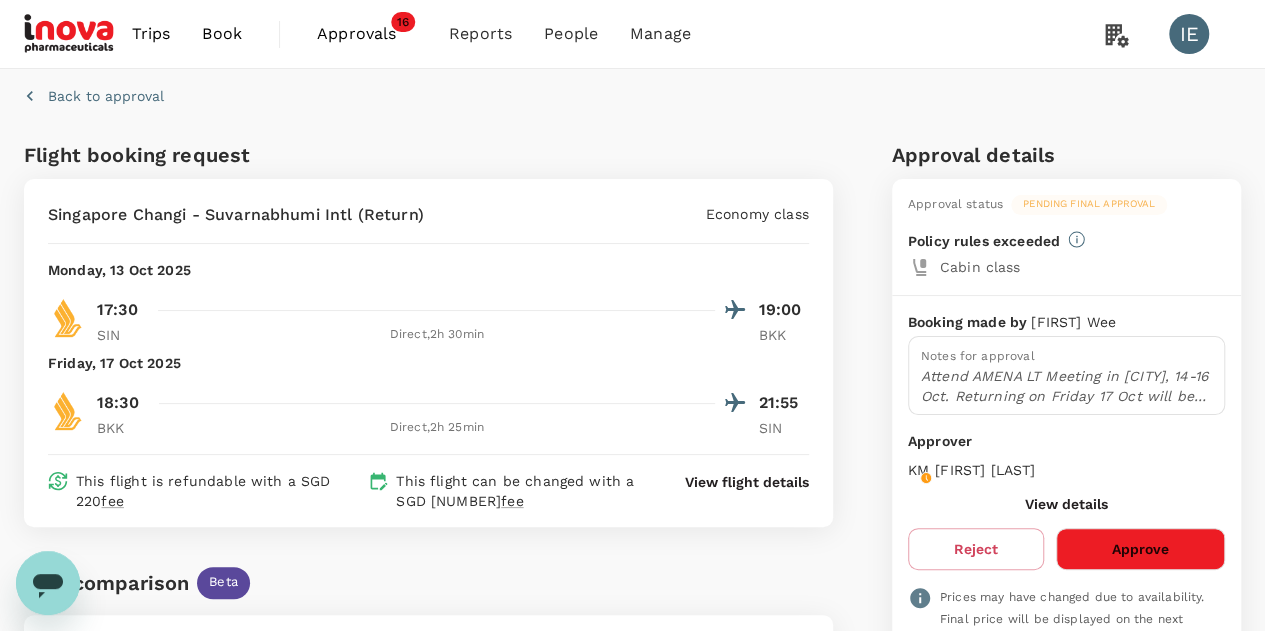 scroll, scrollTop: 300, scrollLeft: 0, axis: vertical 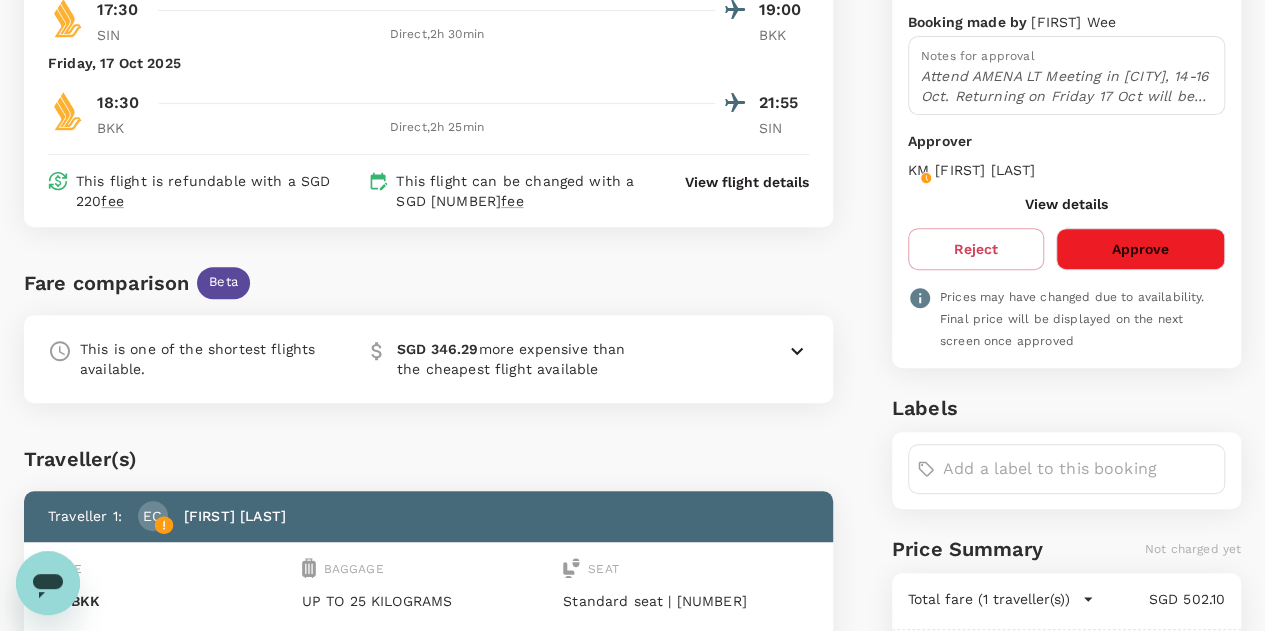 click on "View details" at bounding box center (1066, 204) 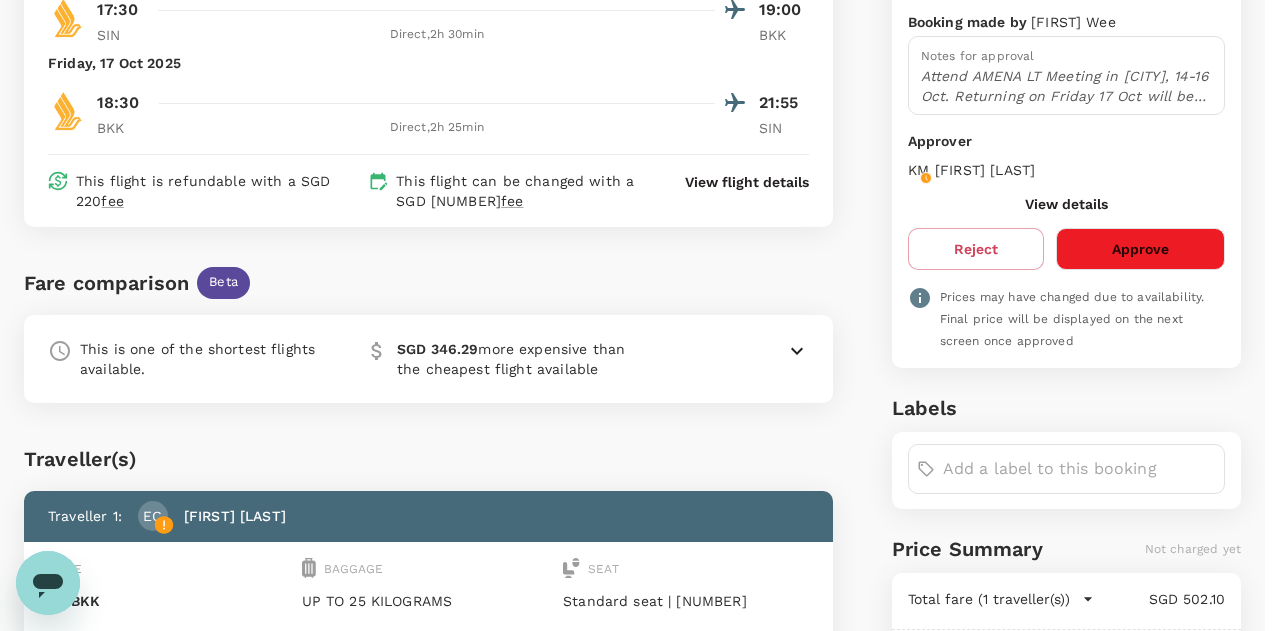 click 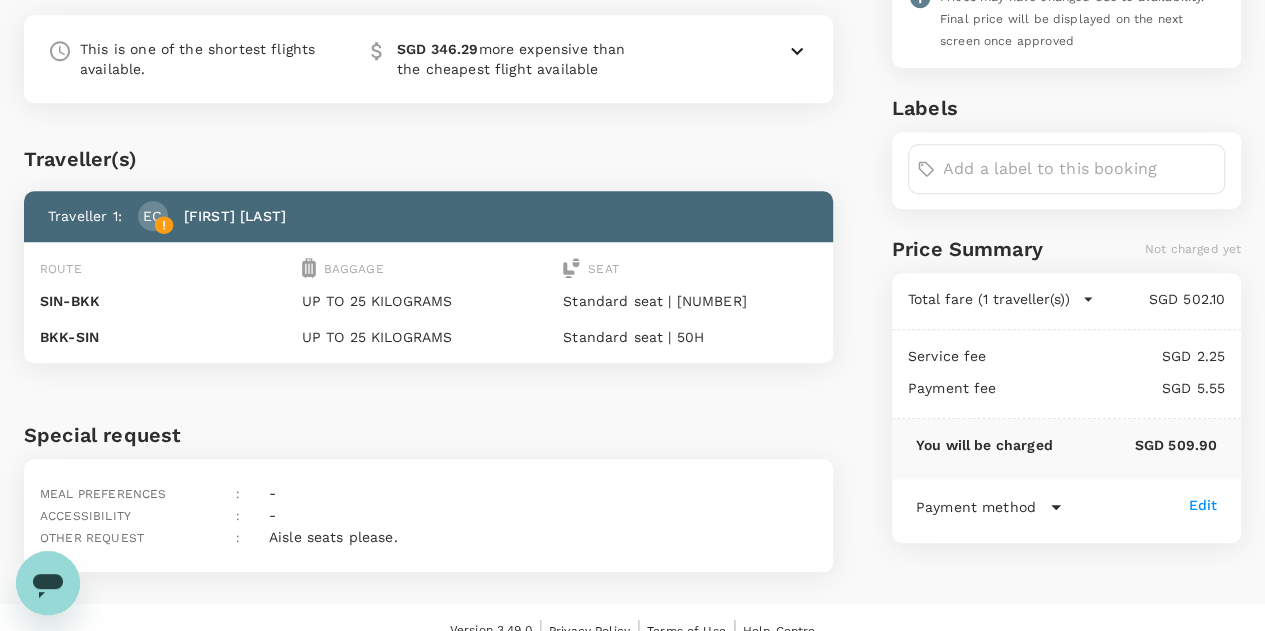 scroll, scrollTop: 0, scrollLeft: 0, axis: both 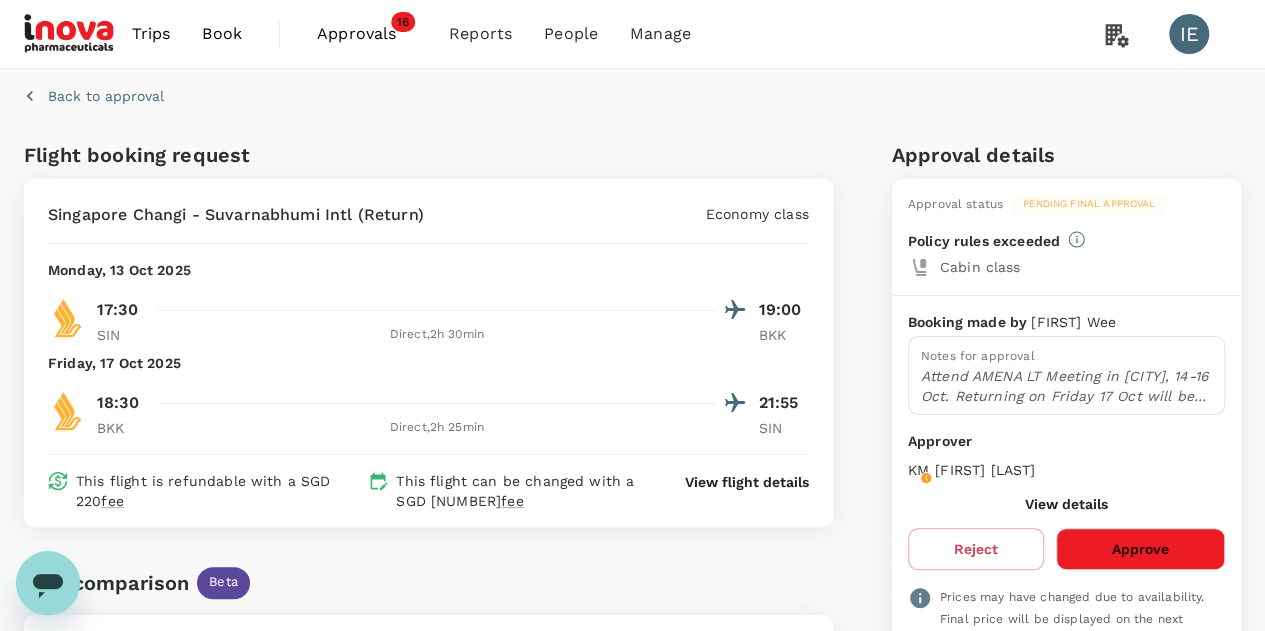 click on "Back to approval" at bounding box center (106, 96) 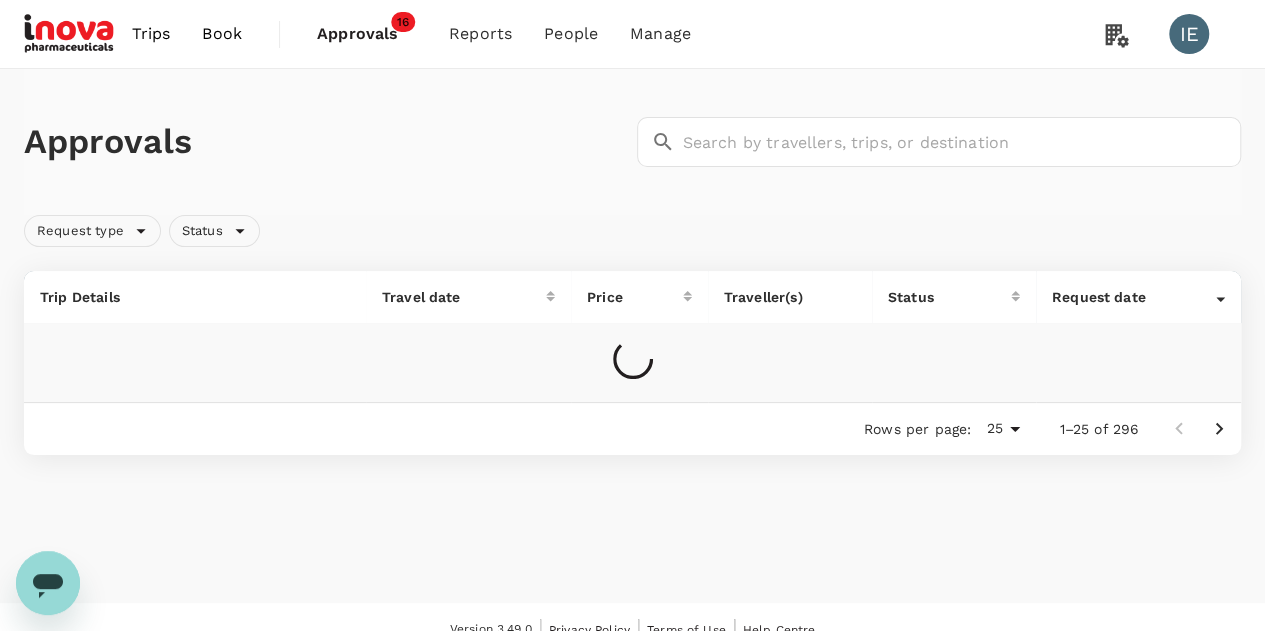scroll, scrollTop: 22, scrollLeft: 0, axis: vertical 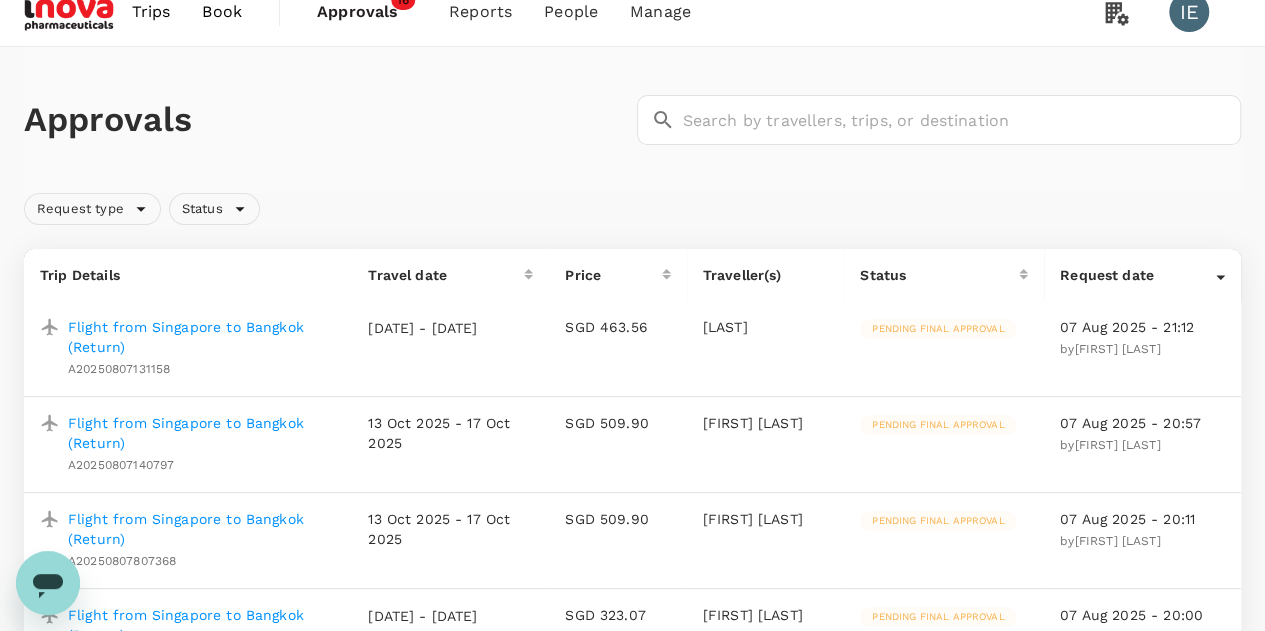 click on "Flight from Singapore to Bangkok (Return)" at bounding box center (202, 529) 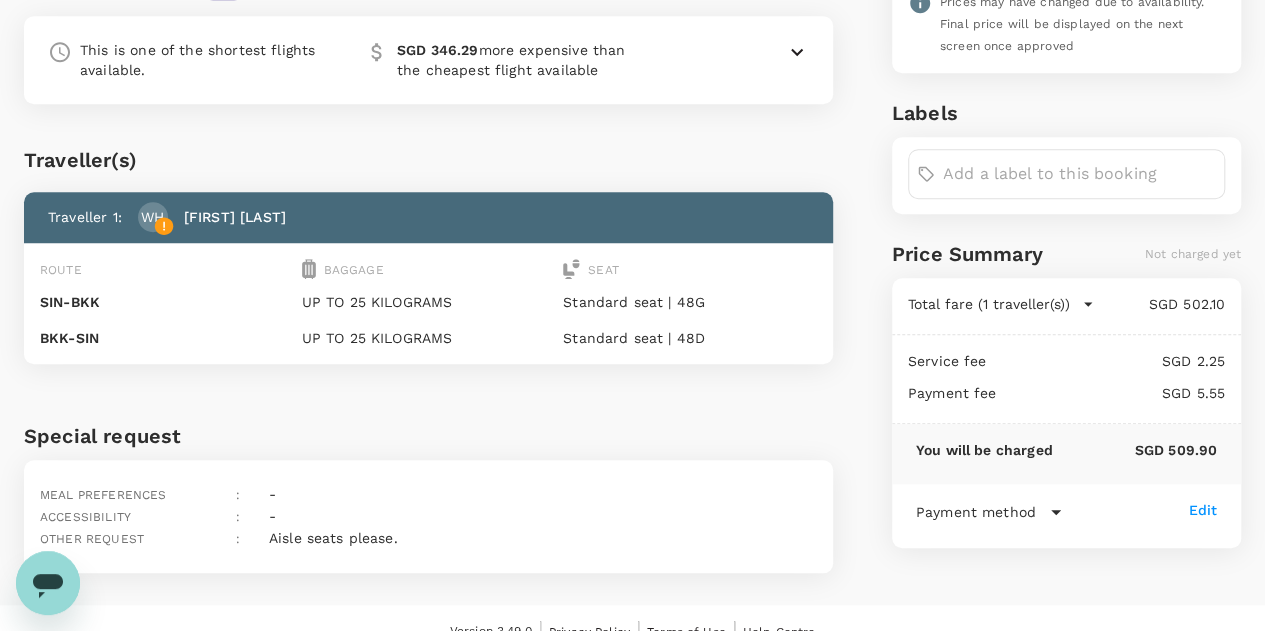 scroll, scrollTop: 600, scrollLeft: 0, axis: vertical 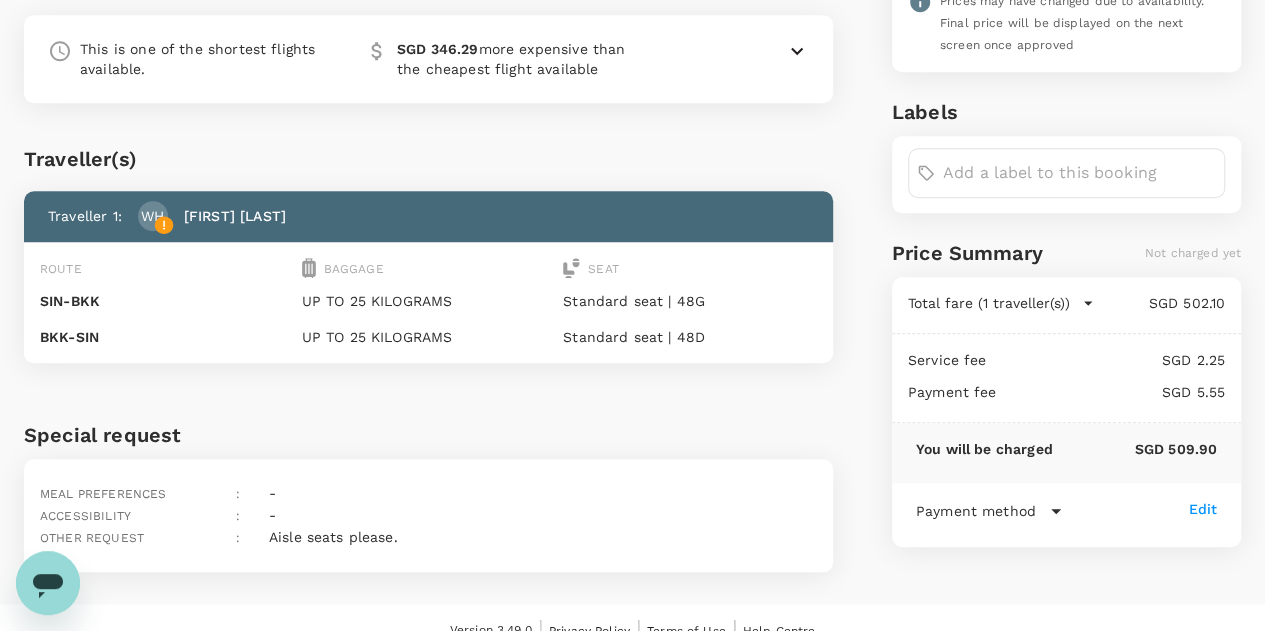 click 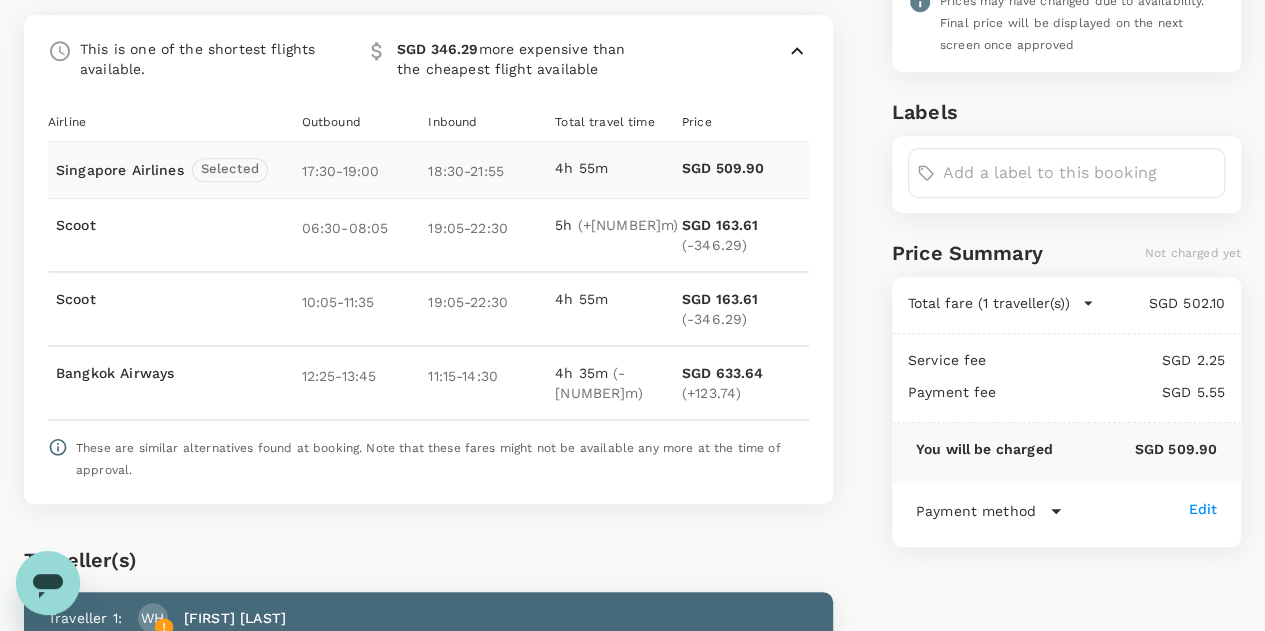 click 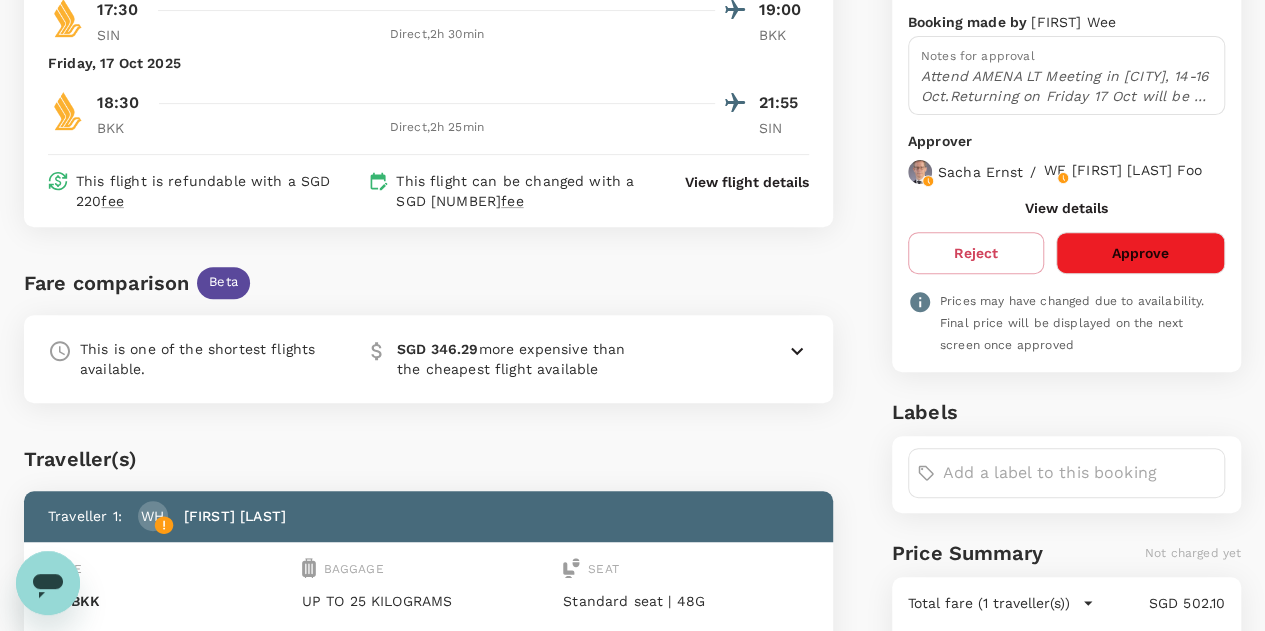 scroll, scrollTop: 0, scrollLeft: 0, axis: both 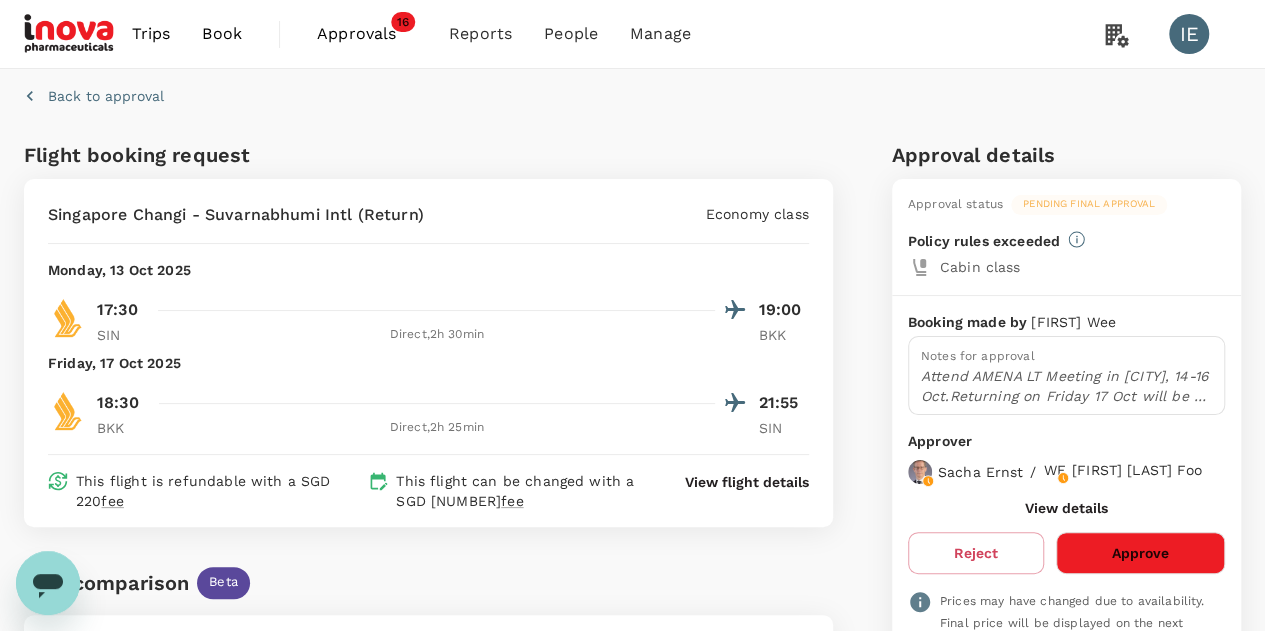 click on "Back to approval" at bounding box center (106, 96) 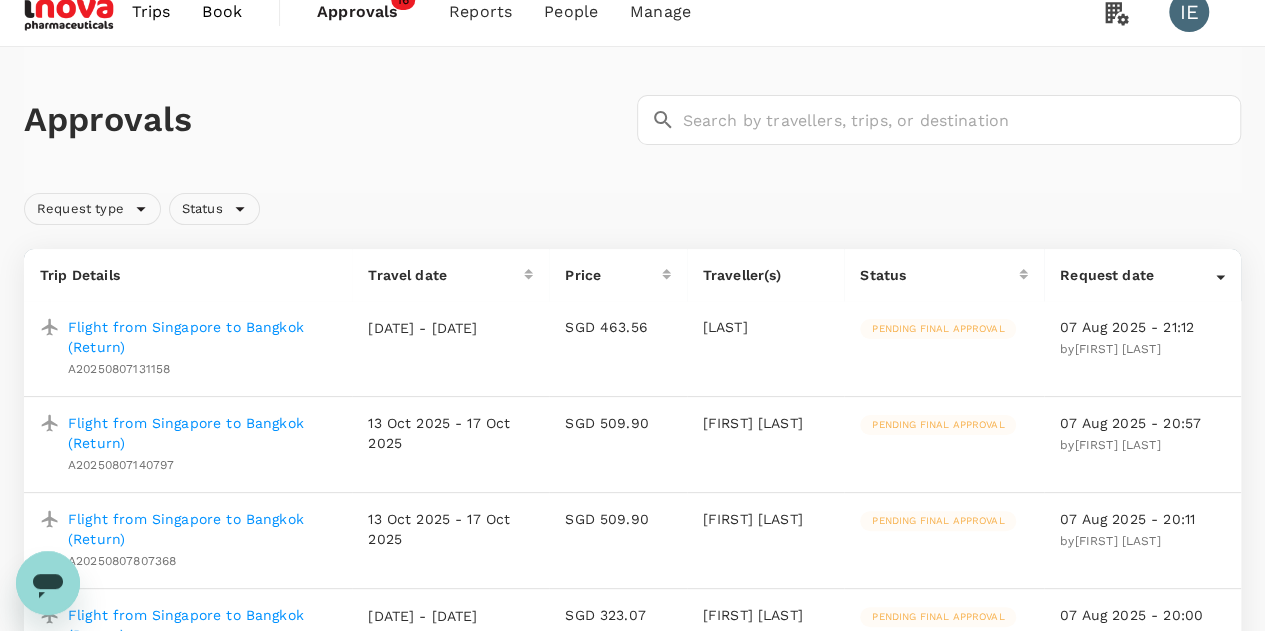 scroll, scrollTop: 322, scrollLeft: 0, axis: vertical 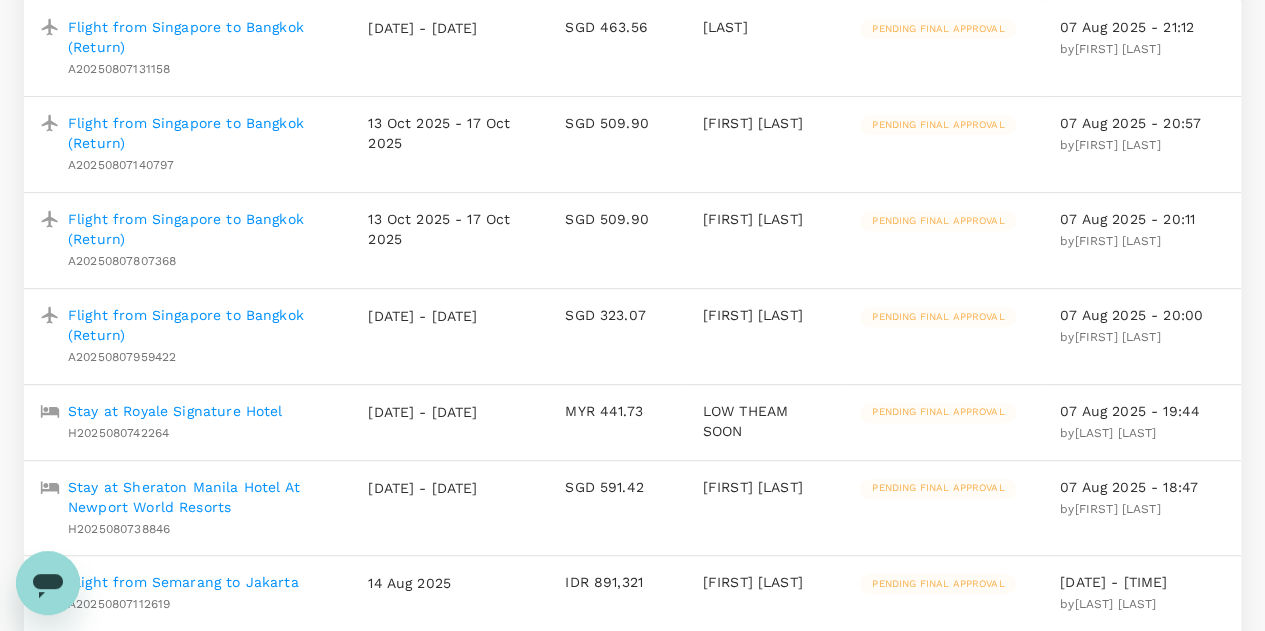 click on "Flight from Singapore to Bangkok (Return)" at bounding box center [202, 325] 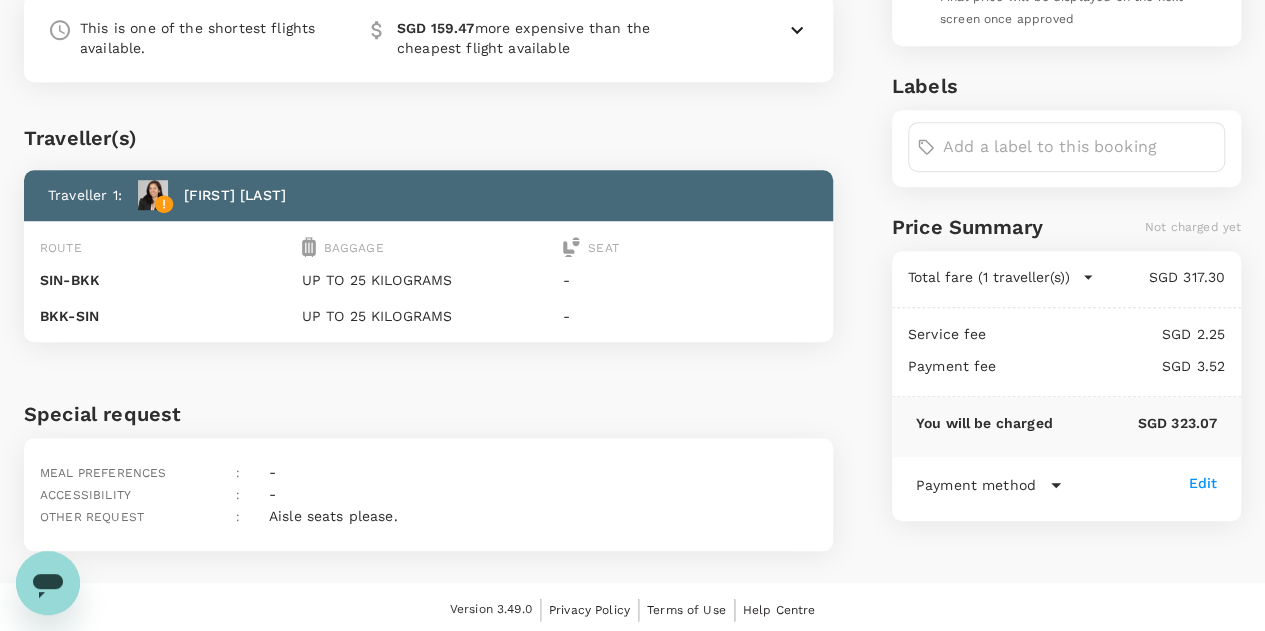 scroll, scrollTop: 306, scrollLeft: 0, axis: vertical 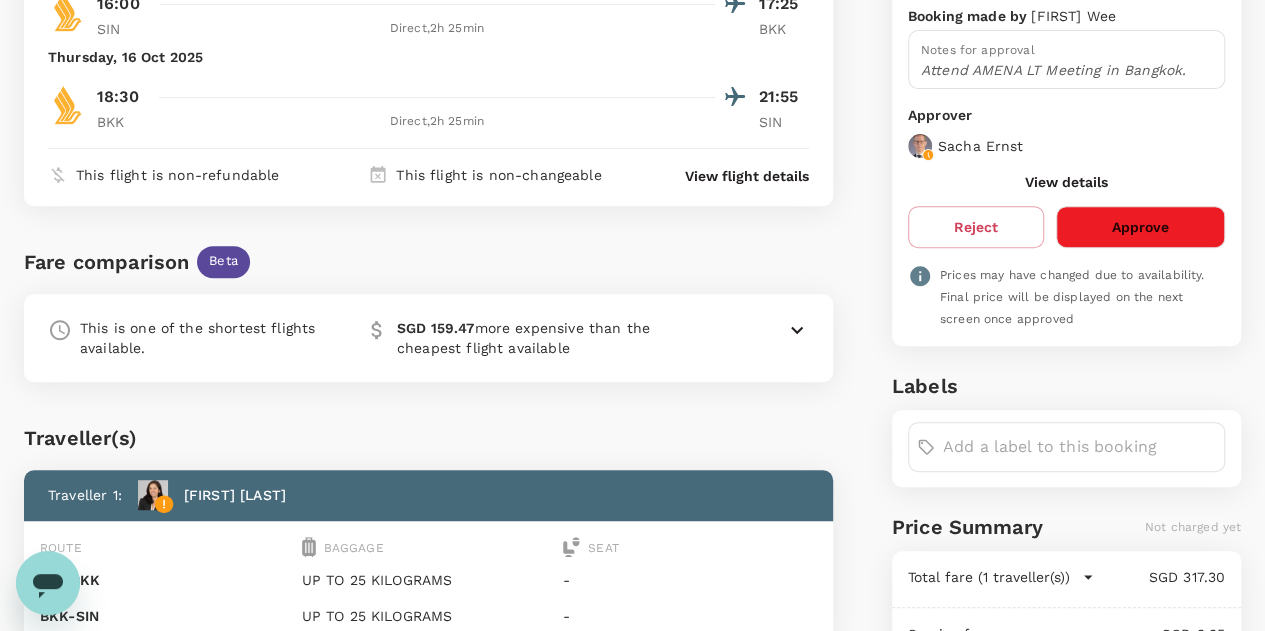 click 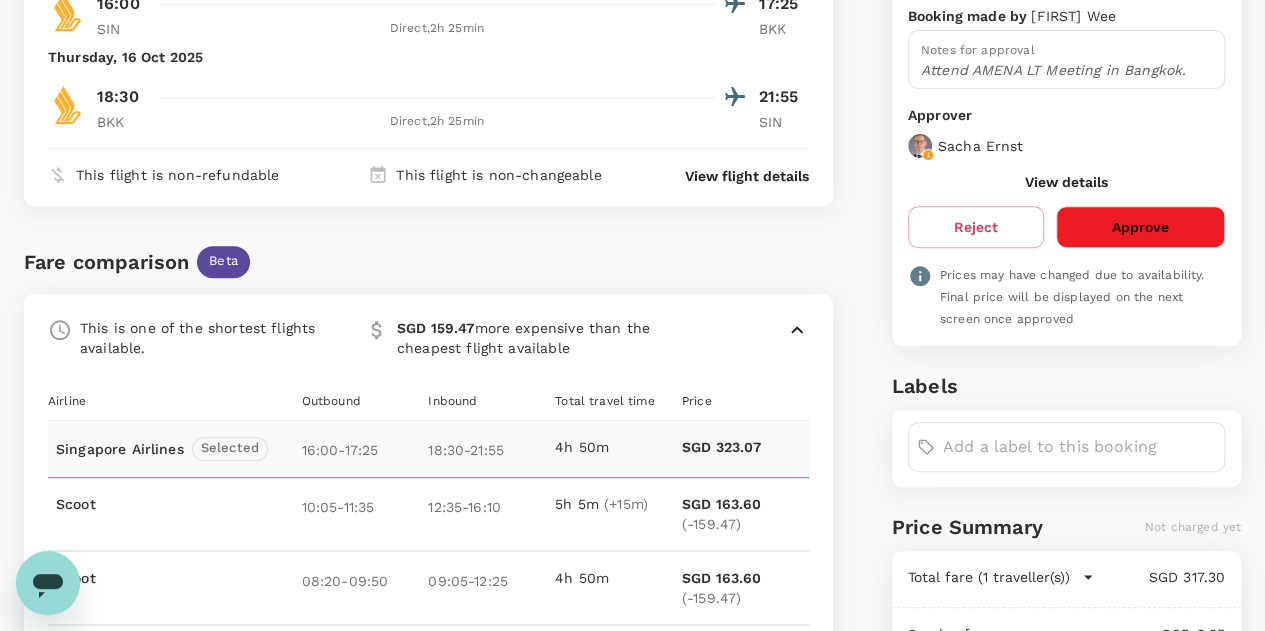 scroll, scrollTop: 0, scrollLeft: 0, axis: both 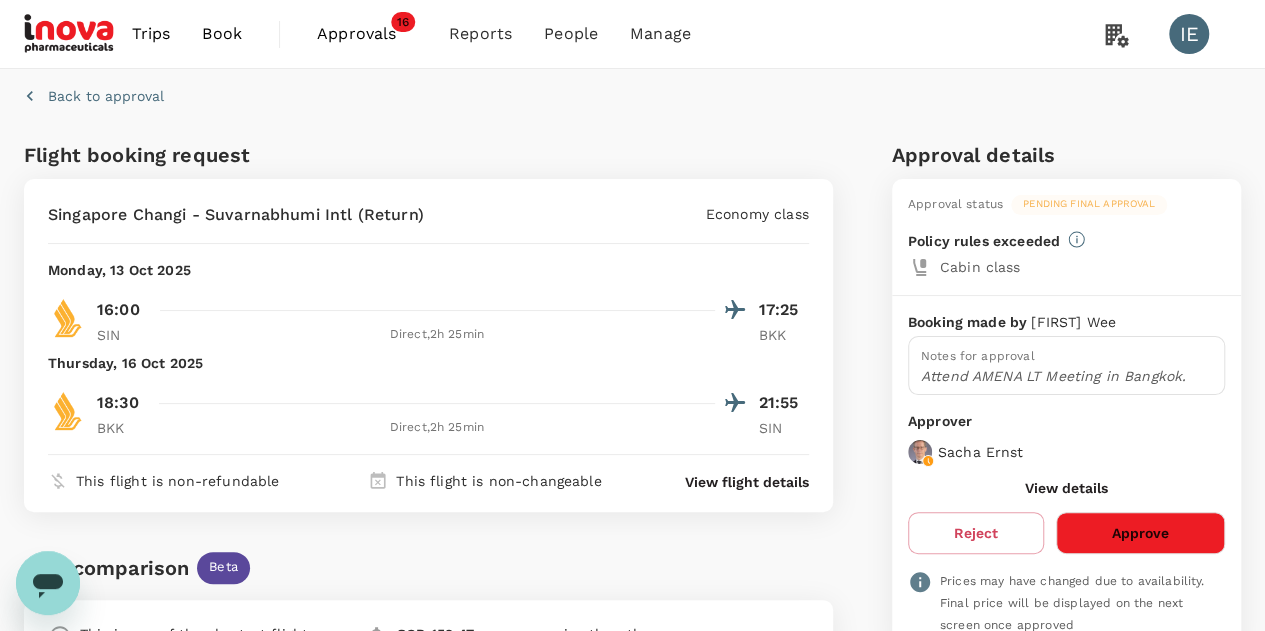 click on "Back to approval" at bounding box center [106, 96] 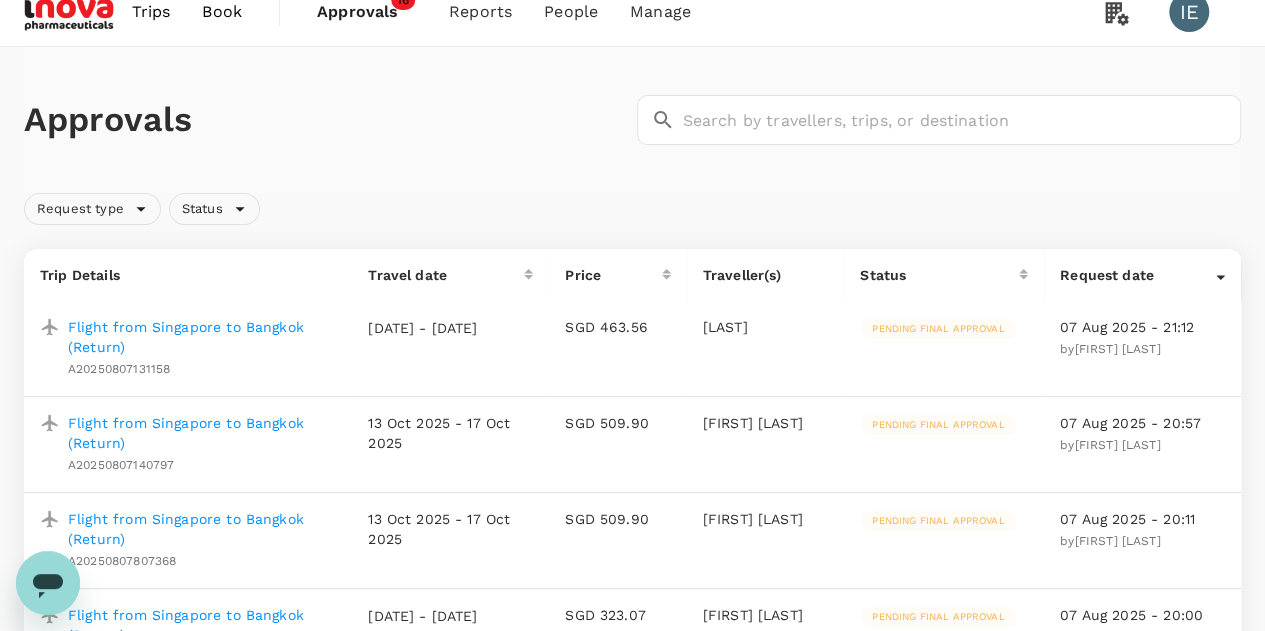 scroll, scrollTop: 322, scrollLeft: 0, axis: vertical 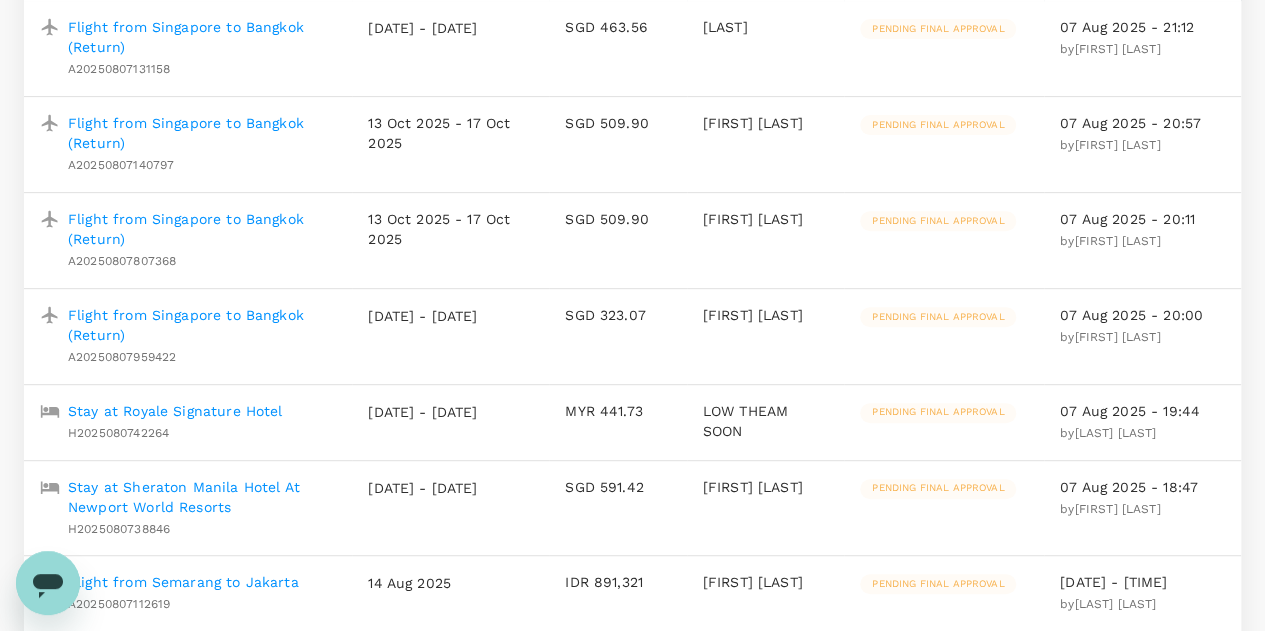 click on "Flight from Singapore to Bangkok (Return)" at bounding box center (202, 229) 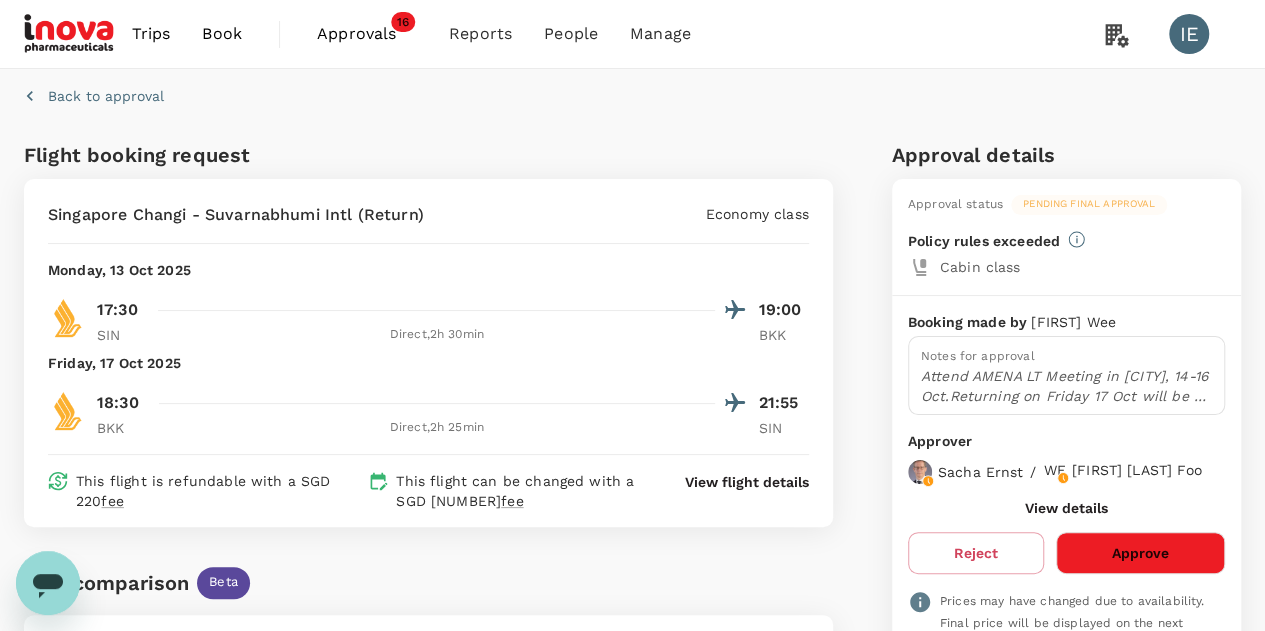 scroll, scrollTop: 300, scrollLeft: 0, axis: vertical 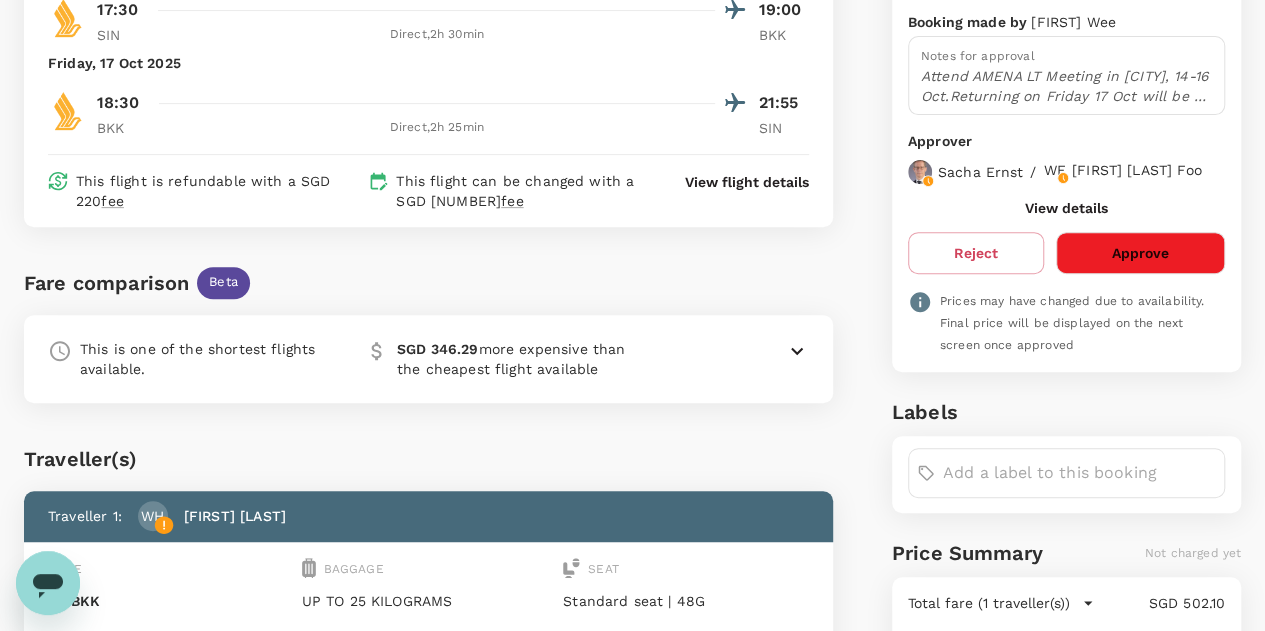 click 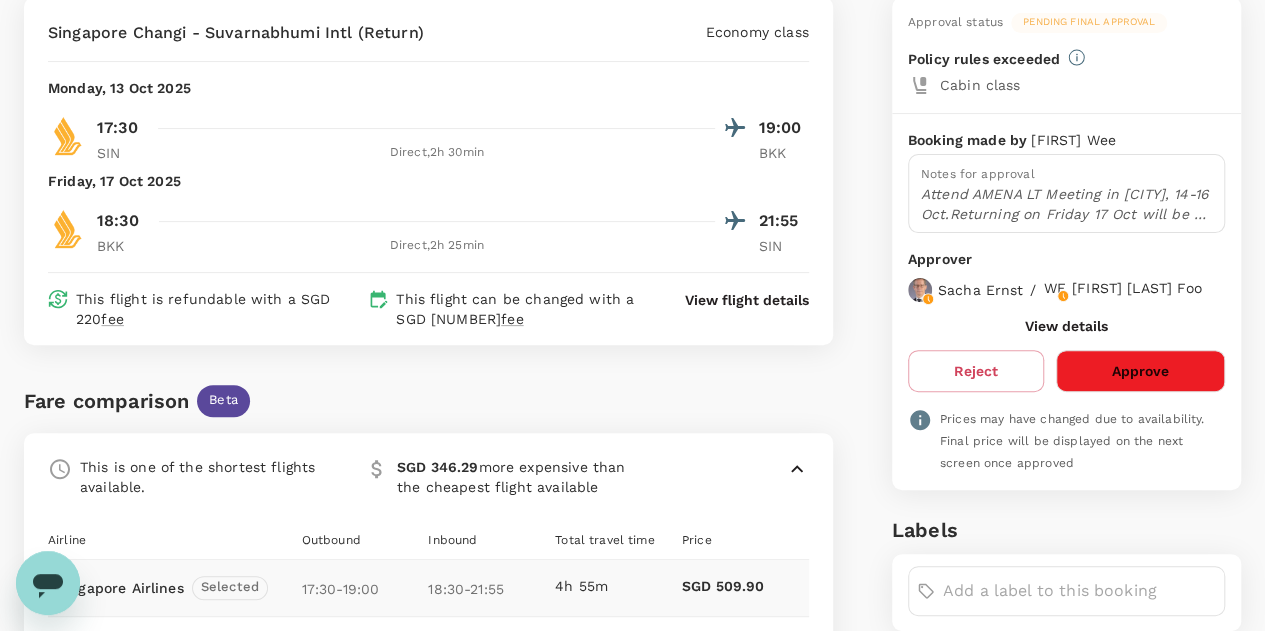 scroll, scrollTop: 0, scrollLeft: 0, axis: both 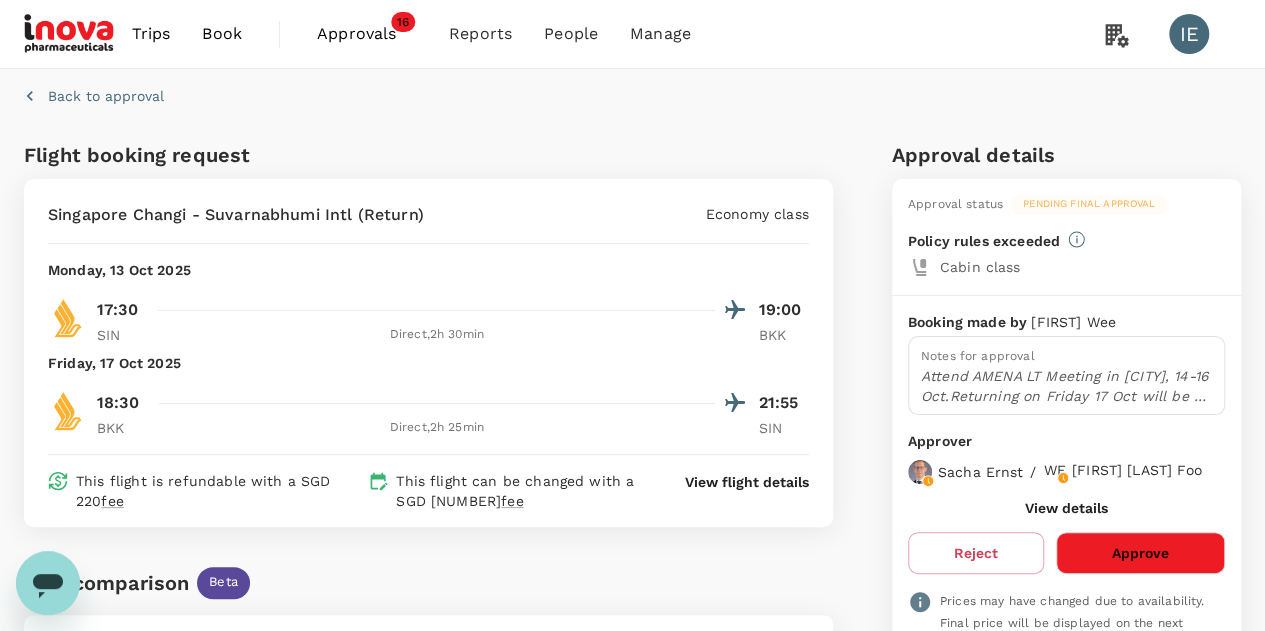 click on "Back to approval" at bounding box center [106, 96] 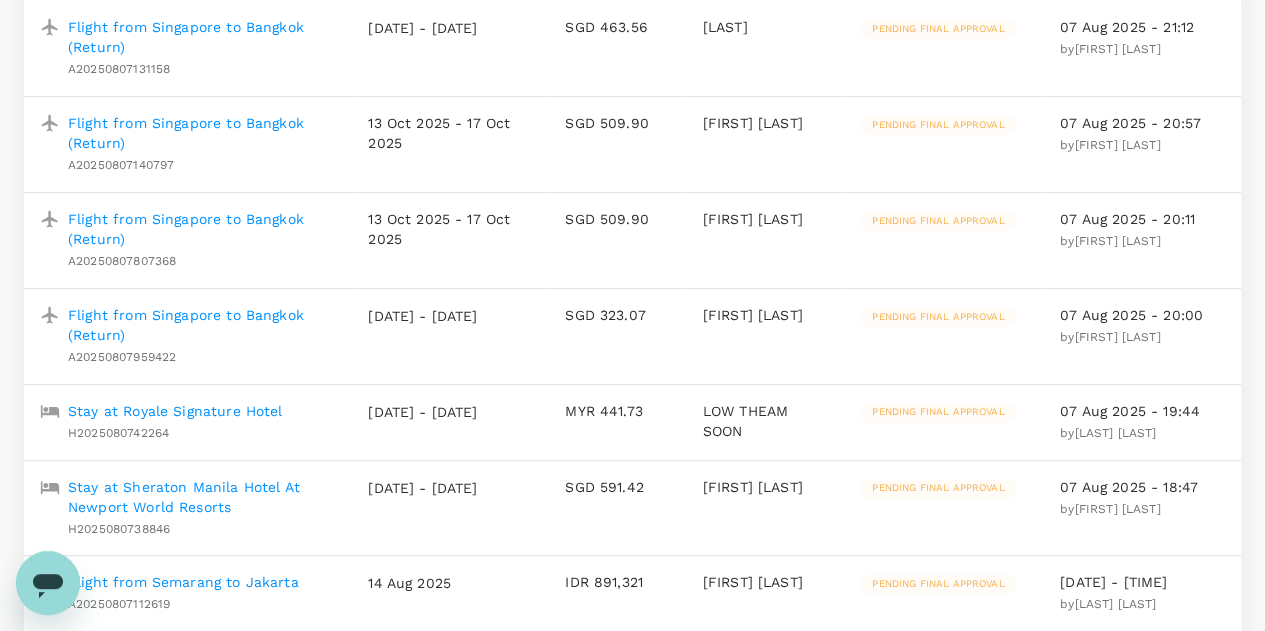 scroll, scrollTop: 622, scrollLeft: 0, axis: vertical 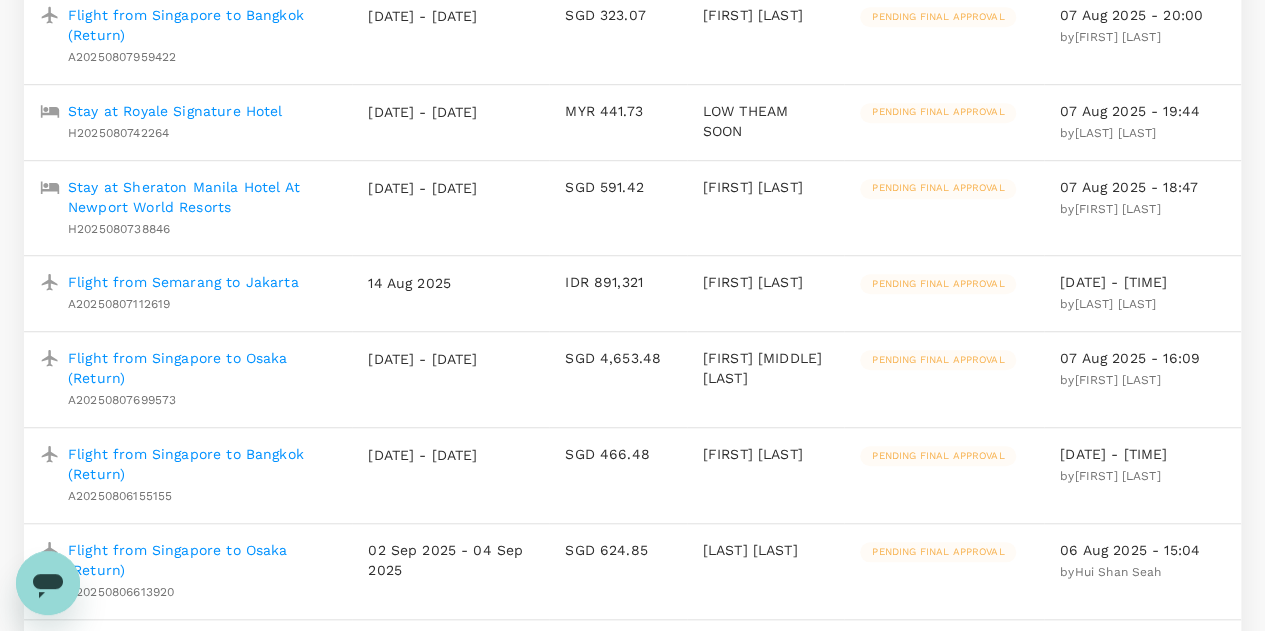 click on "Flight from Singapore to Osaka (Return)" at bounding box center (202, 368) 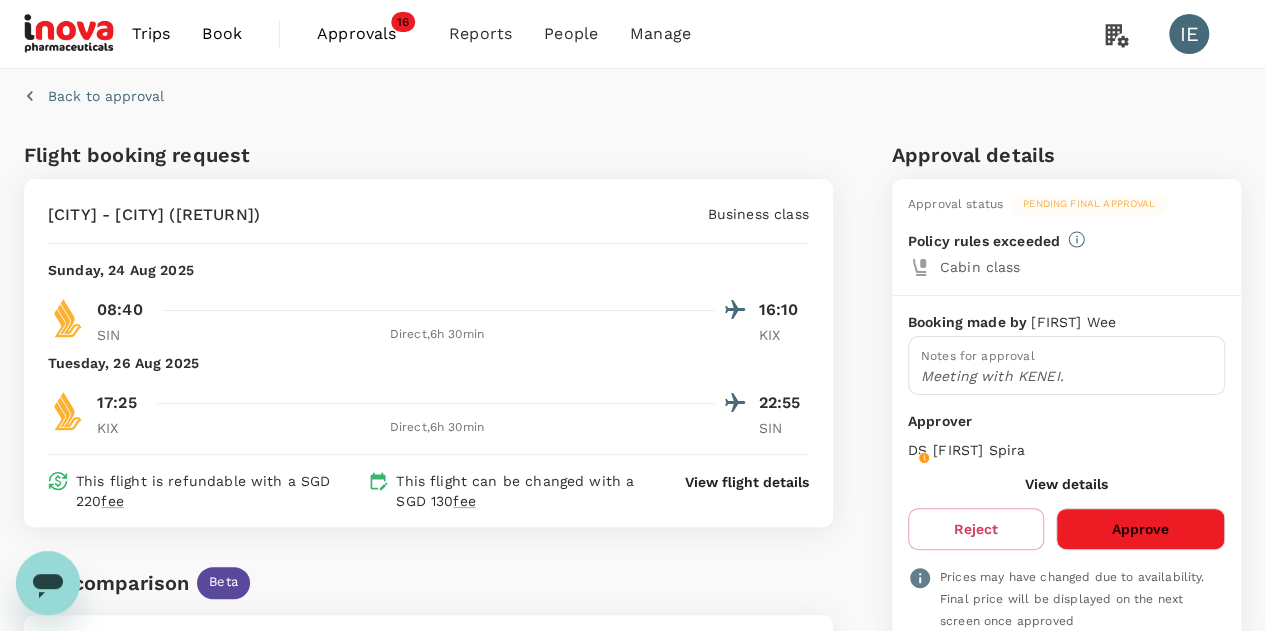 scroll, scrollTop: 300, scrollLeft: 0, axis: vertical 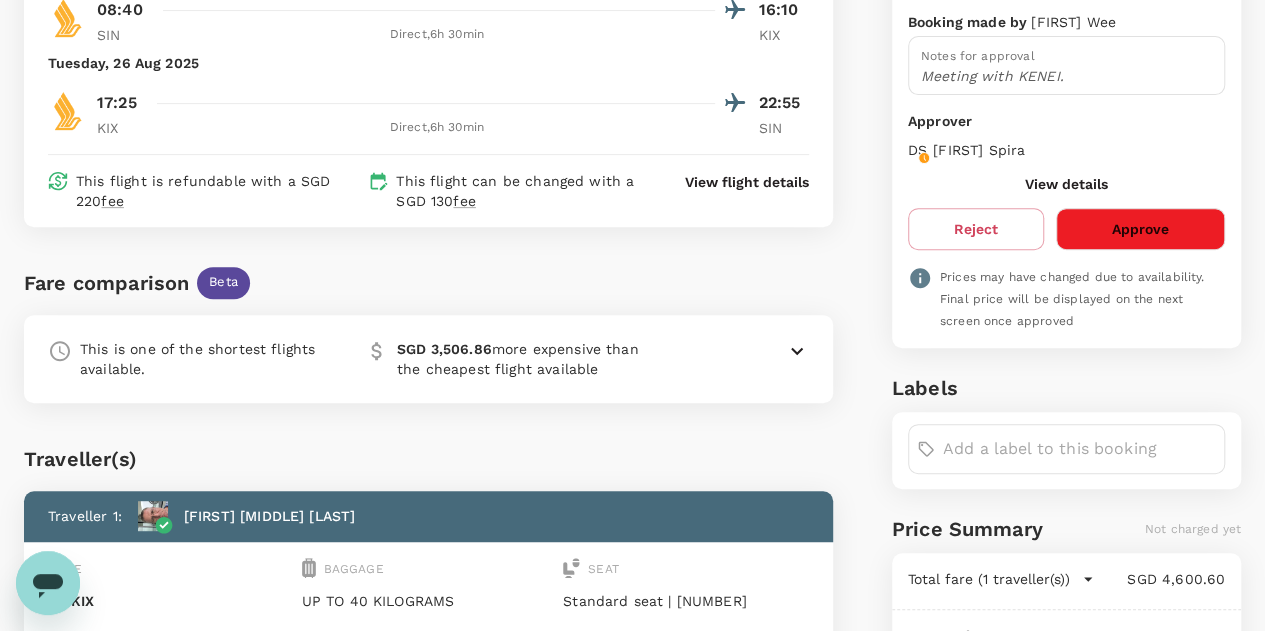 click 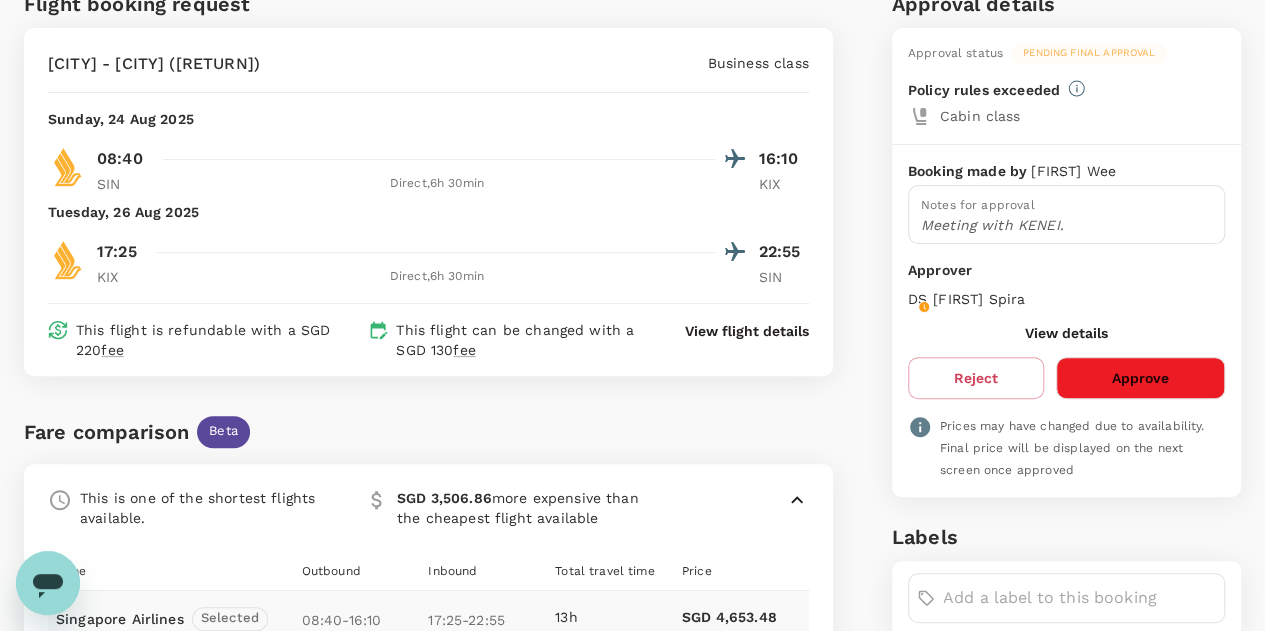 scroll, scrollTop: 0, scrollLeft: 0, axis: both 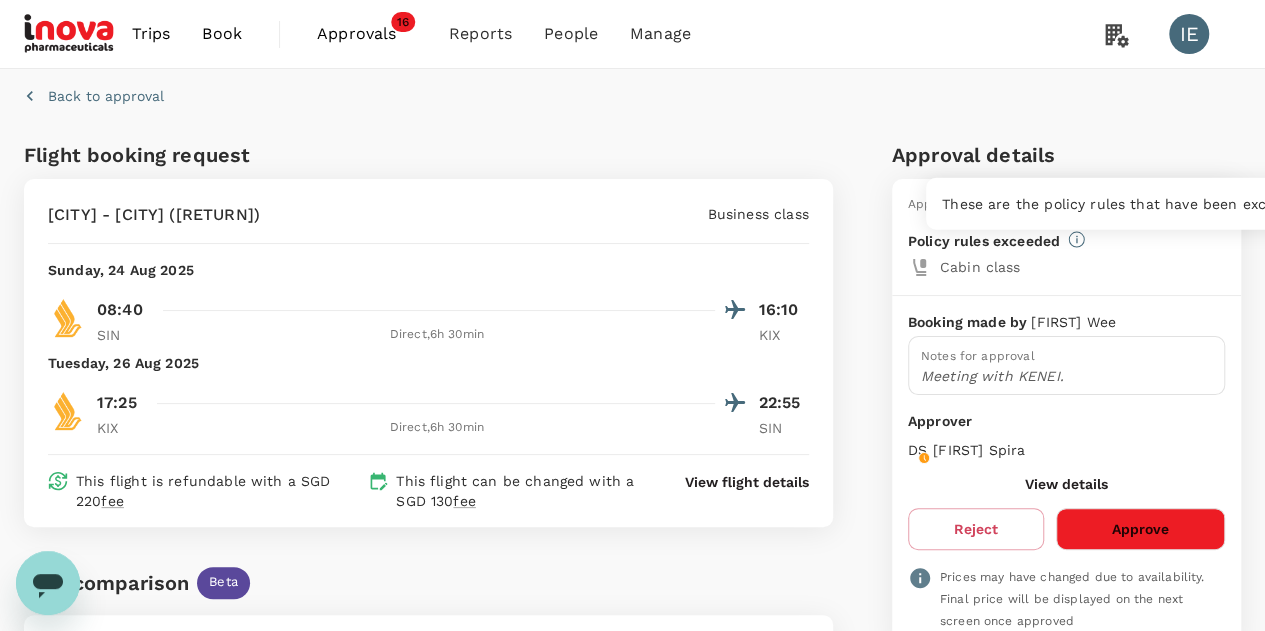 click 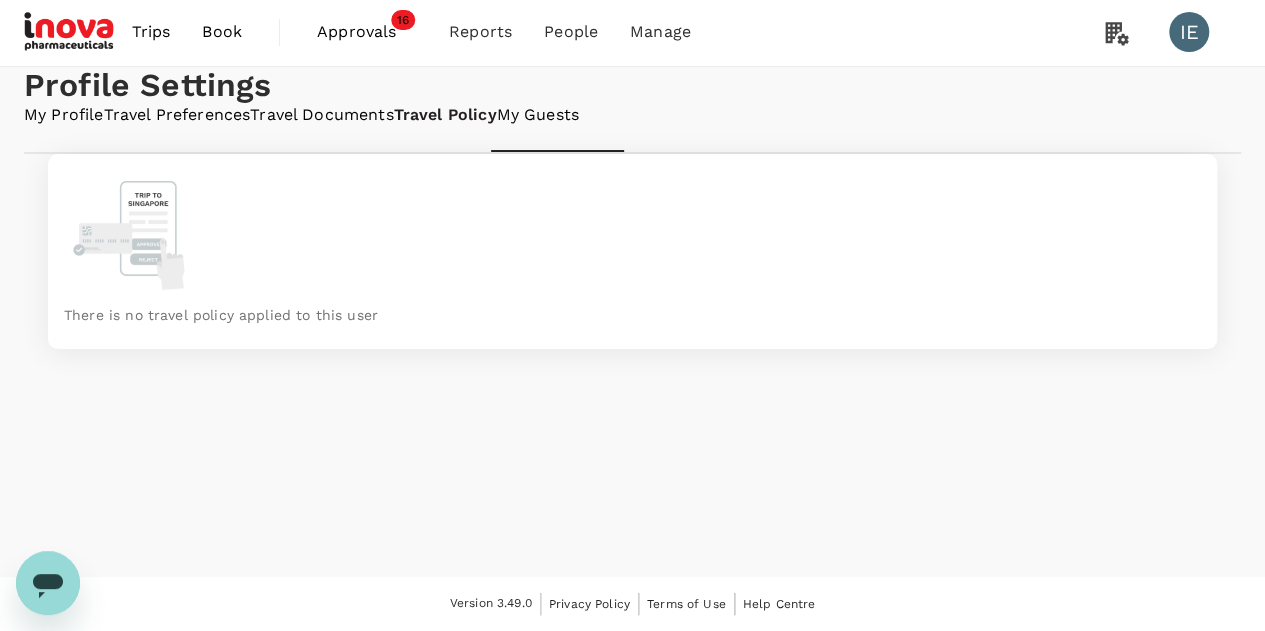 scroll, scrollTop: 0, scrollLeft: 0, axis: both 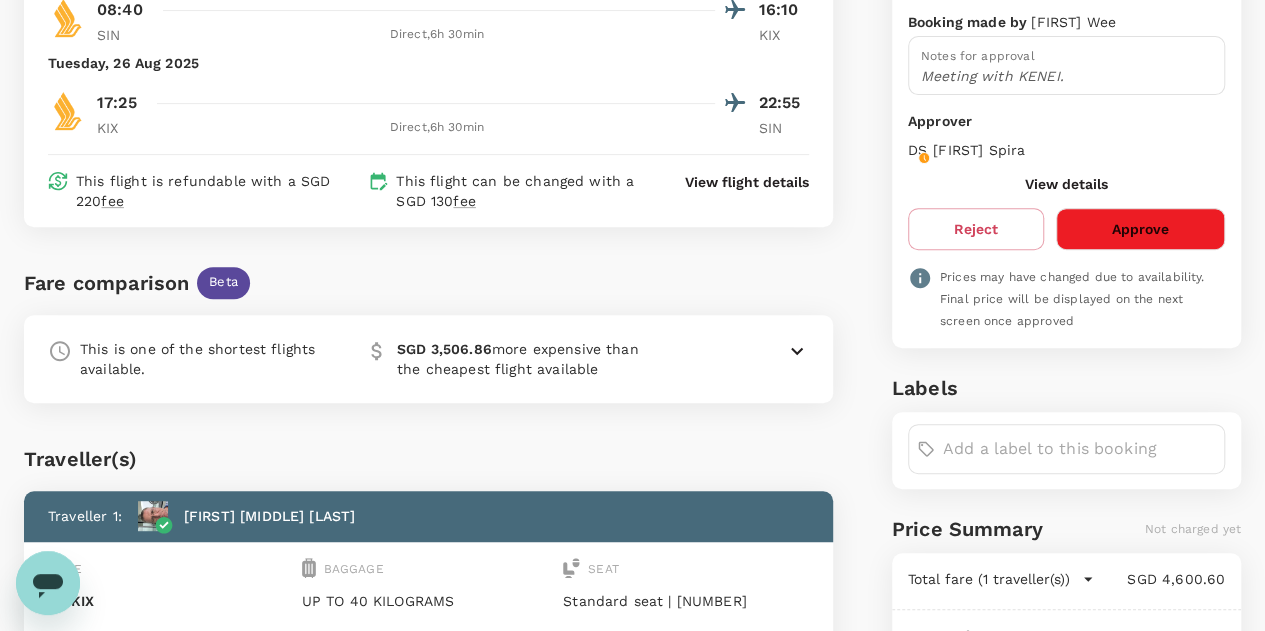 click 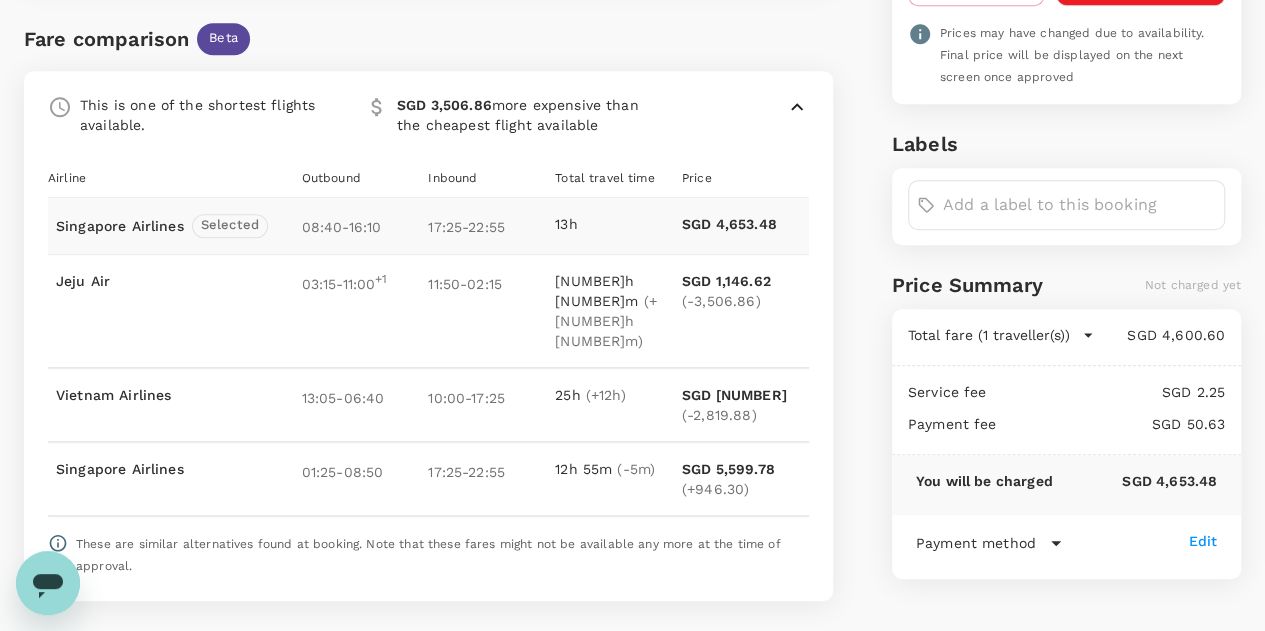 scroll, scrollTop: 559, scrollLeft: 0, axis: vertical 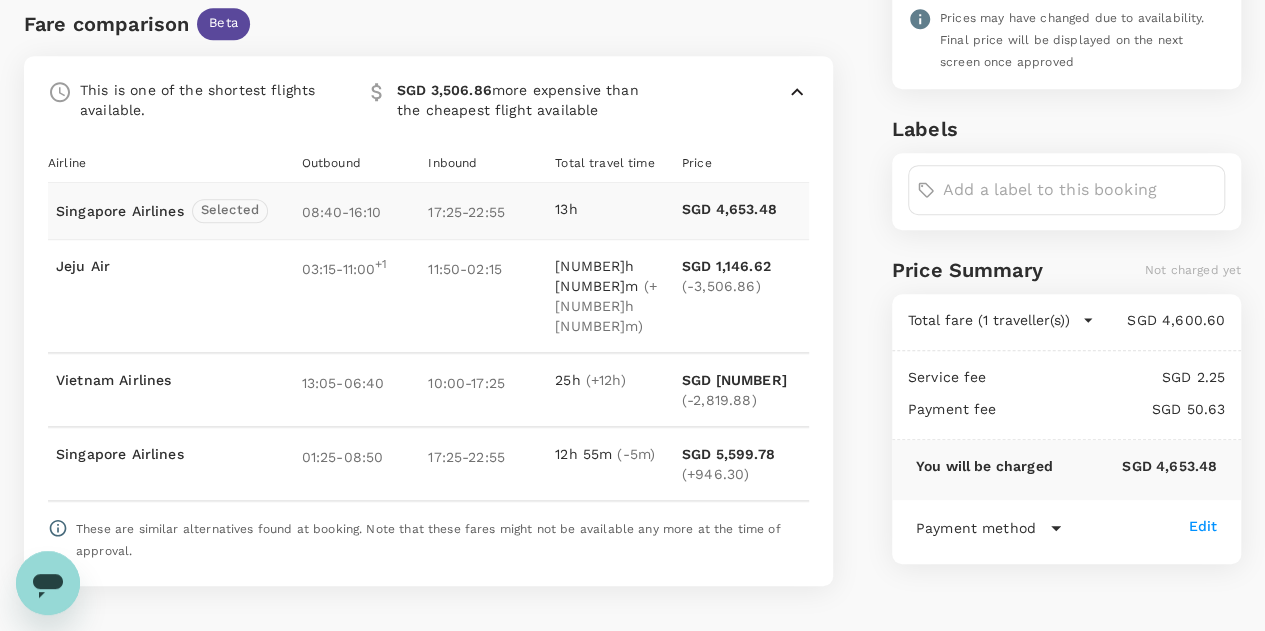 click 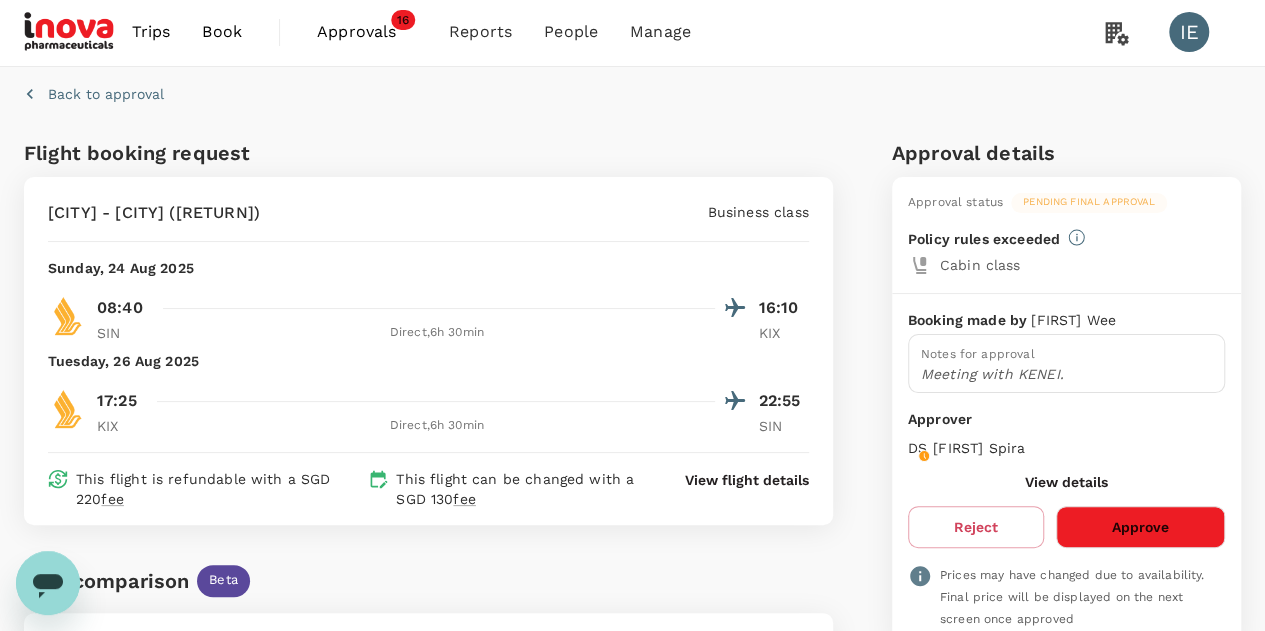 scroll, scrollTop: 0, scrollLeft: 0, axis: both 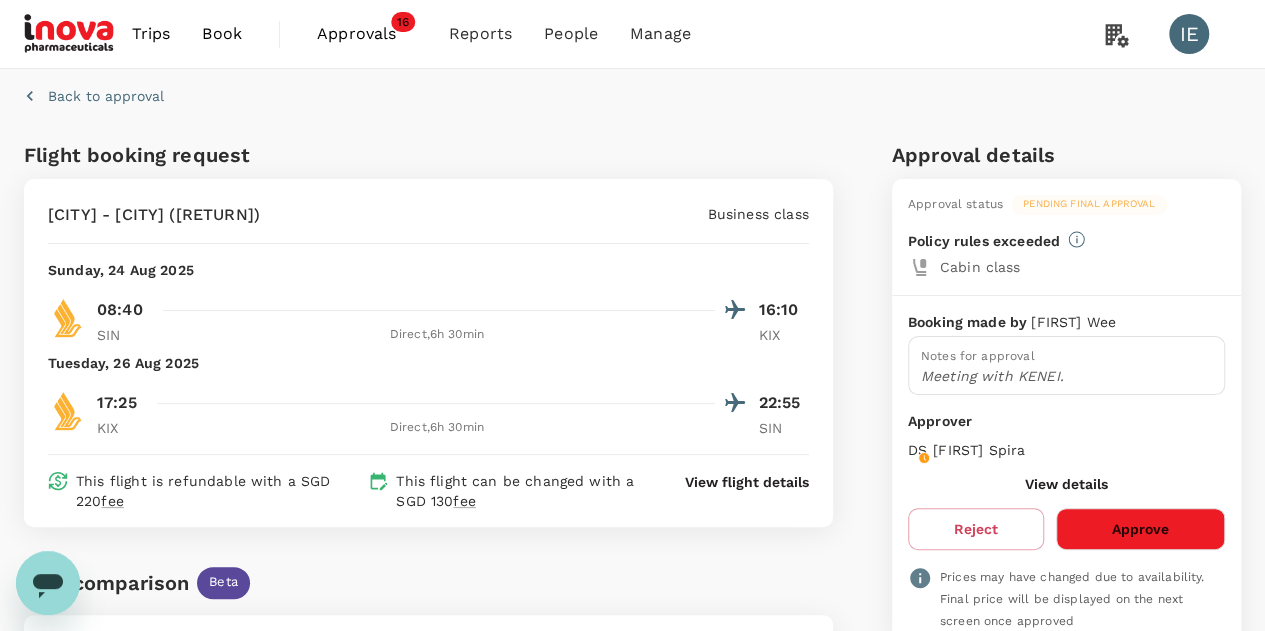 click on "Back to approval" at bounding box center [106, 96] 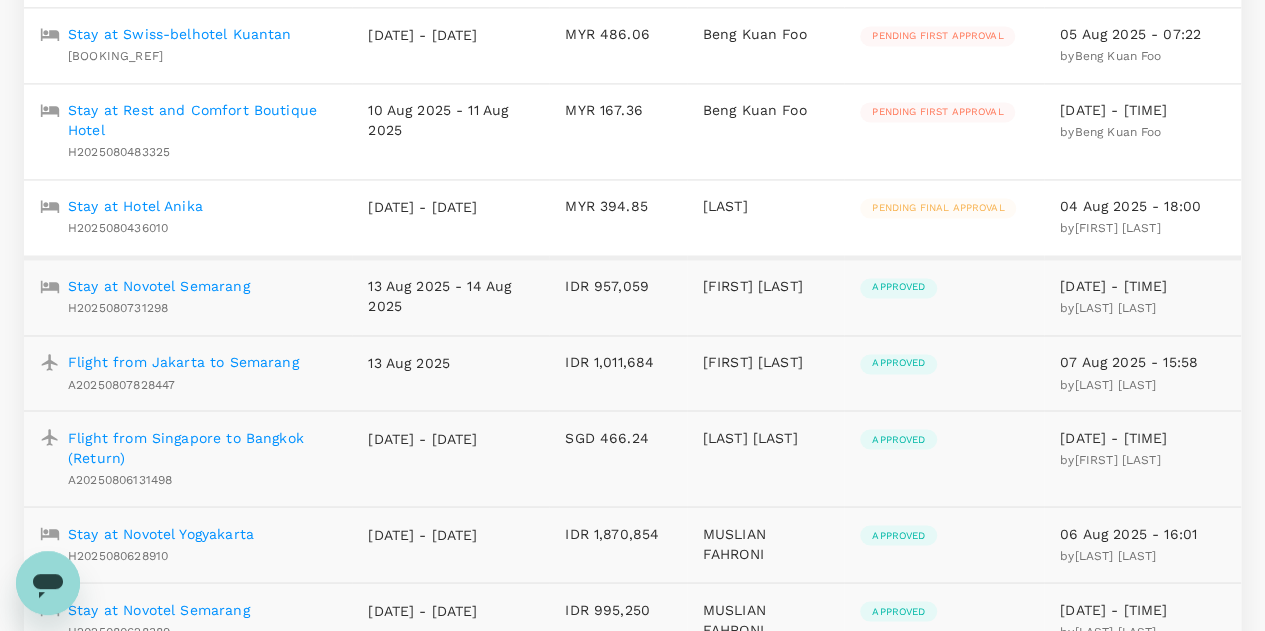 scroll, scrollTop: 1822, scrollLeft: 0, axis: vertical 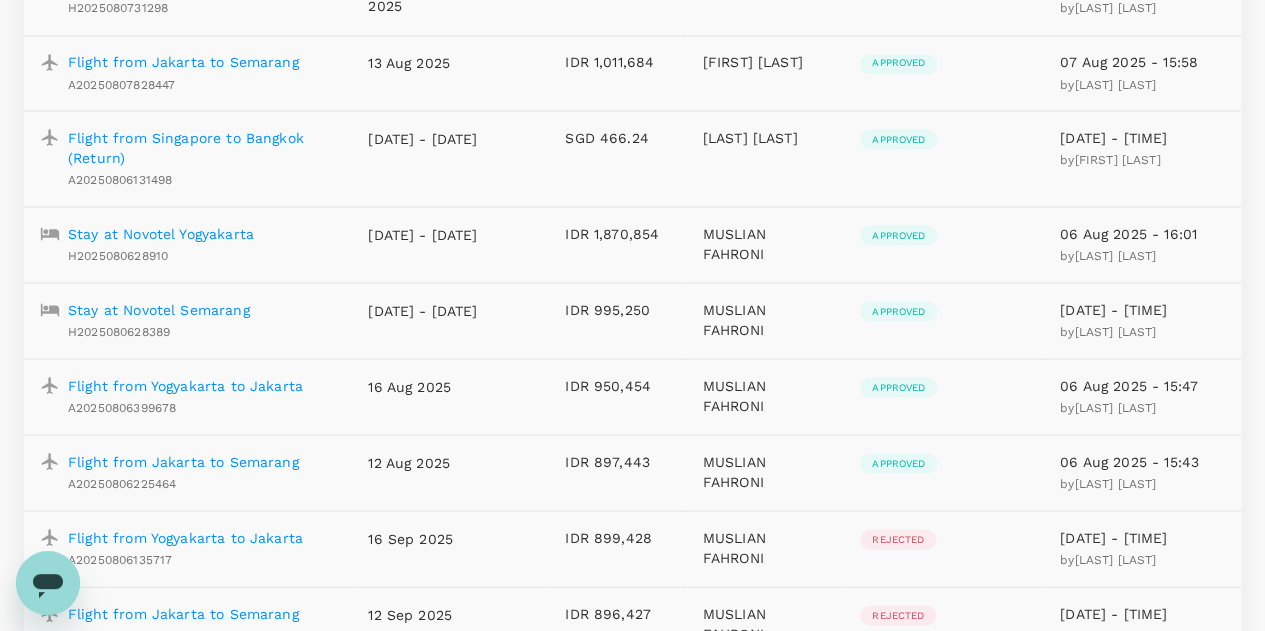 click on "Flight from Singapore to Bangkok (Return)" at bounding box center [202, 147] 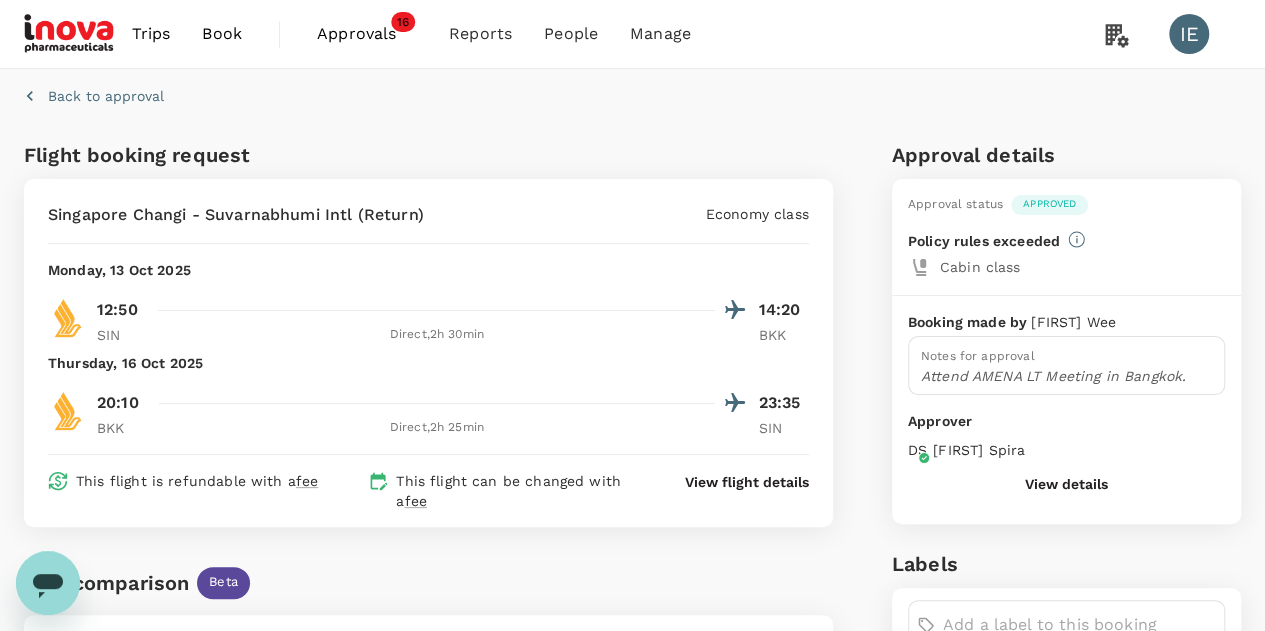 scroll, scrollTop: 300, scrollLeft: 0, axis: vertical 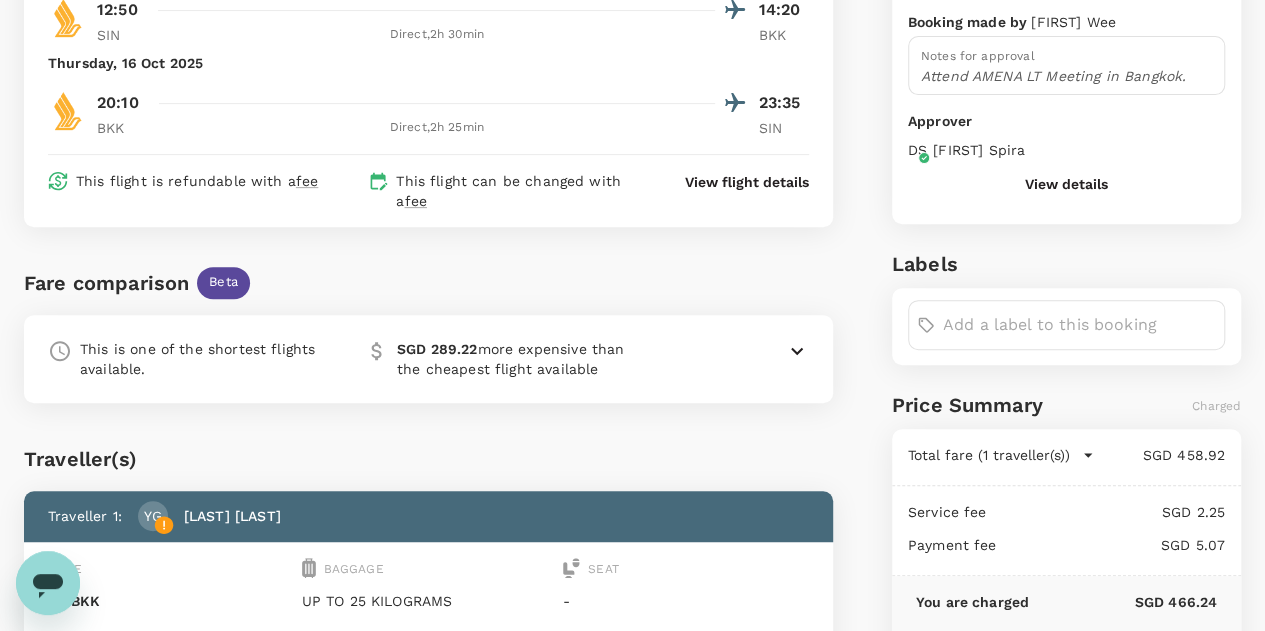 click 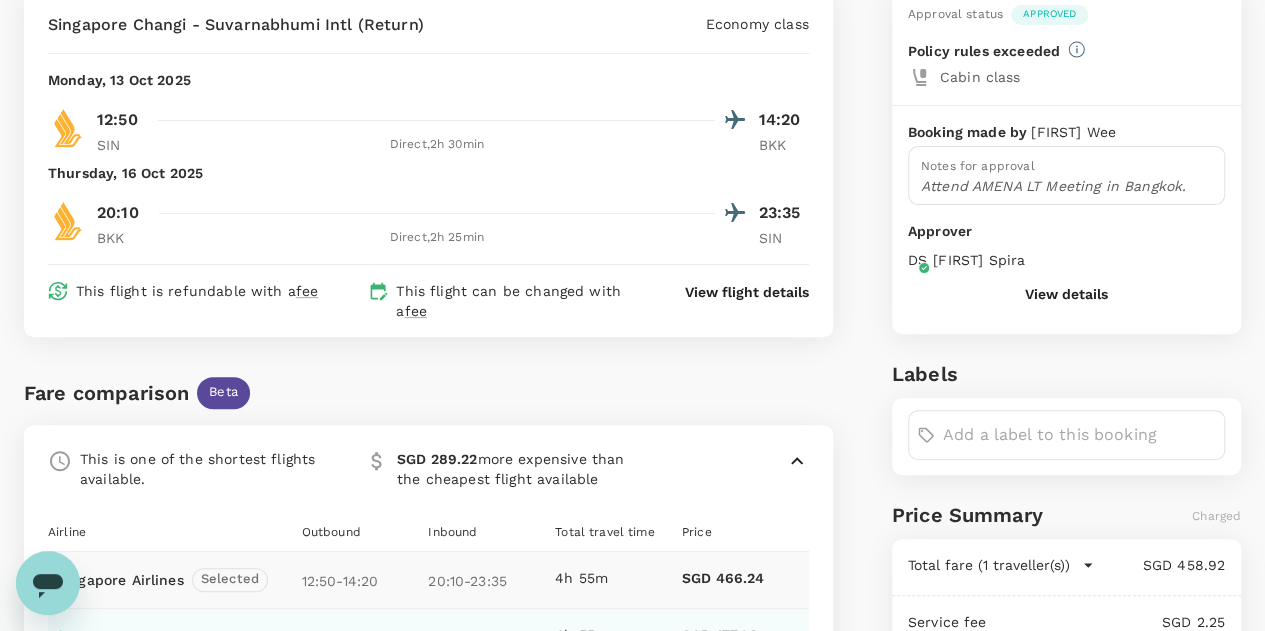 scroll, scrollTop: 0, scrollLeft: 0, axis: both 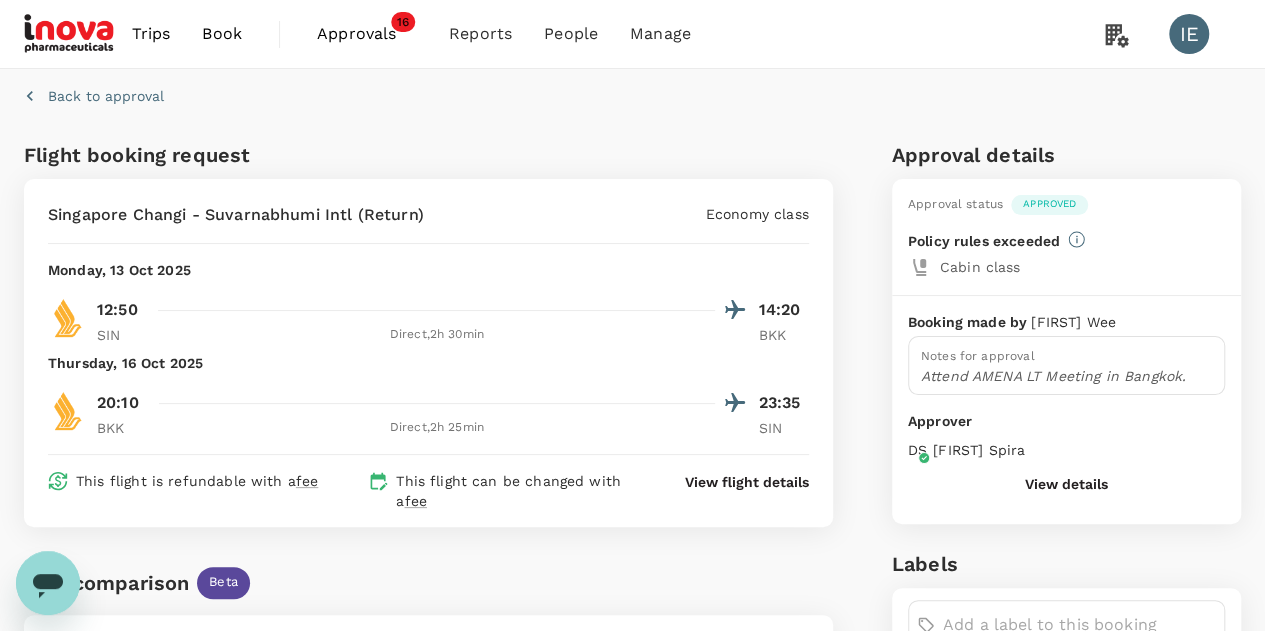 click on "Back to approval" at bounding box center [106, 96] 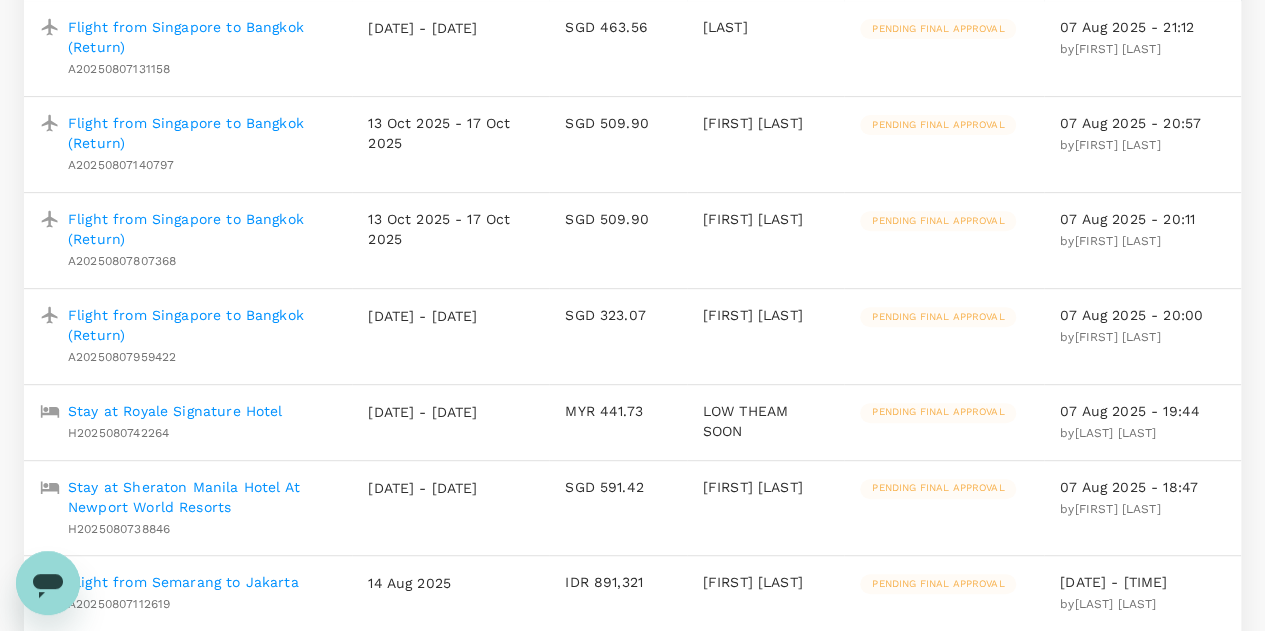 scroll, scrollTop: 622, scrollLeft: 0, axis: vertical 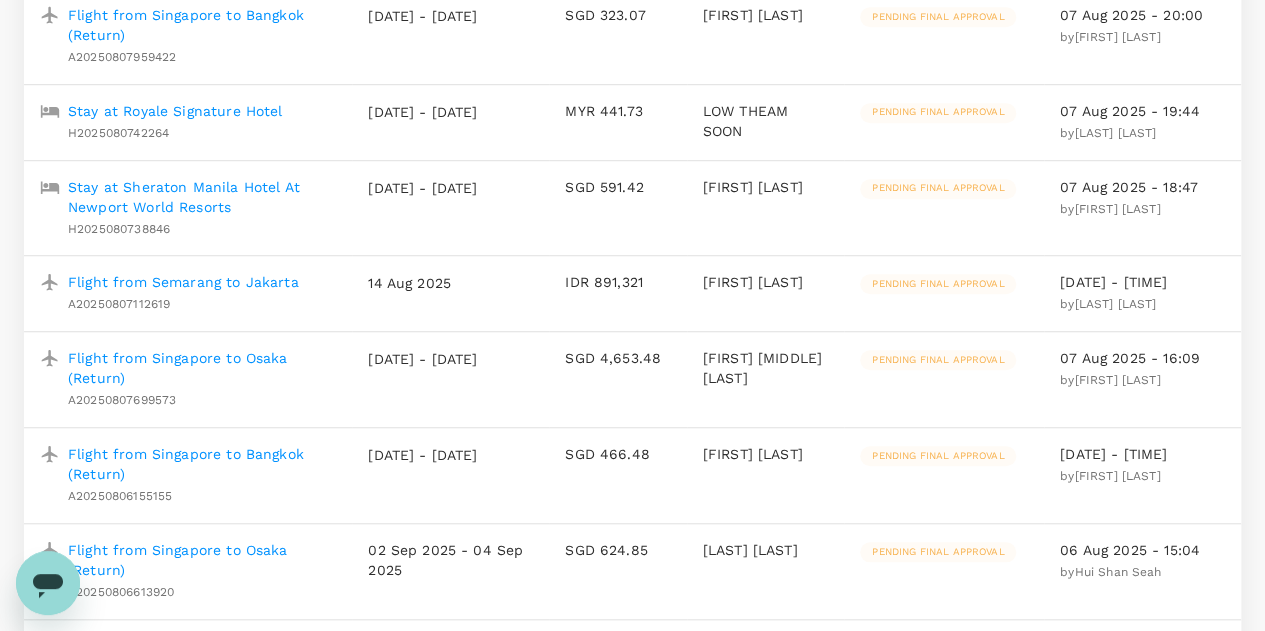 click on "Flight from Singapore to Bangkok (Return)" at bounding box center (202, 464) 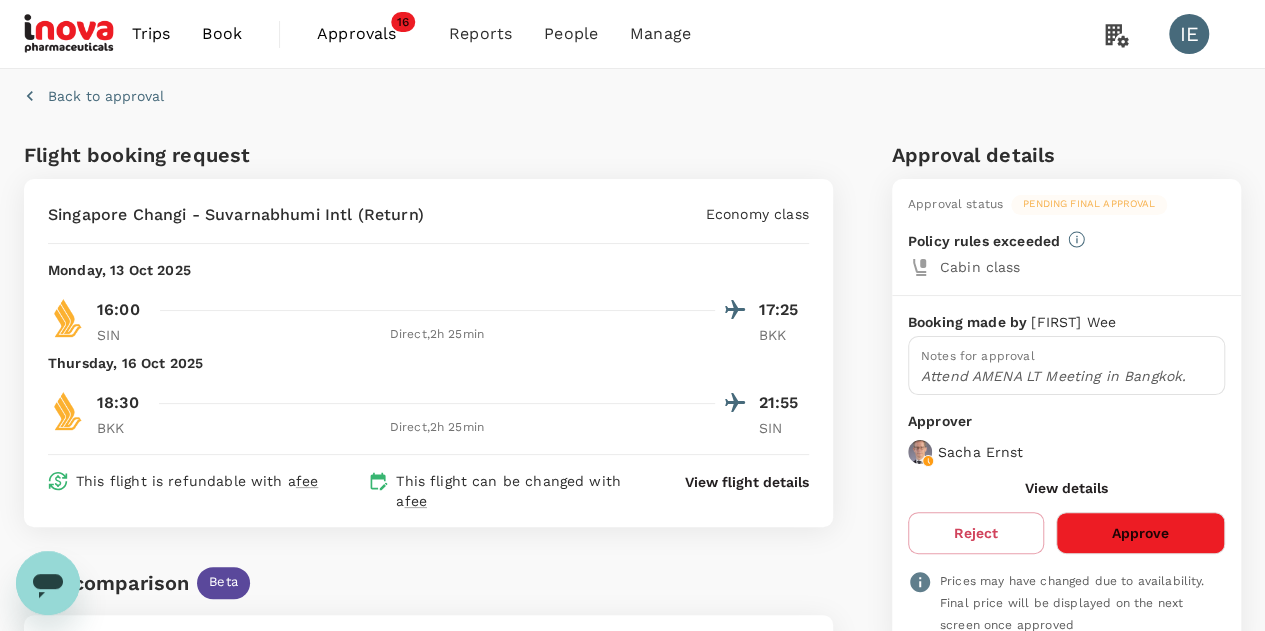 scroll, scrollTop: 300, scrollLeft: 0, axis: vertical 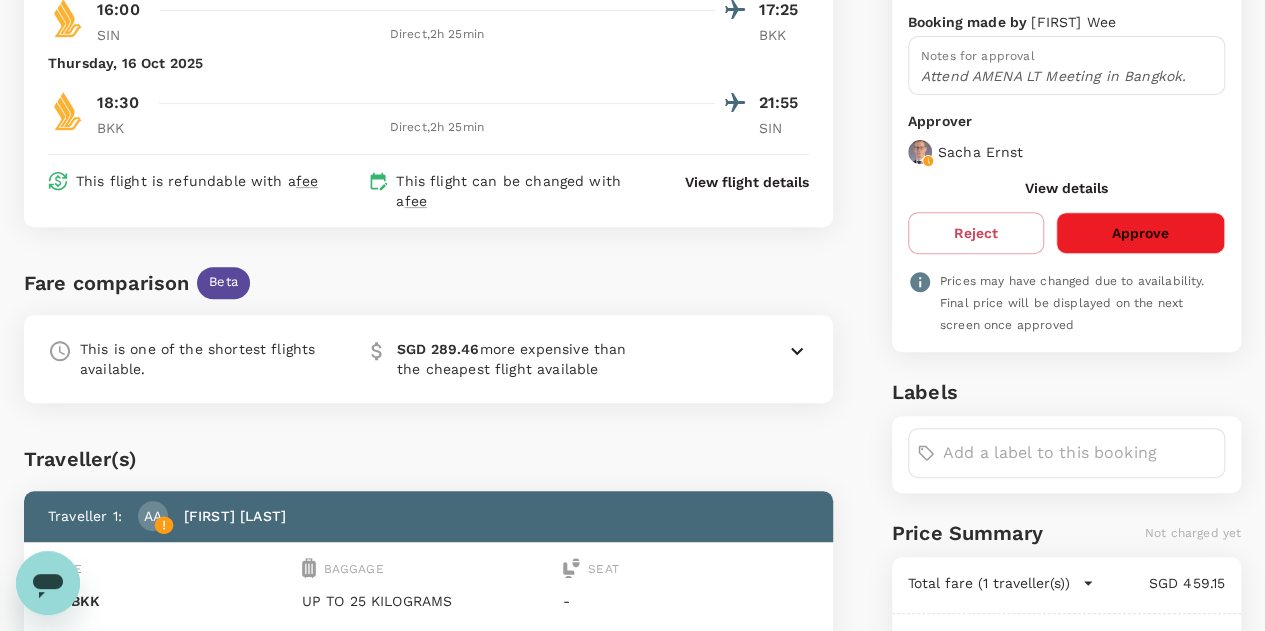 click 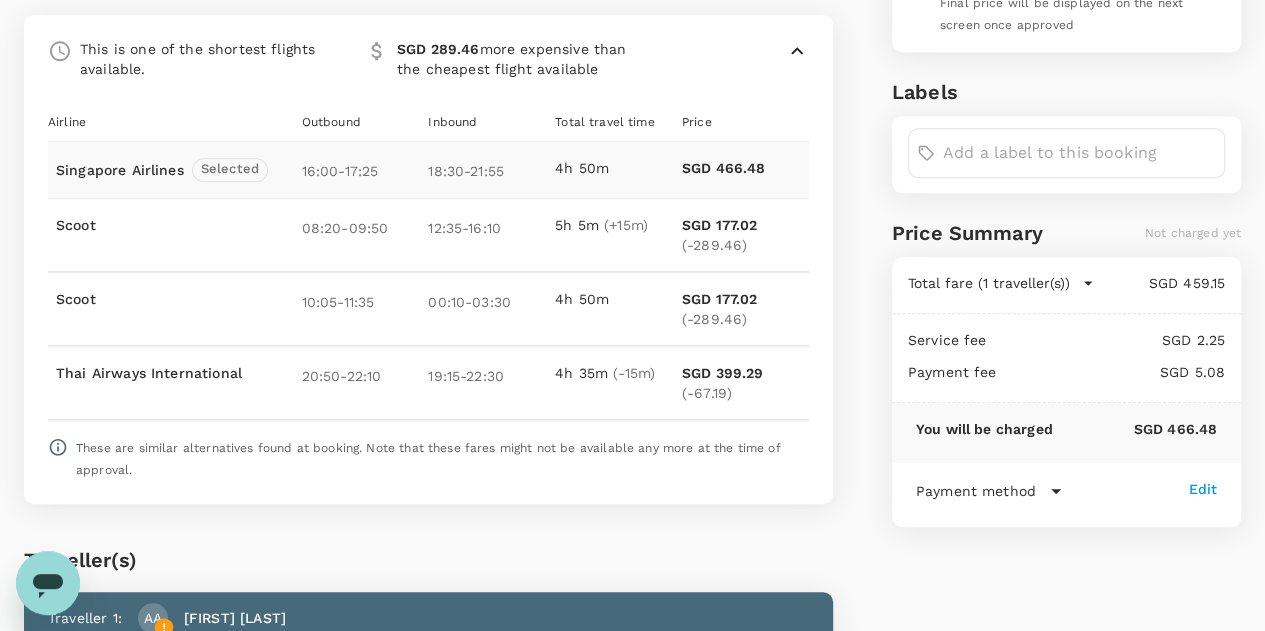 scroll, scrollTop: 0, scrollLeft: 0, axis: both 